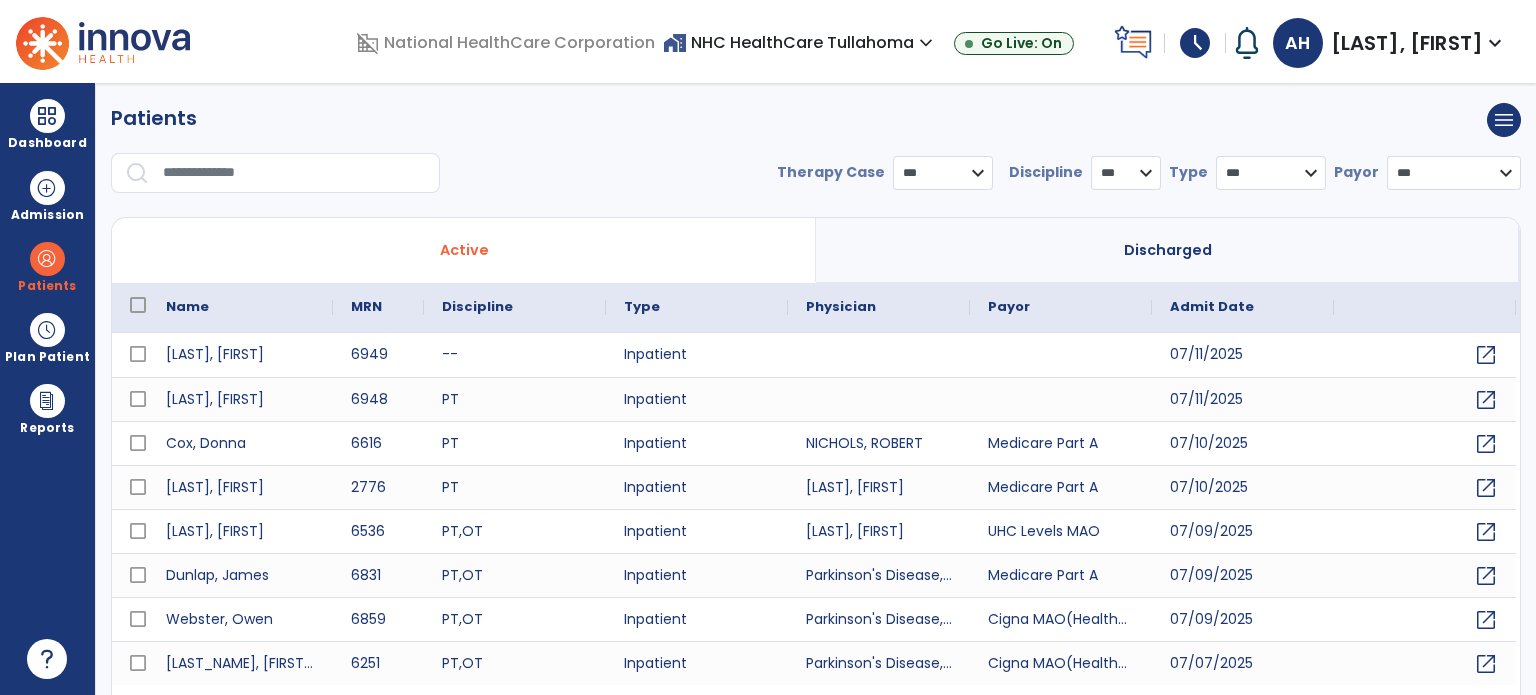 scroll, scrollTop: 0, scrollLeft: 0, axis: both 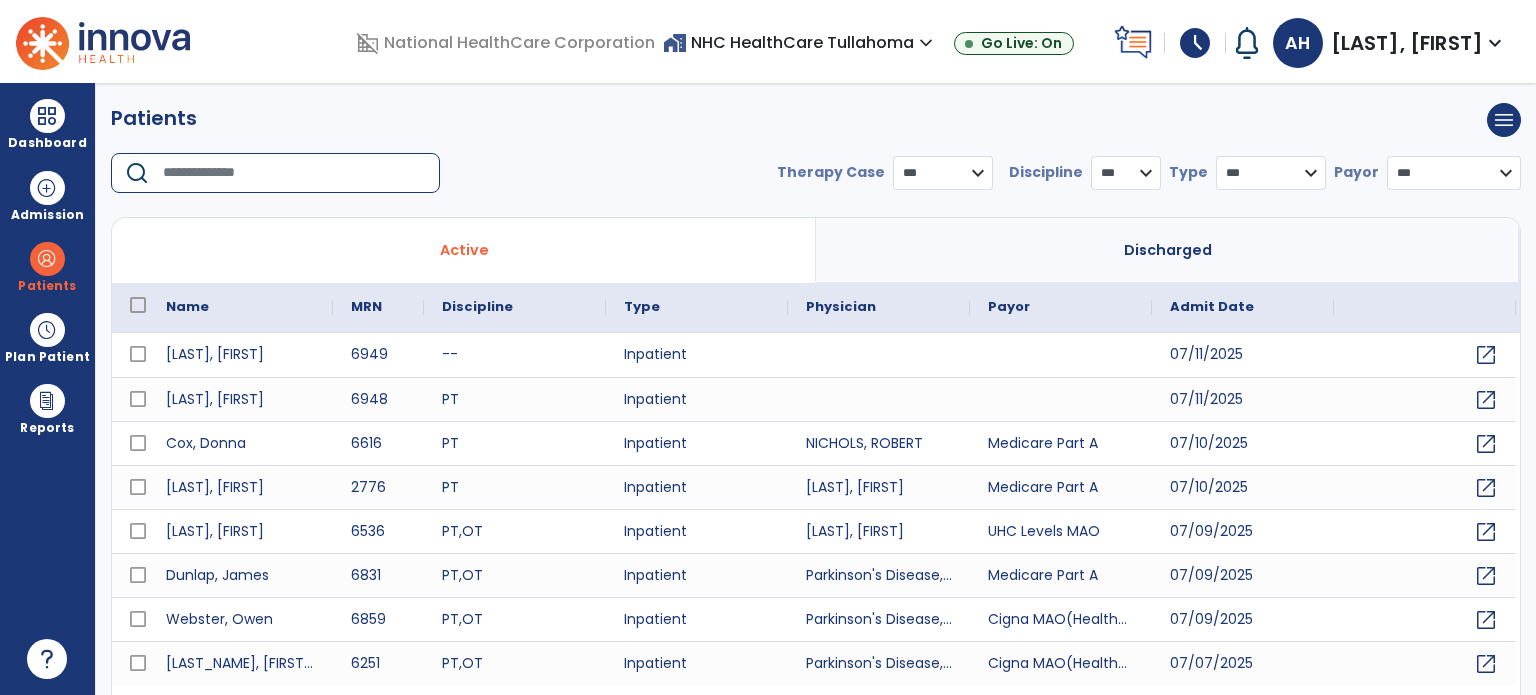 click at bounding box center (294, 173) 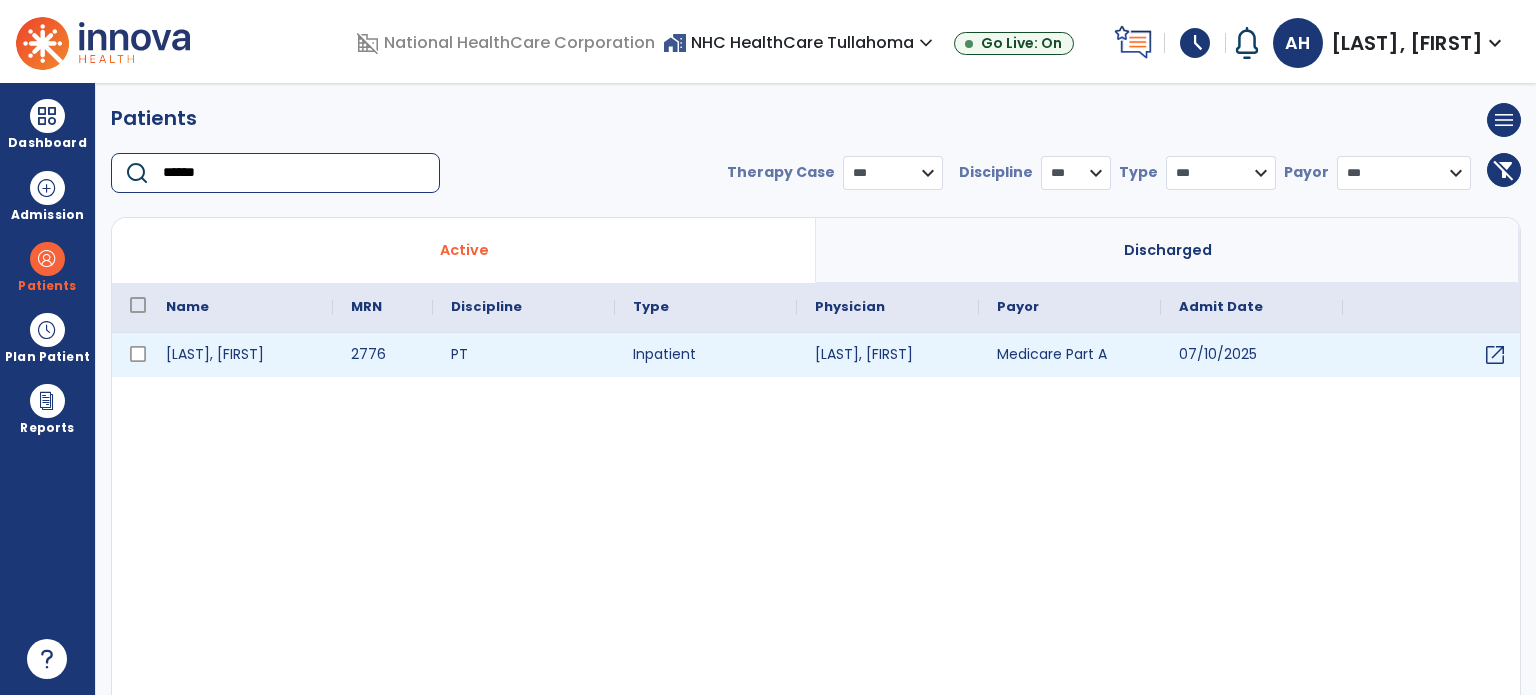 type on "******" 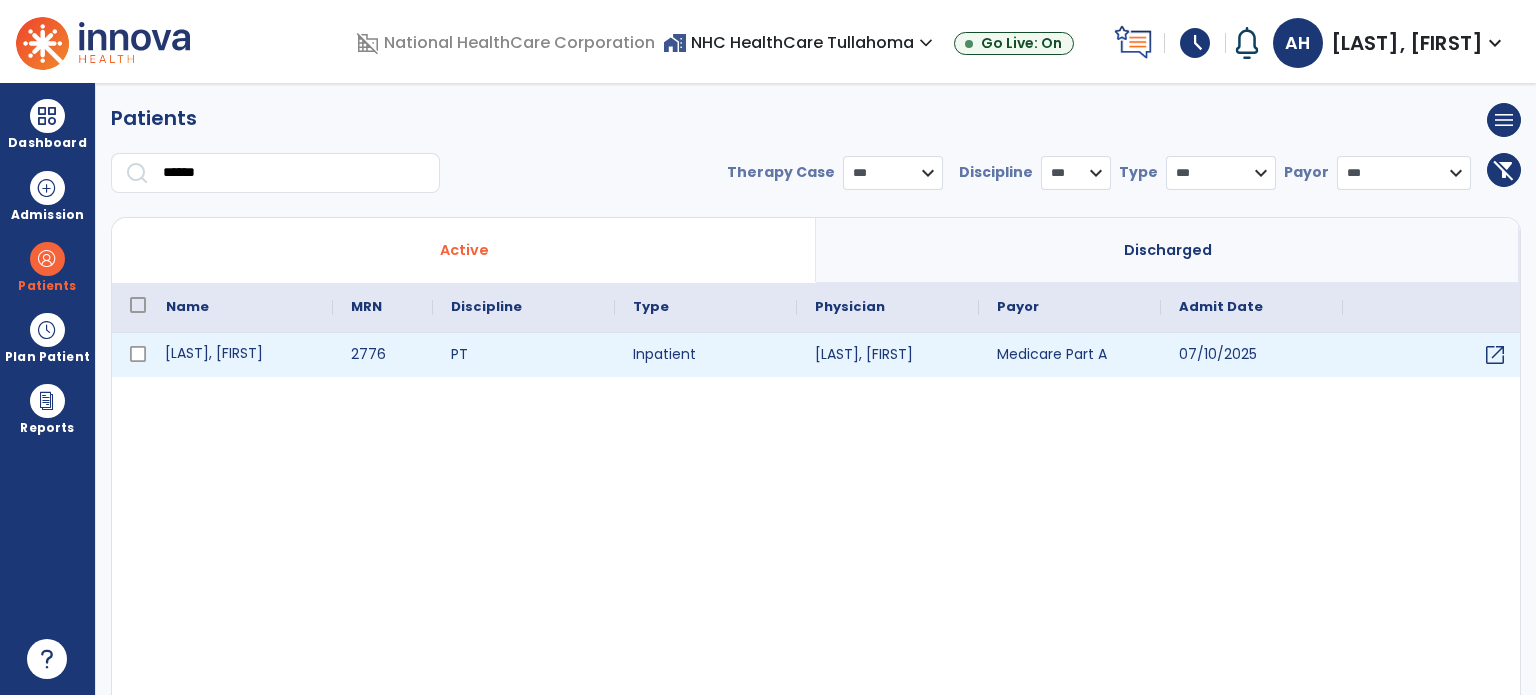 click on "[LAST], [FIRST]" at bounding box center (240, 355) 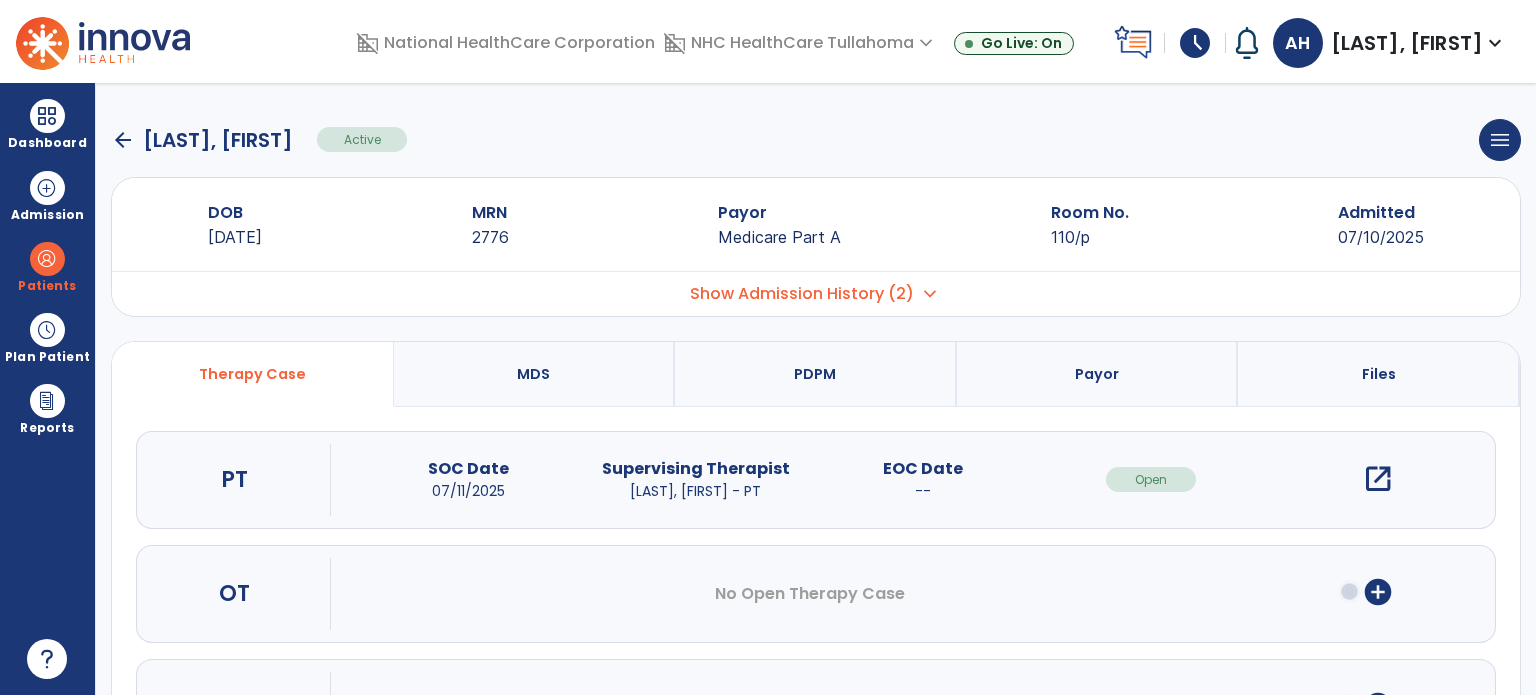 click on "open_in_new" at bounding box center (1378, 479) 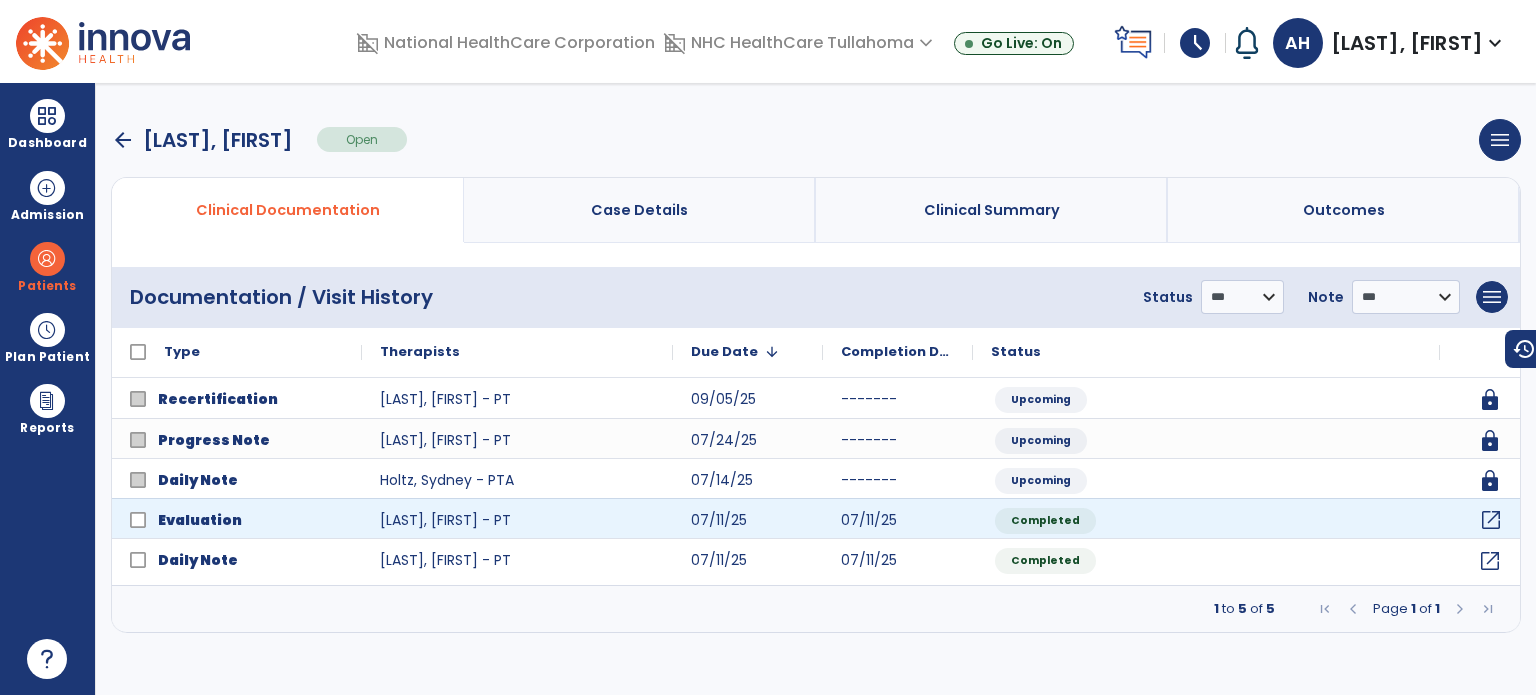 click on "open_in_new" 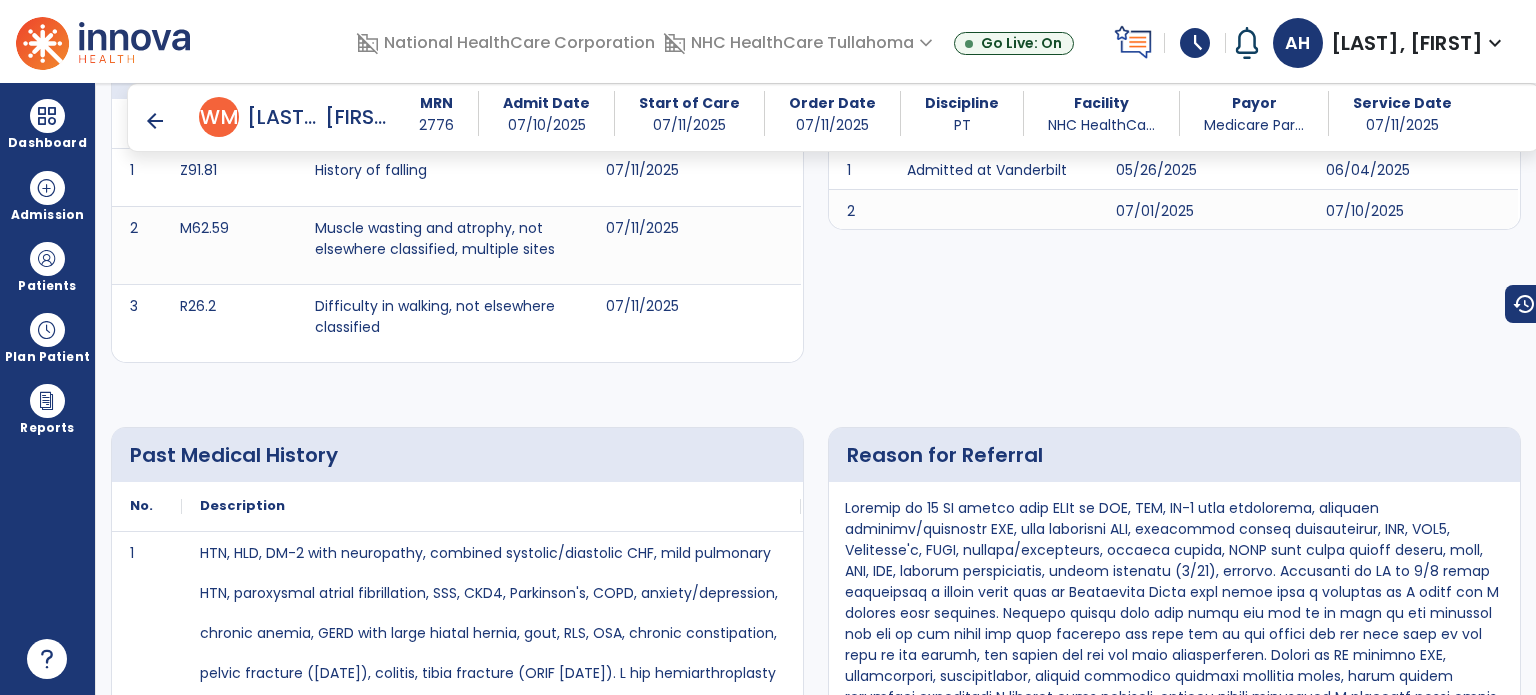 scroll, scrollTop: 810, scrollLeft: 0, axis: vertical 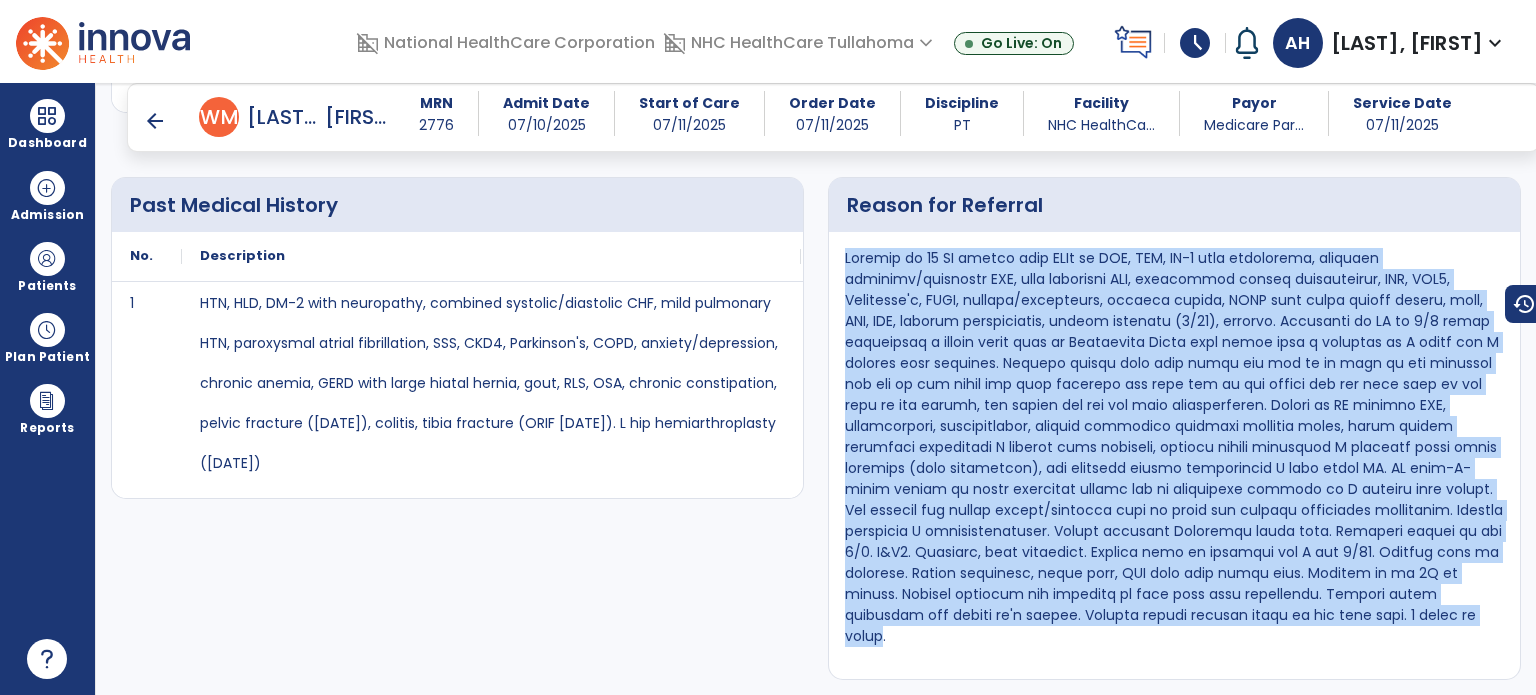 drag, startPoint x: 1302, startPoint y: 613, endPoint x: 840, endPoint y: 250, distance: 587.5483 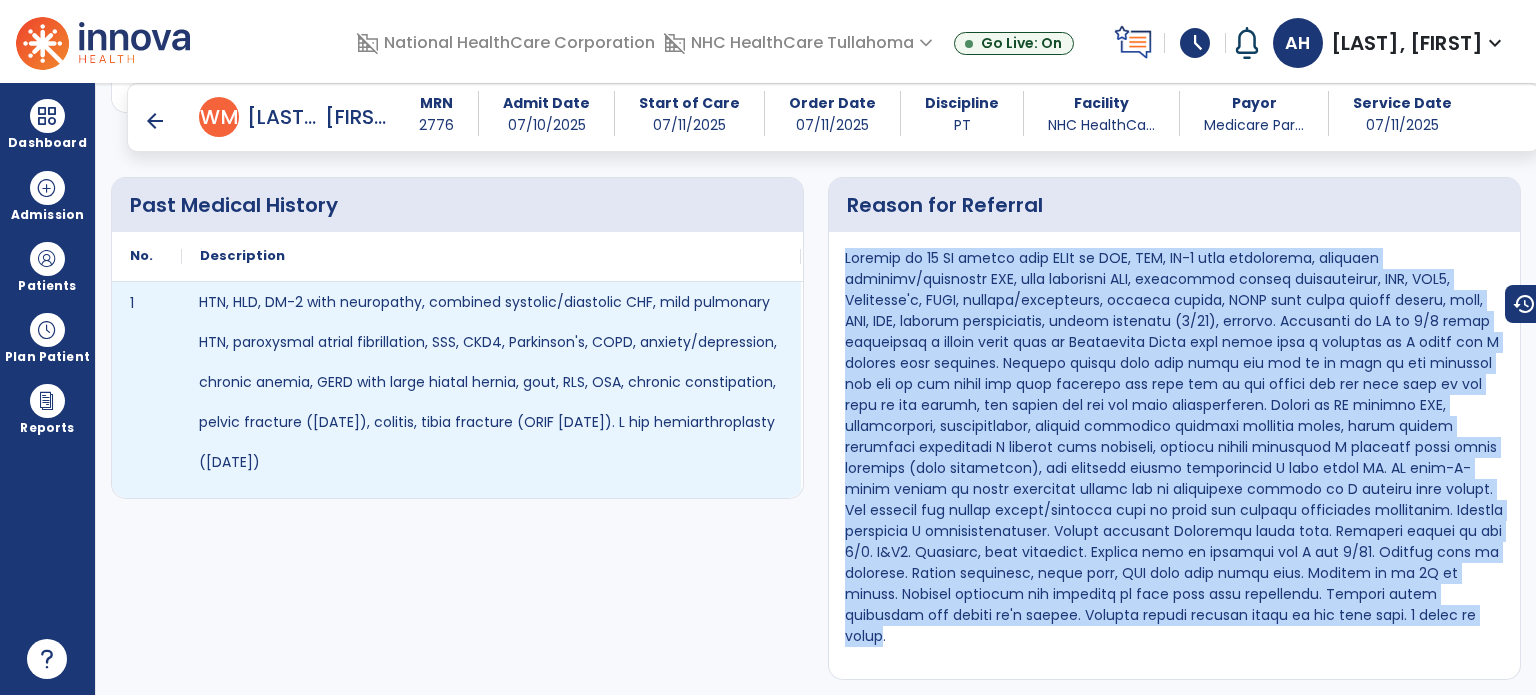 click on "HTN, HLD, DM-2 with neuropathy, combined systolic/diastolic CHF, mild pulmonary HTN, paroxysmal atrial fibrillation, SSS, CKD4, Parkinson's, COPD, anxiety/depression, chronic anemia, GERD with large hiatal hernia, gout, RLS, OSA, chronic constipation, pelvic fracture ([DATE]), colitis, tibia fracture (ORIF [DATE]). L hip hemiarthroplasty ([DATE])" at bounding box center (491, 382) 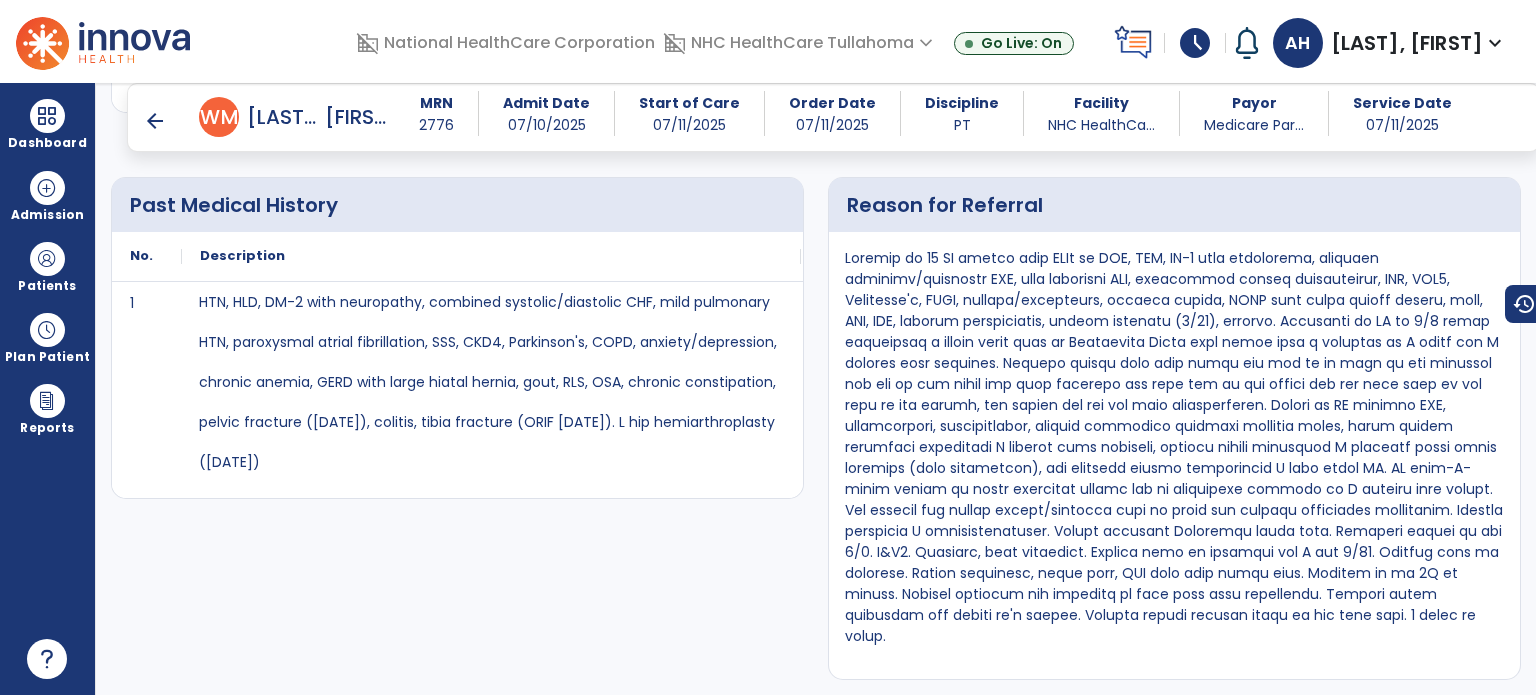 click on "Past Medical History
No.
Description
1
to" at bounding box center (457, 420) 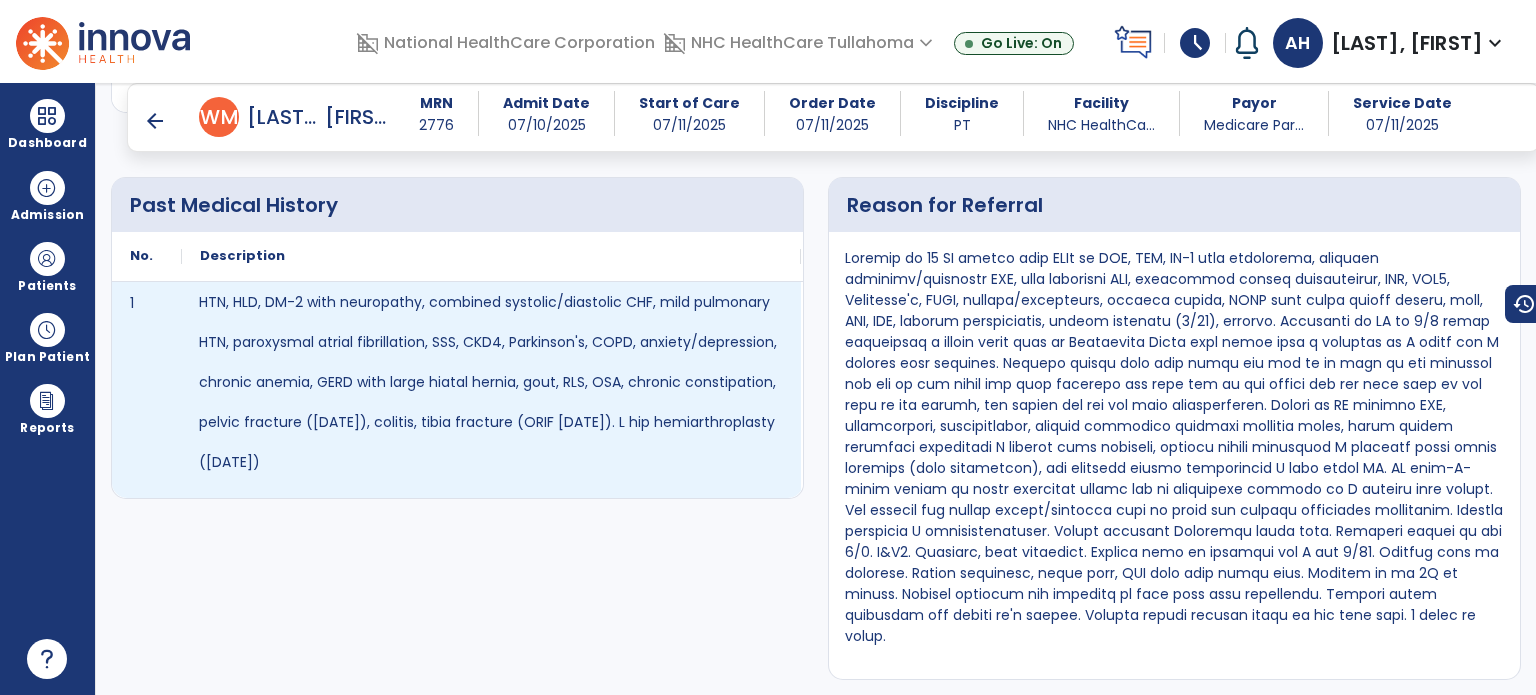 drag, startPoint x: 252, startPoint y: 463, endPoint x: 202, endPoint y: 316, distance: 155.27074 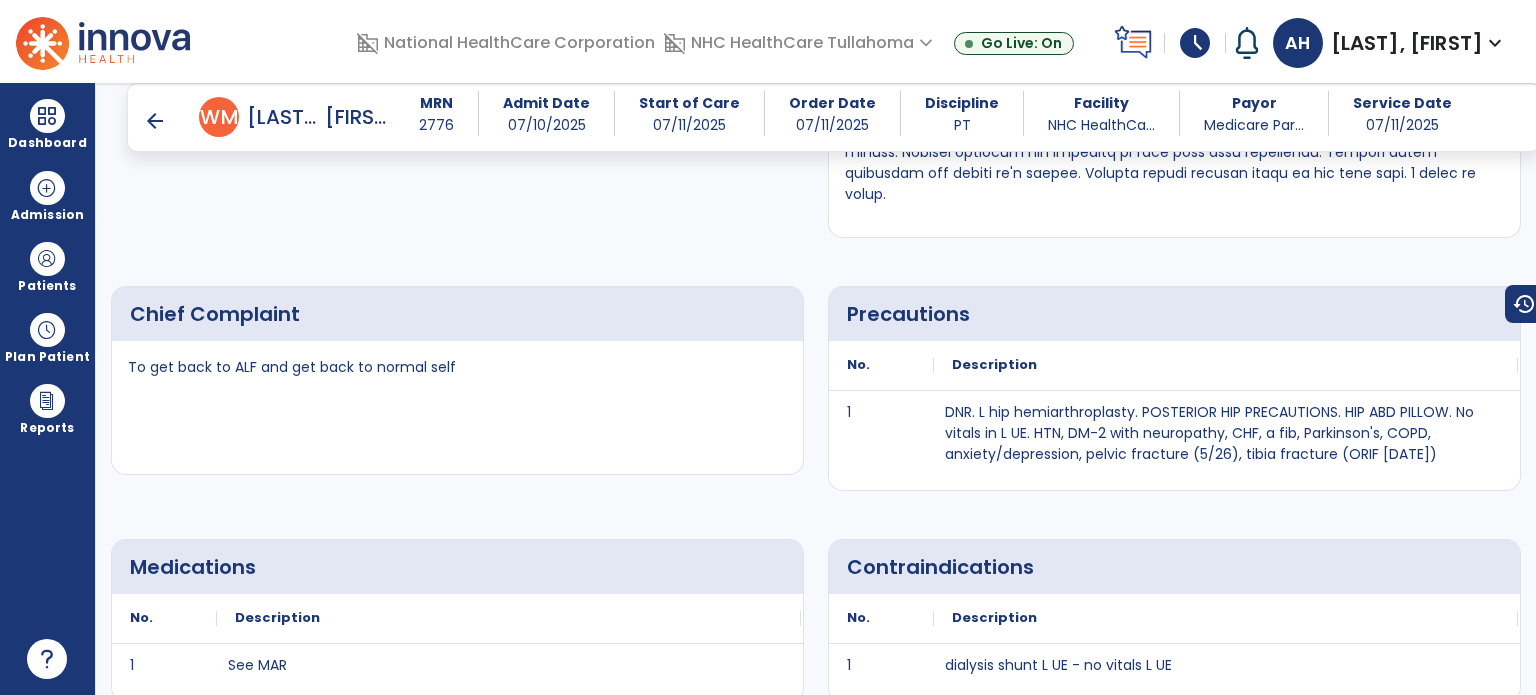 scroll, scrollTop: 1489, scrollLeft: 0, axis: vertical 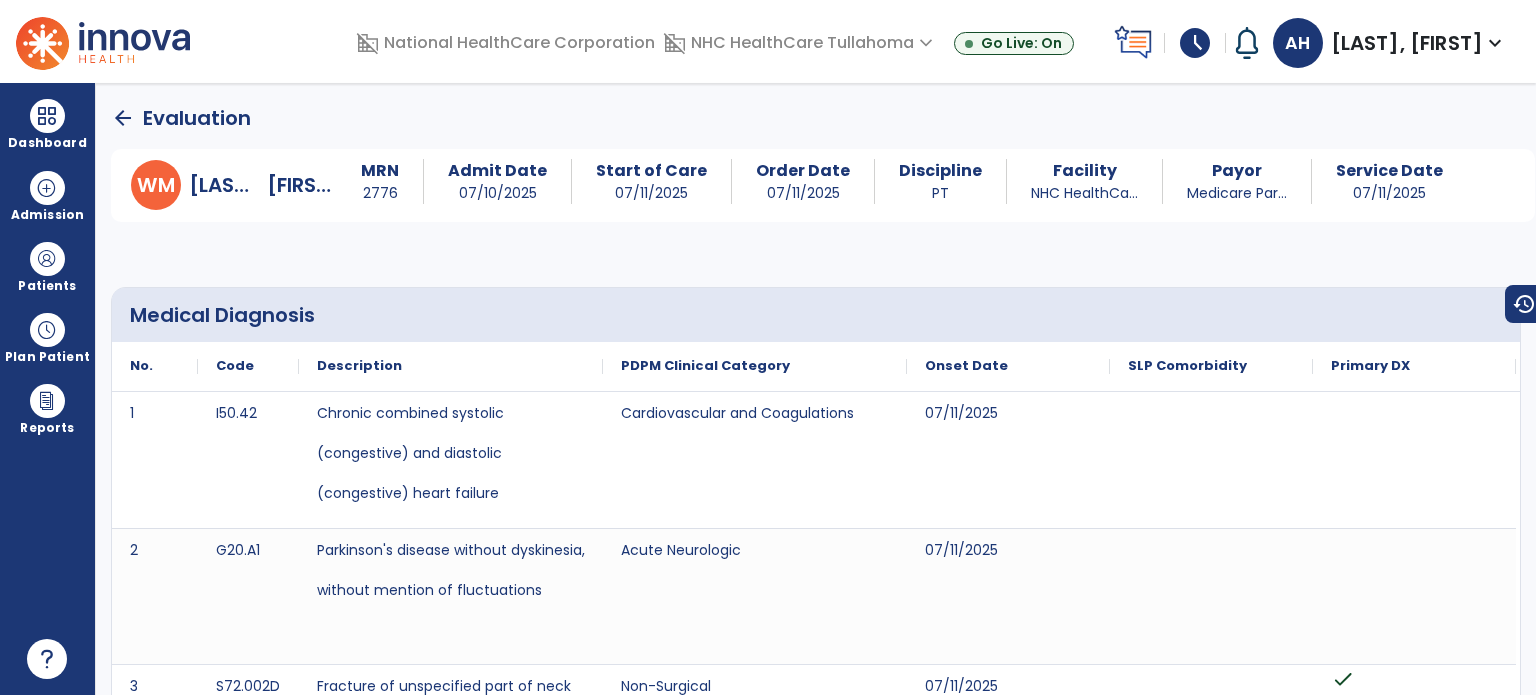 click on "arrow_back" 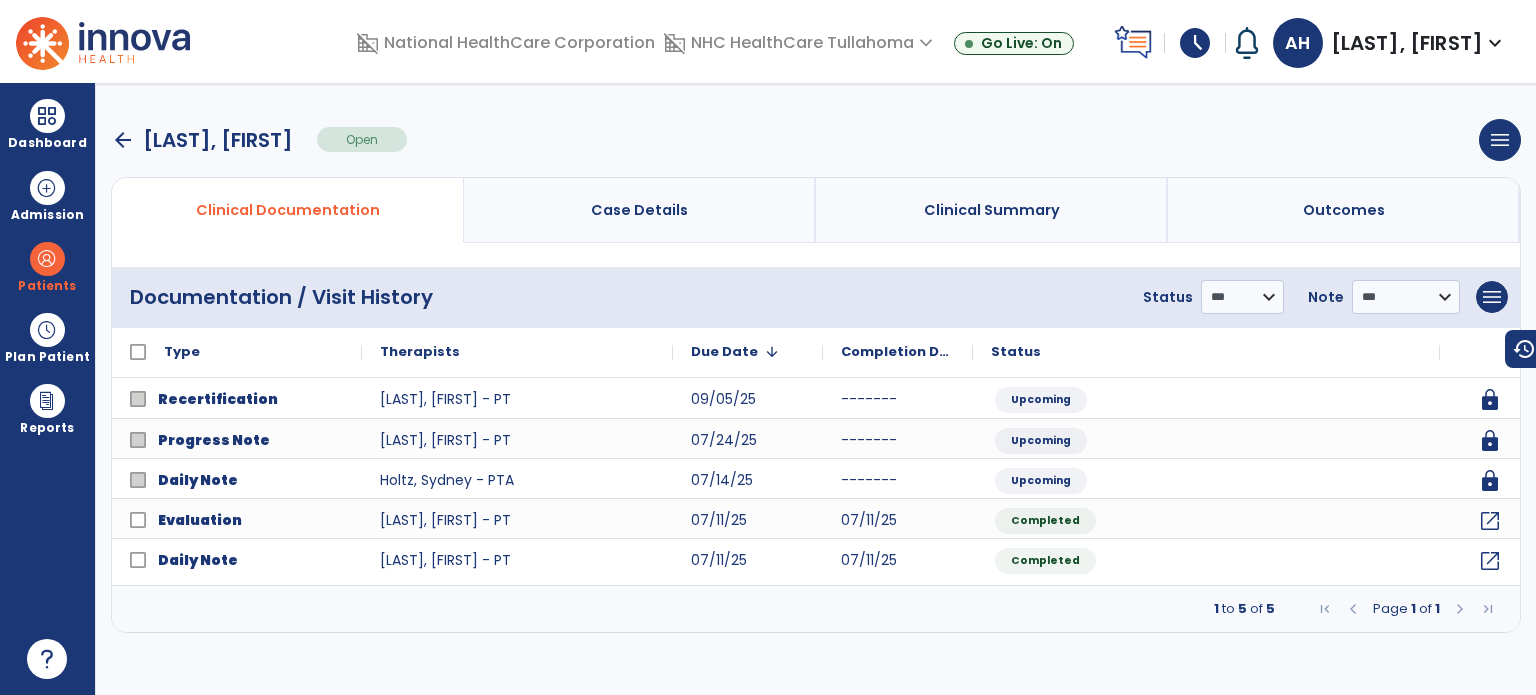 click on "arrow_back" at bounding box center [123, 140] 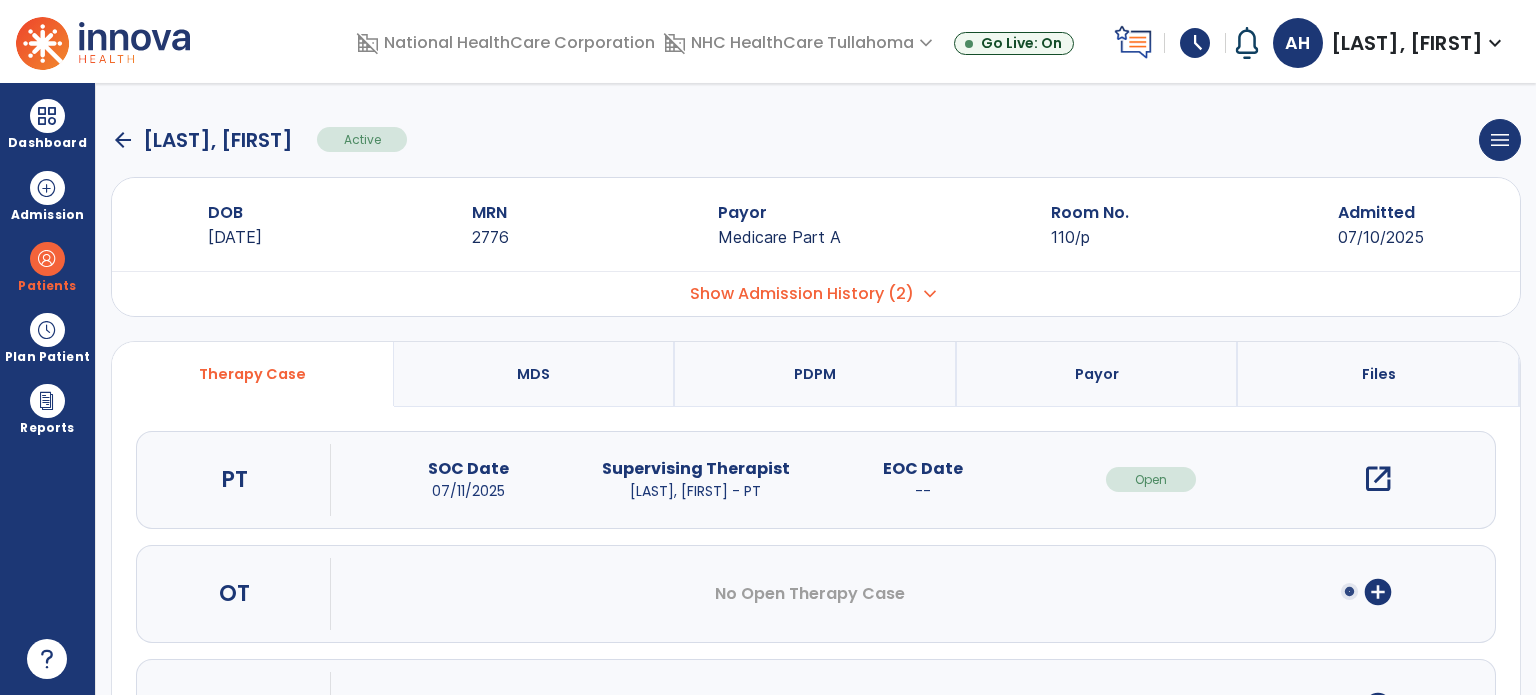 click on "add_circle" at bounding box center [1378, 592] 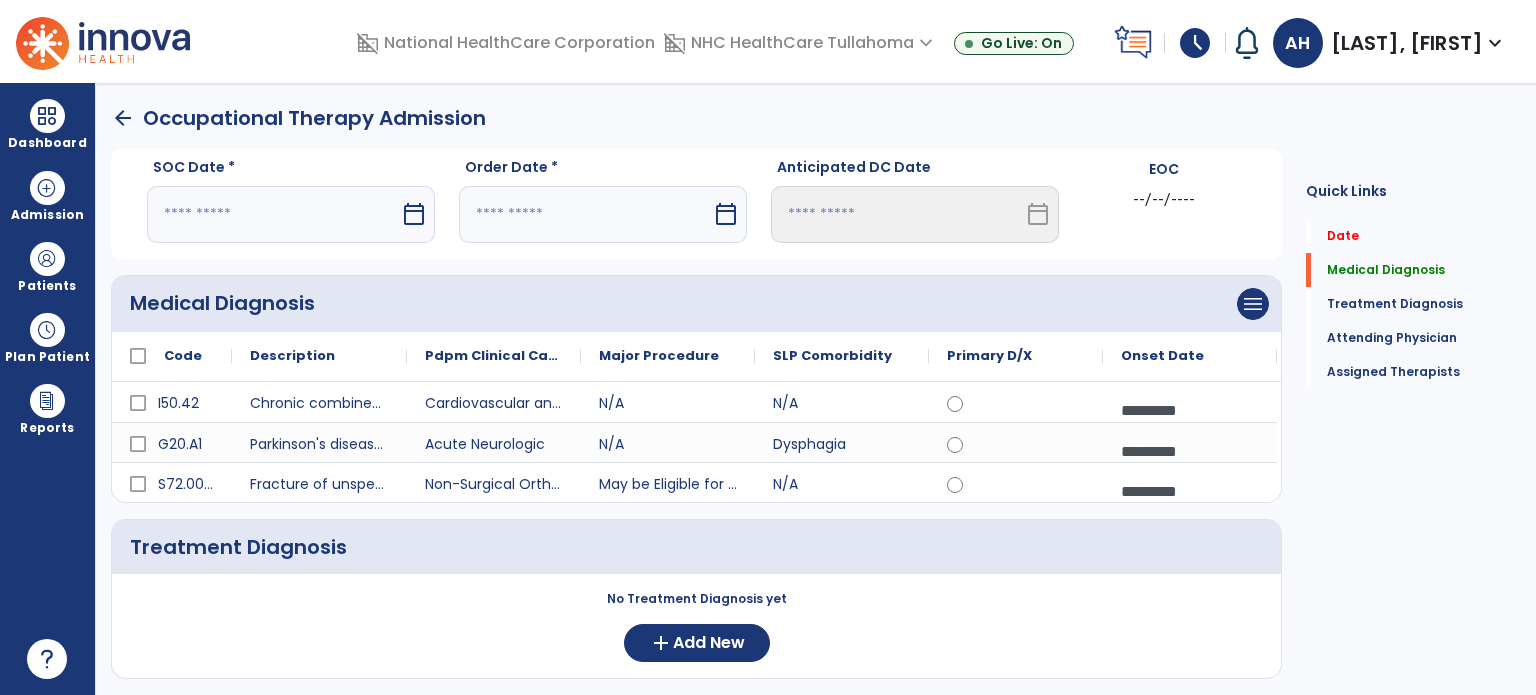 click on "calendar_today" at bounding box center (414, 214) 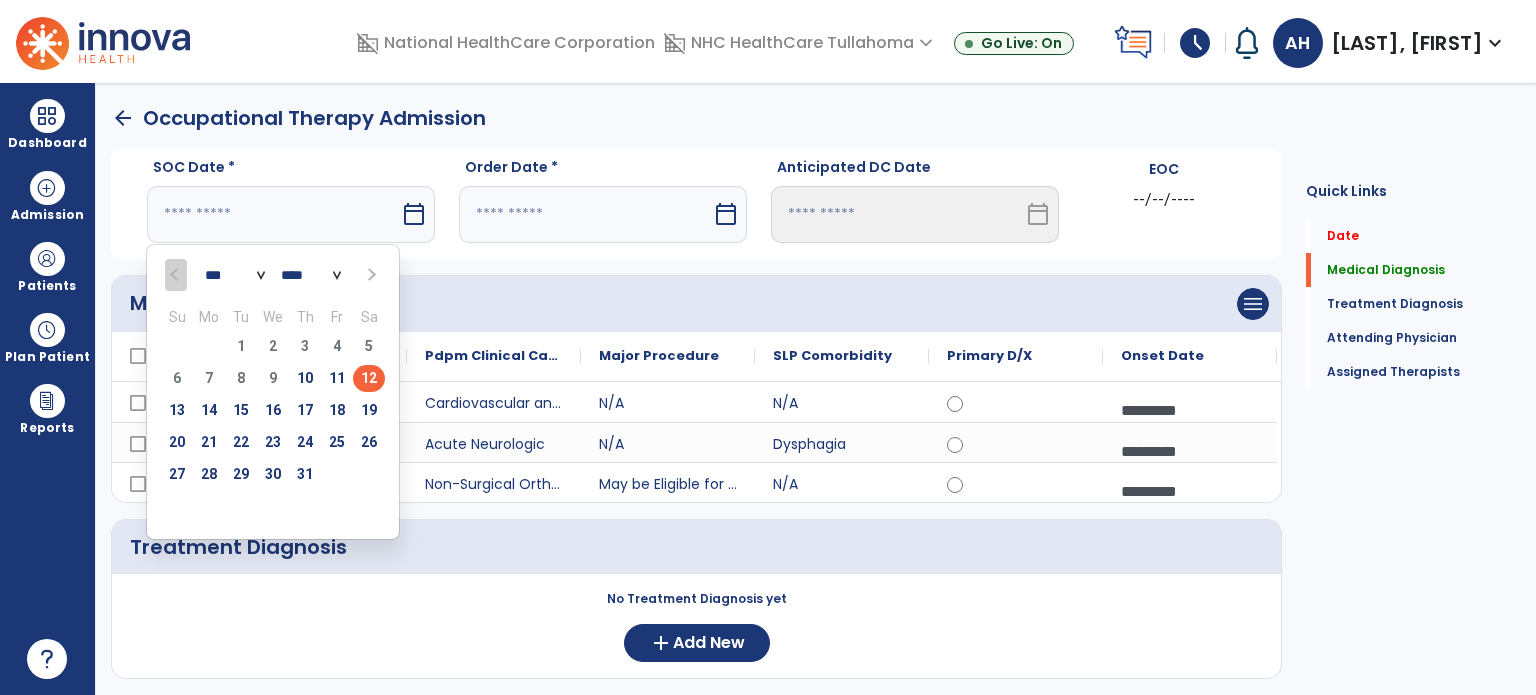 click on "12" at bounding box center [369, 378] 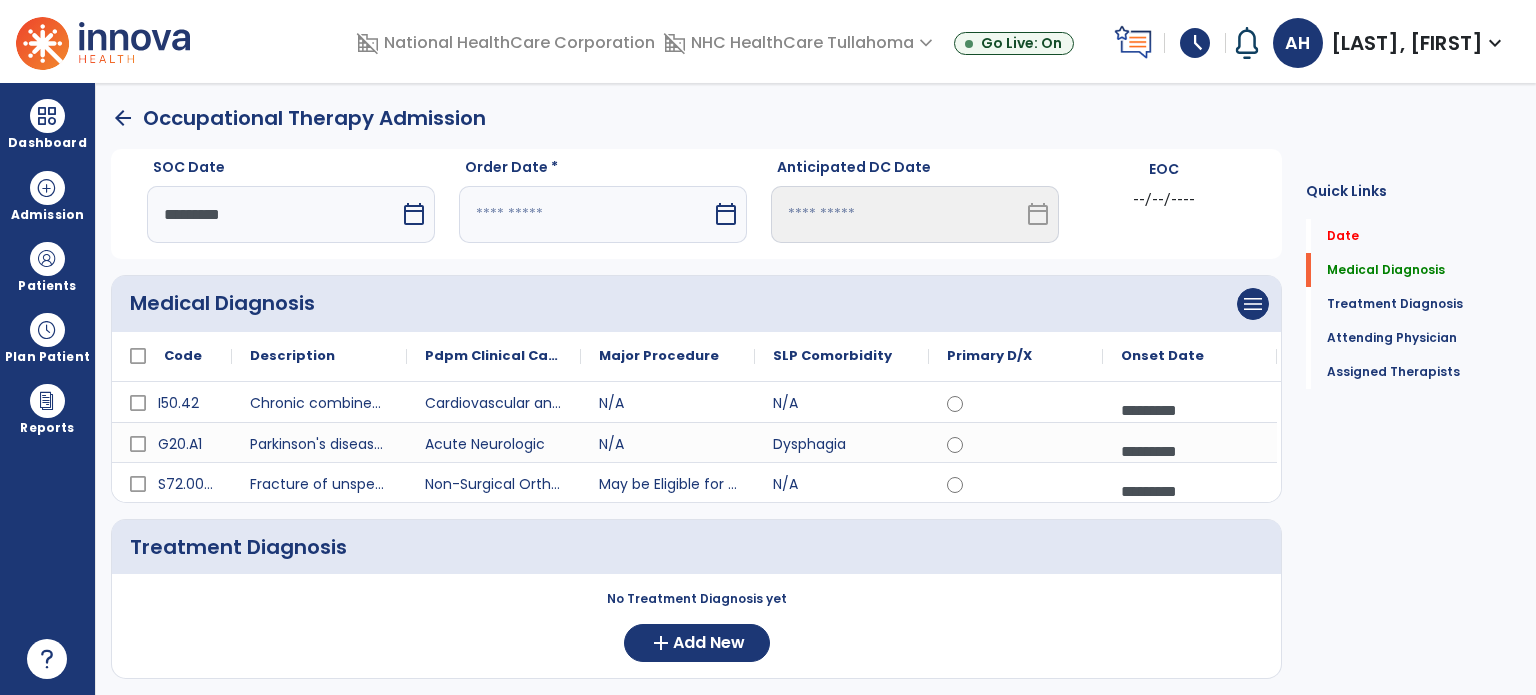 click on "calendar_today" at bounding box center (726, 214) 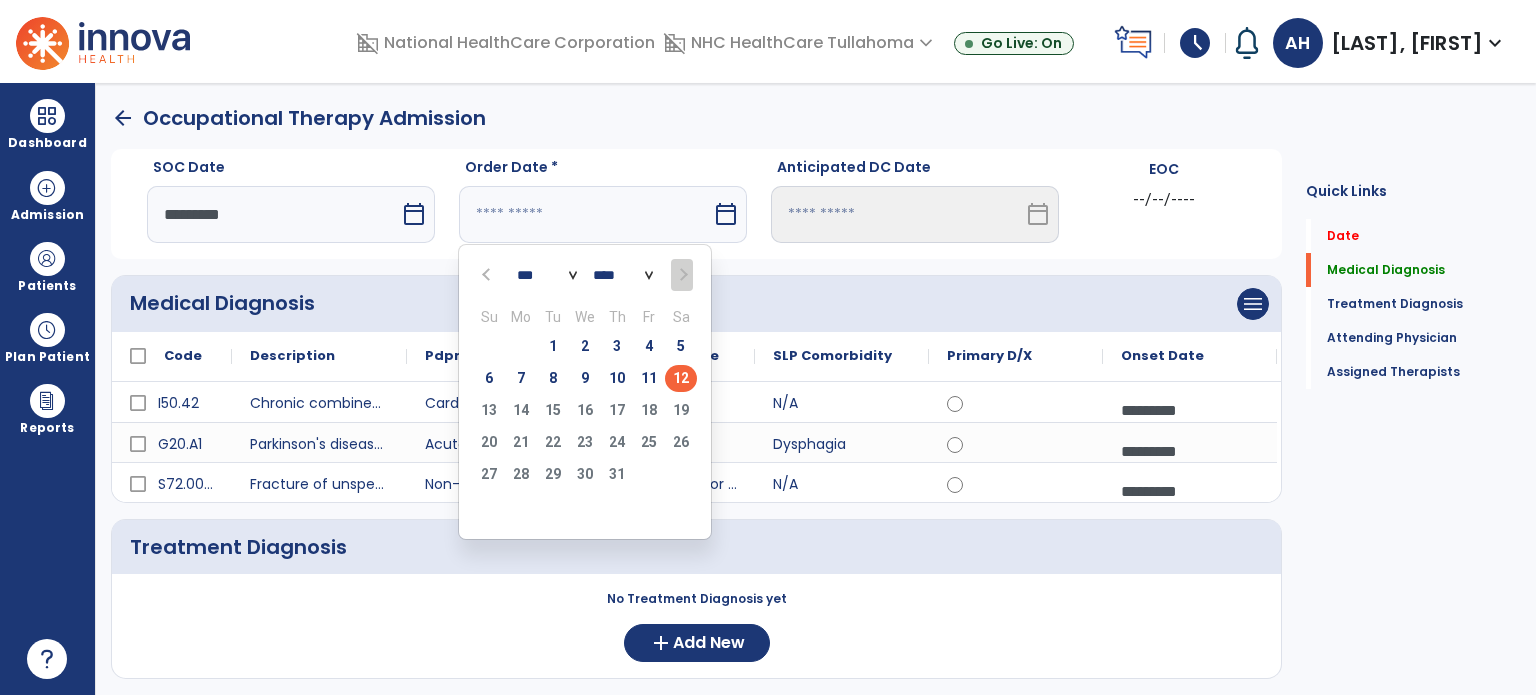 click on "12" at bounding box center [681, 378] 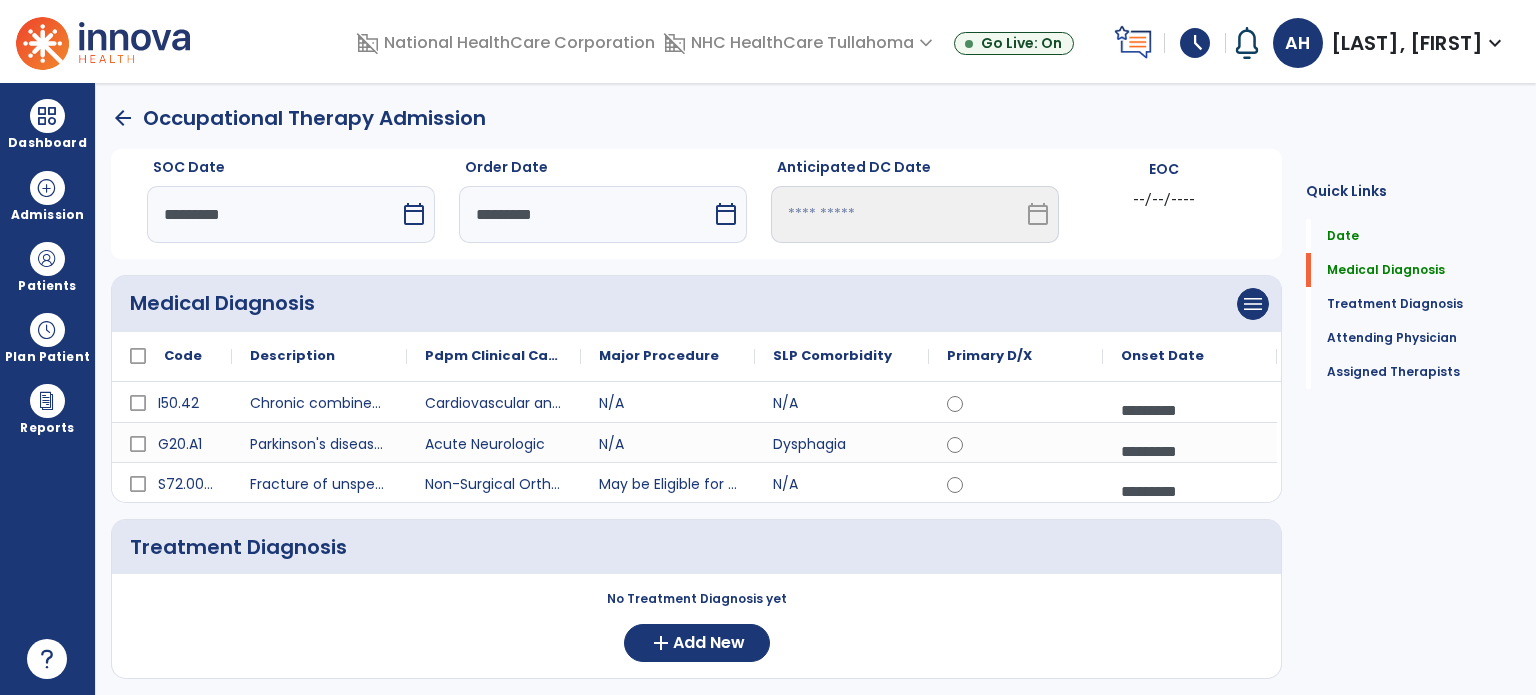 drag, startPoint x: 1528, startPoint y: 215, endPoint x: 1528, endPoint y: 271, distance: 56 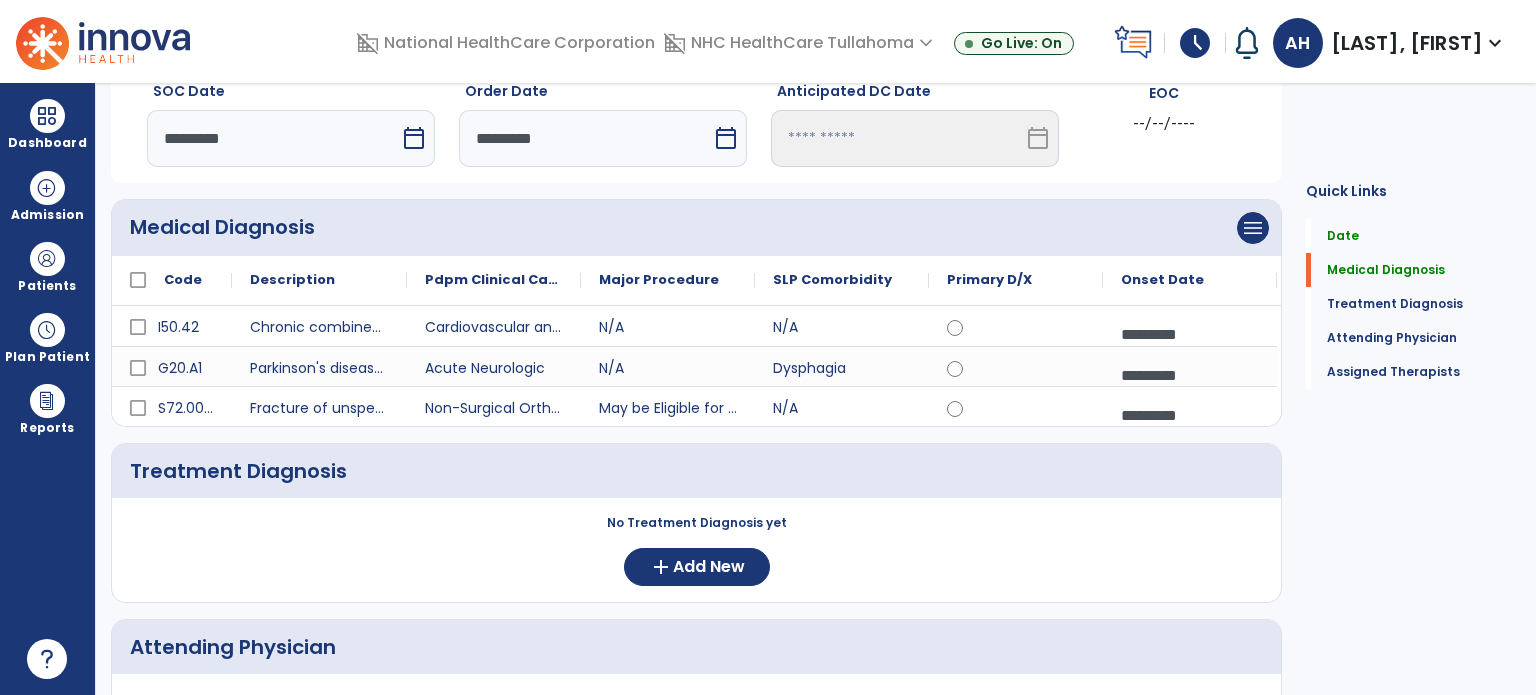 scroll, scrollTop: 84, scrollLeft: 0, axis: vertical 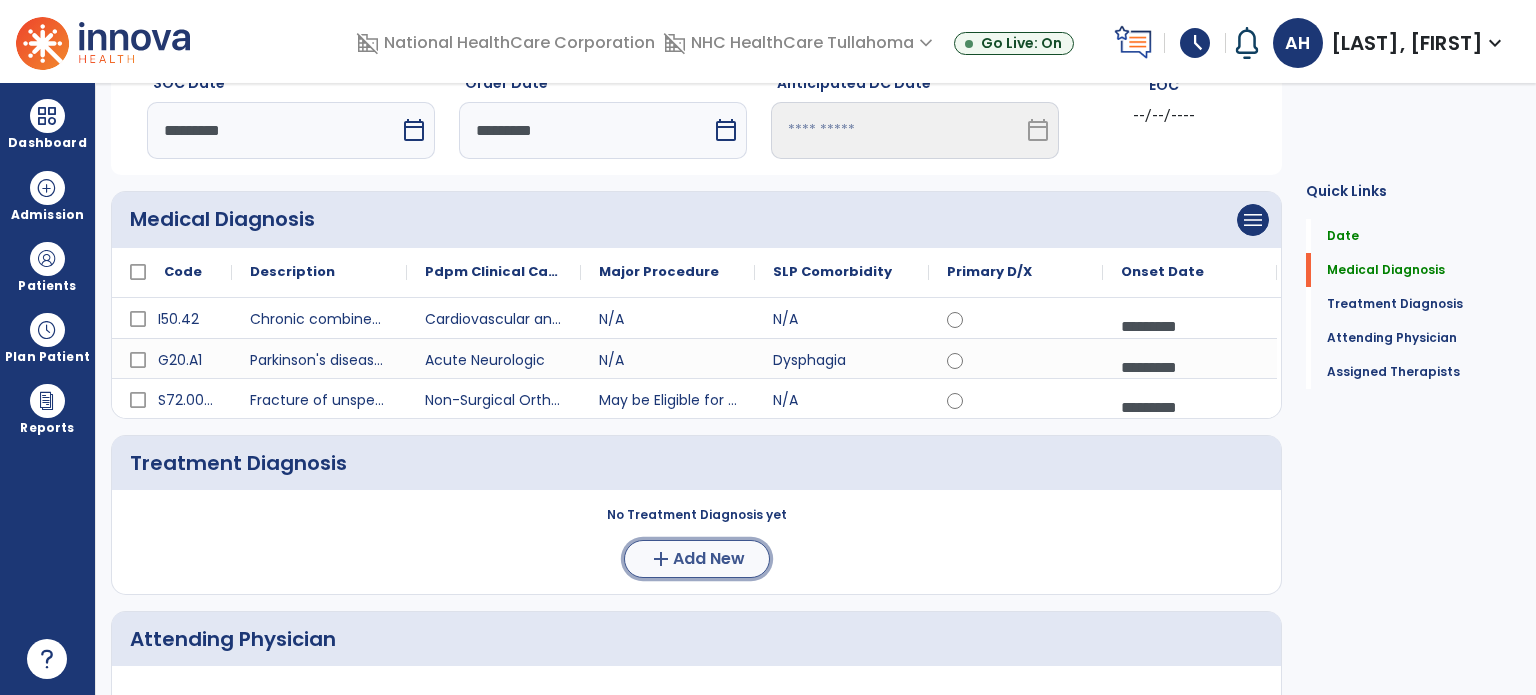 click on "Add New" 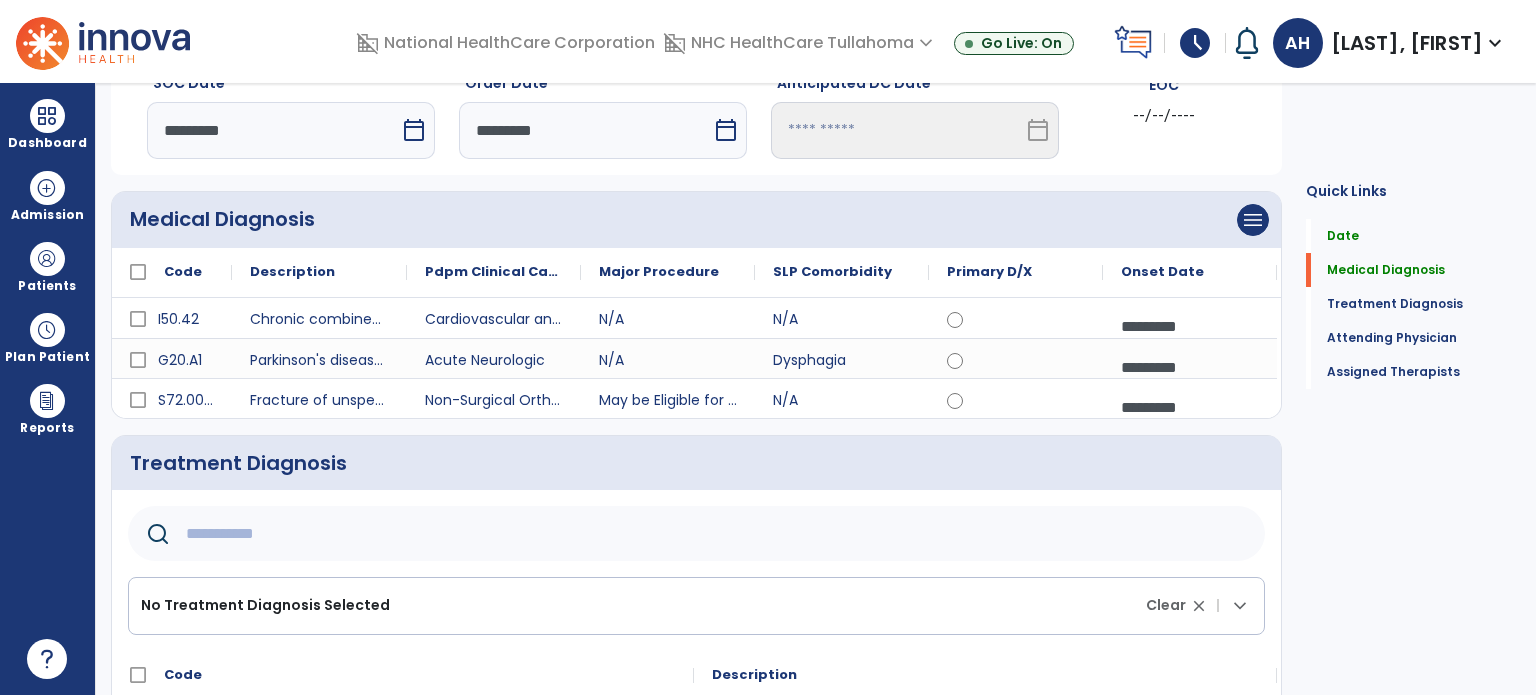 click 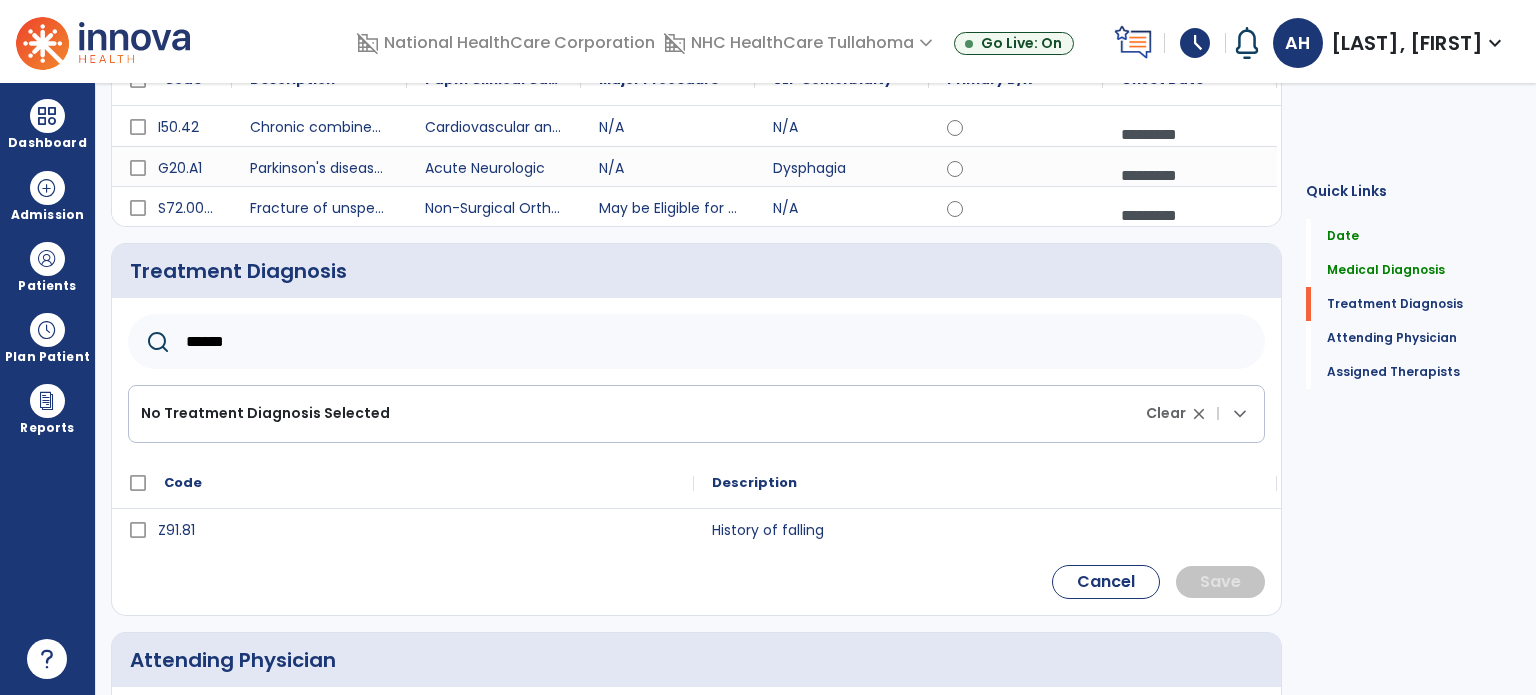 scroll, scrollTop: 304, scrollLeft: 0, axis: vertical 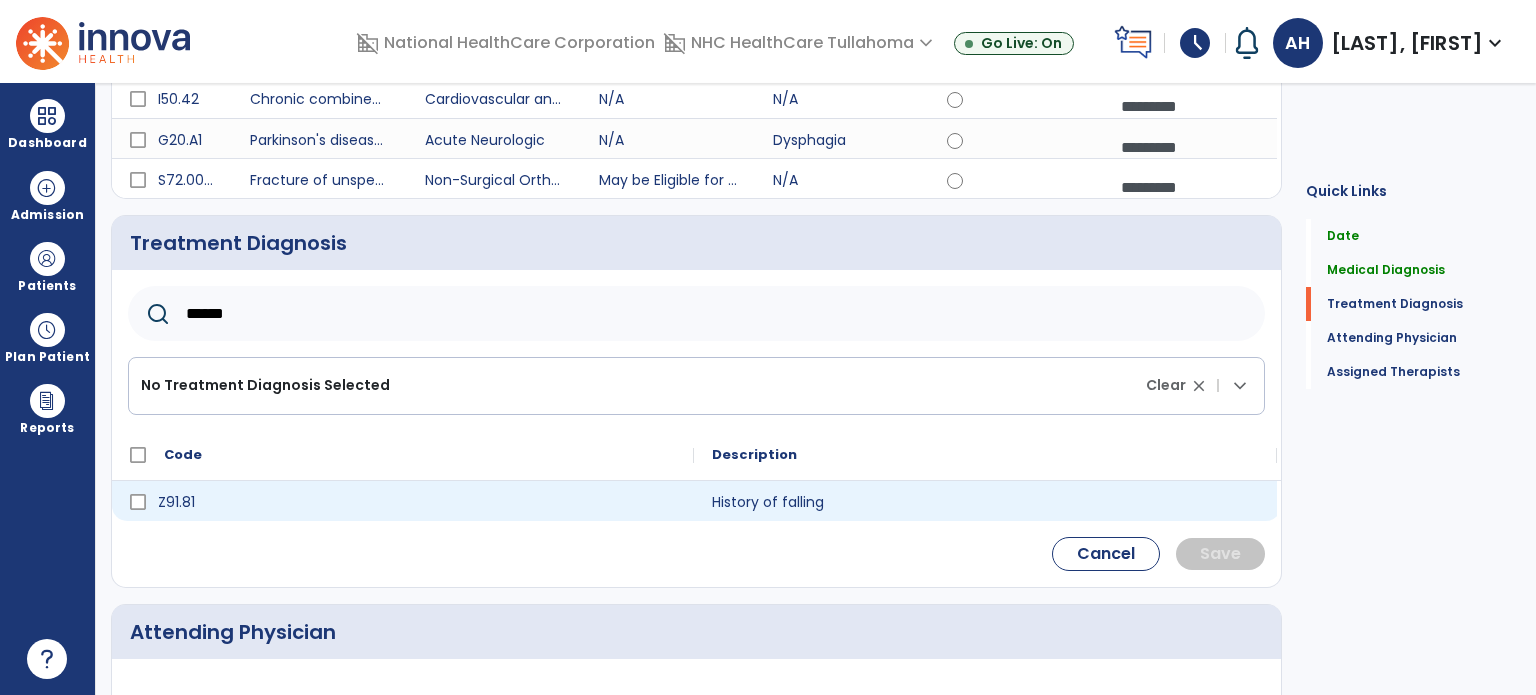 type on "******" 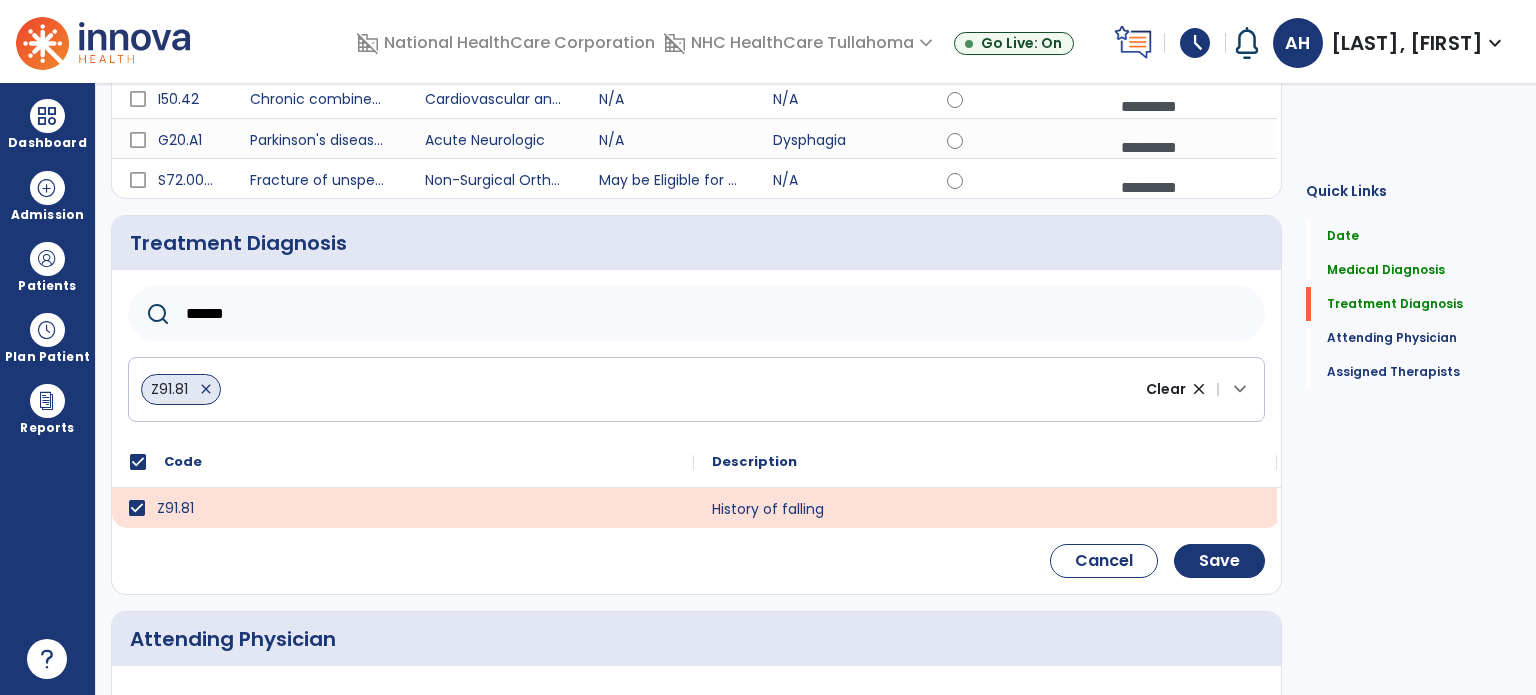 drag, startPoint x: 244, startPoint y: 312, endPoint x: 188, endPoint y: 310, distance: 56.0357 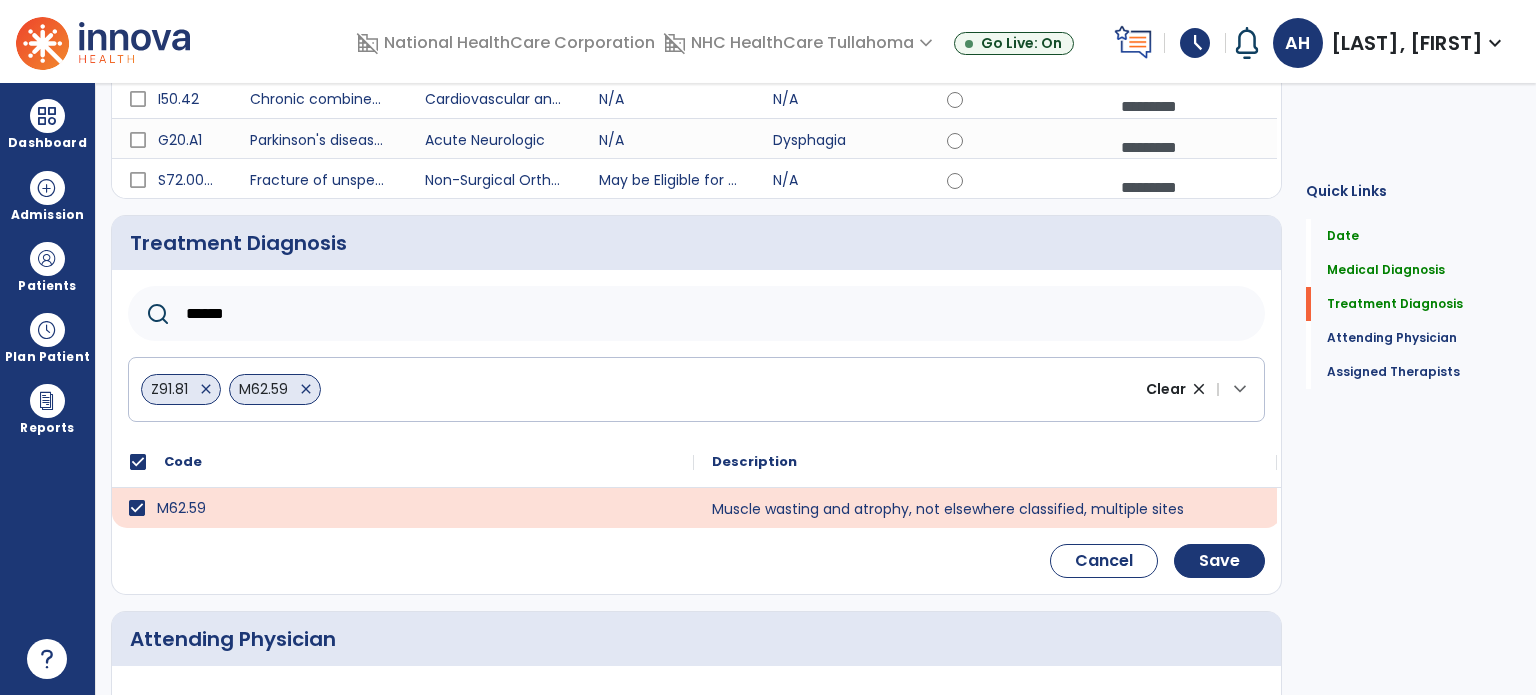 click on "******" 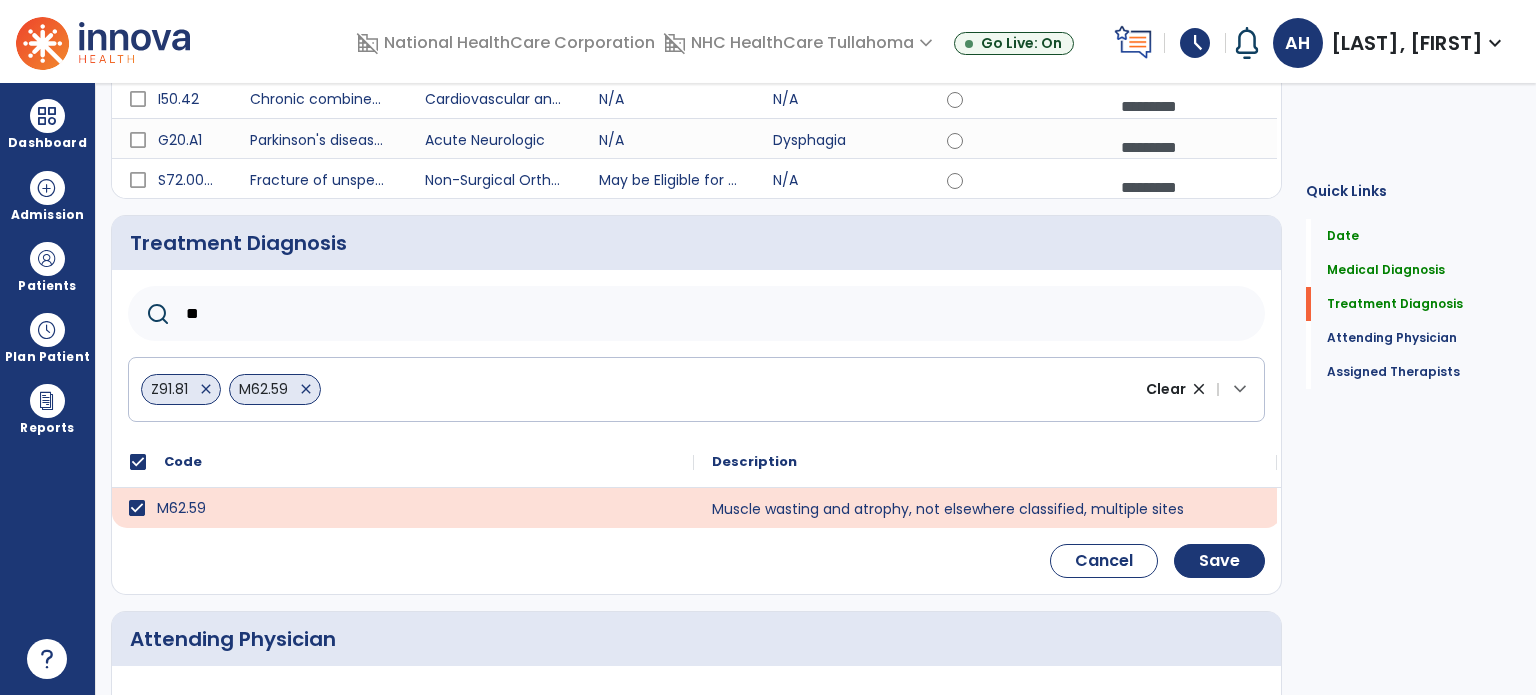 type on "*" 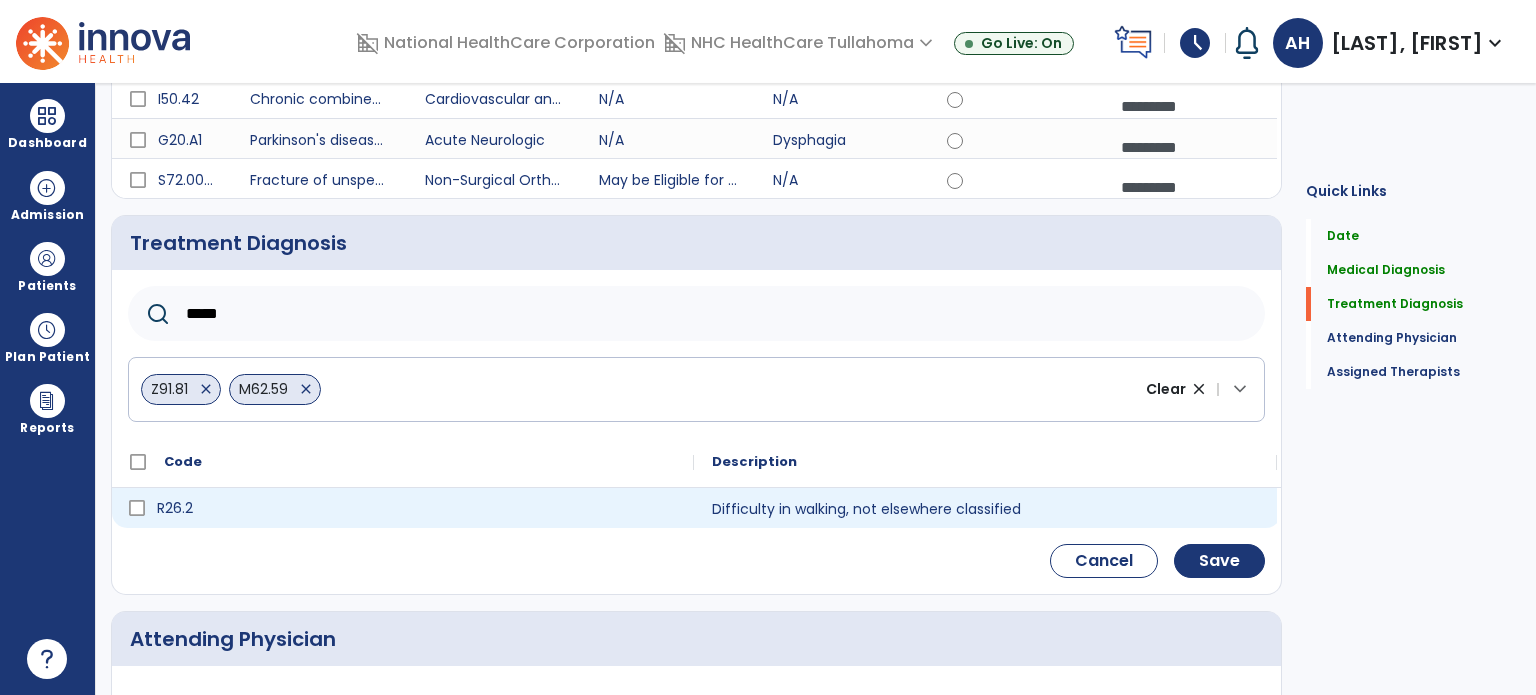 type on "*****" 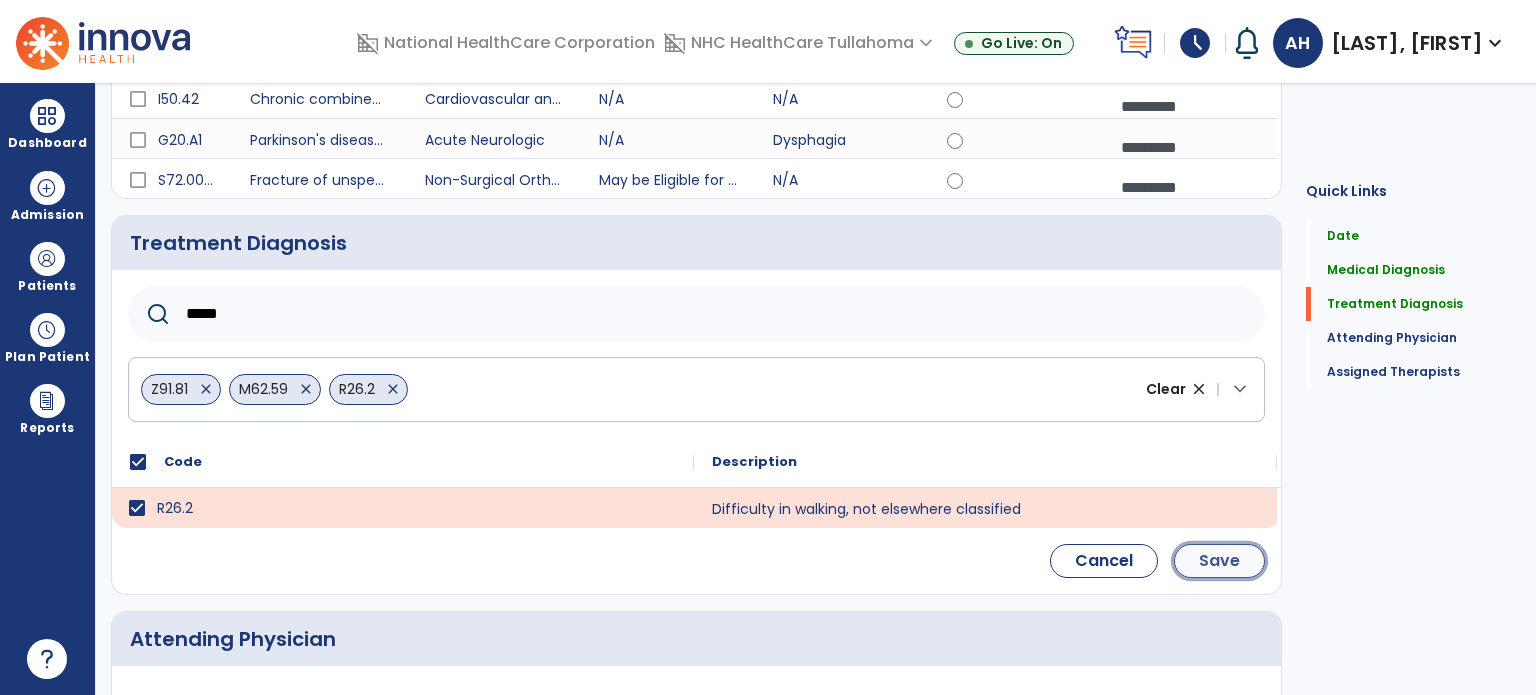 click on "Save" 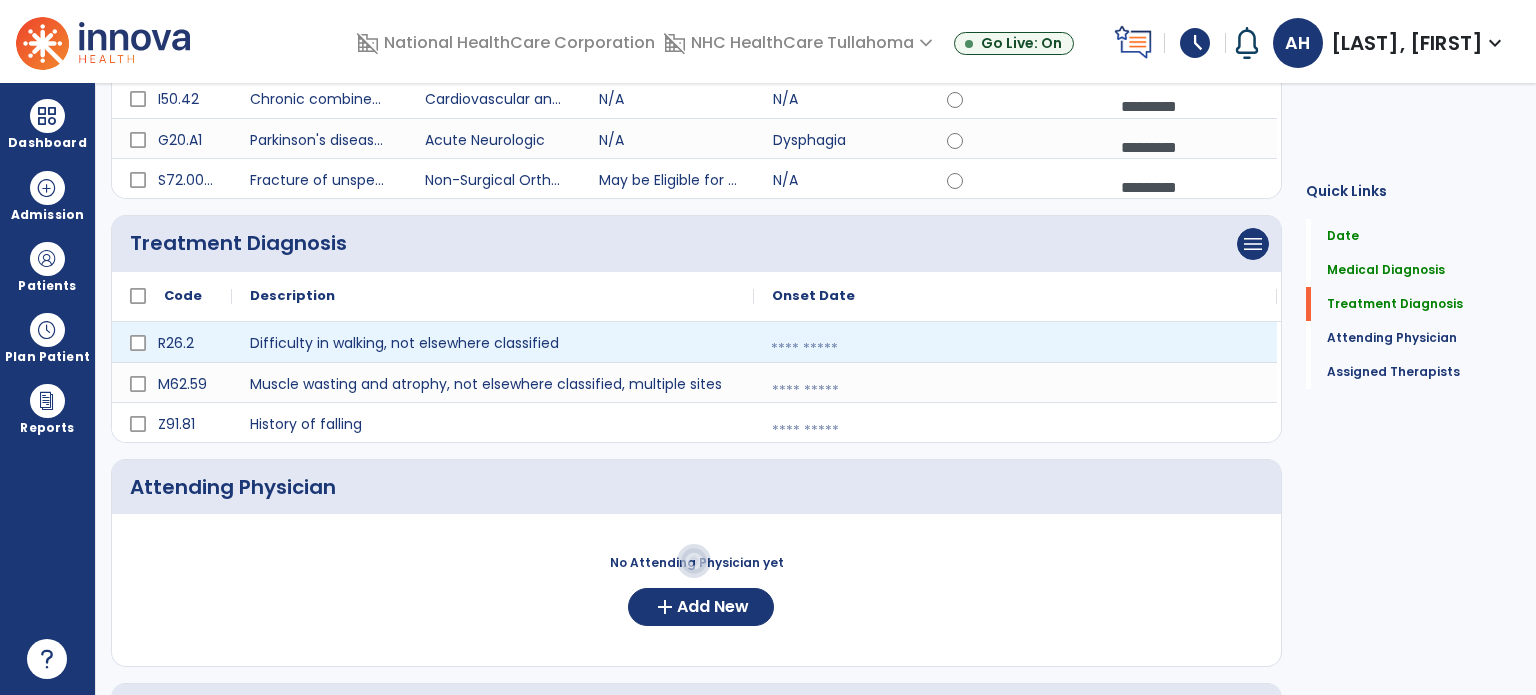 click at bounding box center [1015, 349] 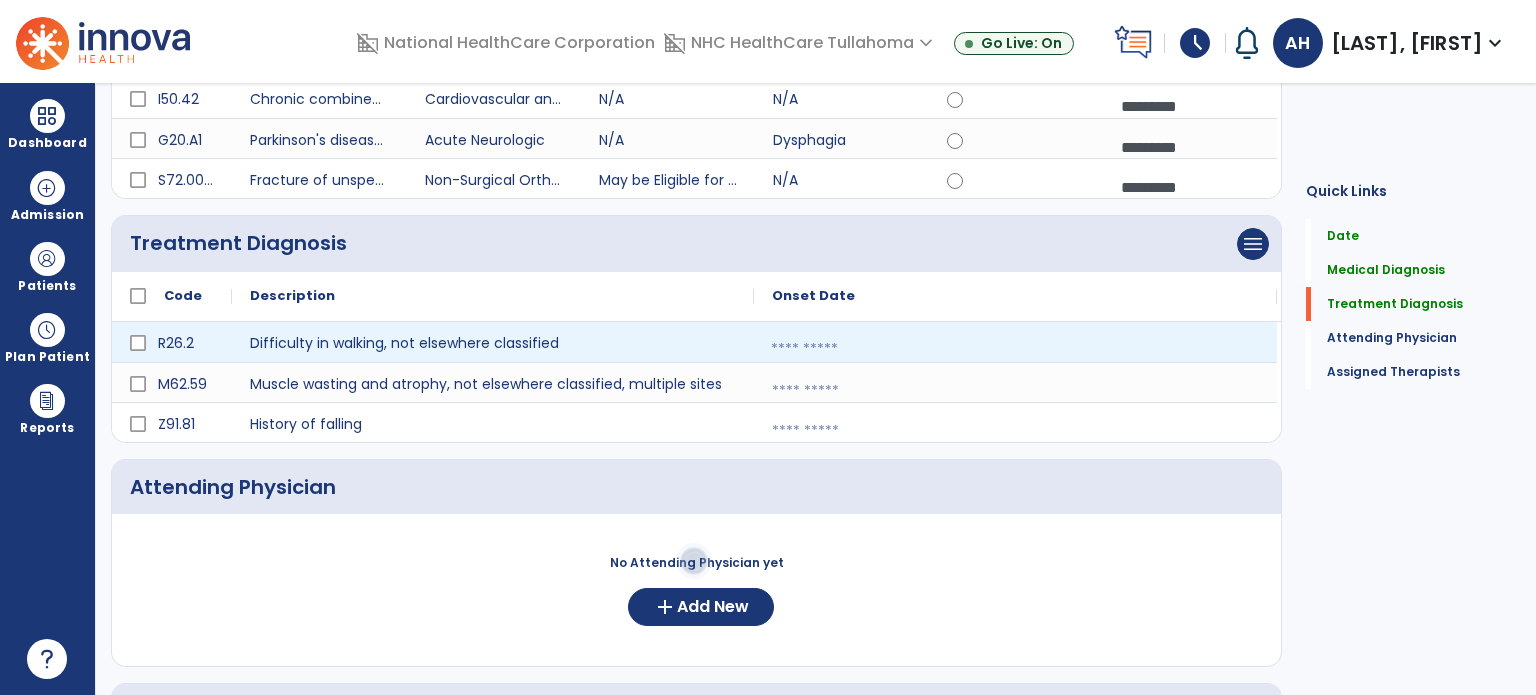 select on "*" 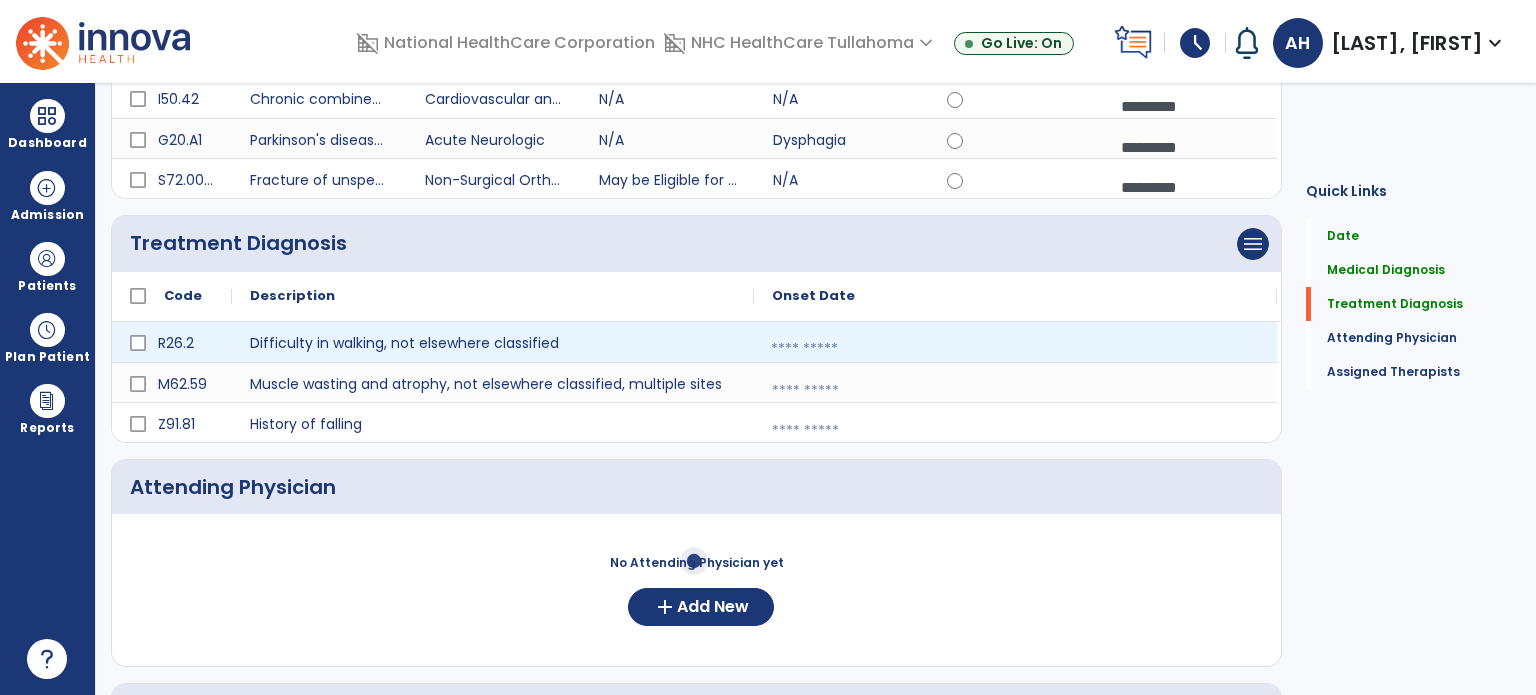 select on "****" 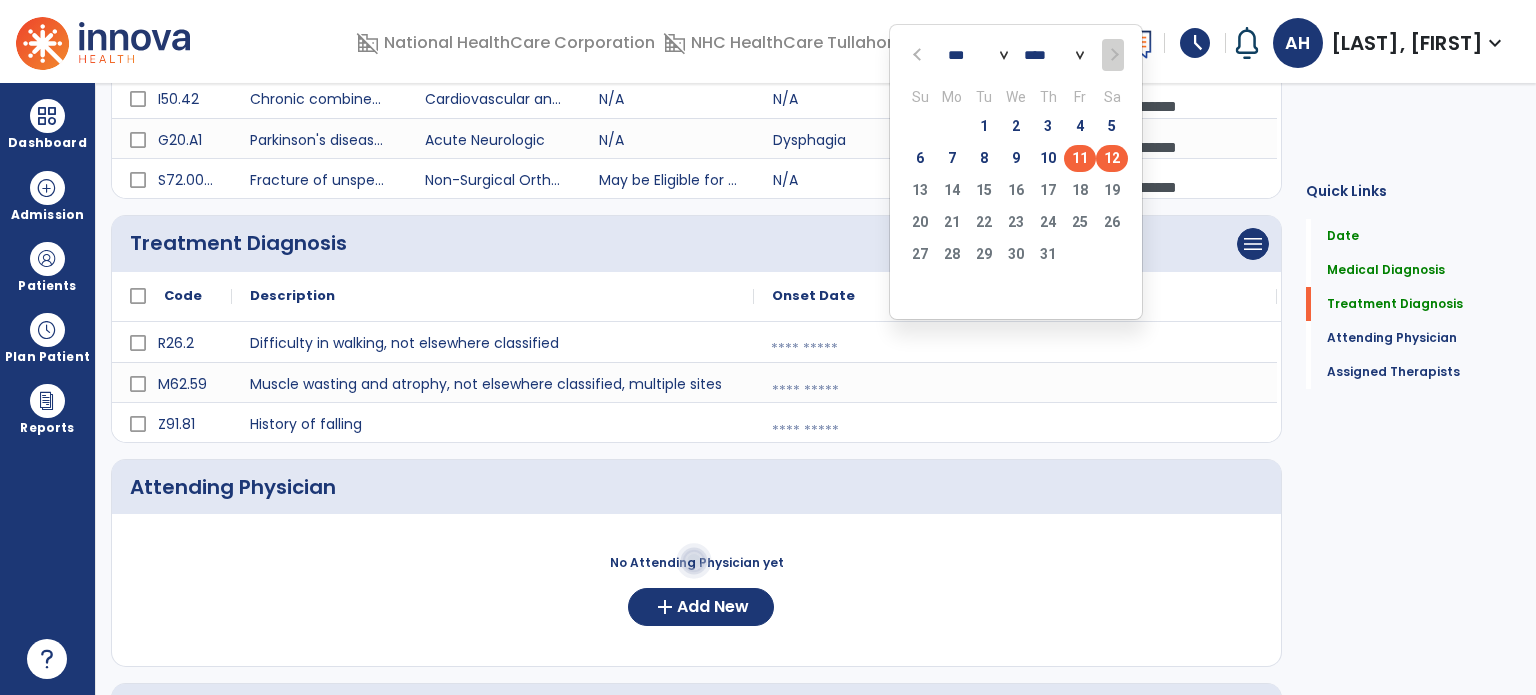 click on "11" 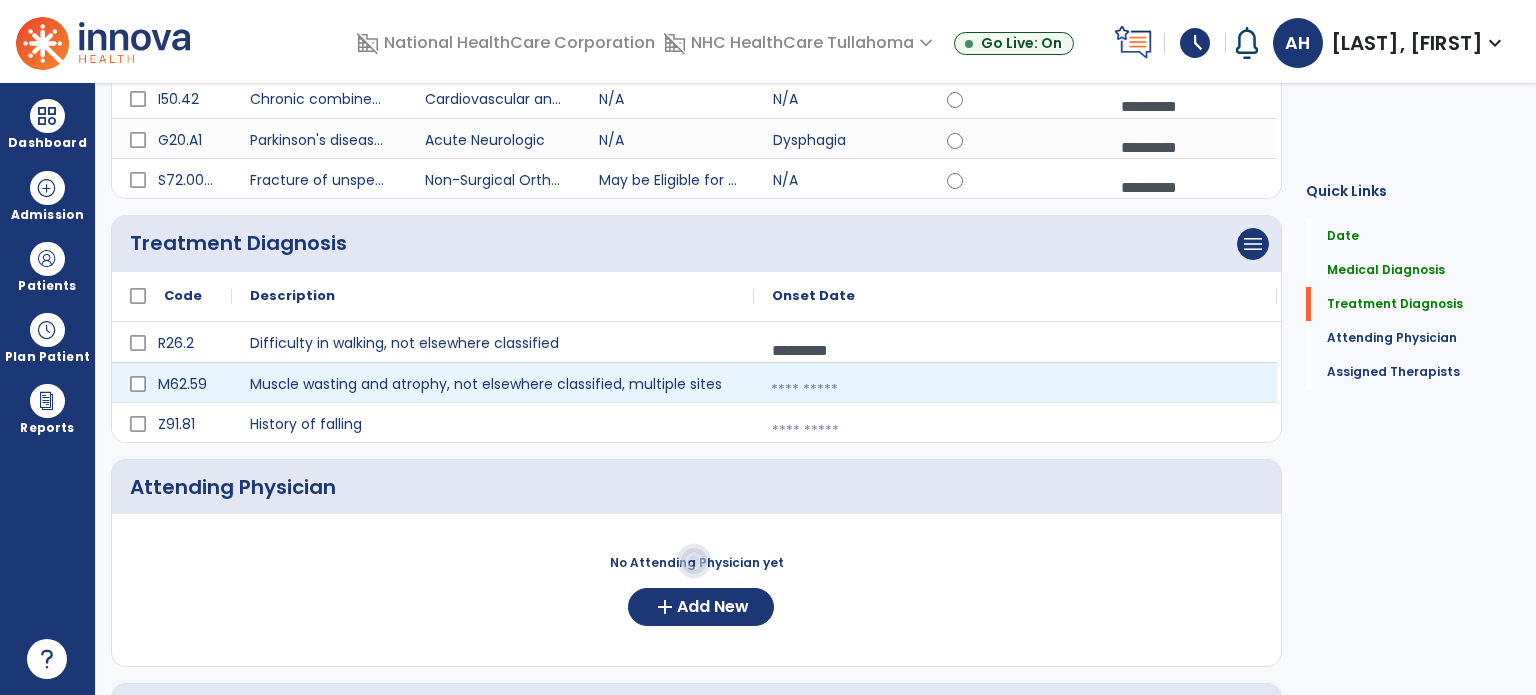 click at bounding box center (1015, 390) 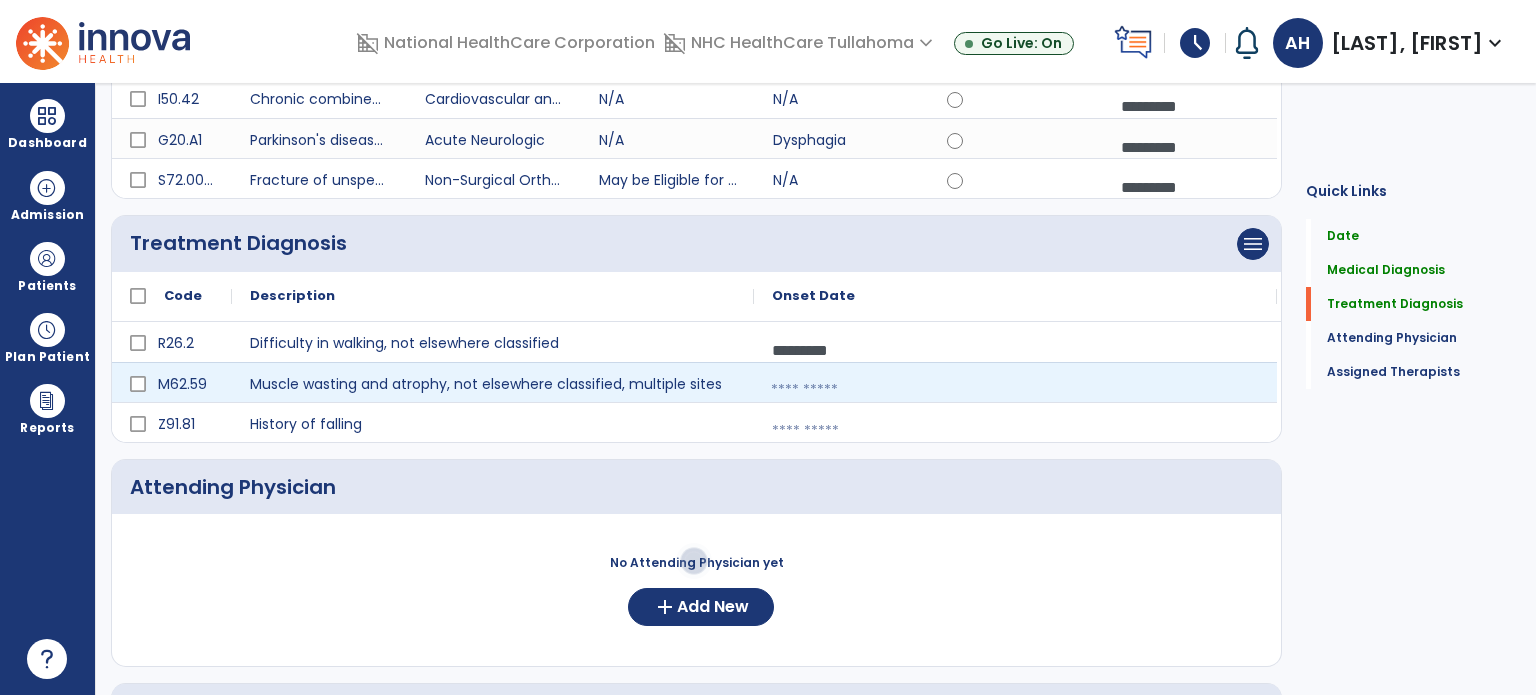 select on "*" 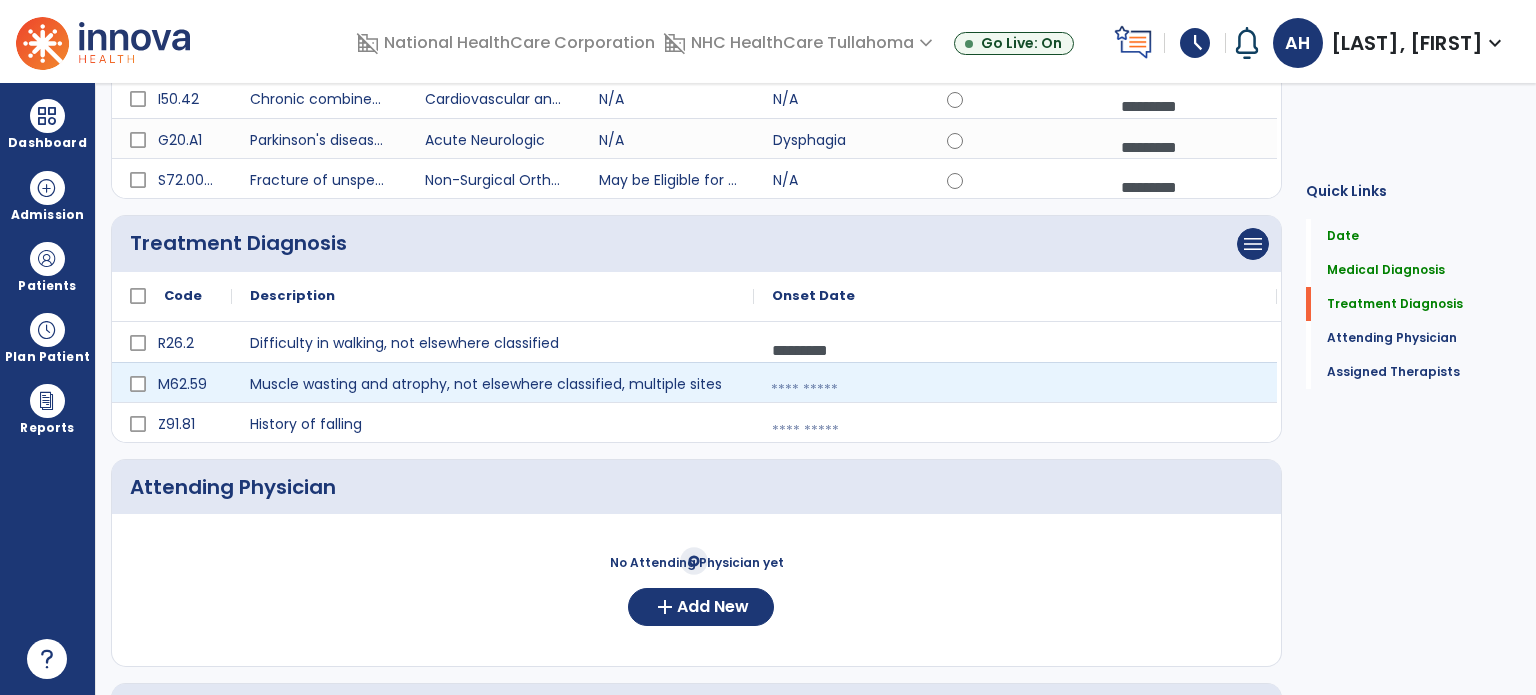 select on "****" 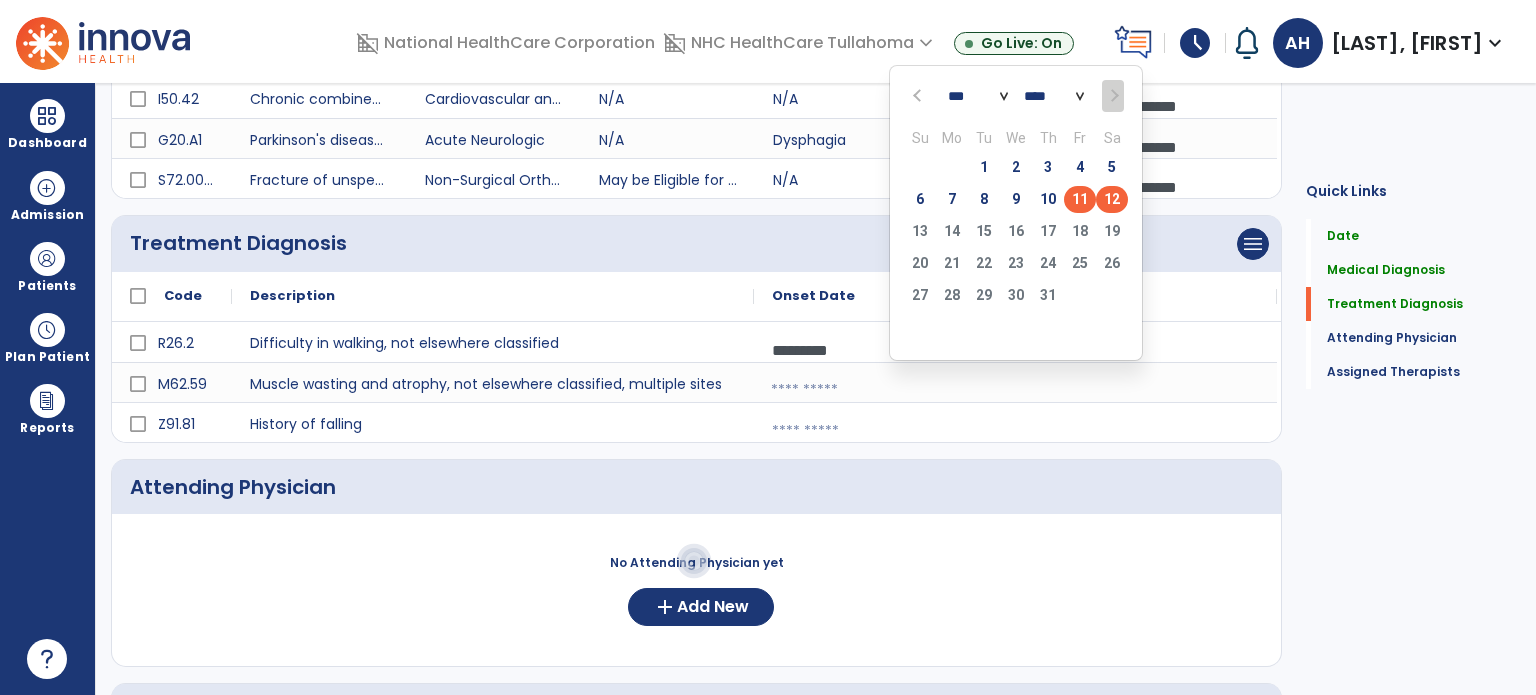 click on "11" 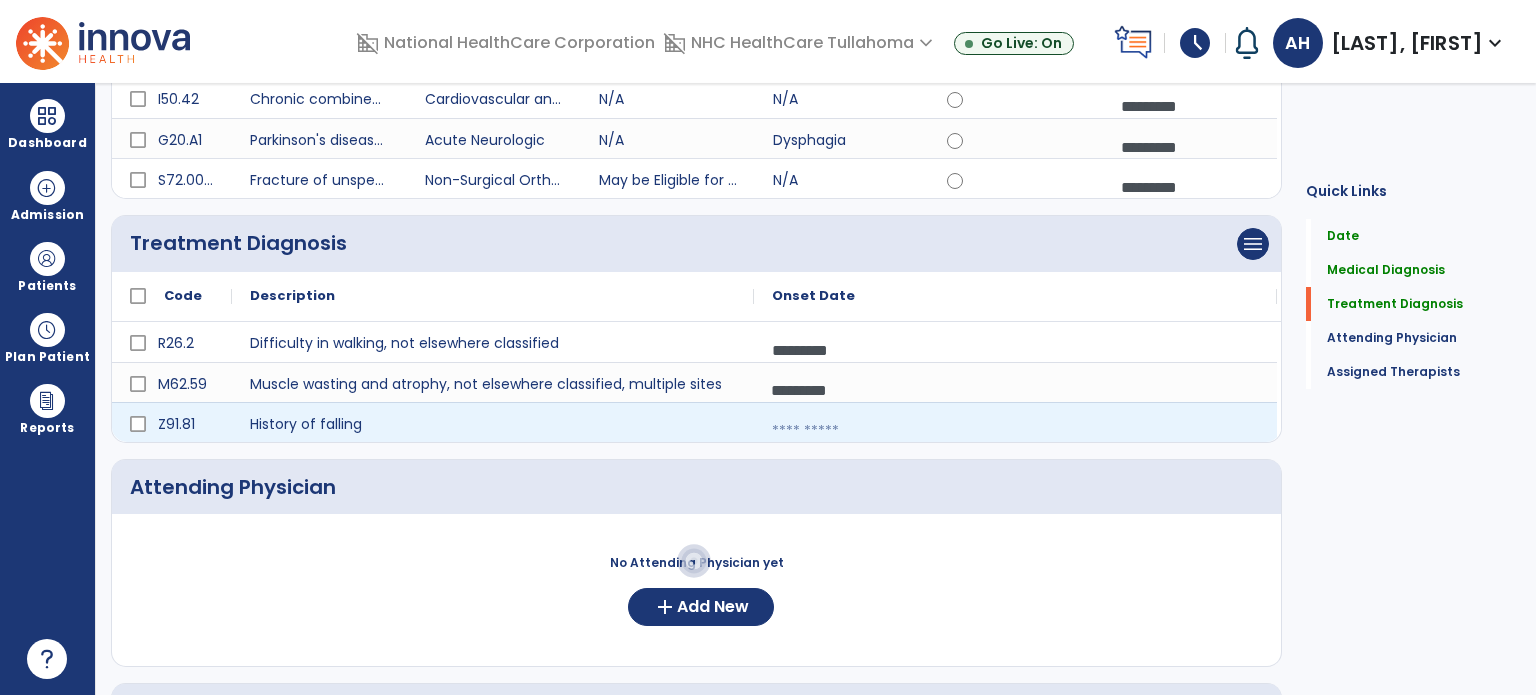 click at bounding box center (1015, 431) 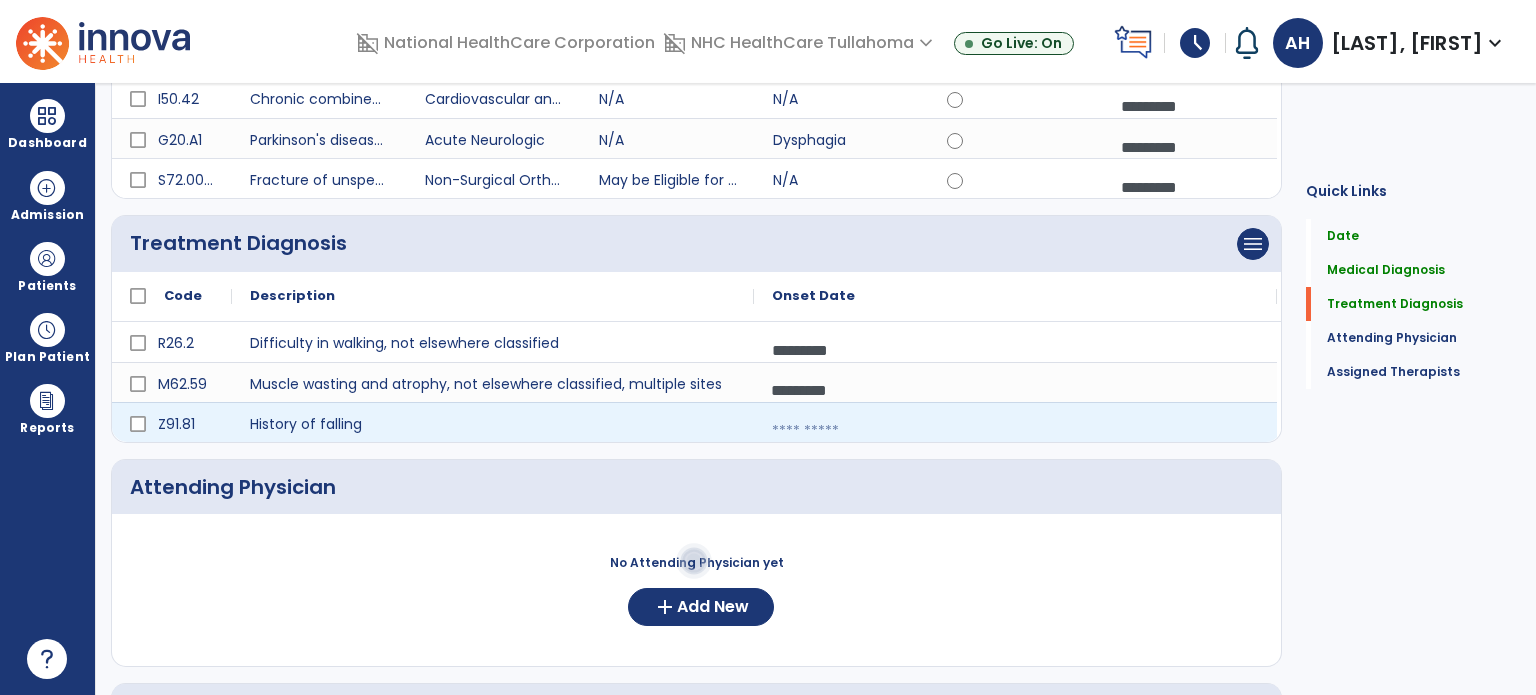 select on "*" 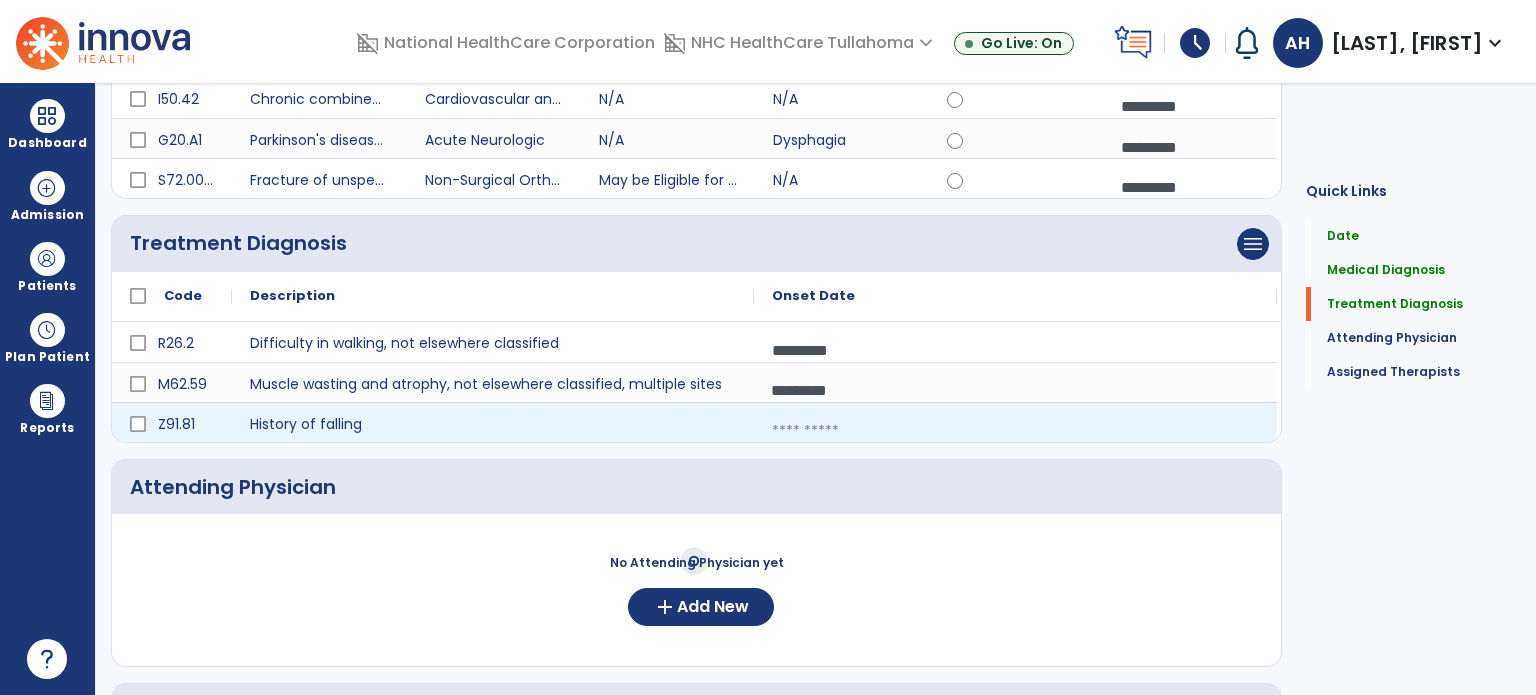 select on "****" 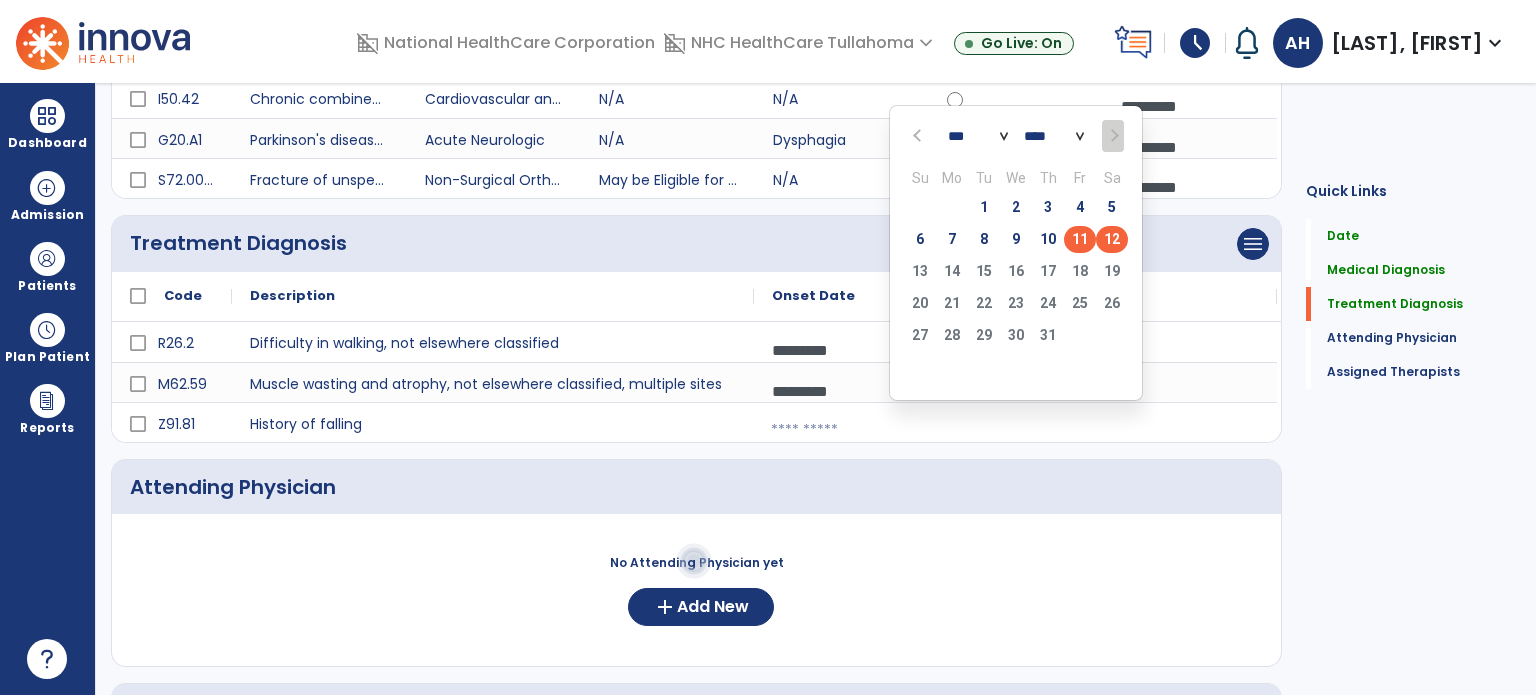 click on "11" 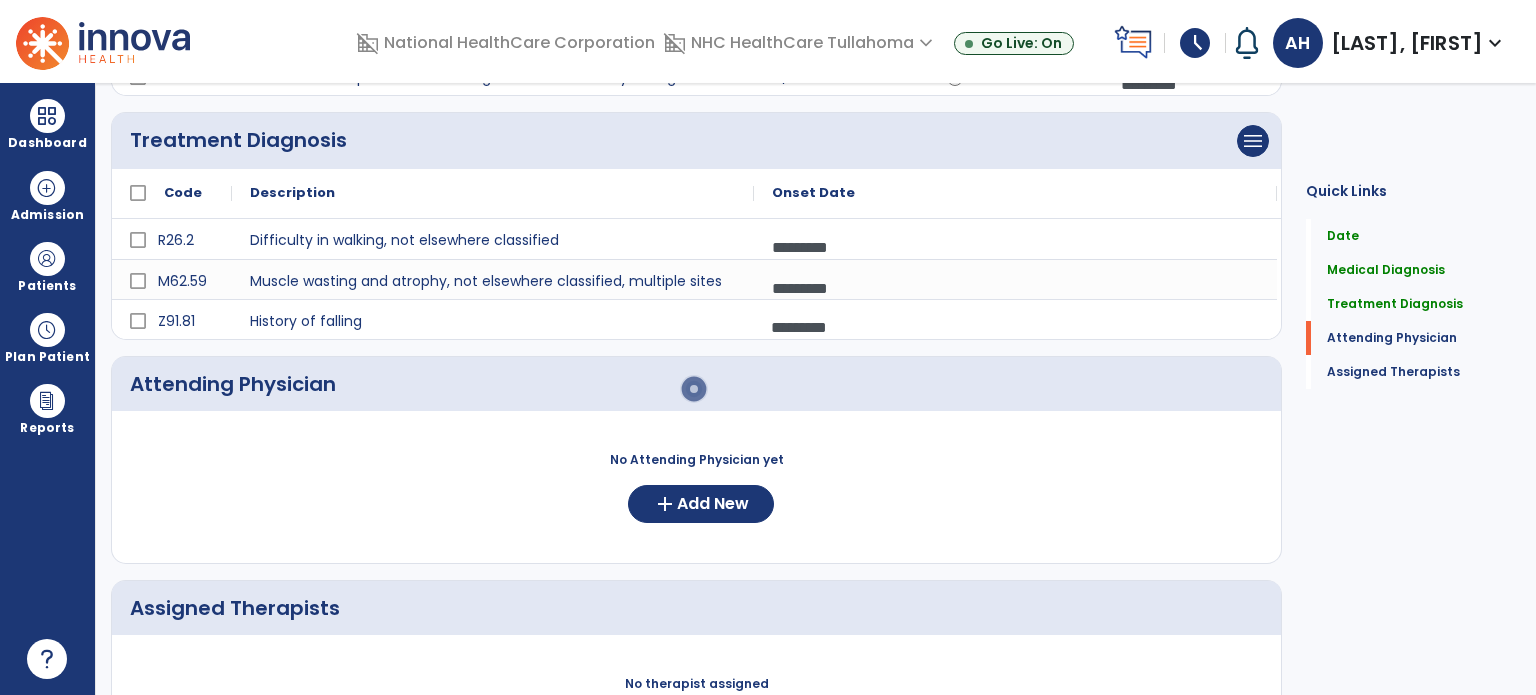 scroll, scrollTop: 500, scrollLeft: 0, axis: vertical 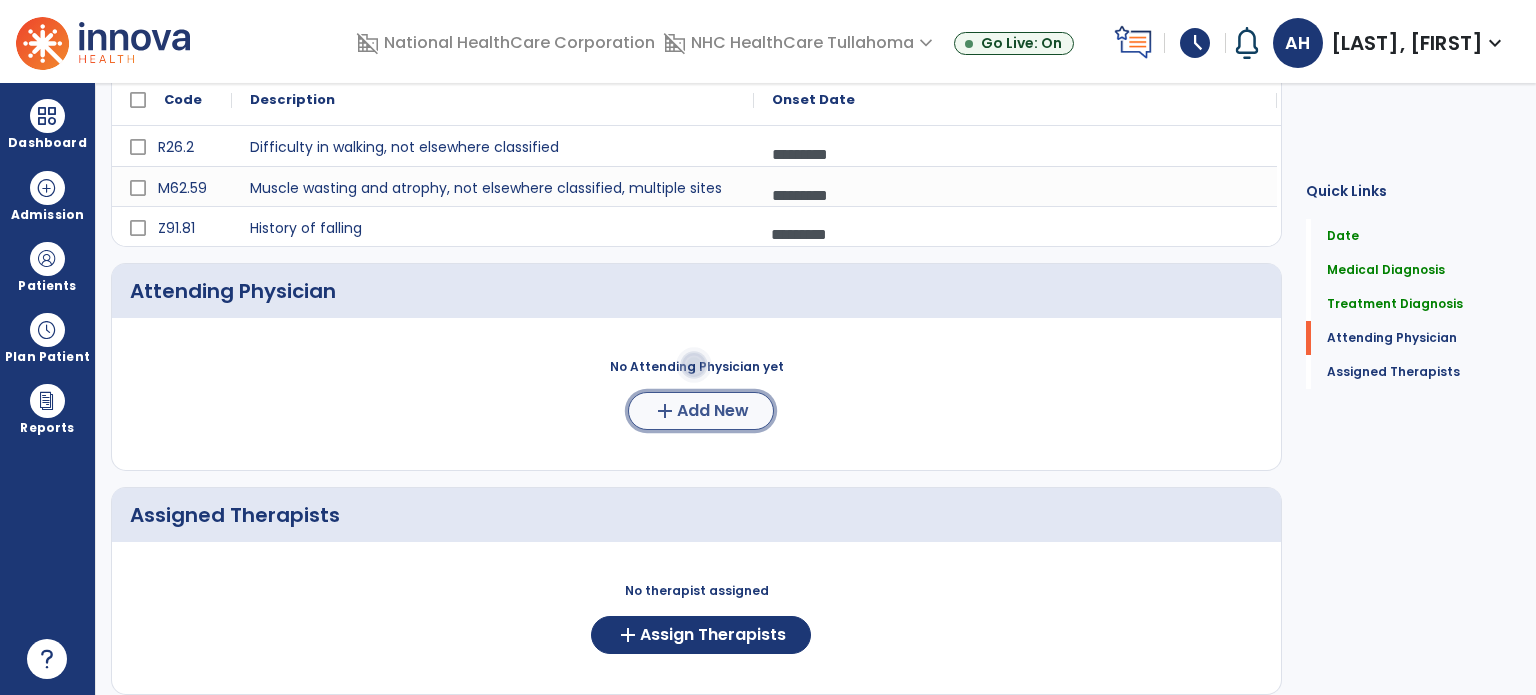 click on "Add New" 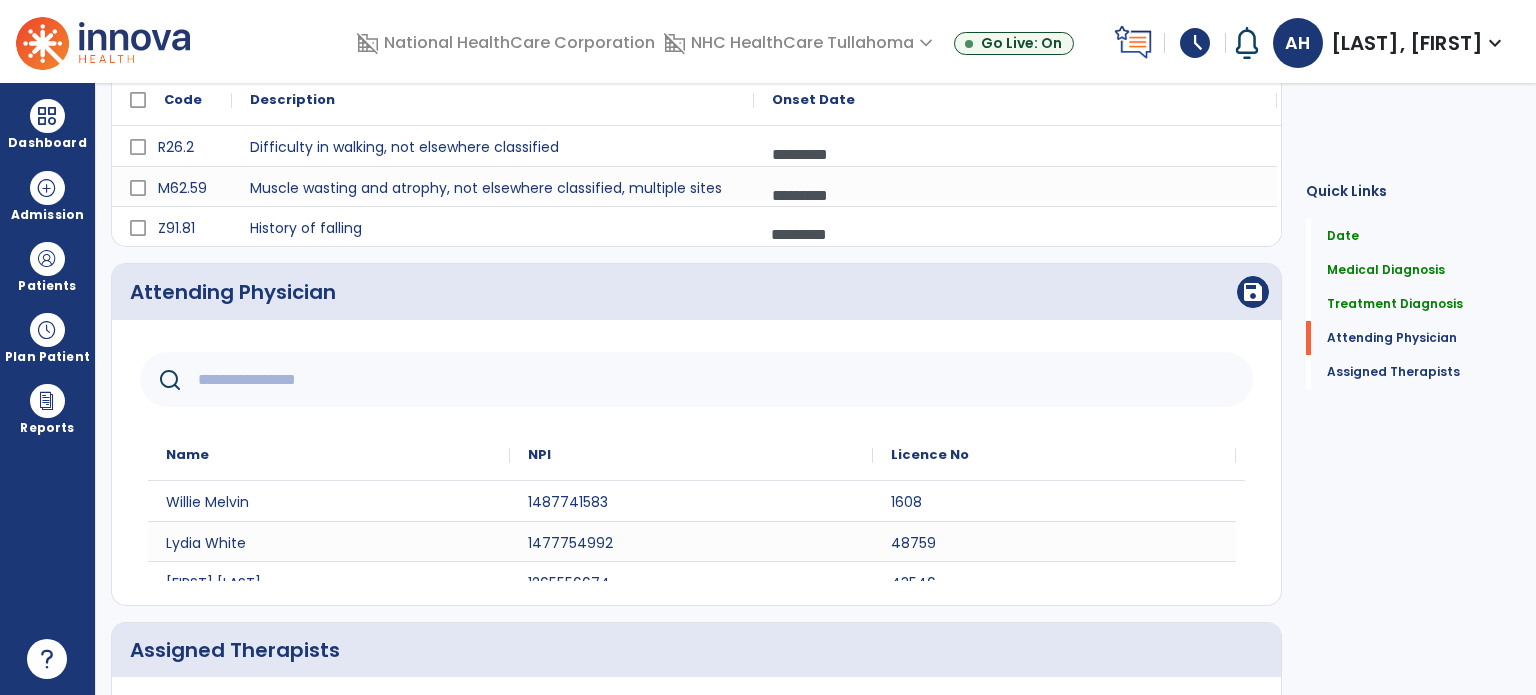 click 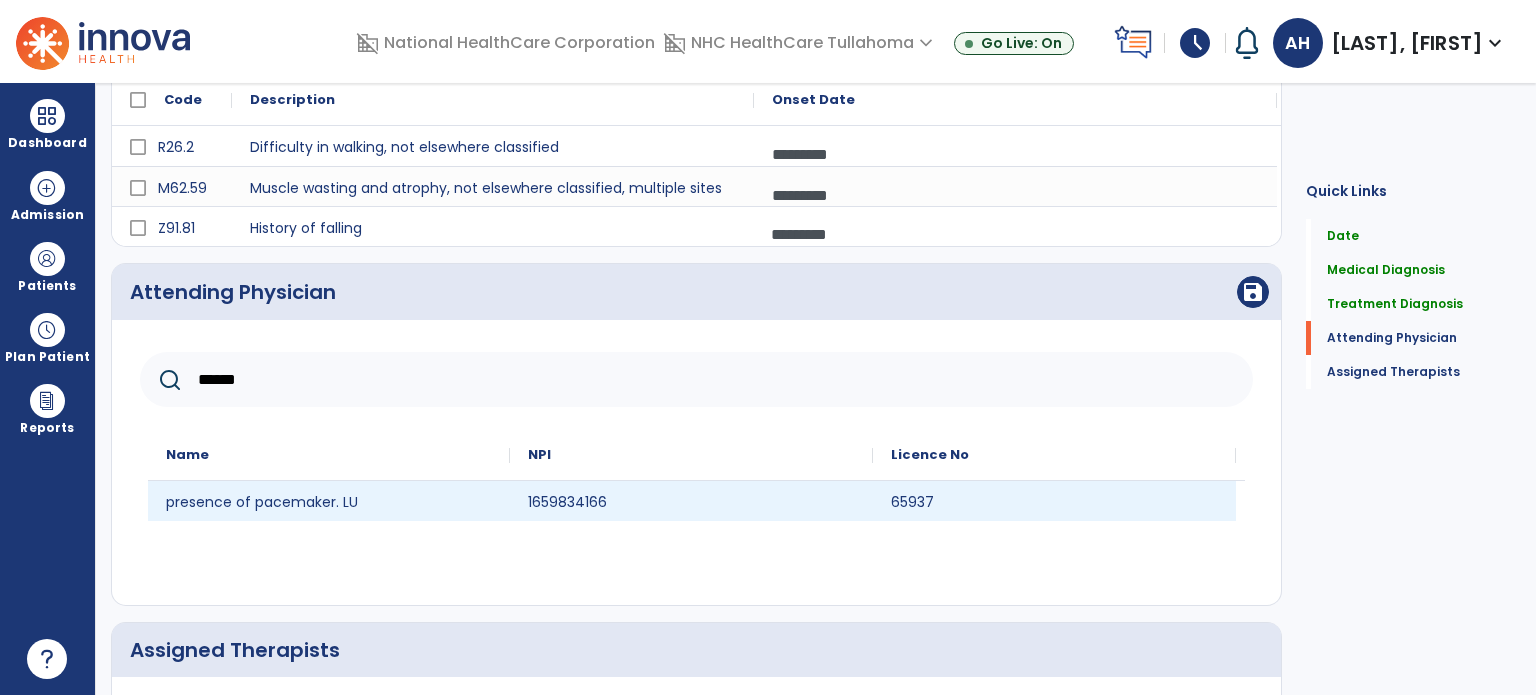 type on "******" 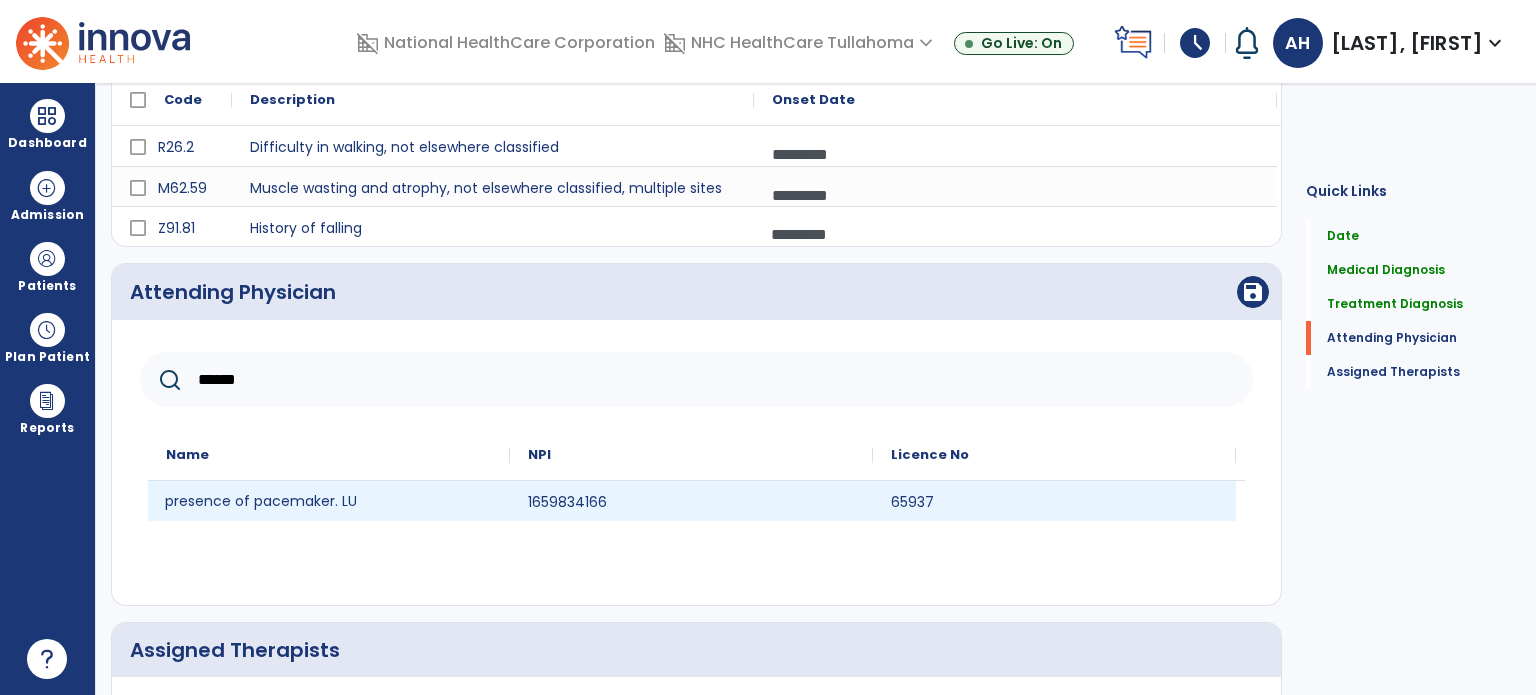 click on "presence of pacemaker. LU" 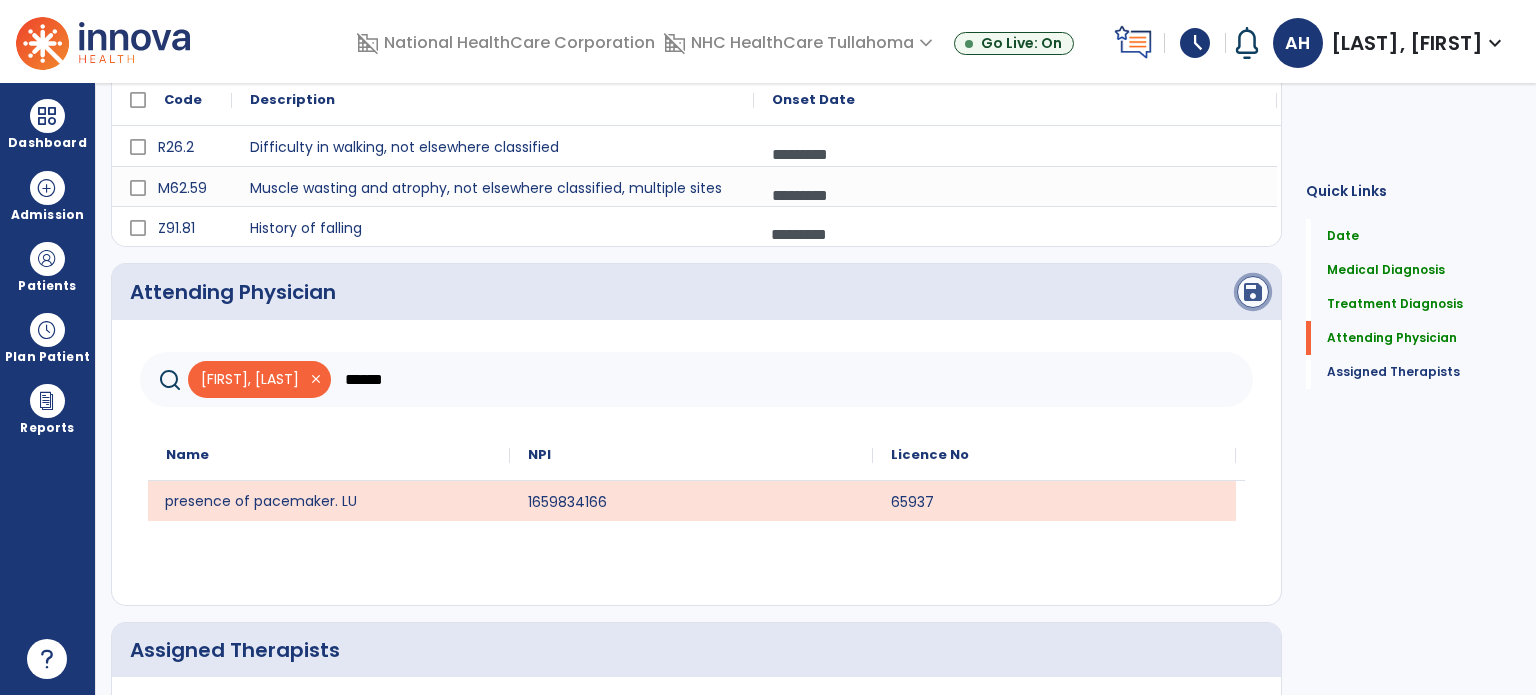 click on "save" 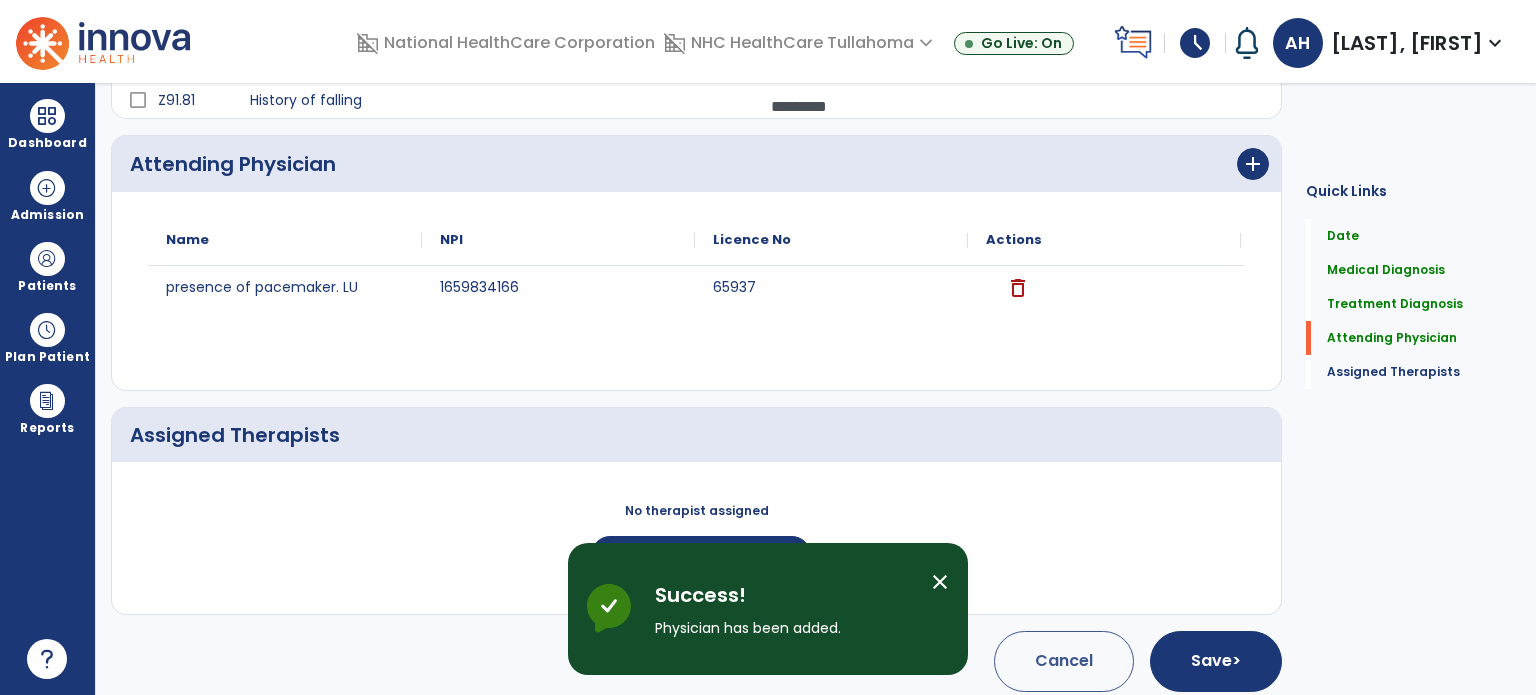 scroll, scrollTop: 637, scrollLeft: 0, axis: vertical 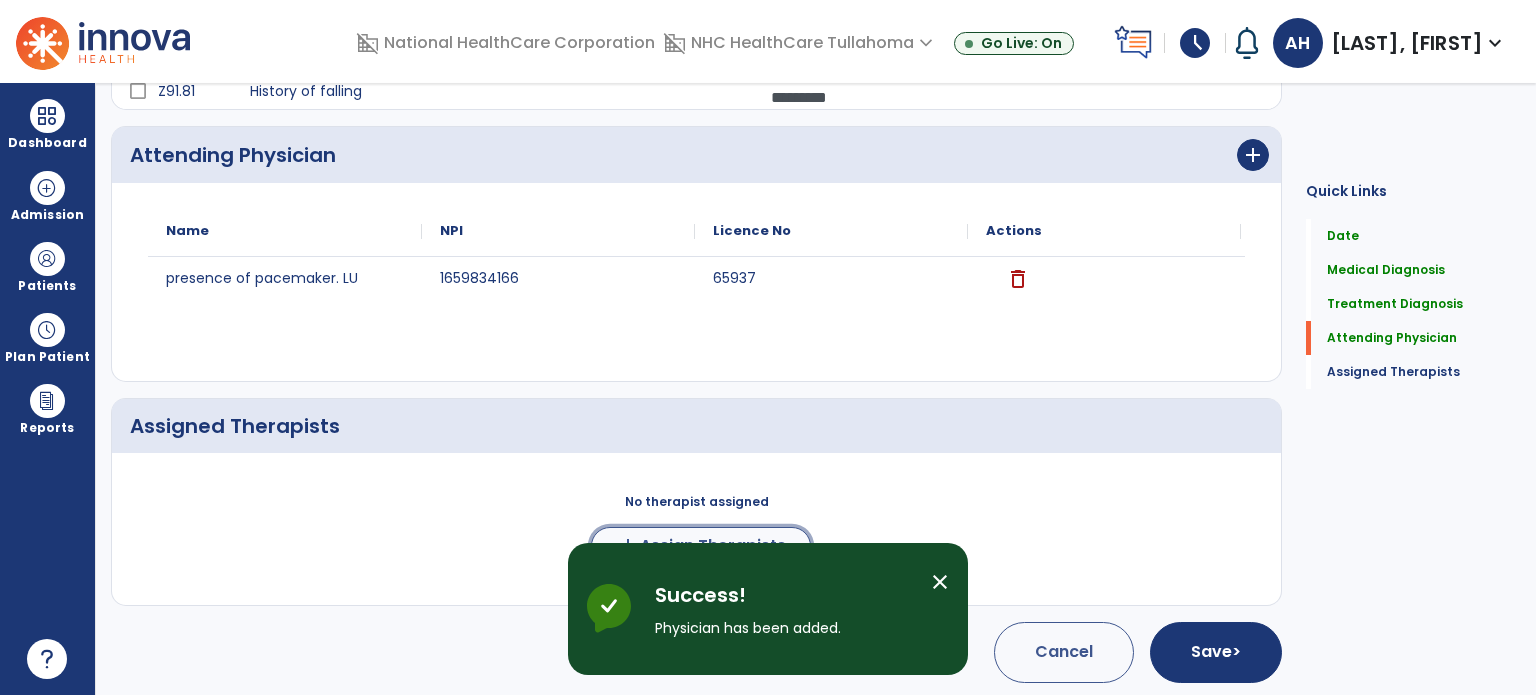 click on "Assign Therapists" 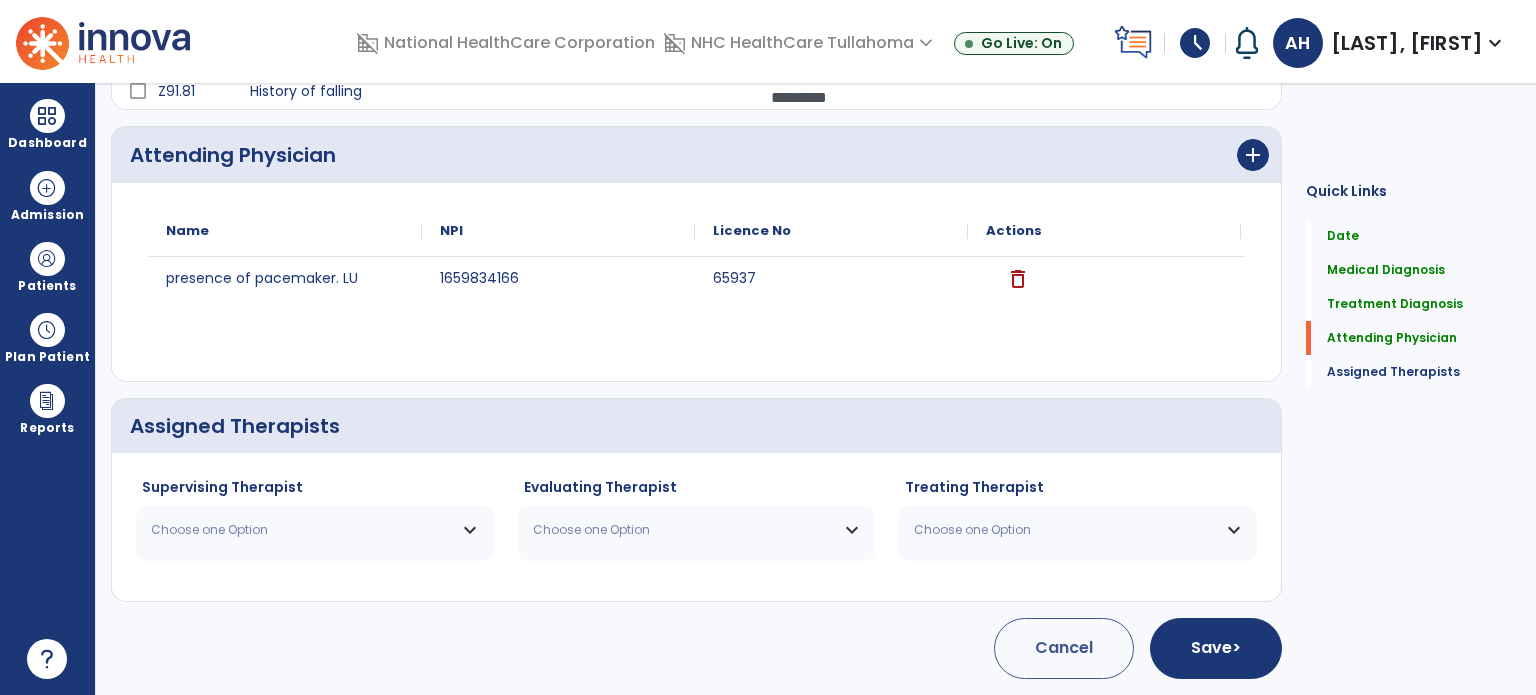 scroll, scrollTop: 634, scrollLeft: 0, axis: vertical 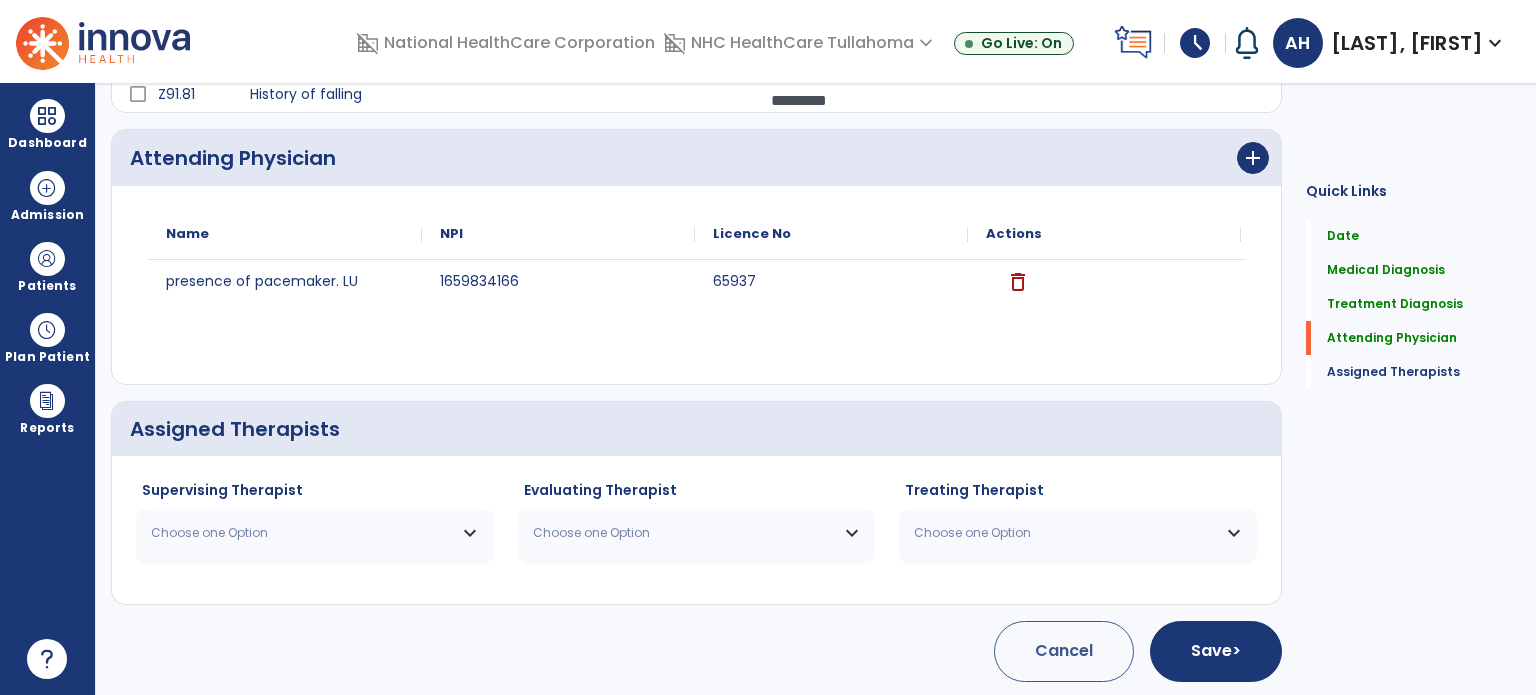 click on "Choose one Option" at bounding box center (315, 533) 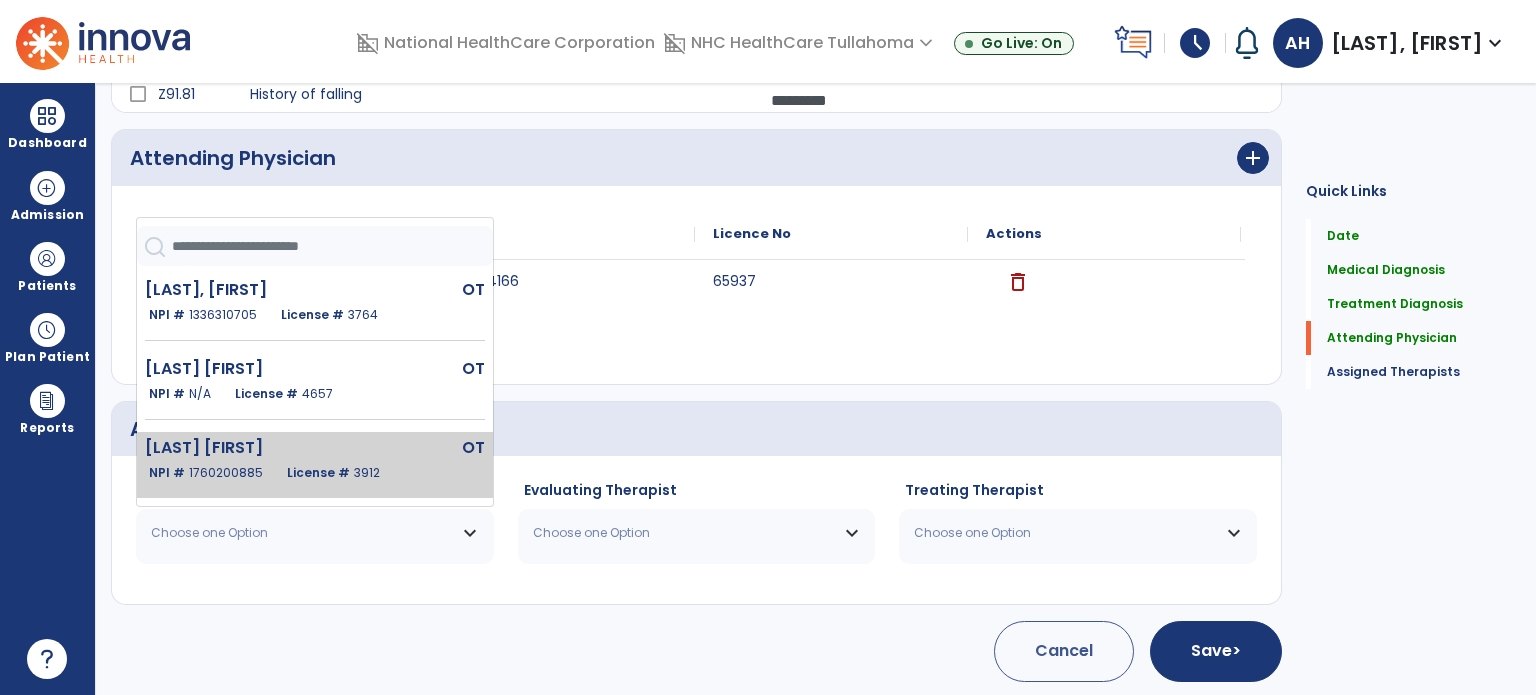click on "[LAST] [FIRST]  OT   NPI #  1760200885  License #  3912" 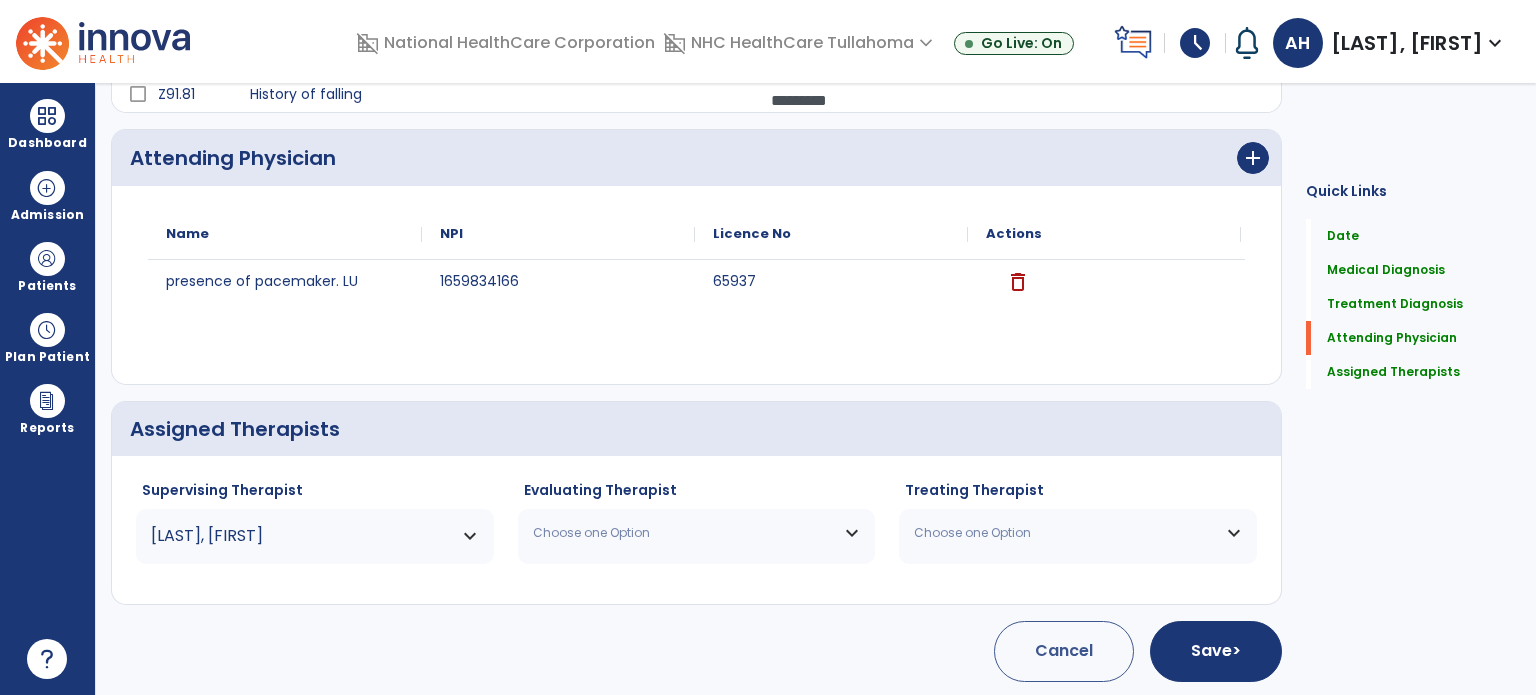 click on "Choose one Option" at bounding box center [684, 533] 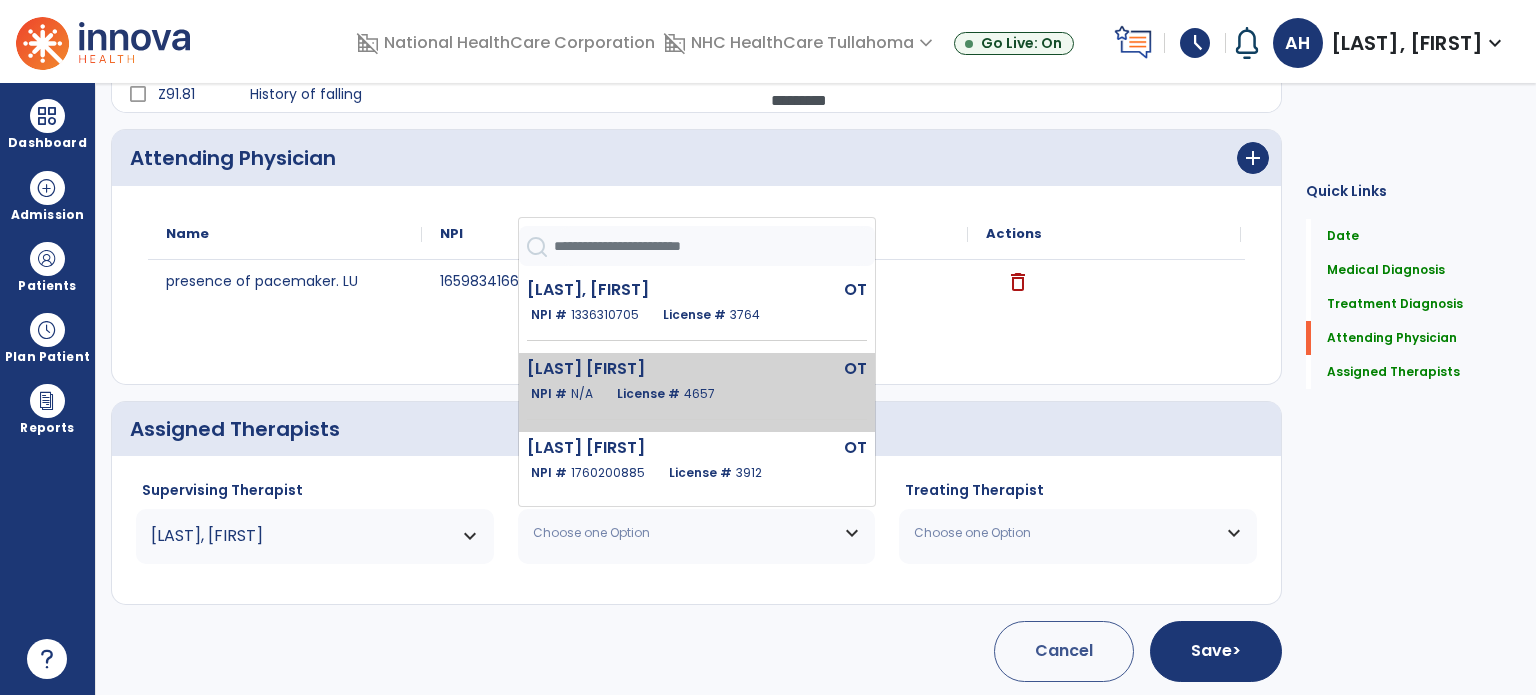 click on "[LAST] [FIRST]  OT   NPI #  N/A   License #  4657" 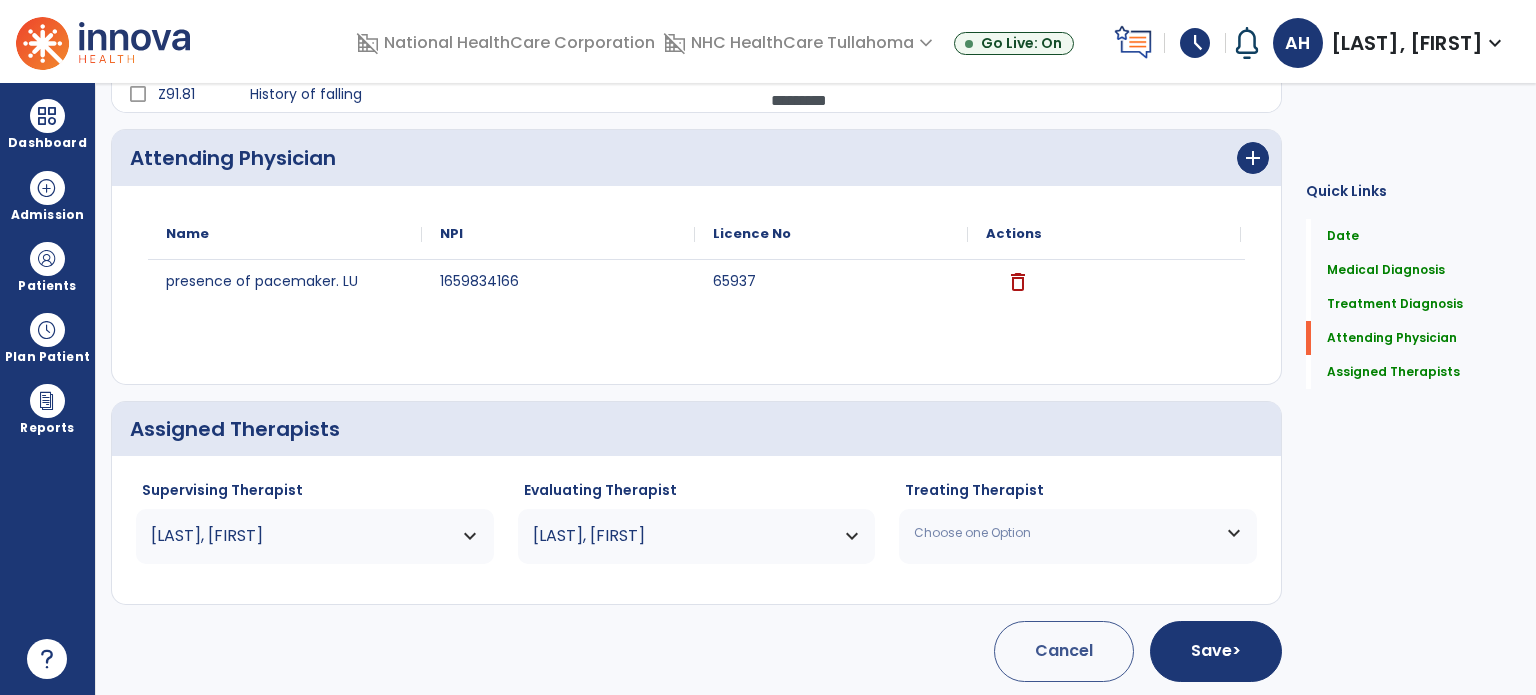 click on "Choose one Option" at bounding box center [1078, 533] 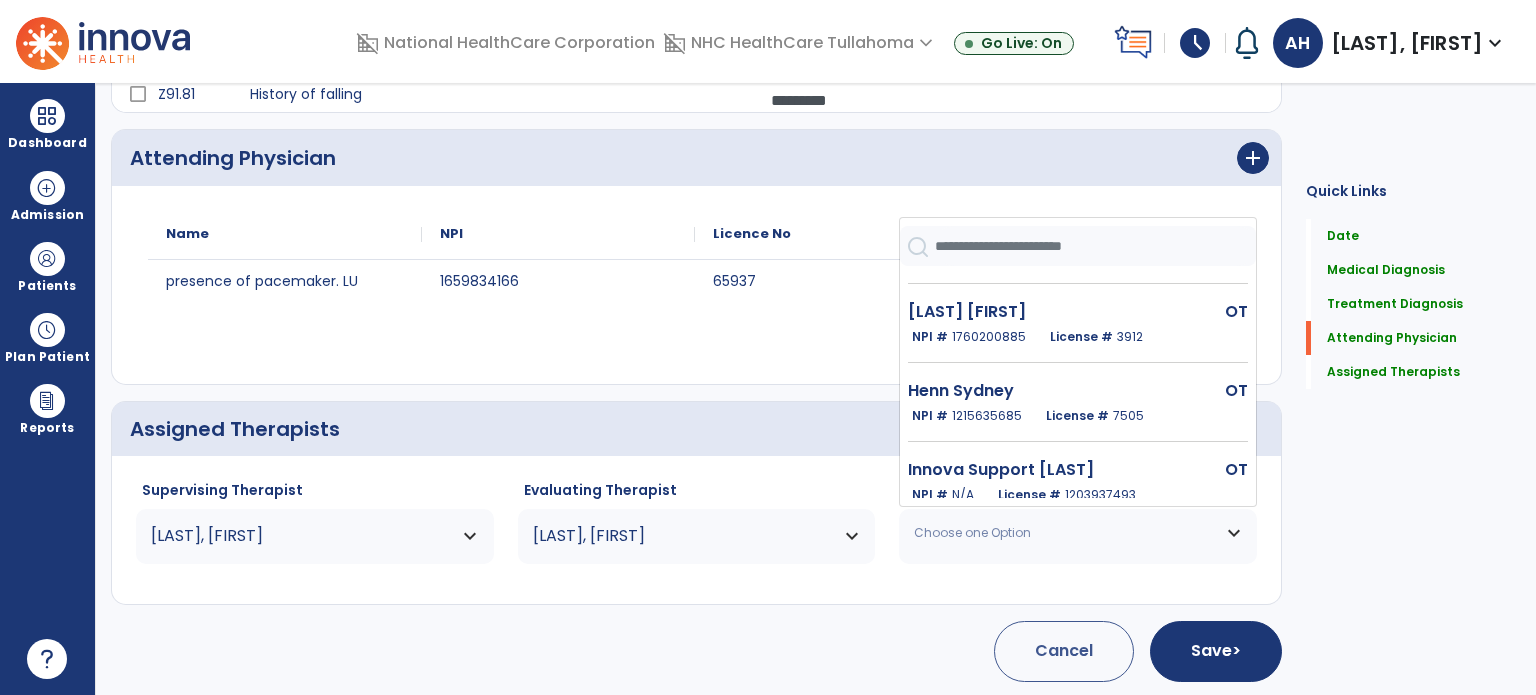 scroll, scrollTop: 220, scrollLeft: 0, axis: vertical 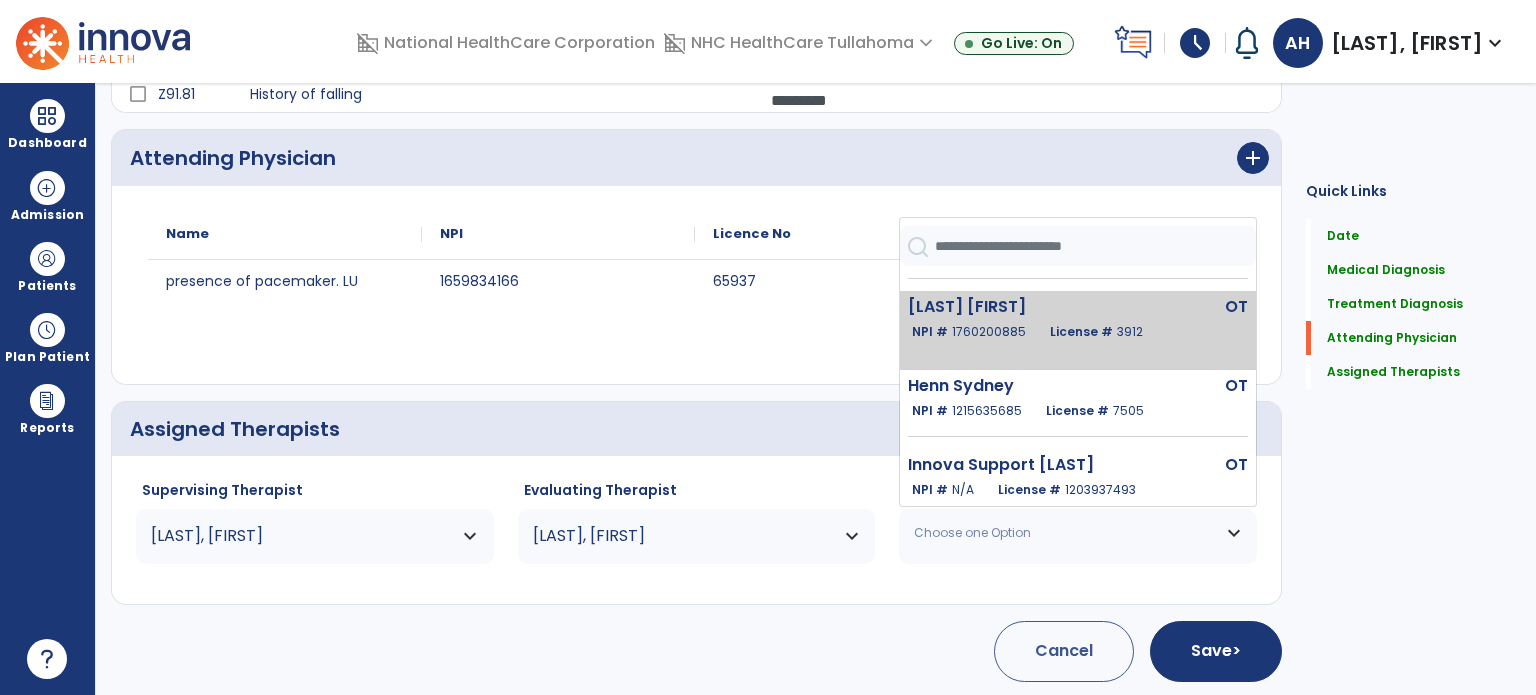 click on "OT" 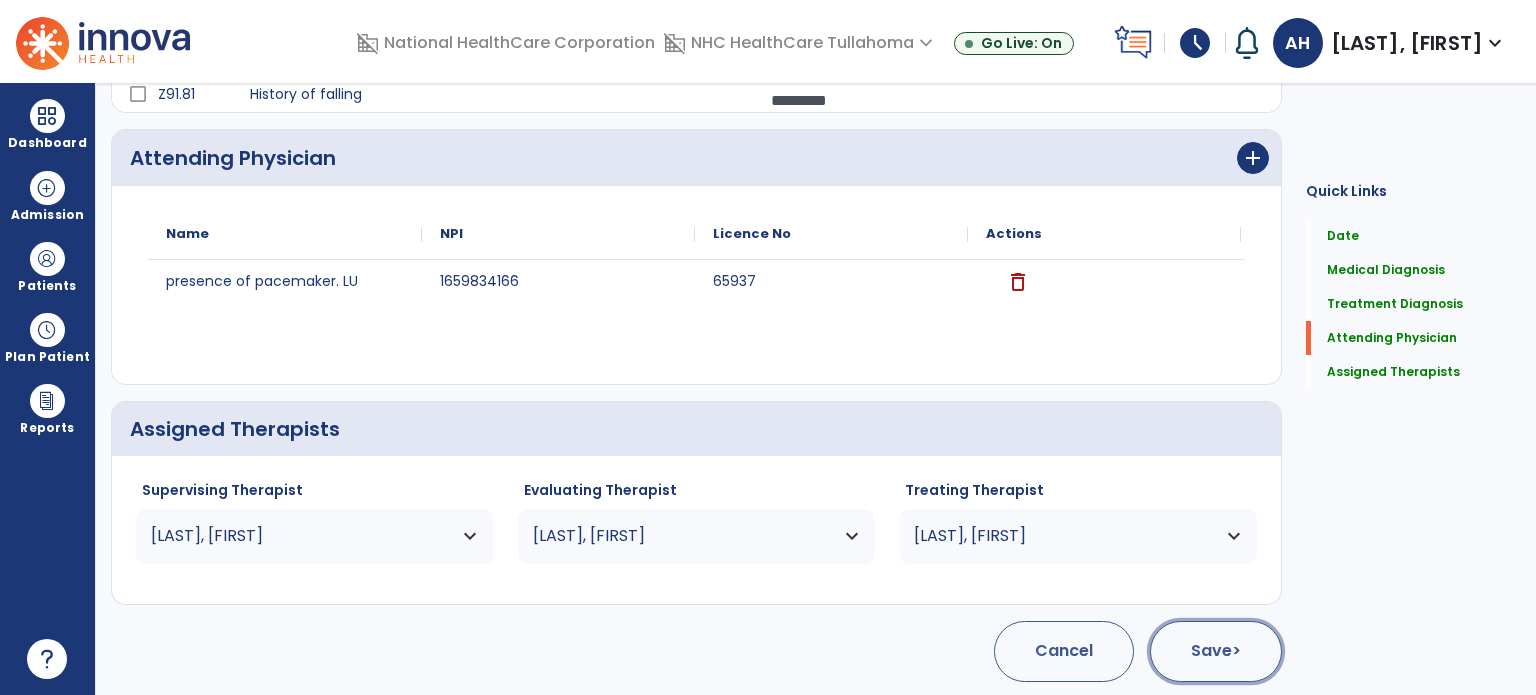 click on "Save  >" 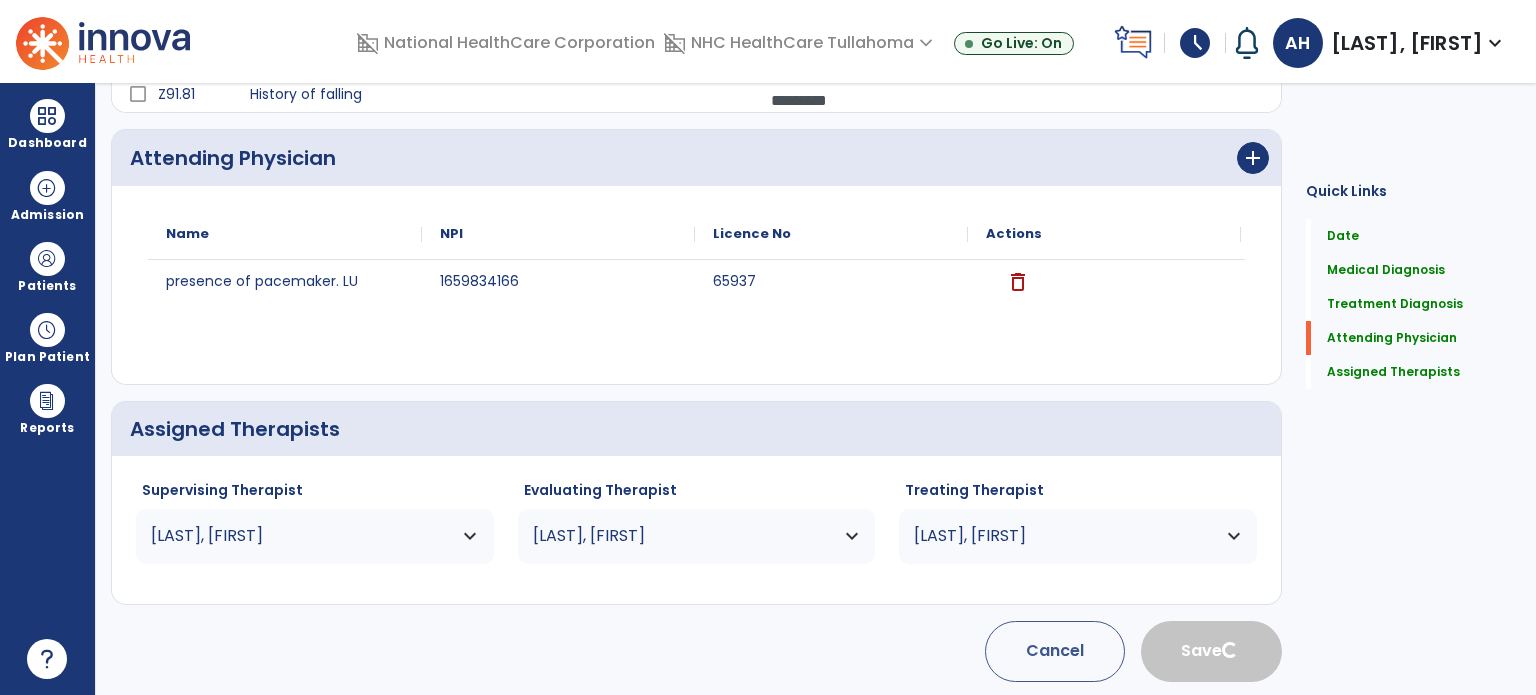type 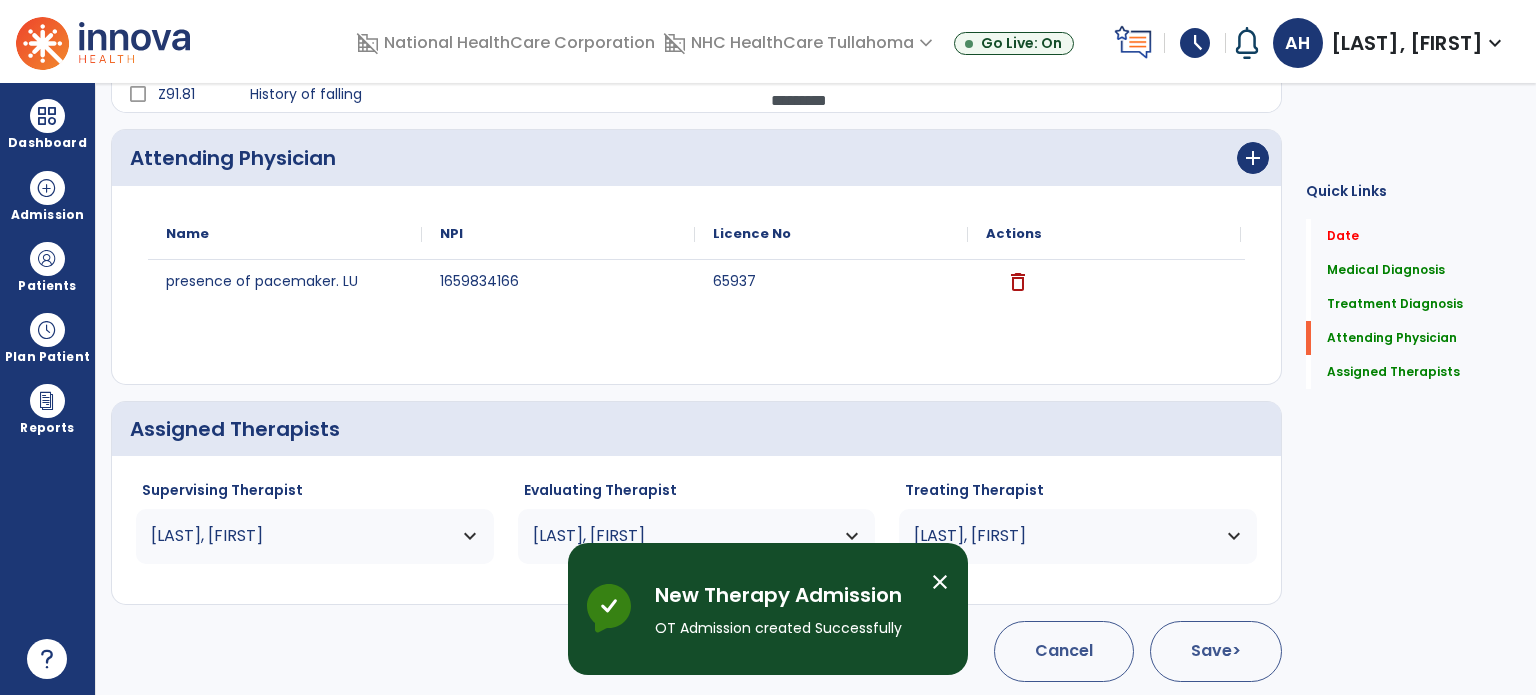 scroll, scrollTop: 0, scrollLeft: 0, axis: both 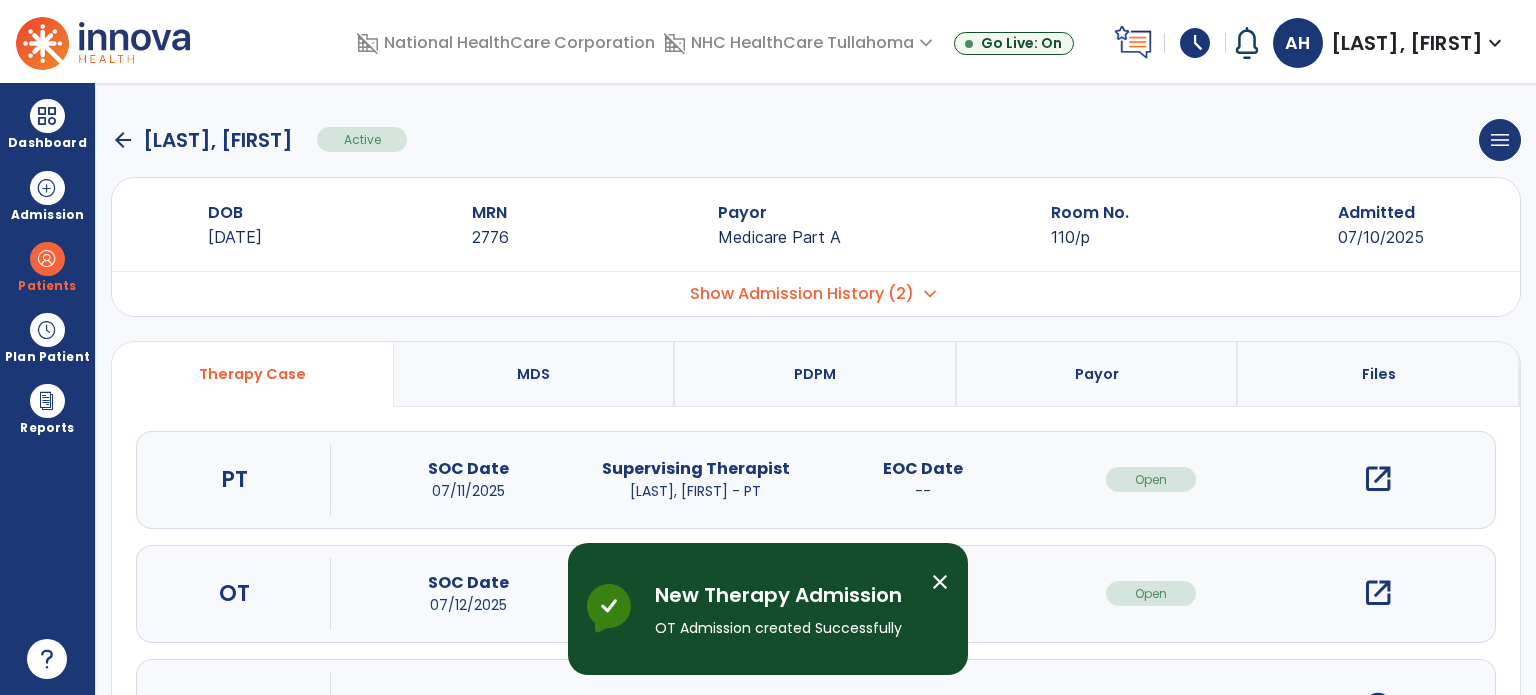 click on "open_in_new" at bounding box center (1378, 593) 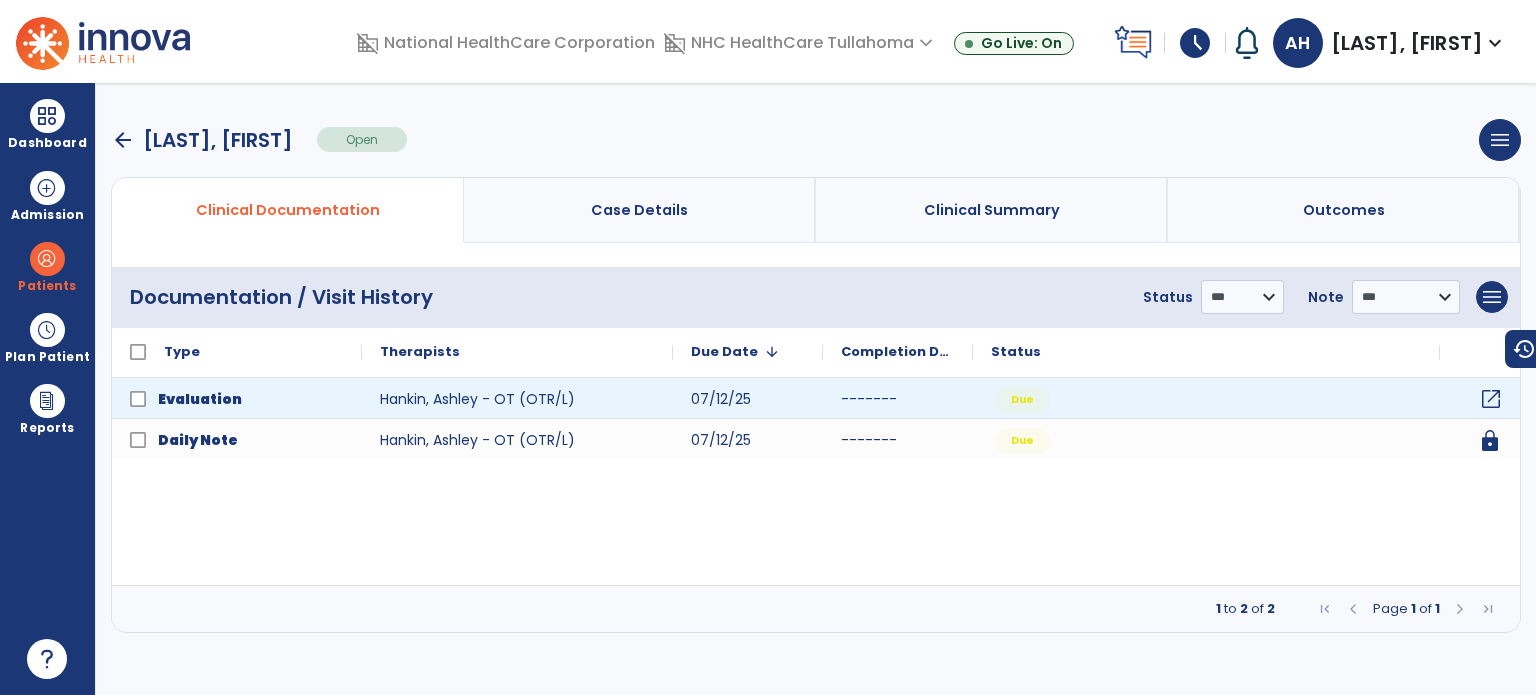 click on "open_in_new" 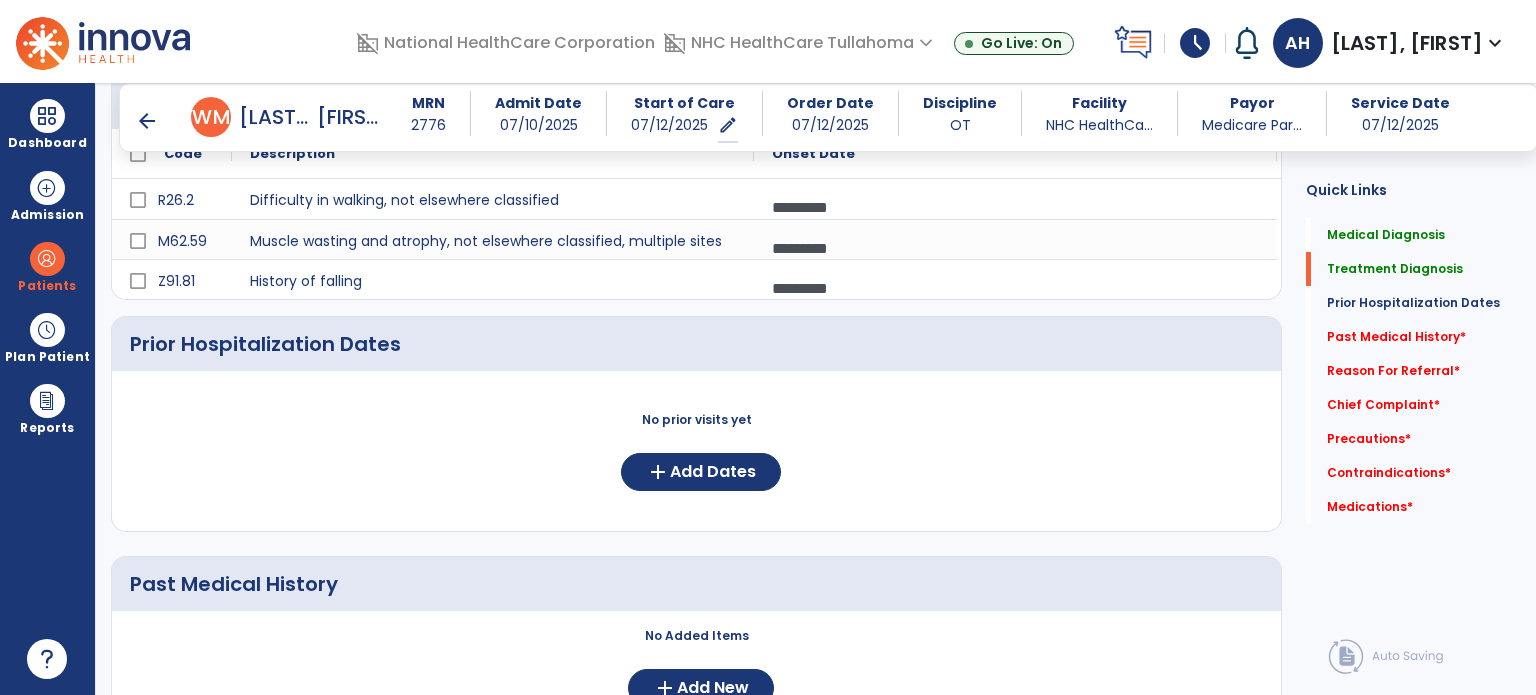 scroll, scrollTop: 536, scrollLeft: 0, axis: vertical 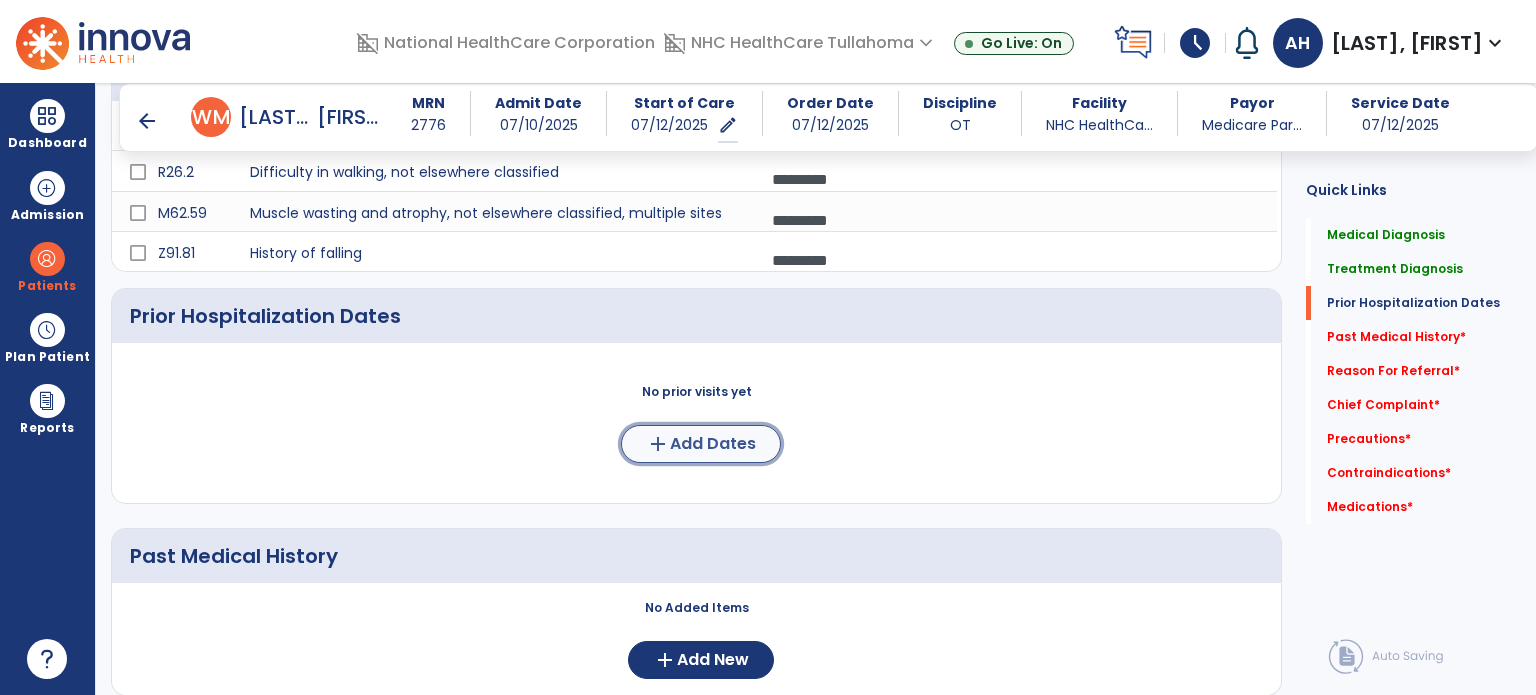 click on "add  Add Dates" 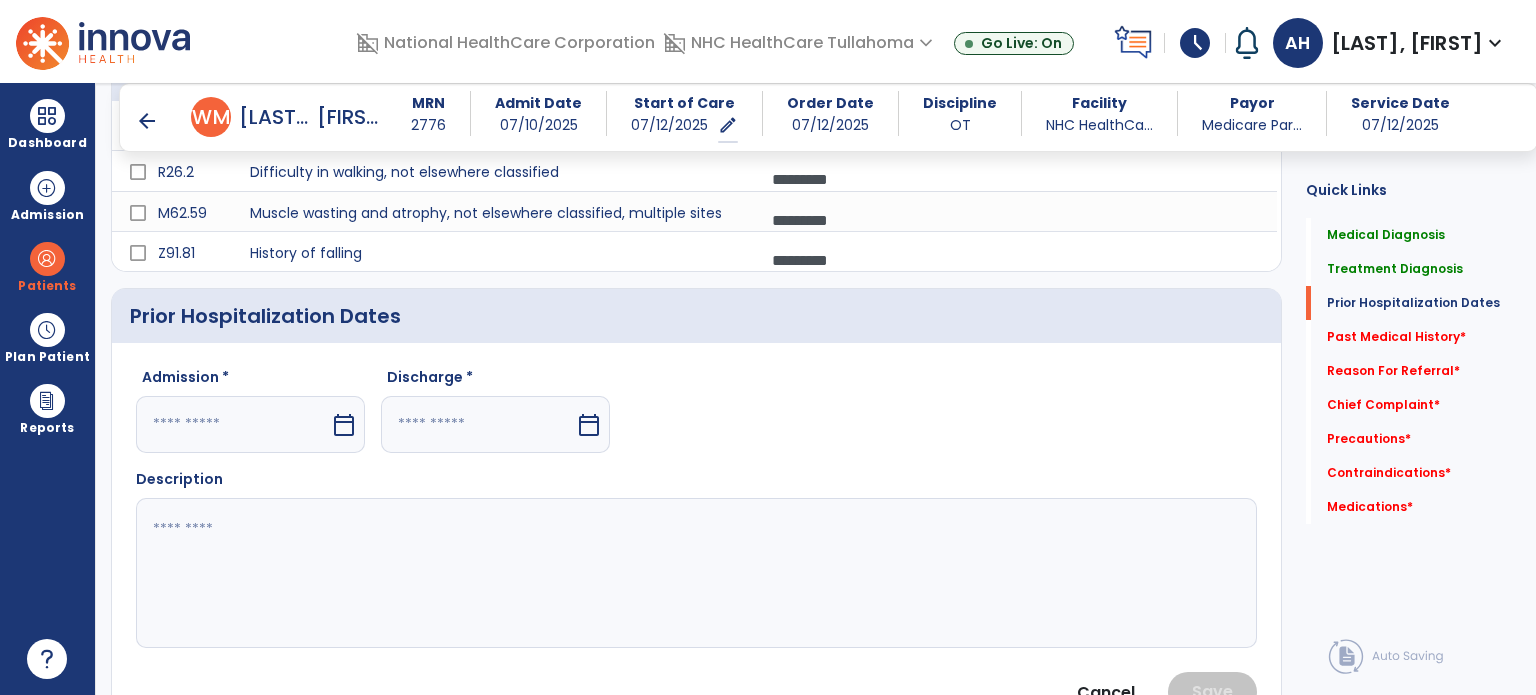 click on "calendar_today" at bounding box center (344, 425) 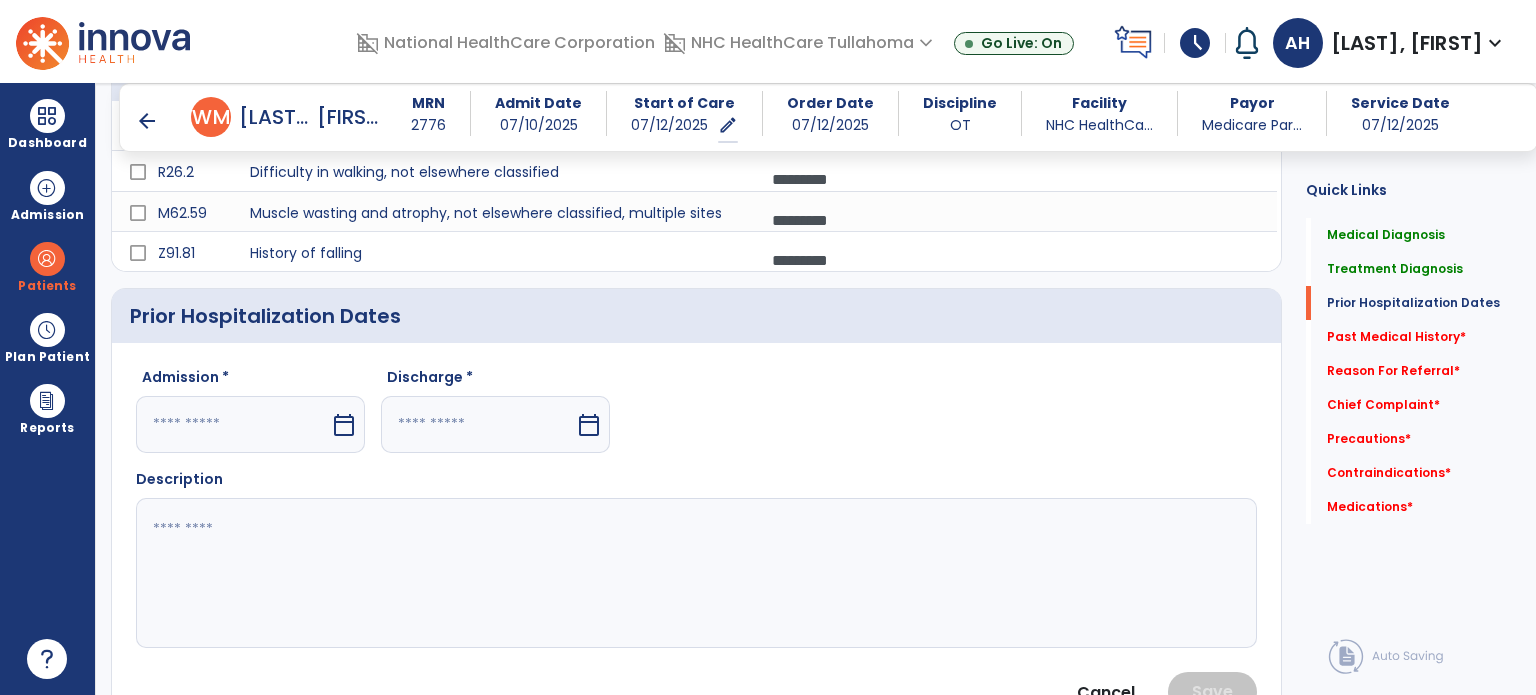 select on "*" 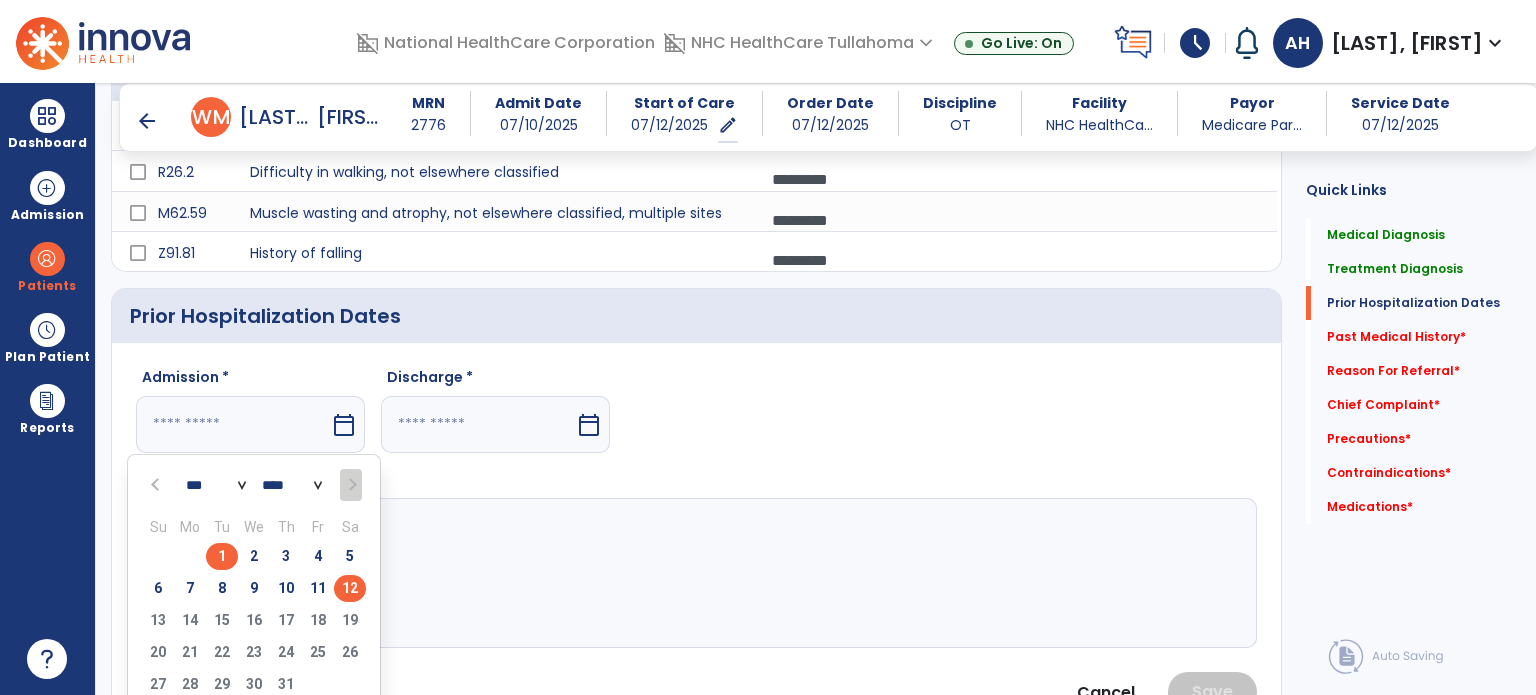 click on "1" at bounding box center (222, 556) 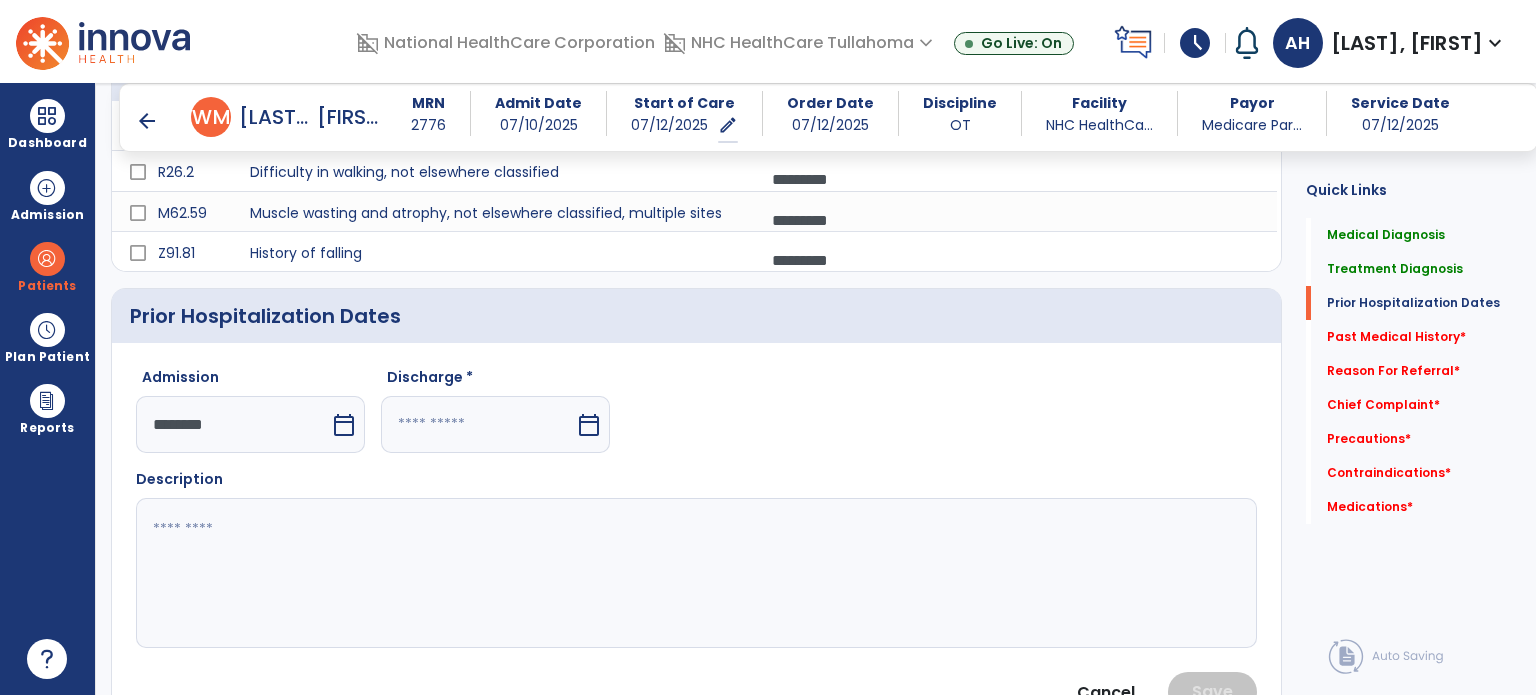 click on "calendar_today" at bounding box center (589, 425) 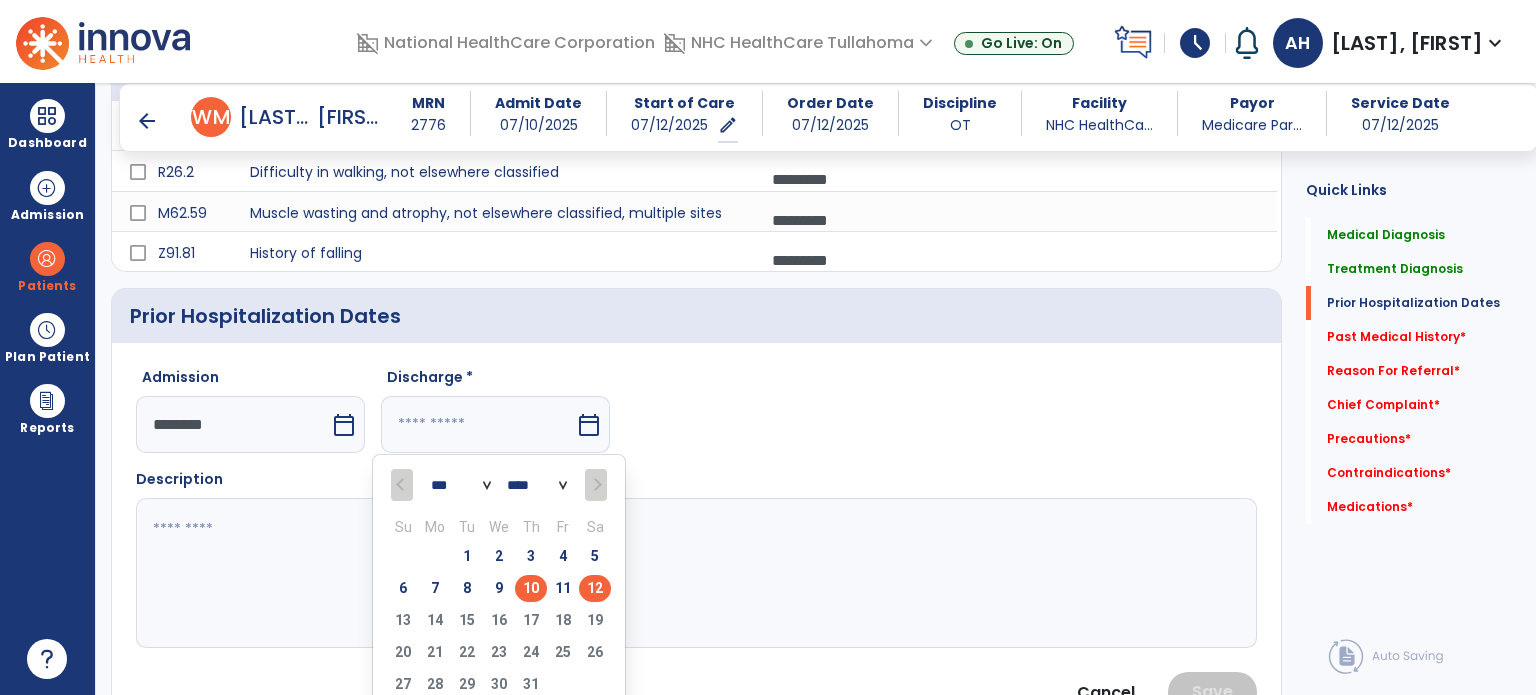 click on "10" at bounding box center [531, 588] 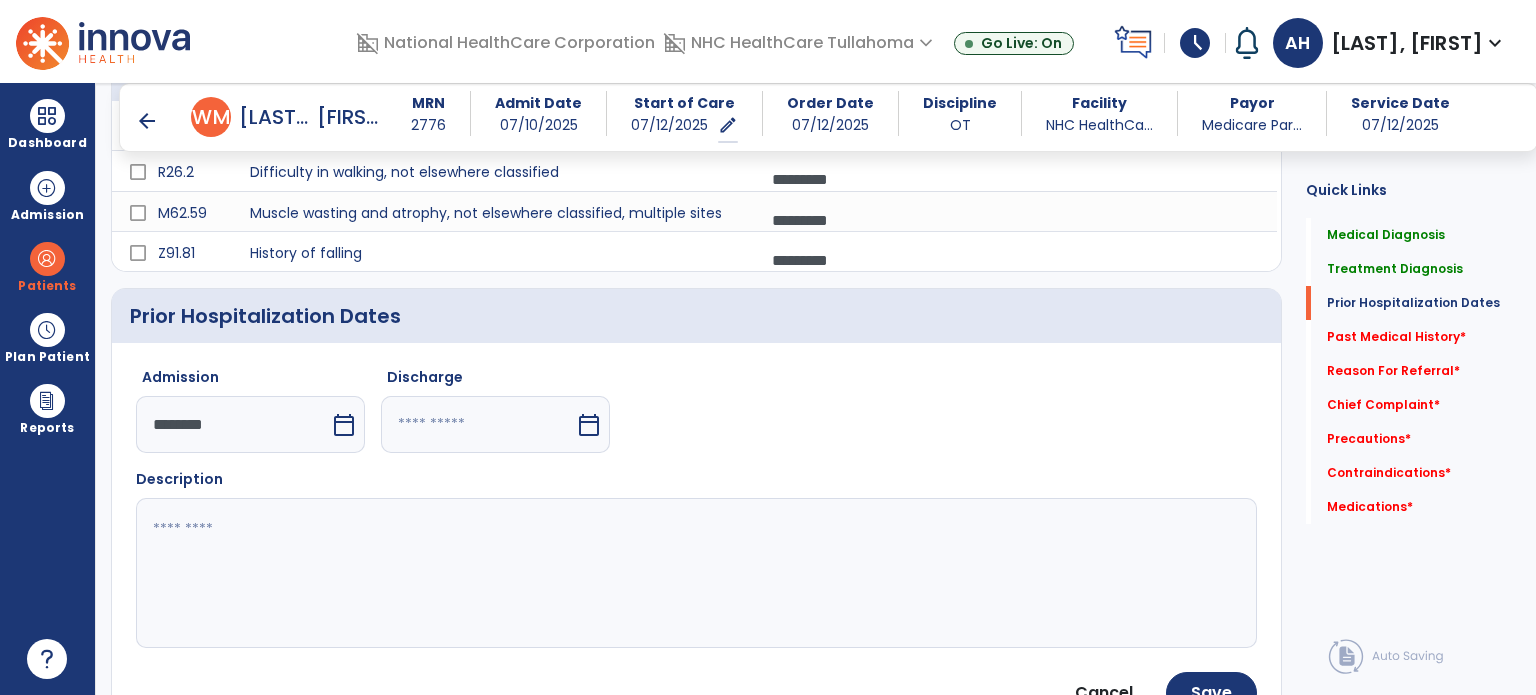 type on "*********" 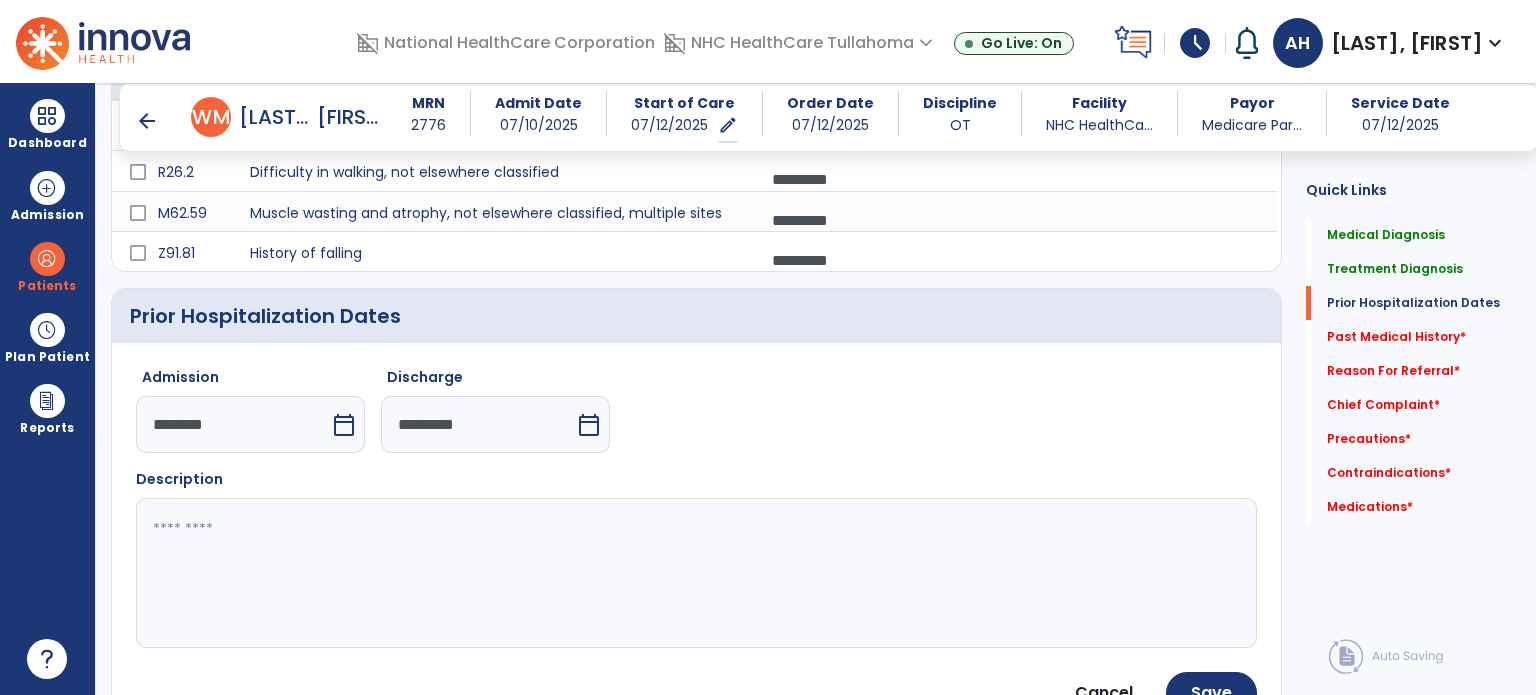 click 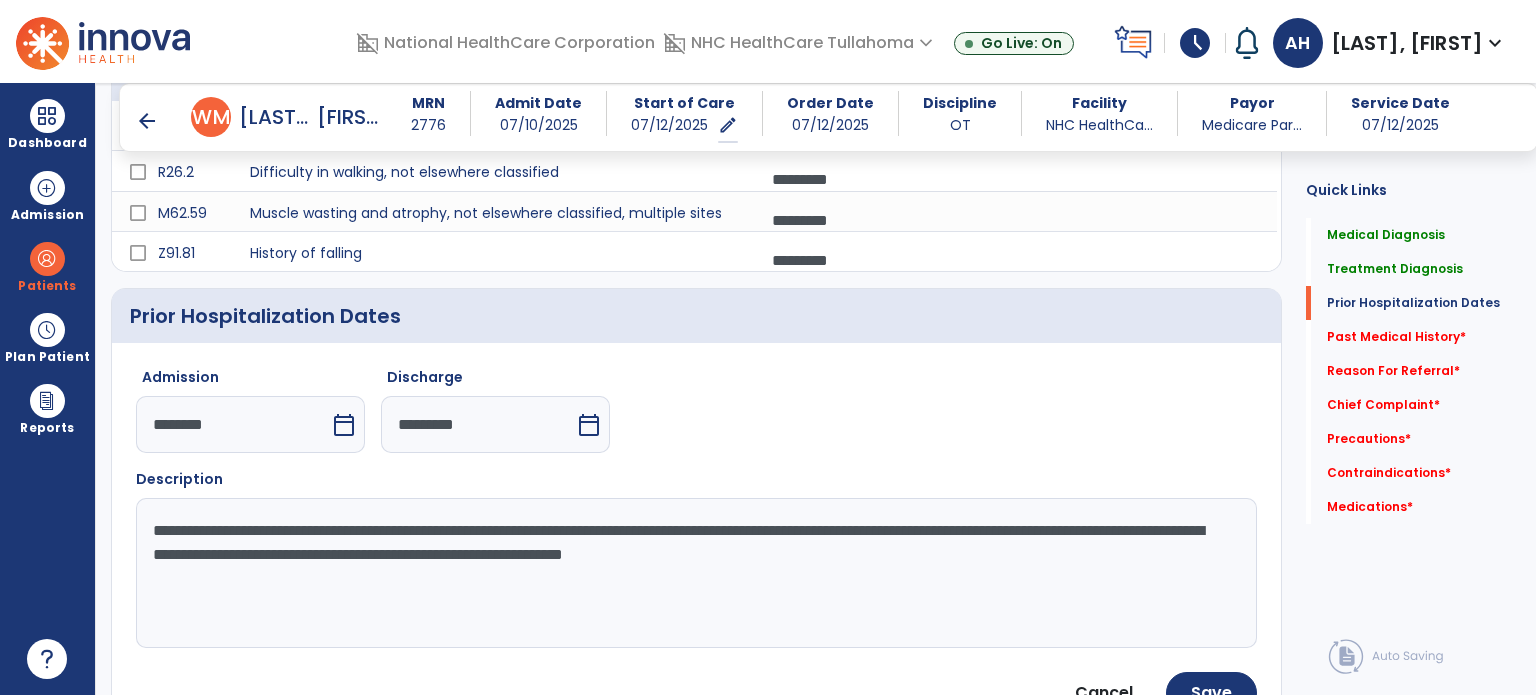 click on "**********" 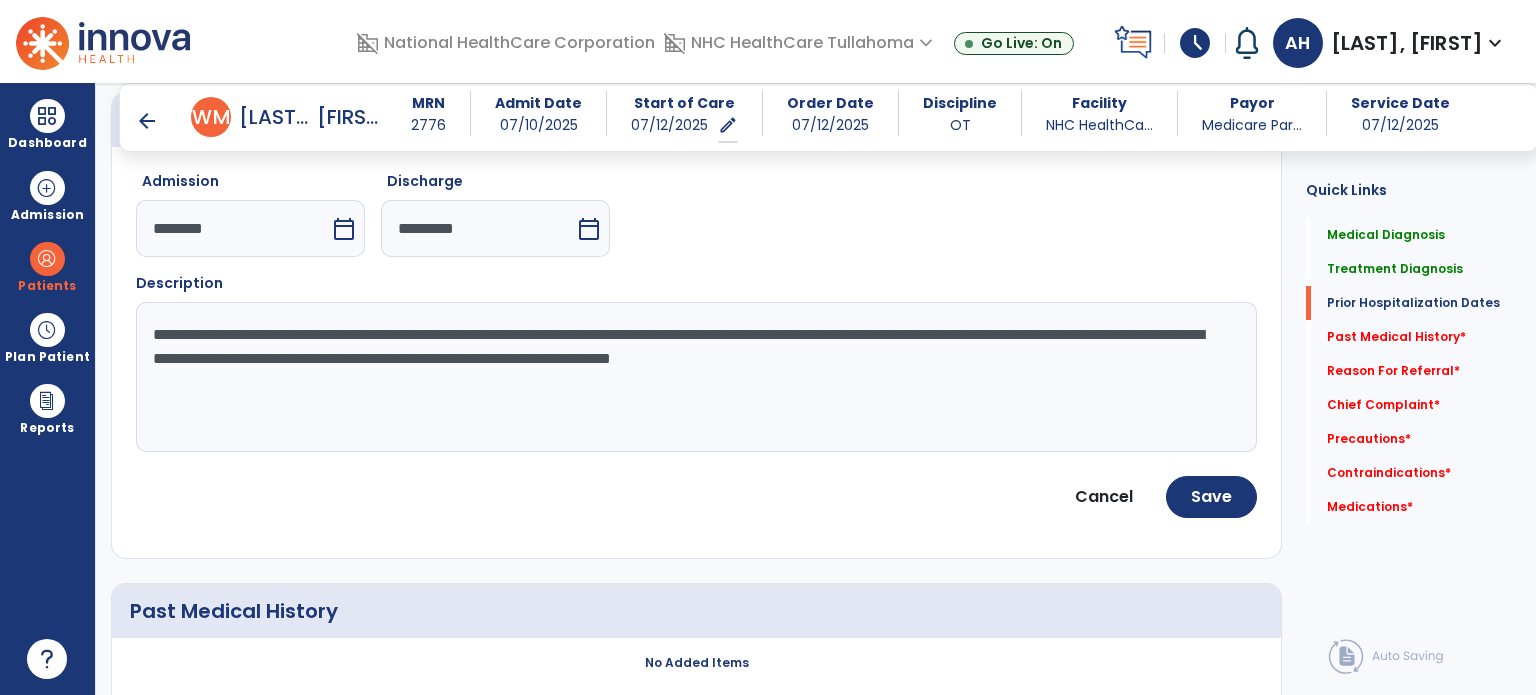 scroll, scrollTop: 750, scrollLeft: 0, axis: vertical 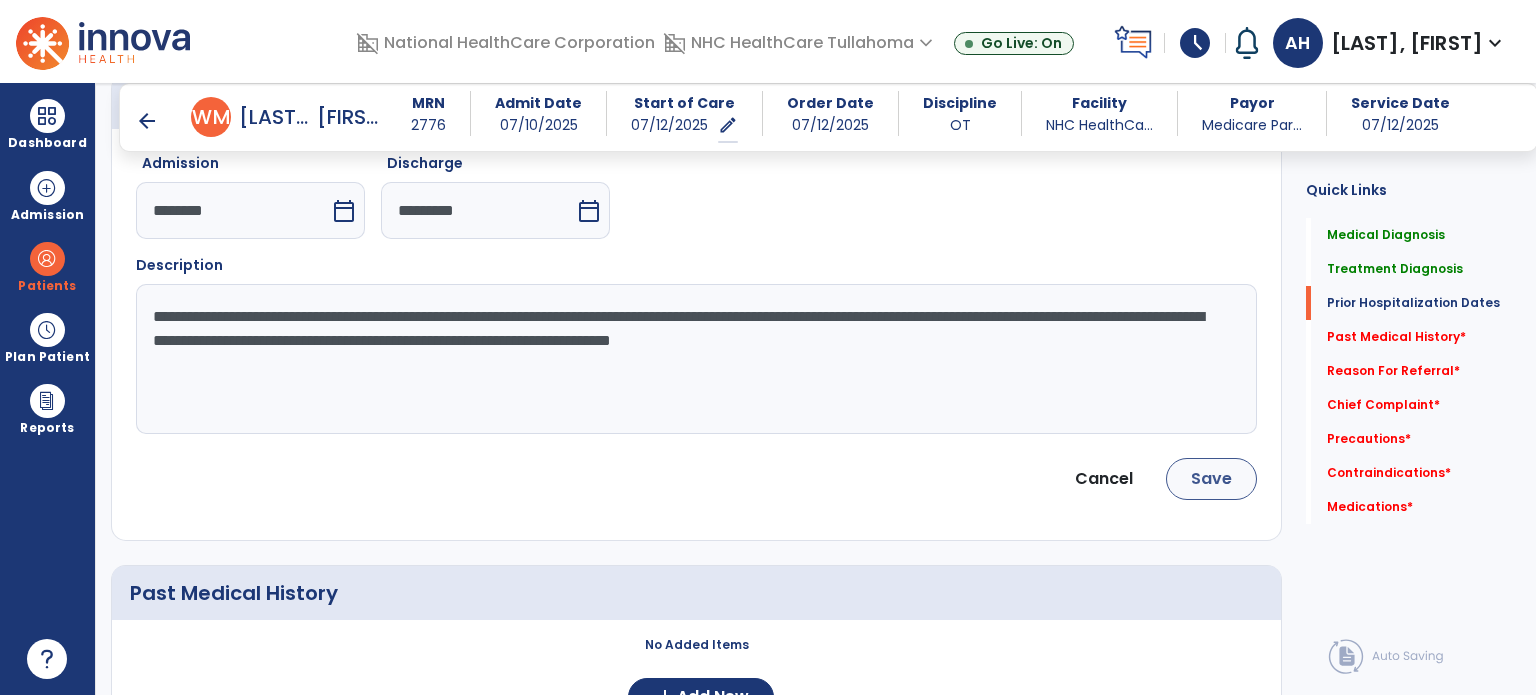 type on "**********" 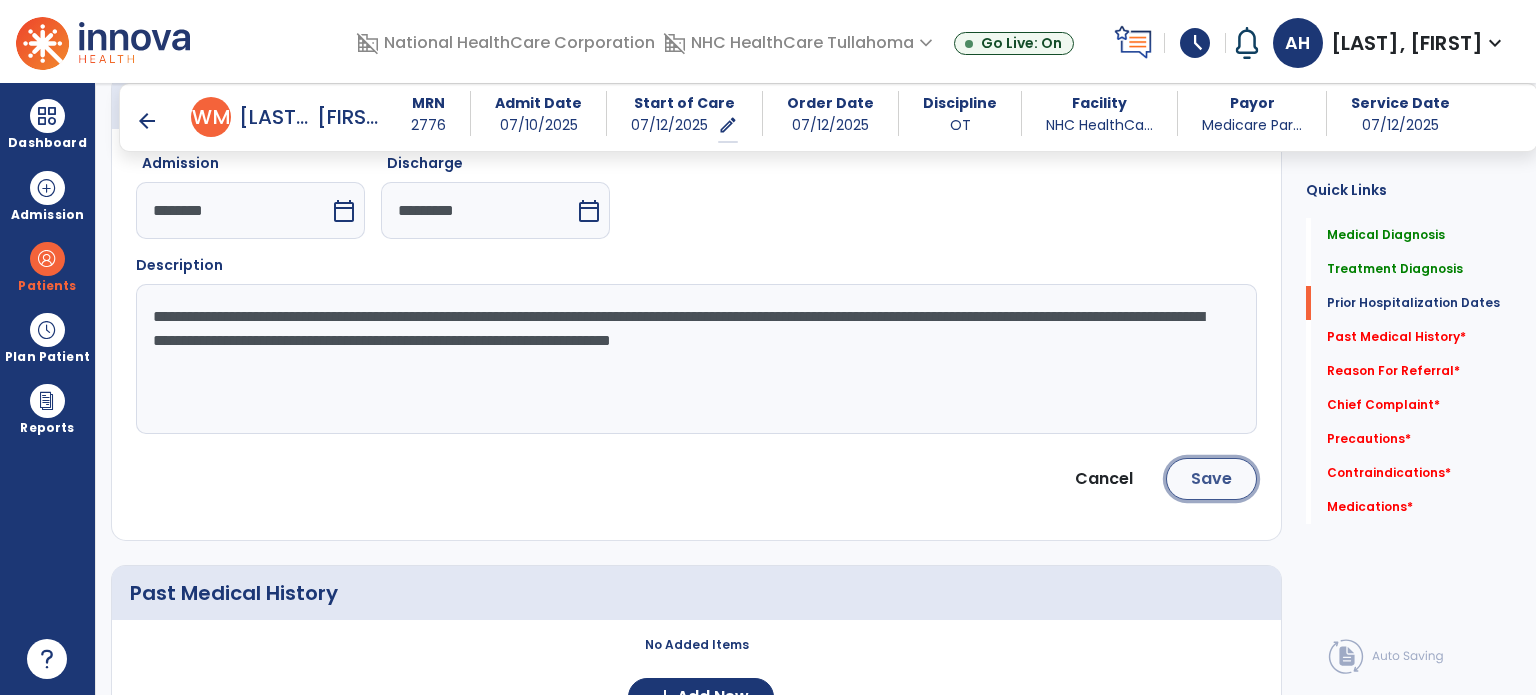 click on "Save" 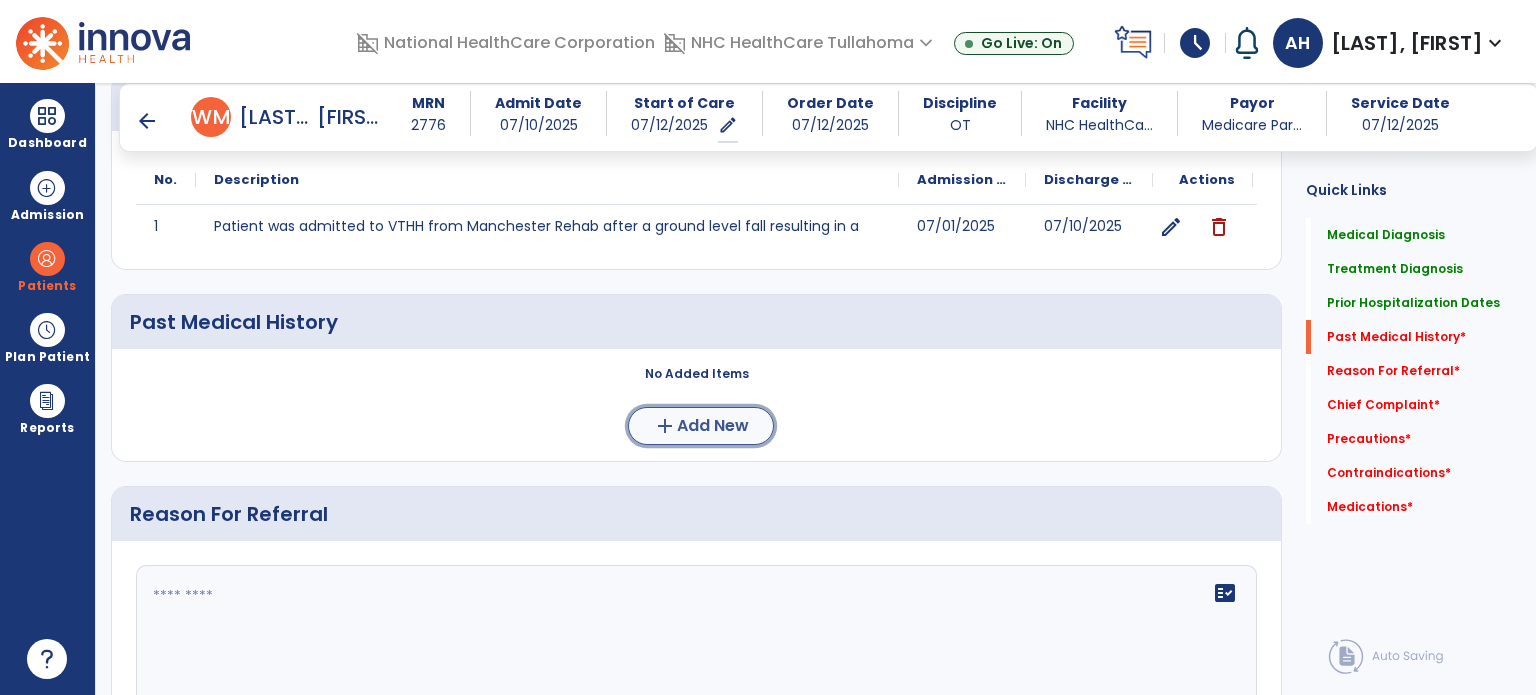 click on "Add New" 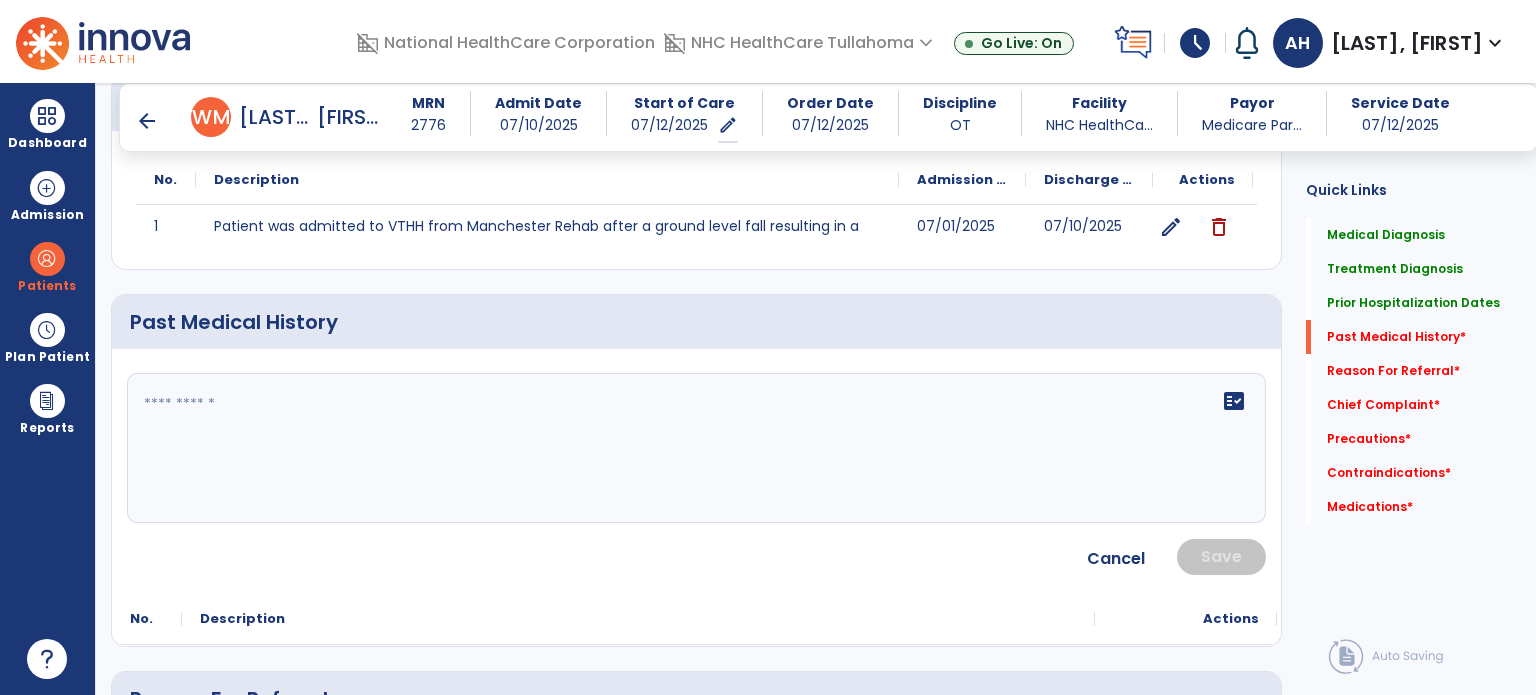 click on "Actions" 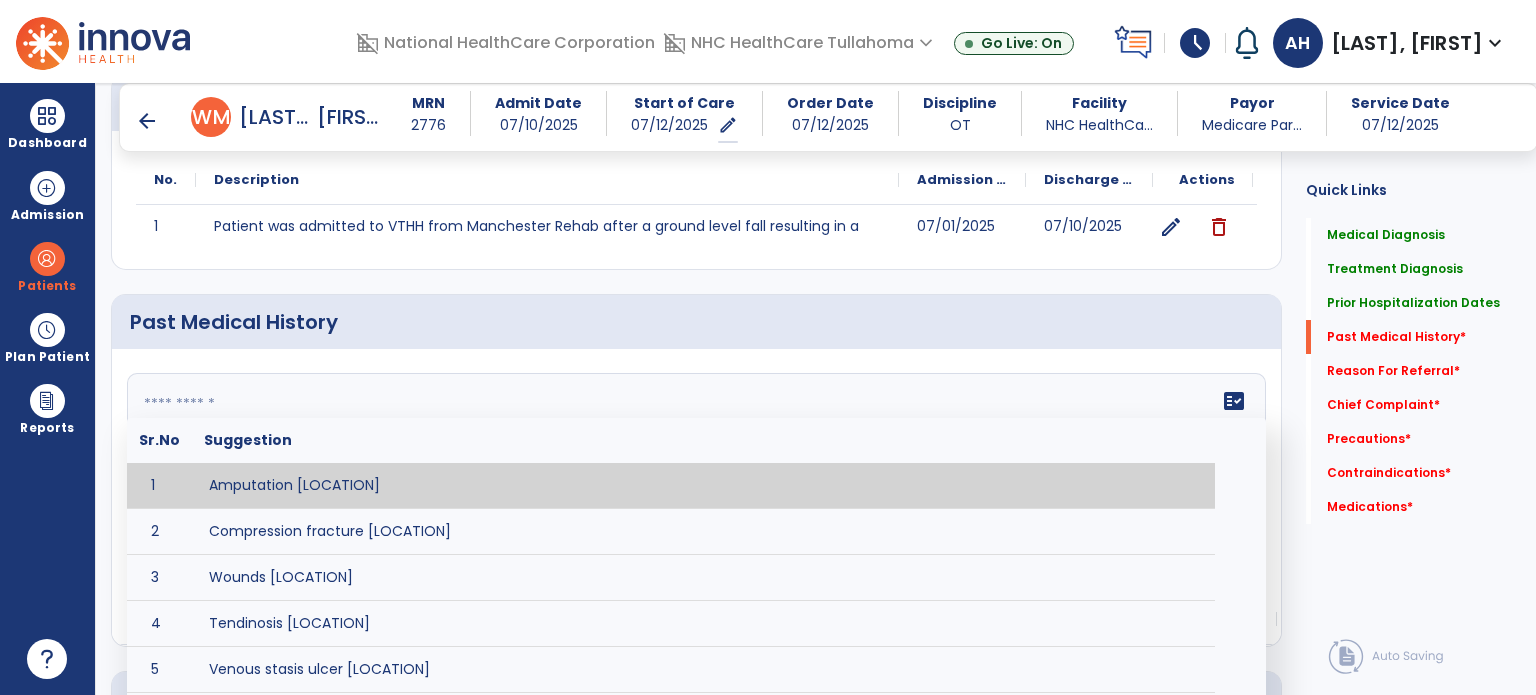 click on "fact_check  Sr.No Suggestion 1 Amputation [LOCATION] 2 Compression fracture [LOCATION] 3 Wounds [LOCATION] 4 Tendinosis [LOCATION] 5 Venous stasis ulcer [LOCATION] 6 Achilles tendon tear [LOCATION] 7 ACL tear surgically repaired [LOCATION] 8 Above knee amputation (AKA) [LOCATION] 9 Below knee amputation (BKE) [LOCATION] 10 Cancer (SITE/TYPE) 11 Surgery (TYPE) 12 AAA (Abdominal Aortic Aneurysm) 13 Achilles tendon tear [LOCATION] 14 Acute Renal Failure 15 AIDS (Acquired Immune Deficiency Syndrome) 16 Alzheimer's Disease 17 Anemia 18 Angina 19 Anxiety 20 ASHD (Arteriosclerotic Heart Disease) 21 Atrial Fibrillation 22 Bipolar Disorder 23 Bowel Obstruction 24 C-Diff 25 Coronary Artery Bypass Graft (CABG) 26 CAD (Coronary Artery Disease) 27 Carpal tunnel syndrome 28 Chronic bronchitis 29 Chronic renal failure 30 Colostomy 31 COPD (Chronic Obstructive Pulmonary Disease) 32 CRPS (Complex Regional Pain Syndrome) 33 CVA (Cerebrovascular Accident) 34 CVI (Chronic Venous Insufficiency) 35 DDD (Degenerative Disc Disease)" 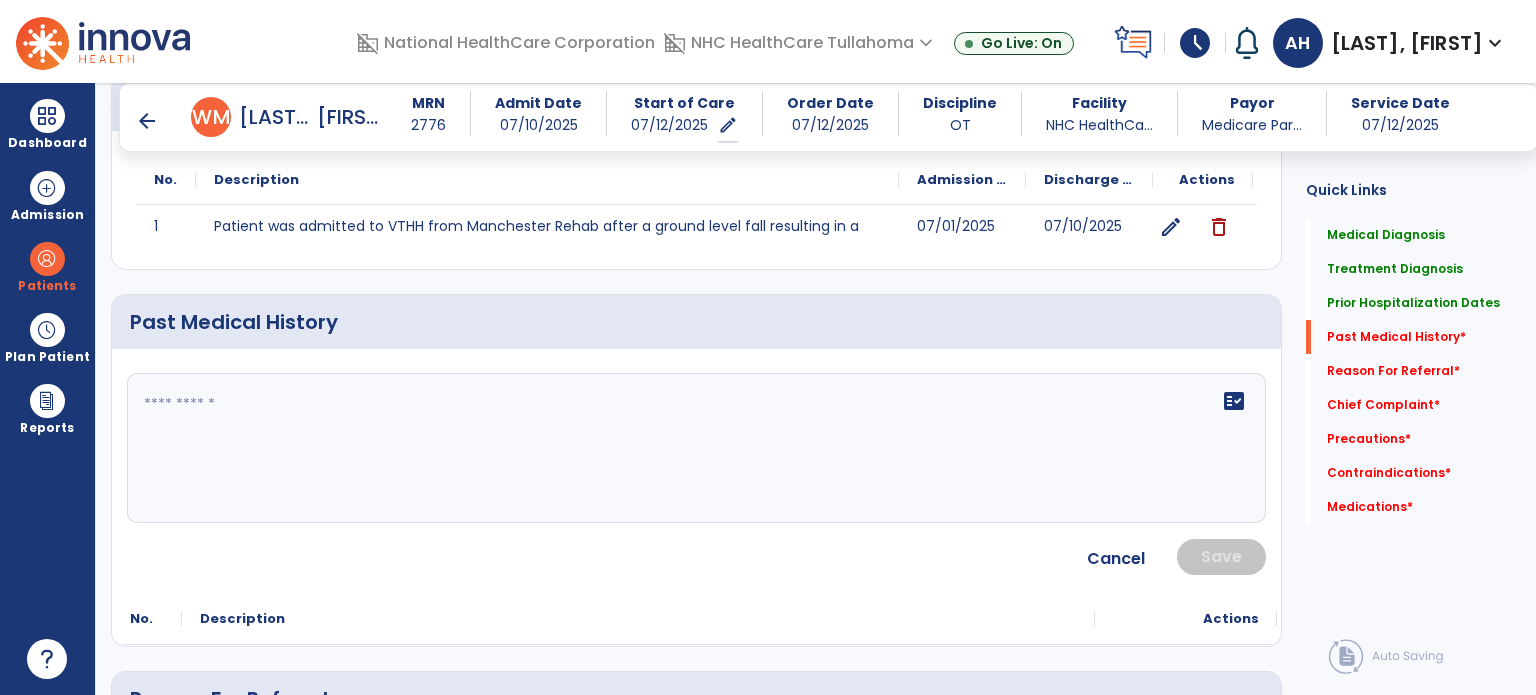 click on "fact_check" 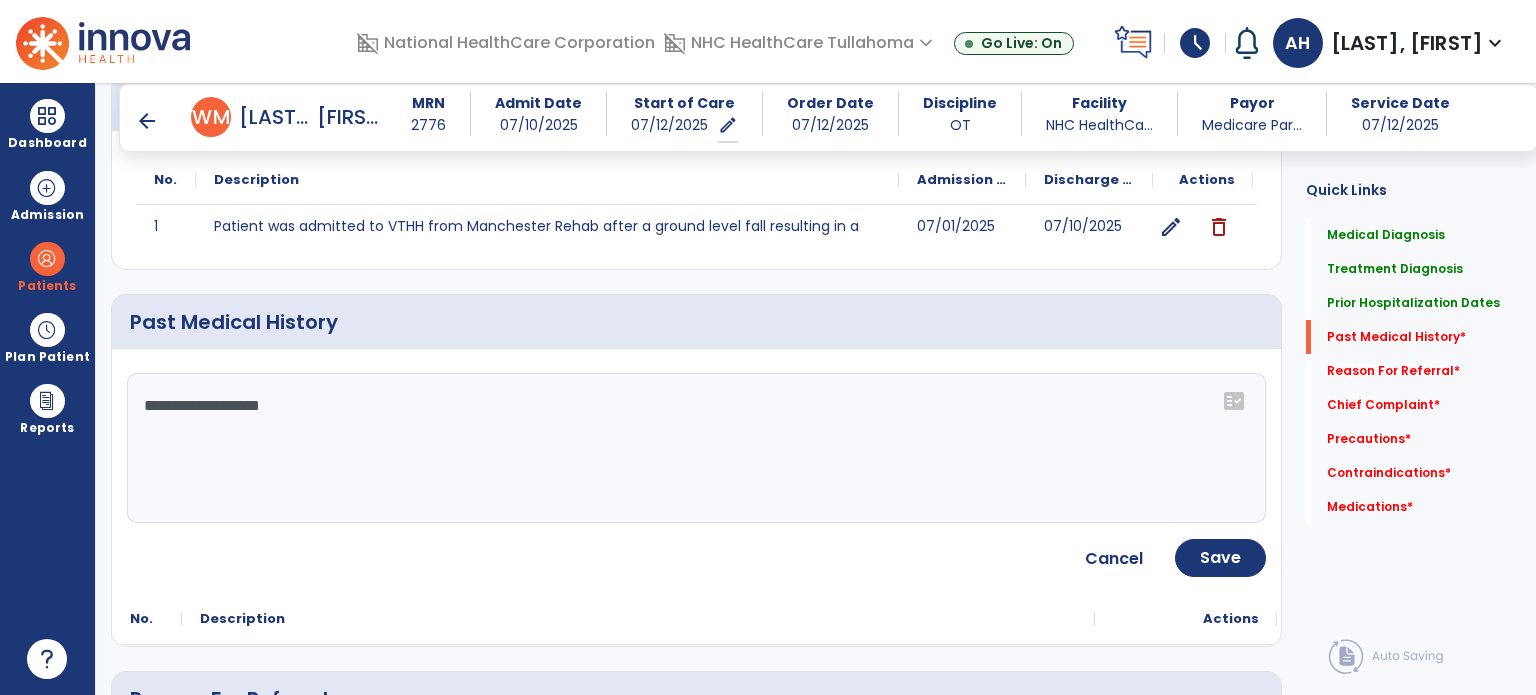 click on "**********" 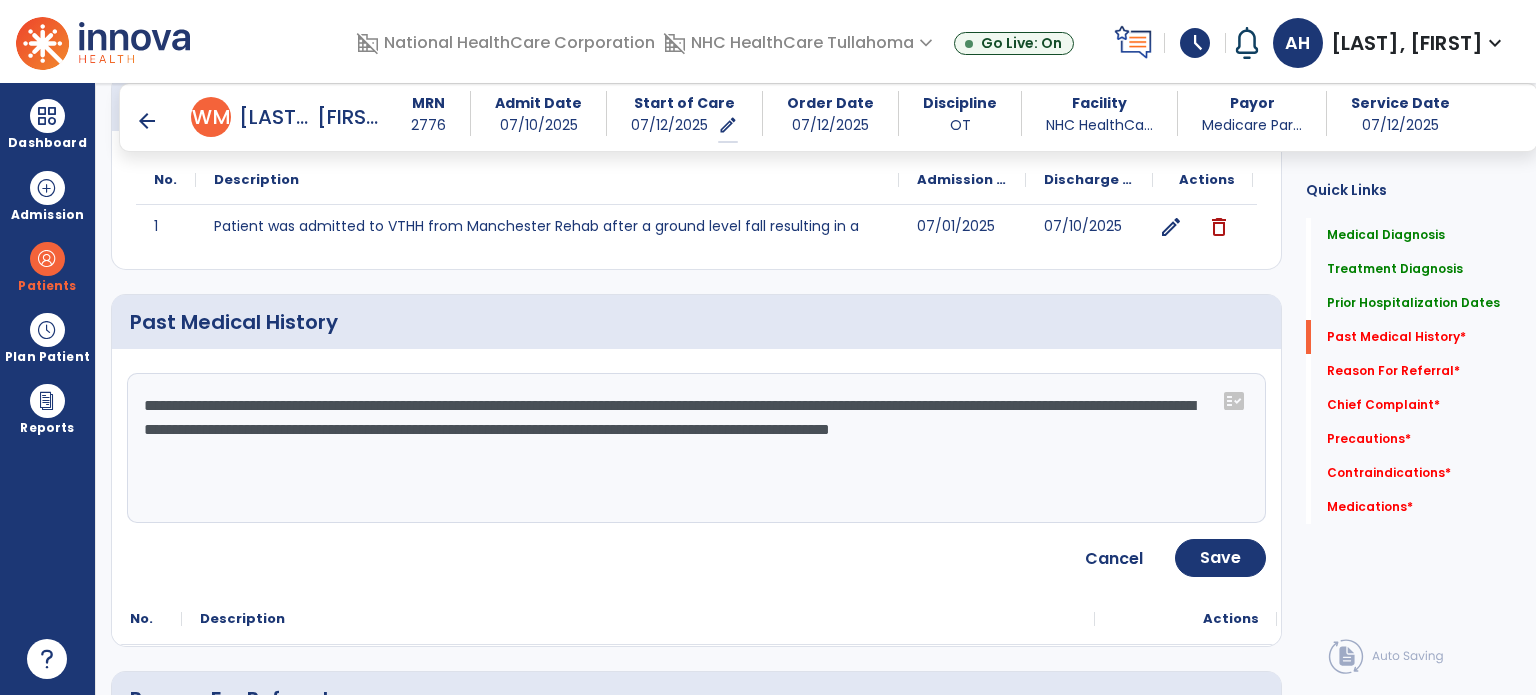 click on "**********" 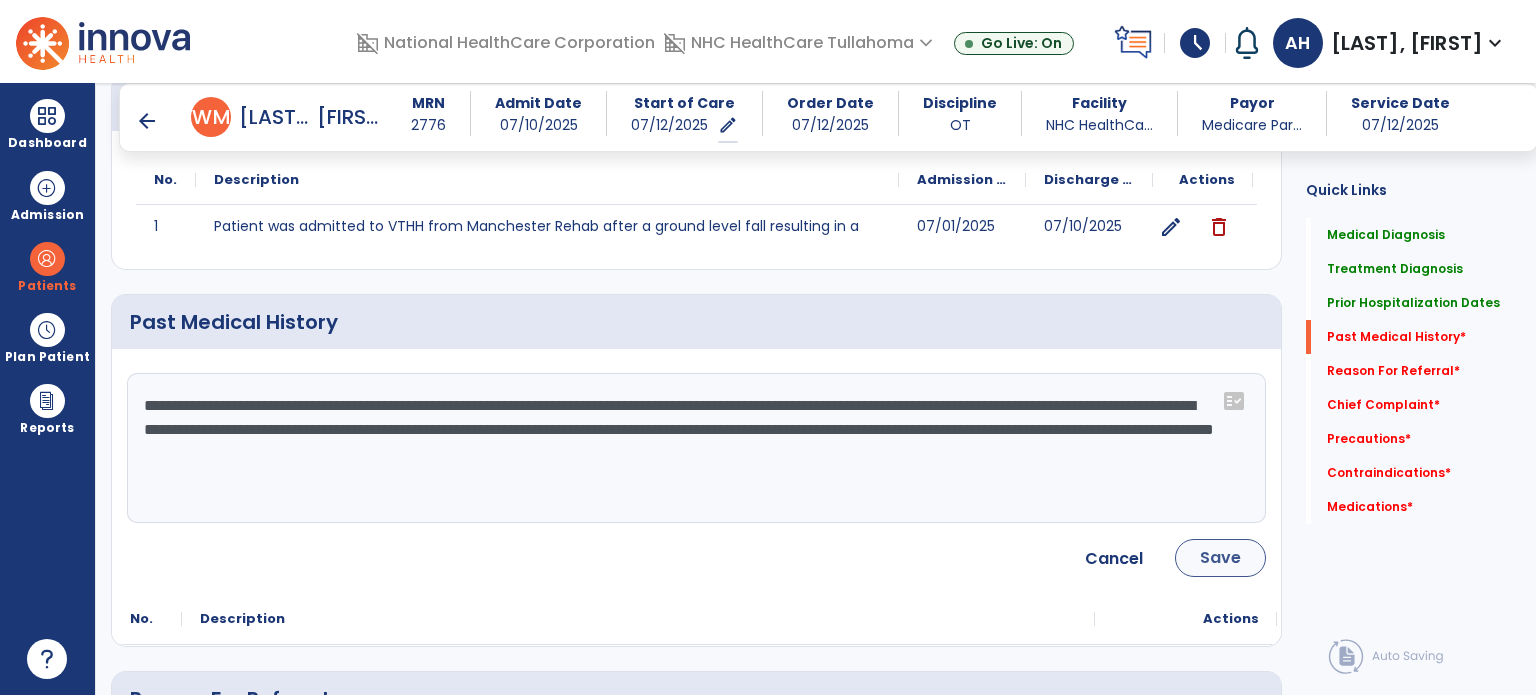 type on "**********" 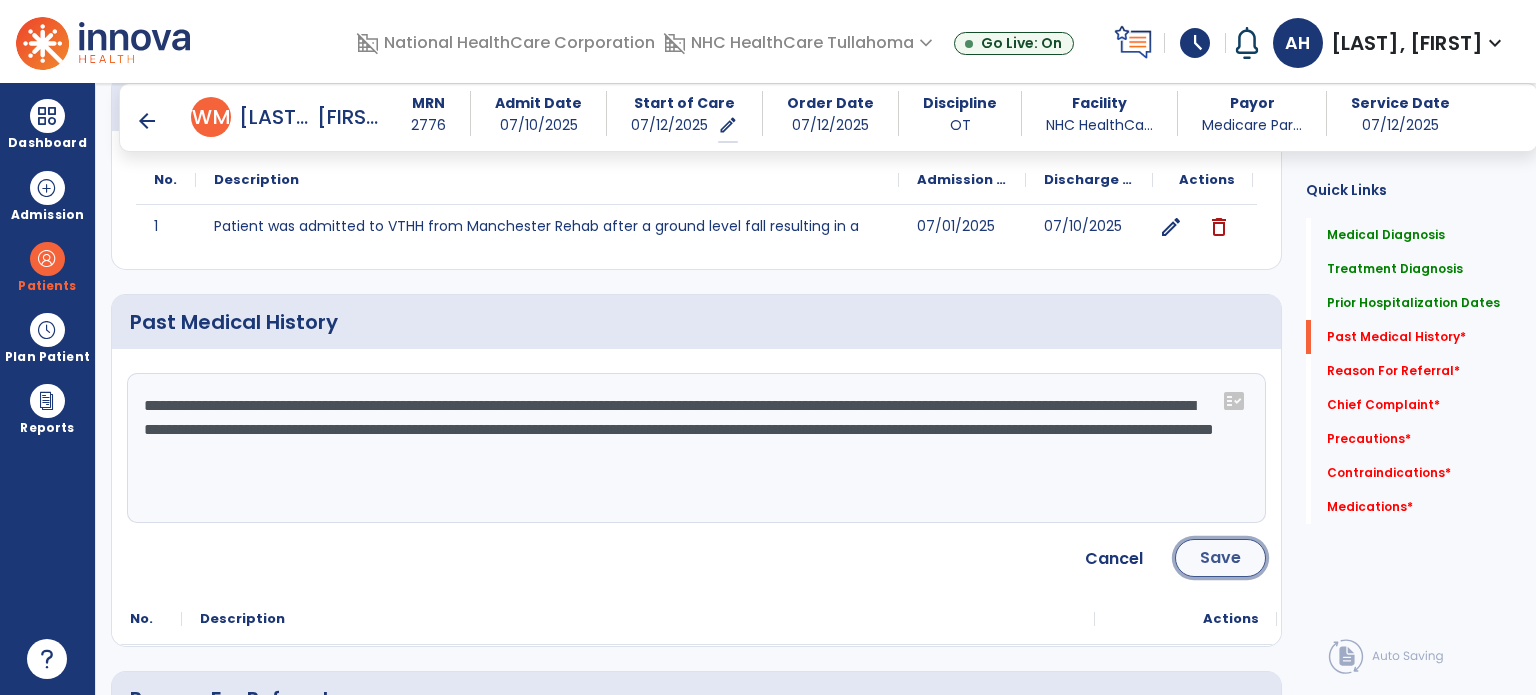 click on "Save" 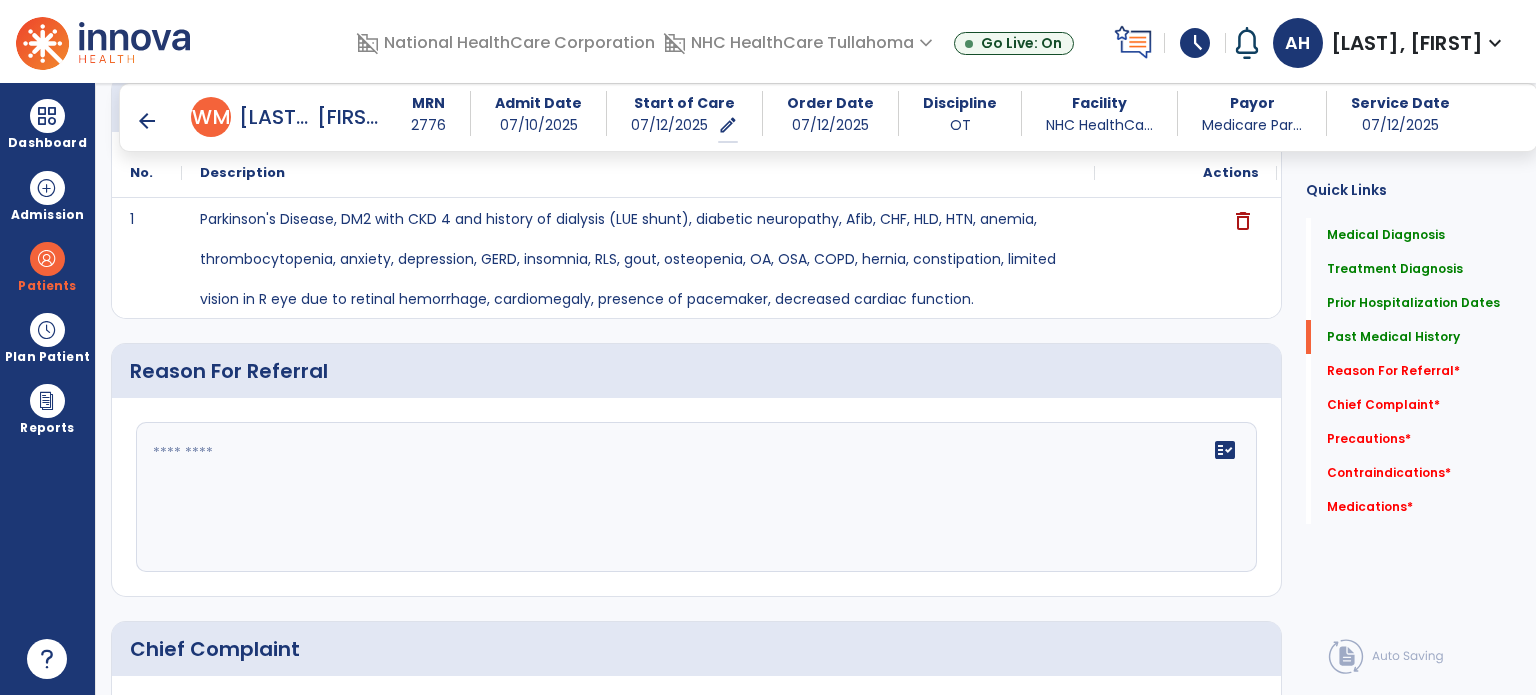 scroll, scrollTop: 1025, scrollLeft: 0, axis: vertical 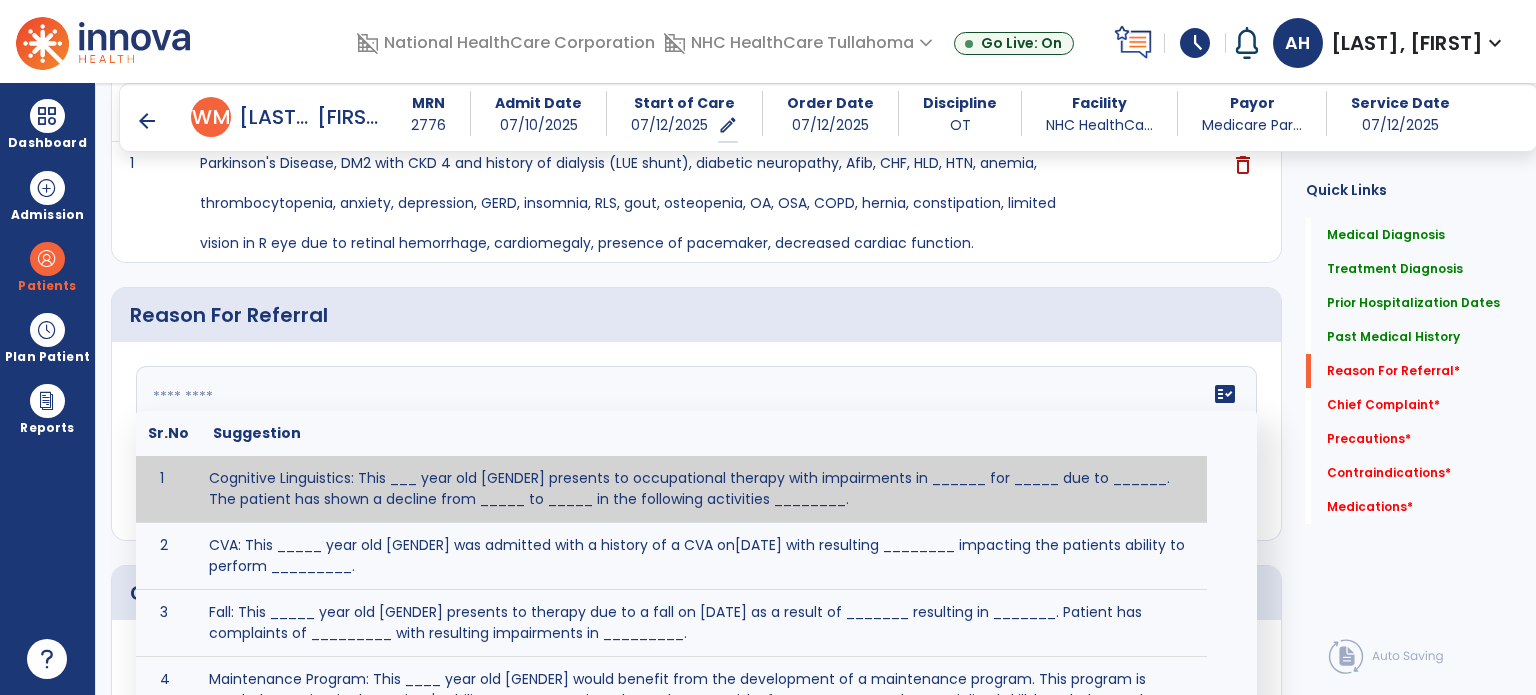 click 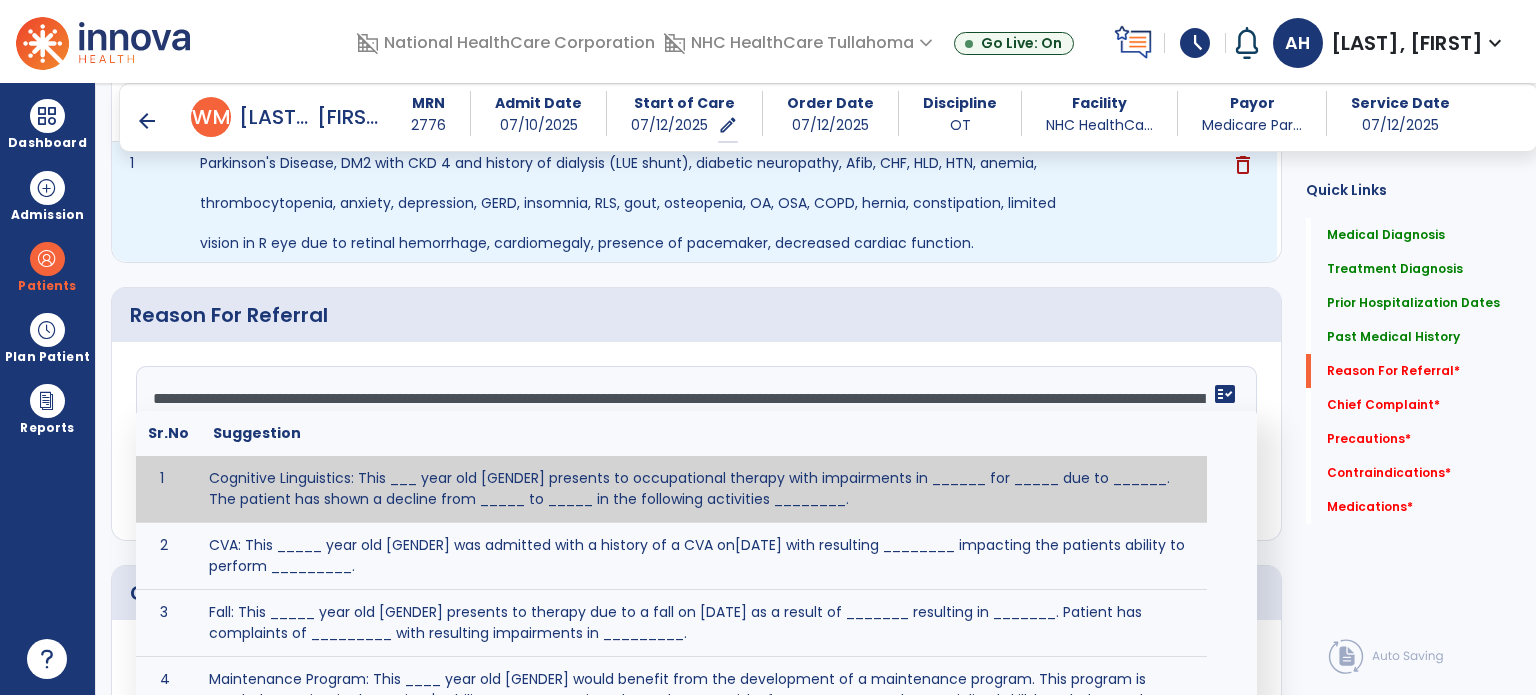 scroll, scrollTop: 183, scrollLeft: 0, axis: vertical 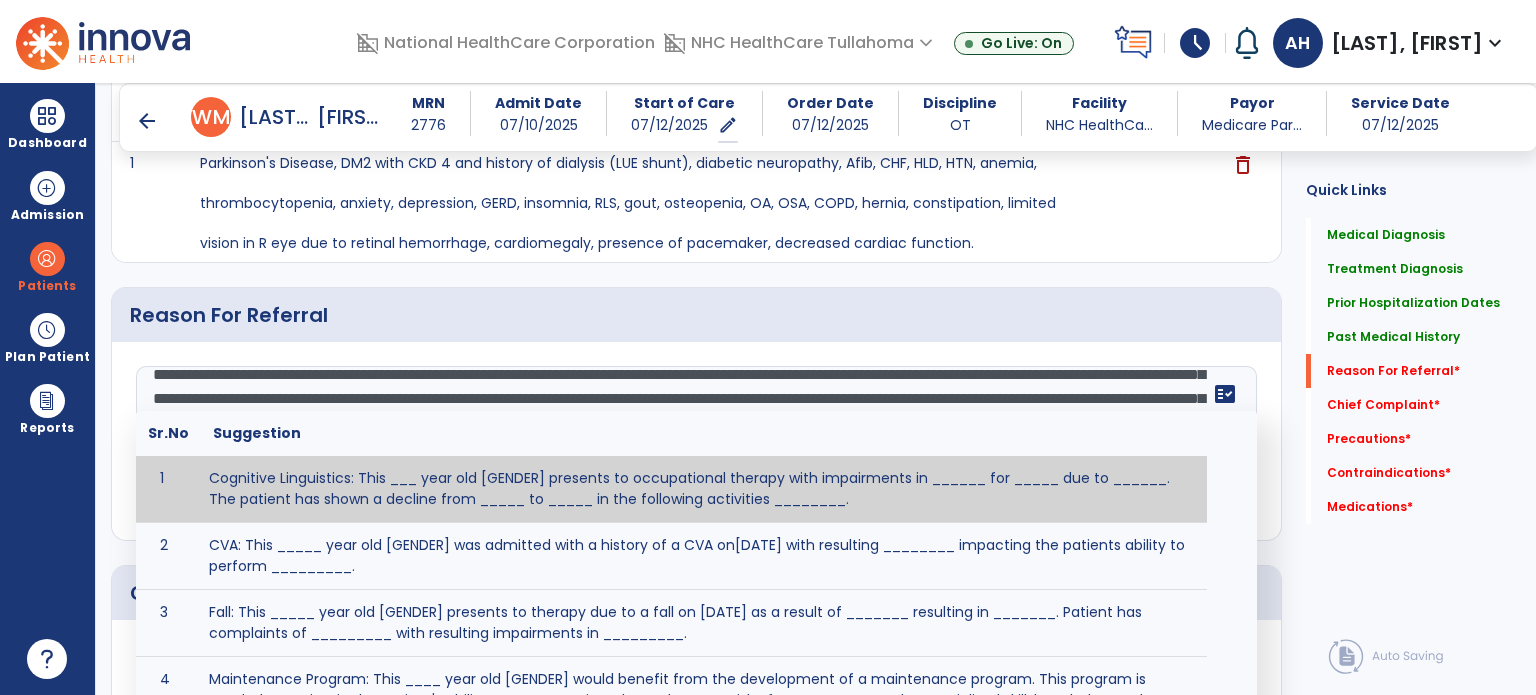 click 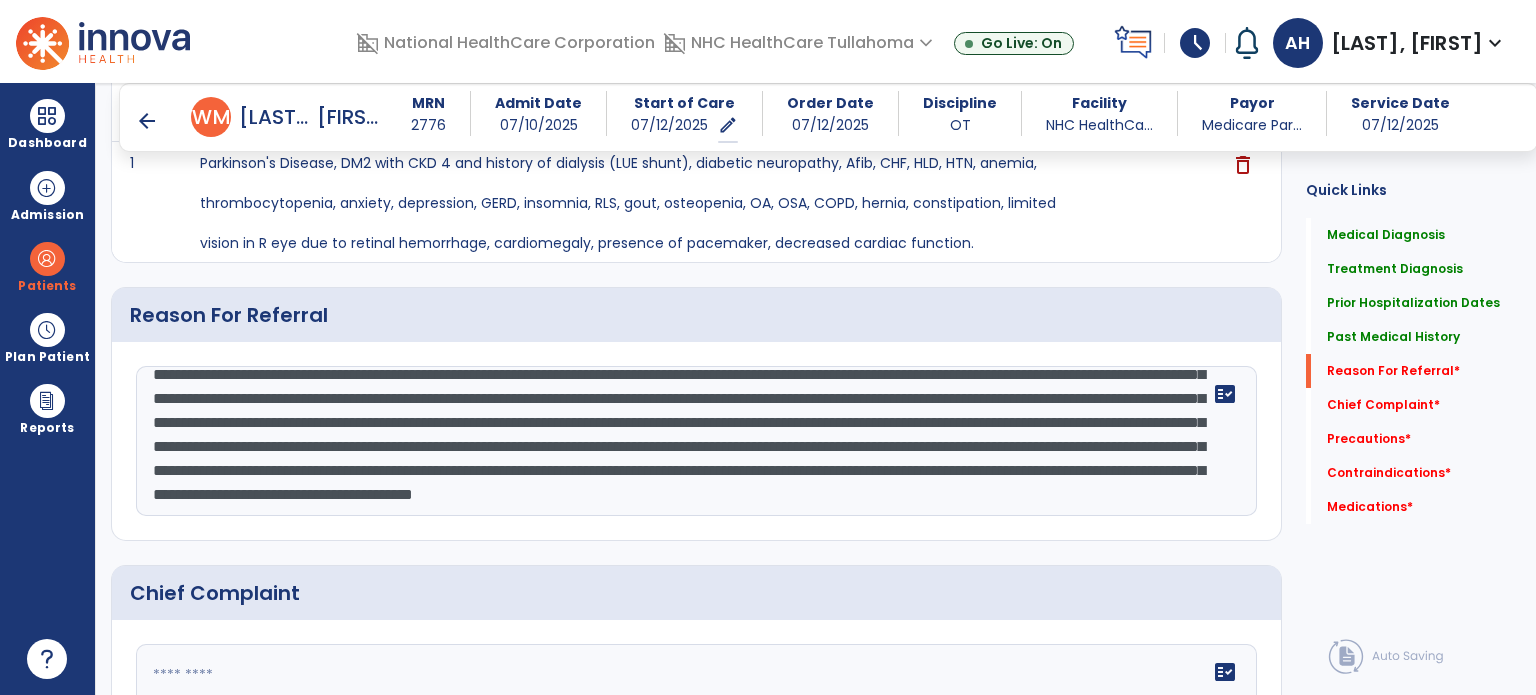 click 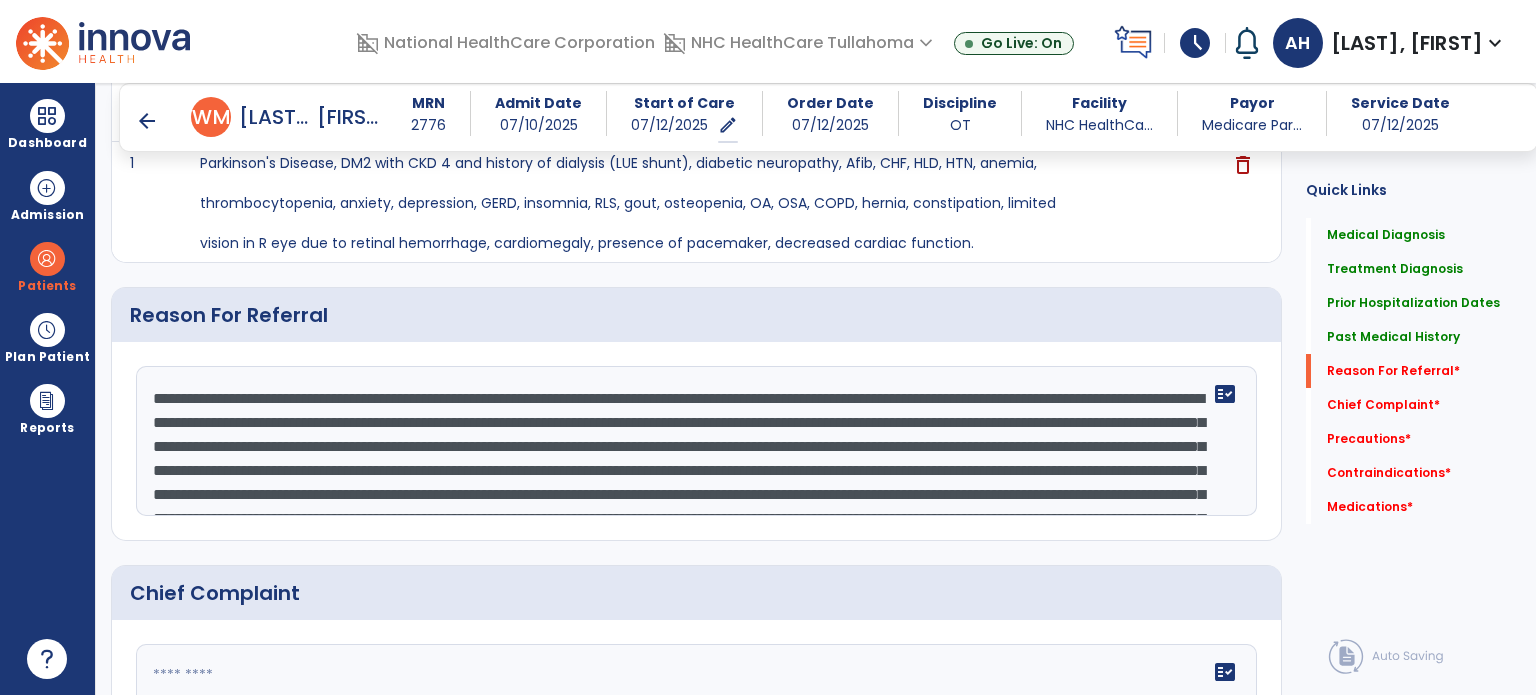click 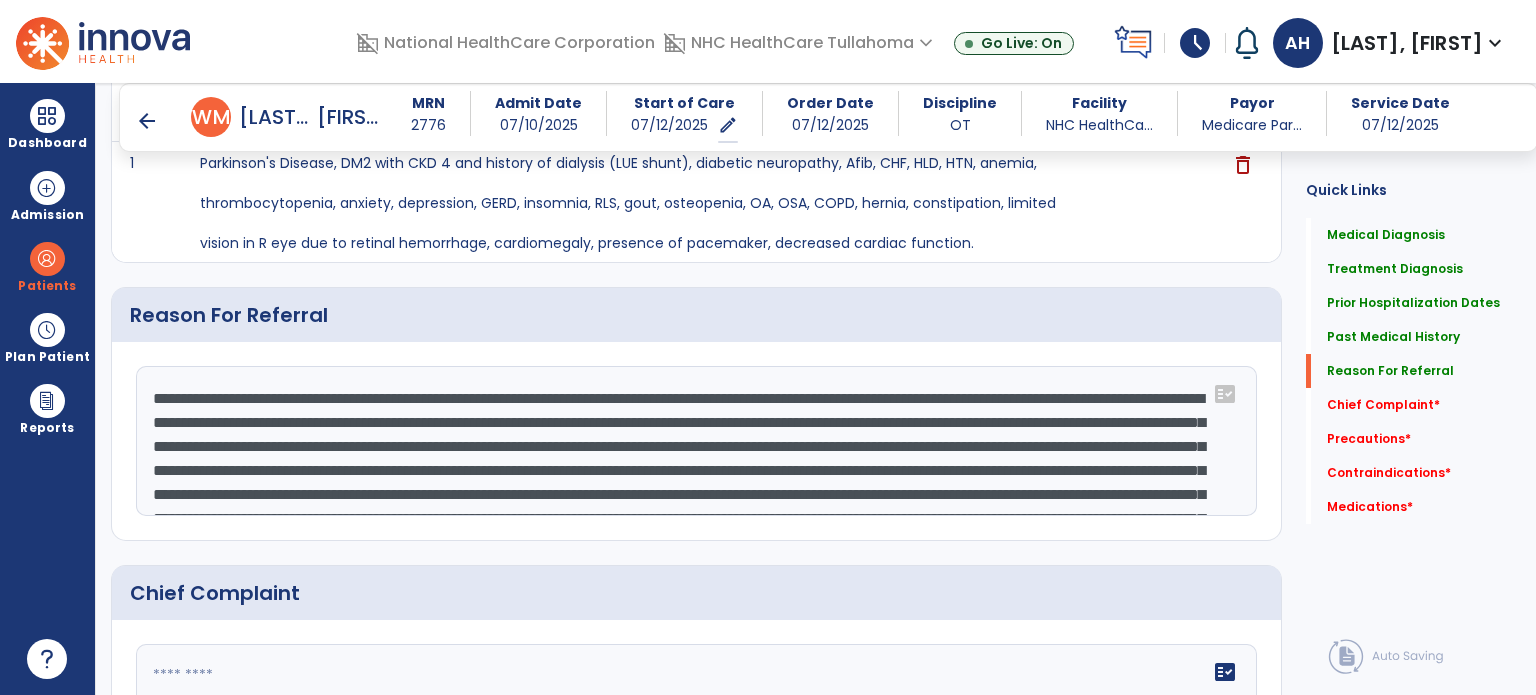 scroll, scrollTop: 8, scrollLeft: 0, axis: vertical 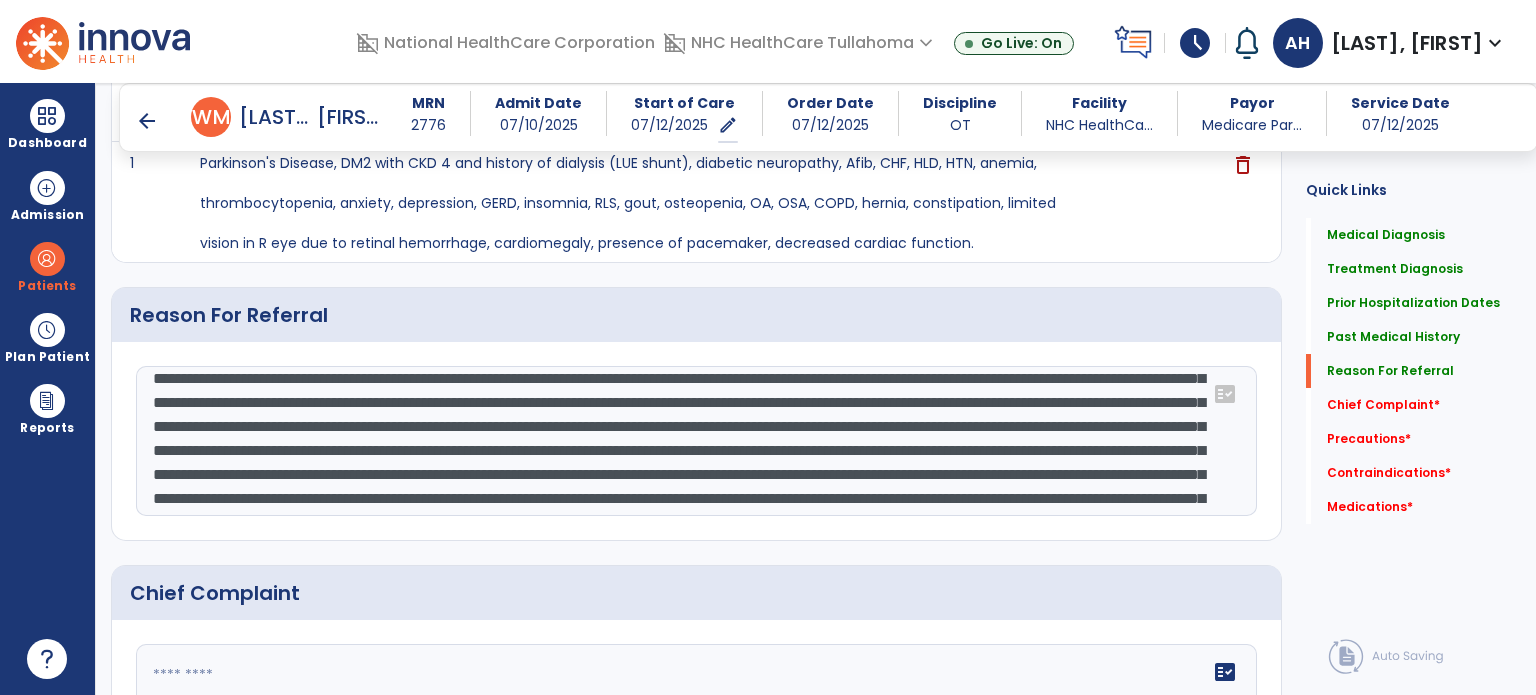 click 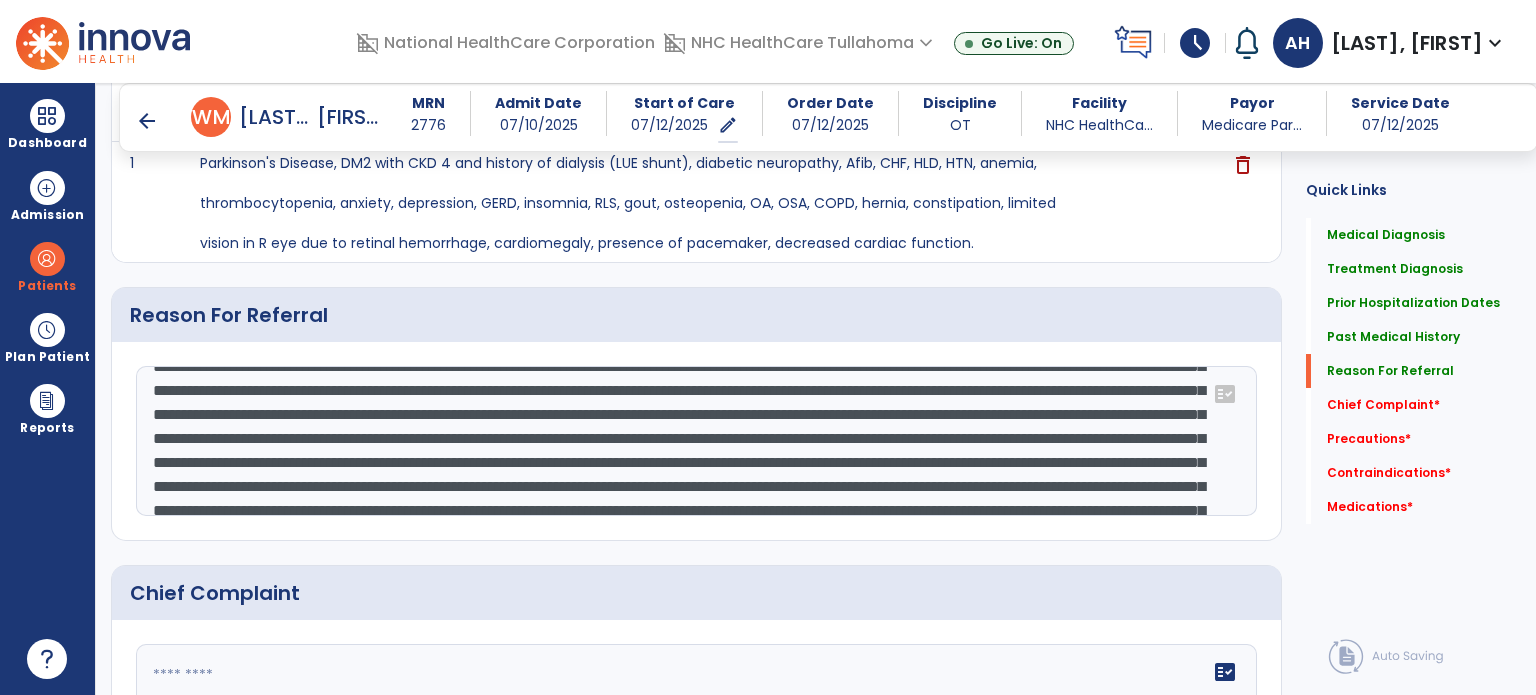 scroll, scrollTop: 107, scrollLeft: 0, axis: vertical 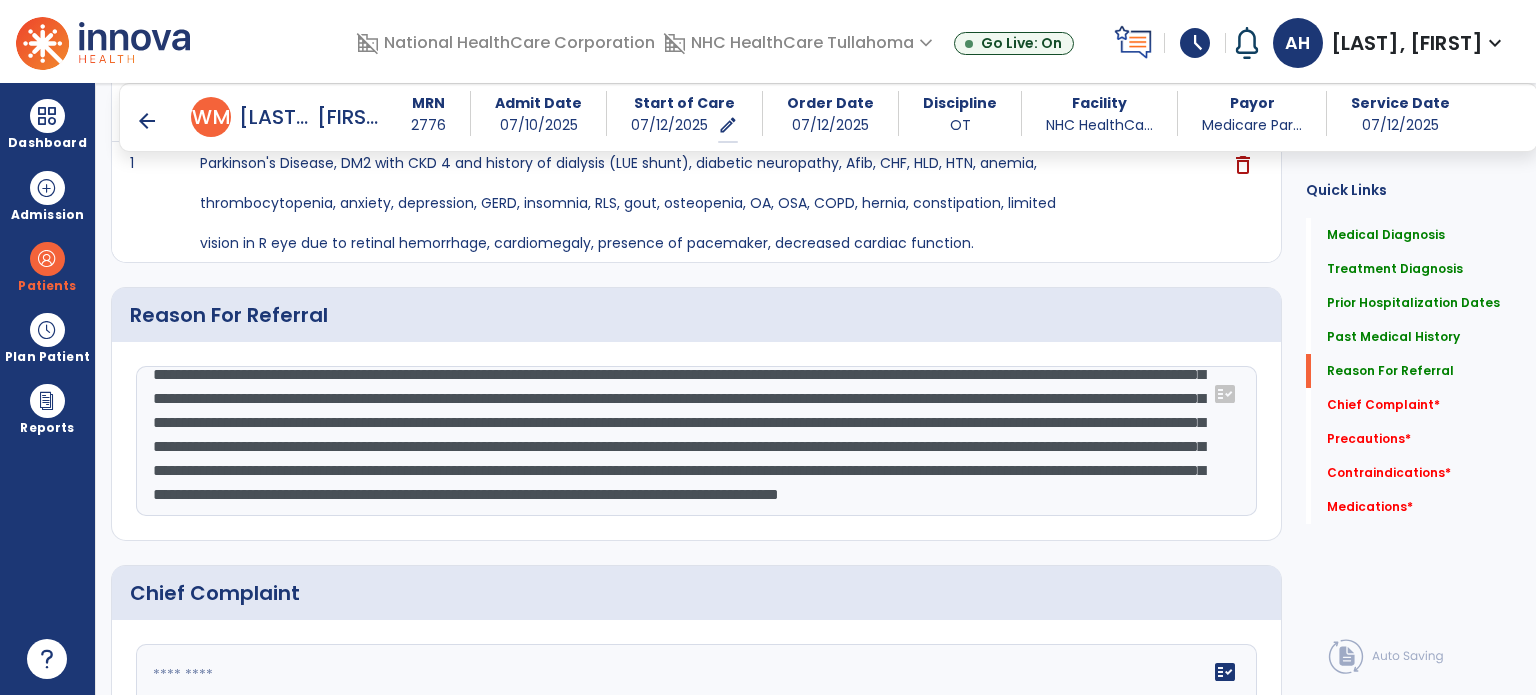 click 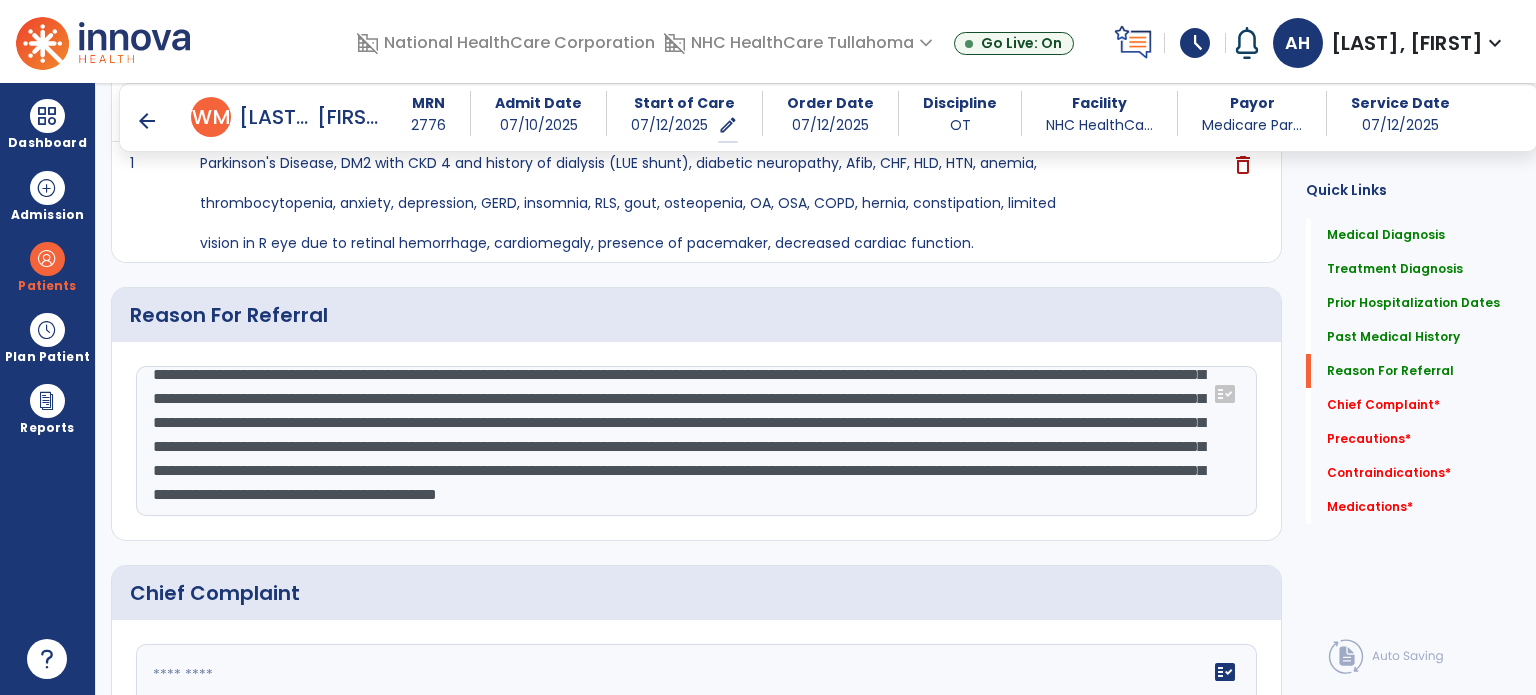 click 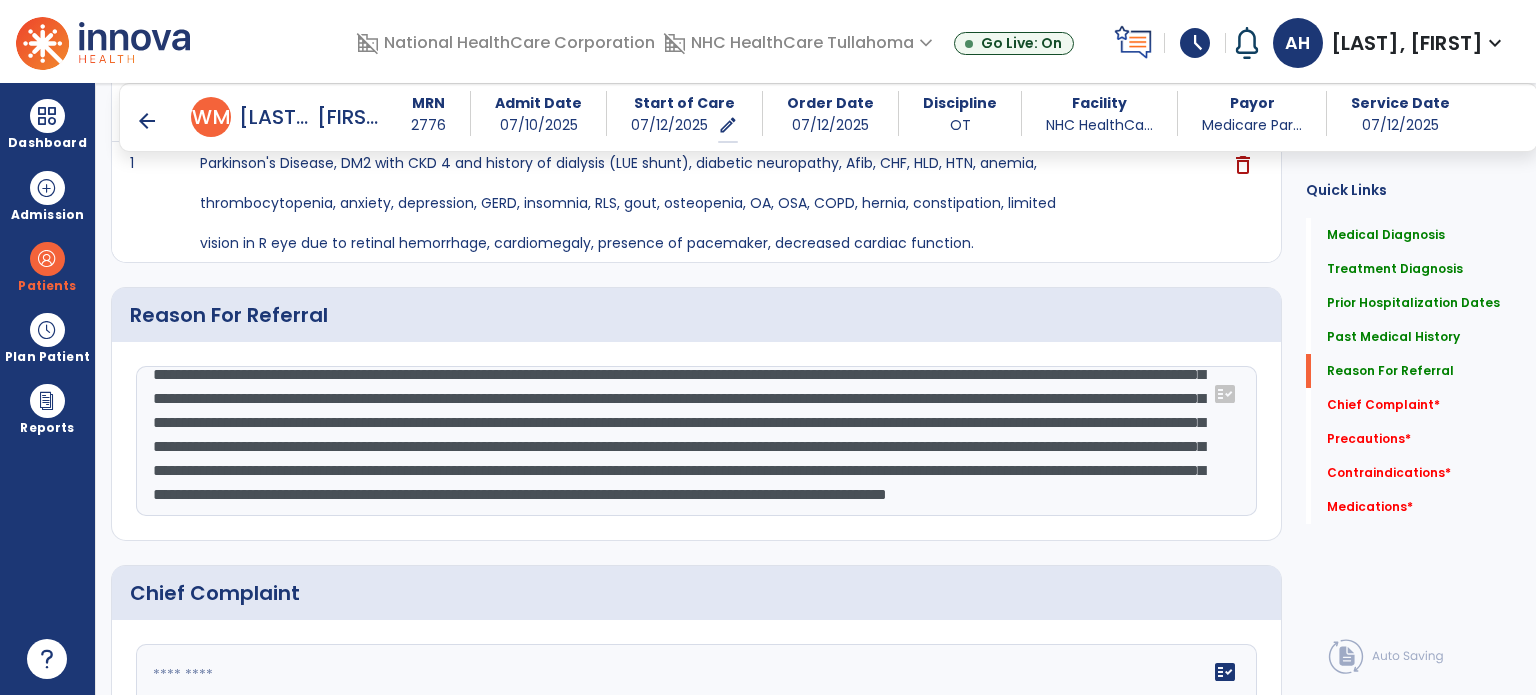 click 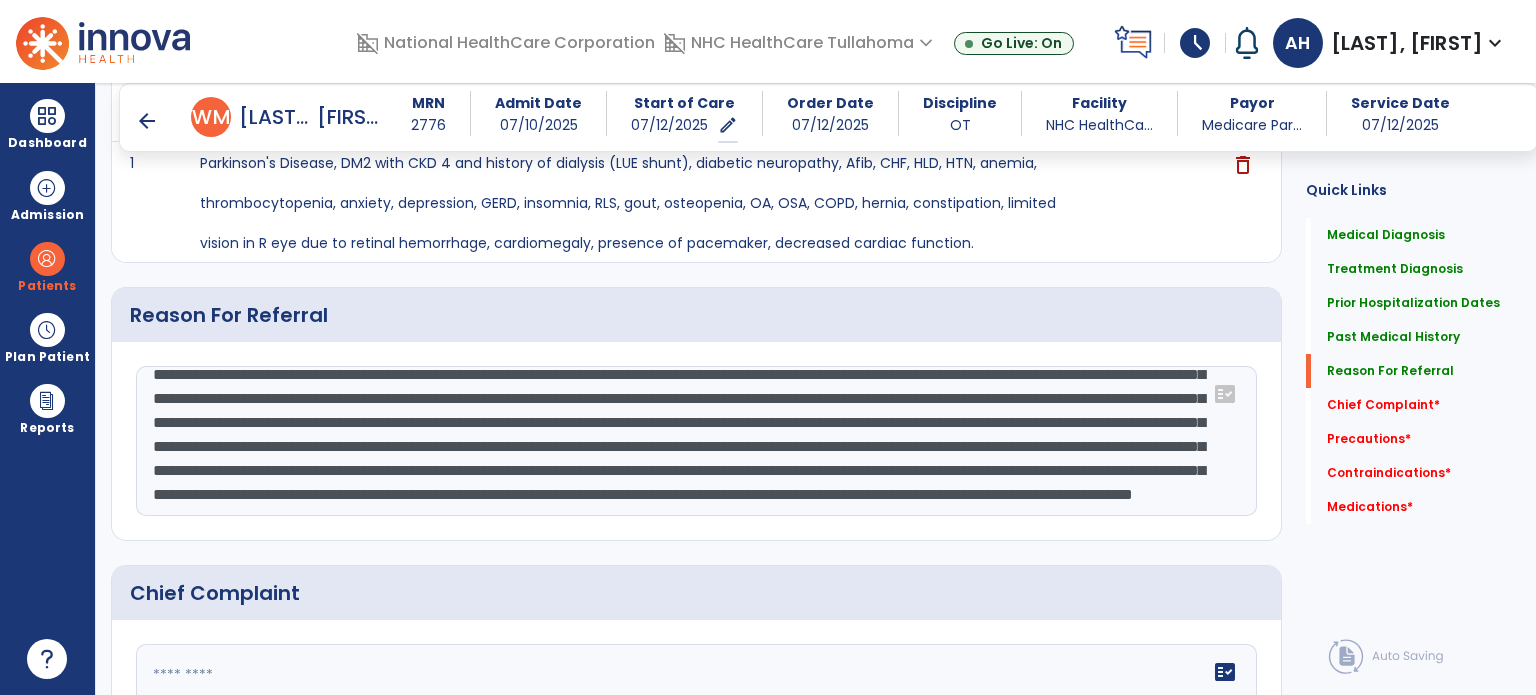 scroll, scrollTop: 168, scrollLeft: 0, axis: vertical 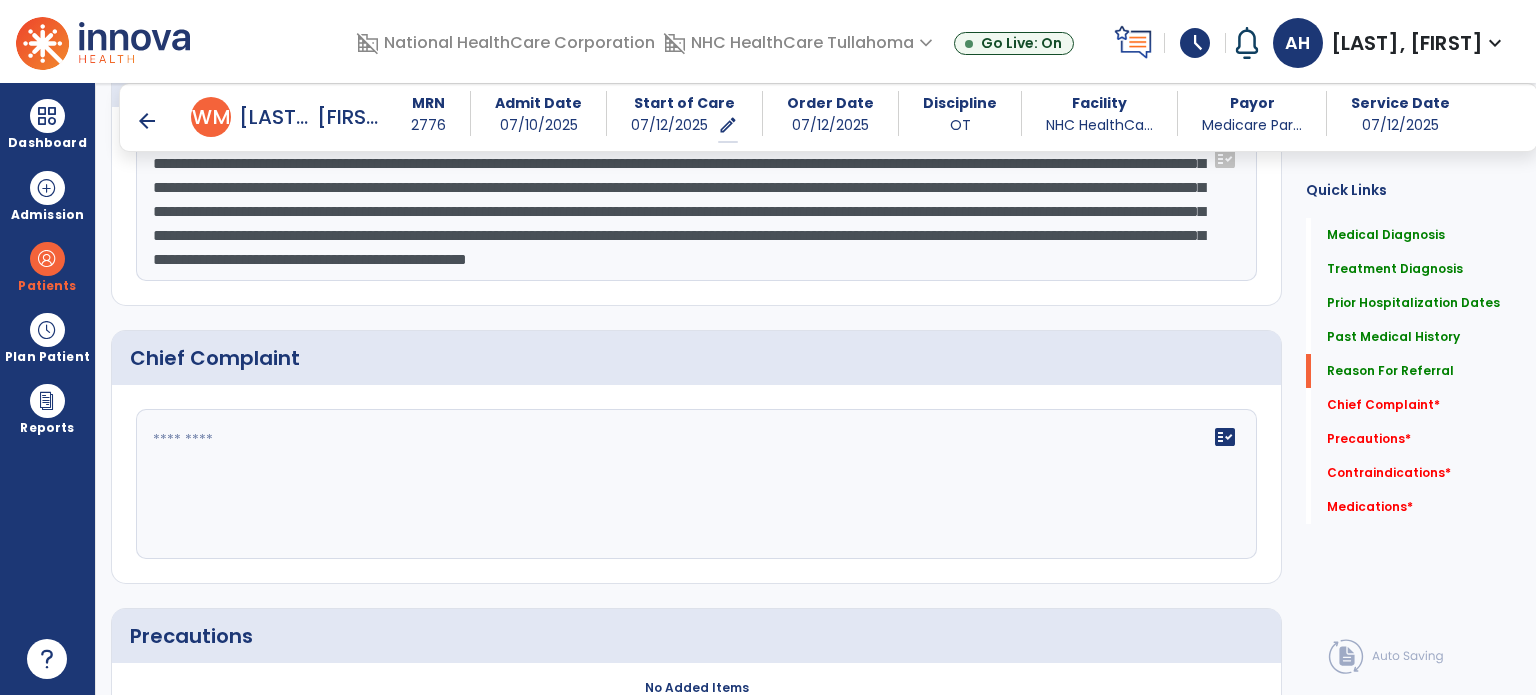 type on "**********" 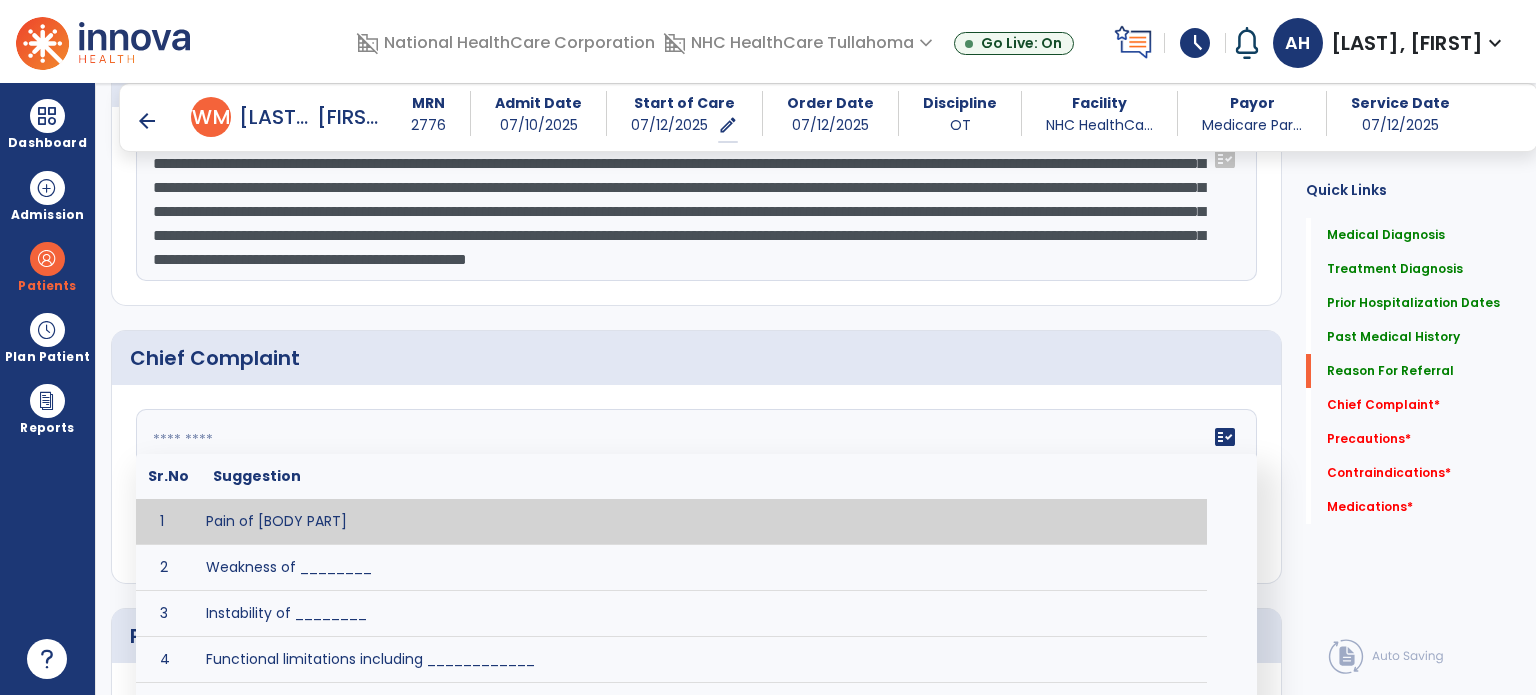 click 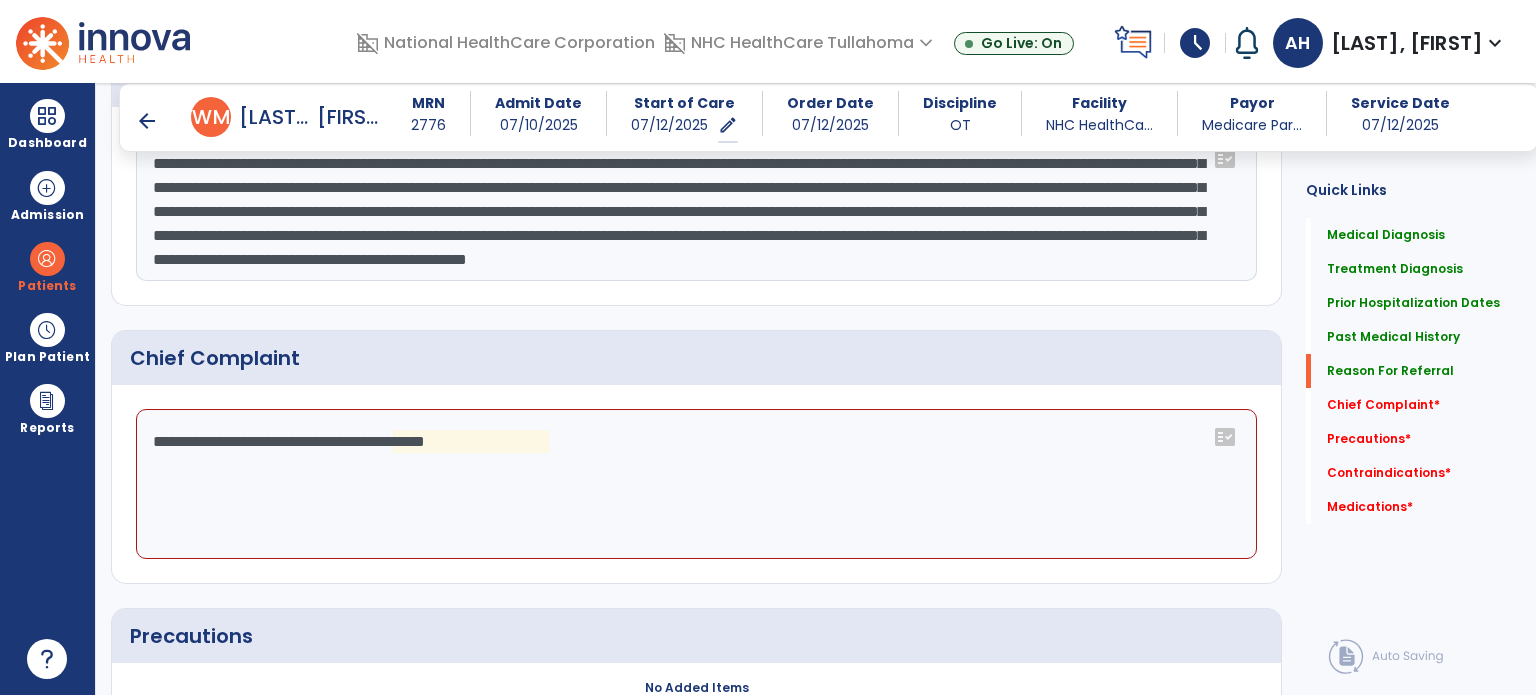 click on "**********" 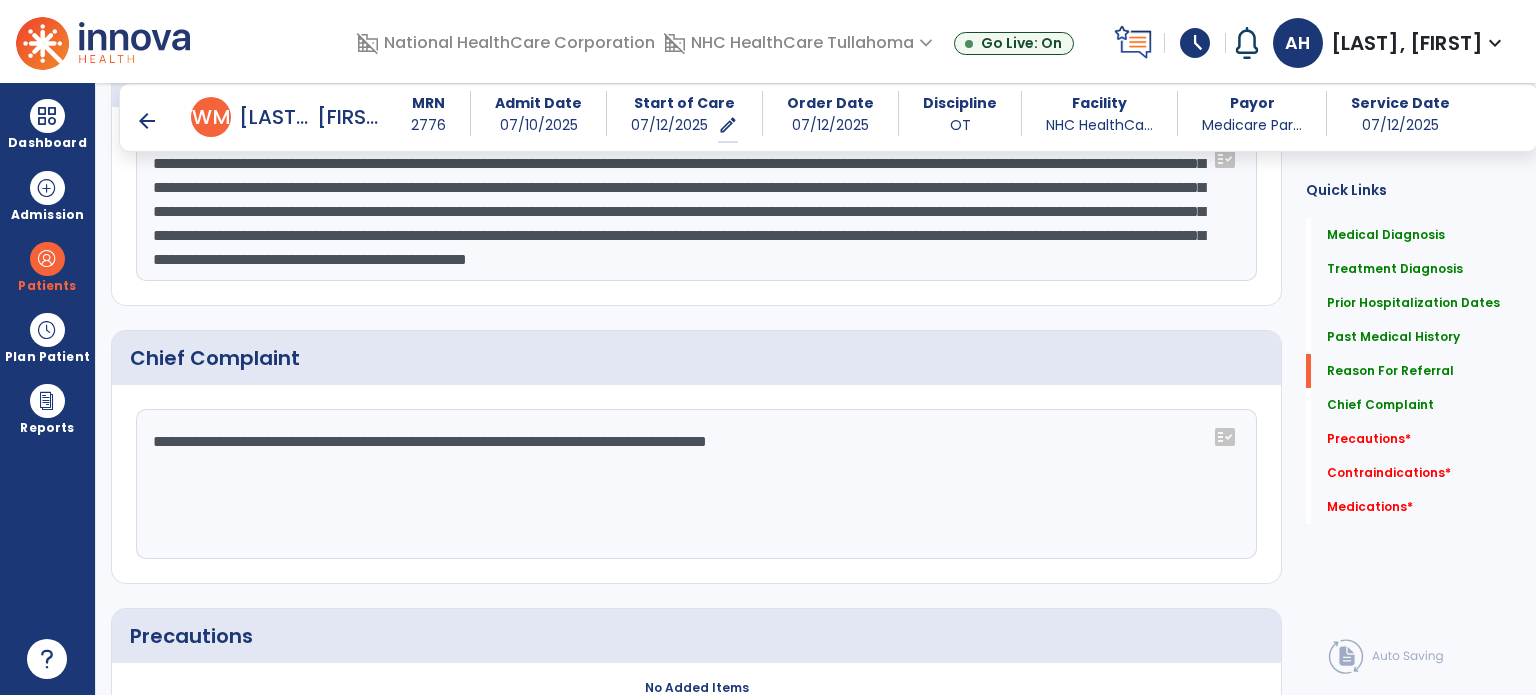 scroll, scrollTop: 1260, scrollLeft: 0, axis: vertical 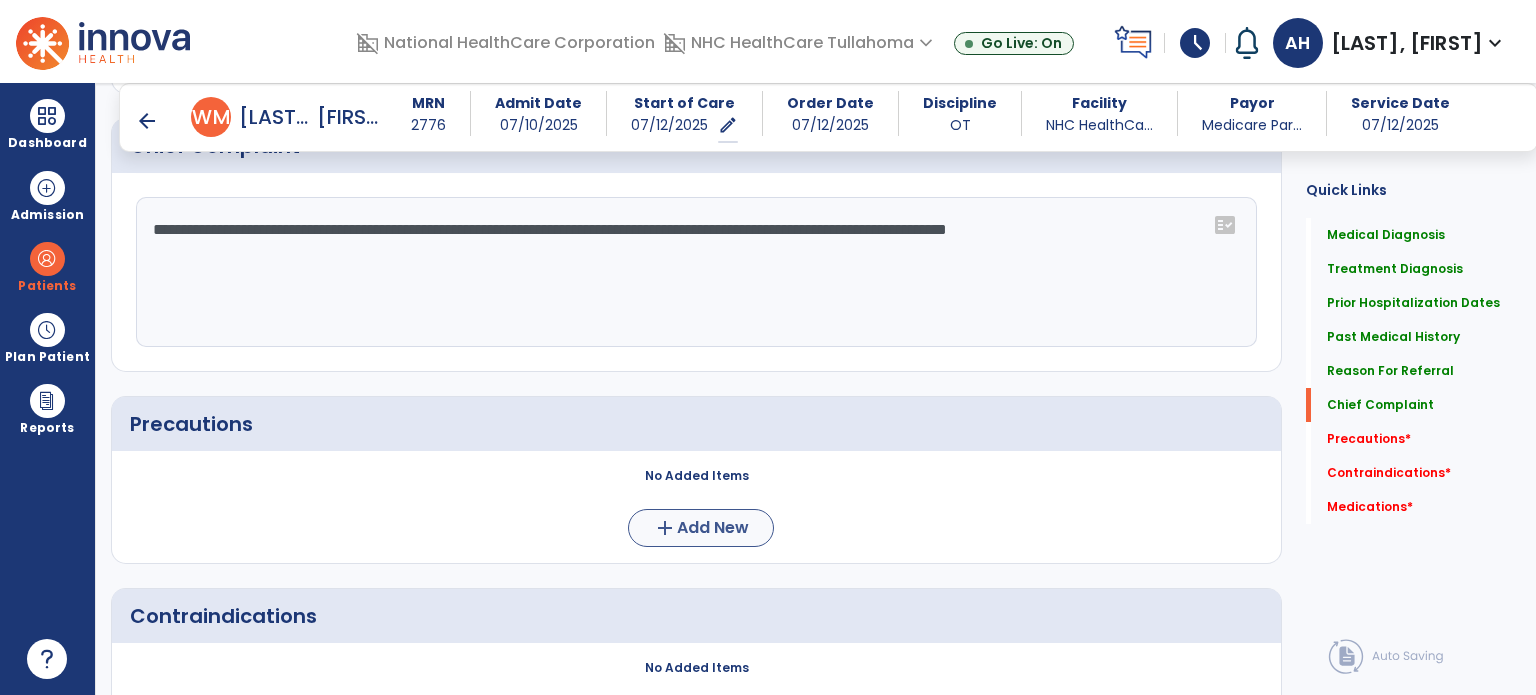 type on "**********" 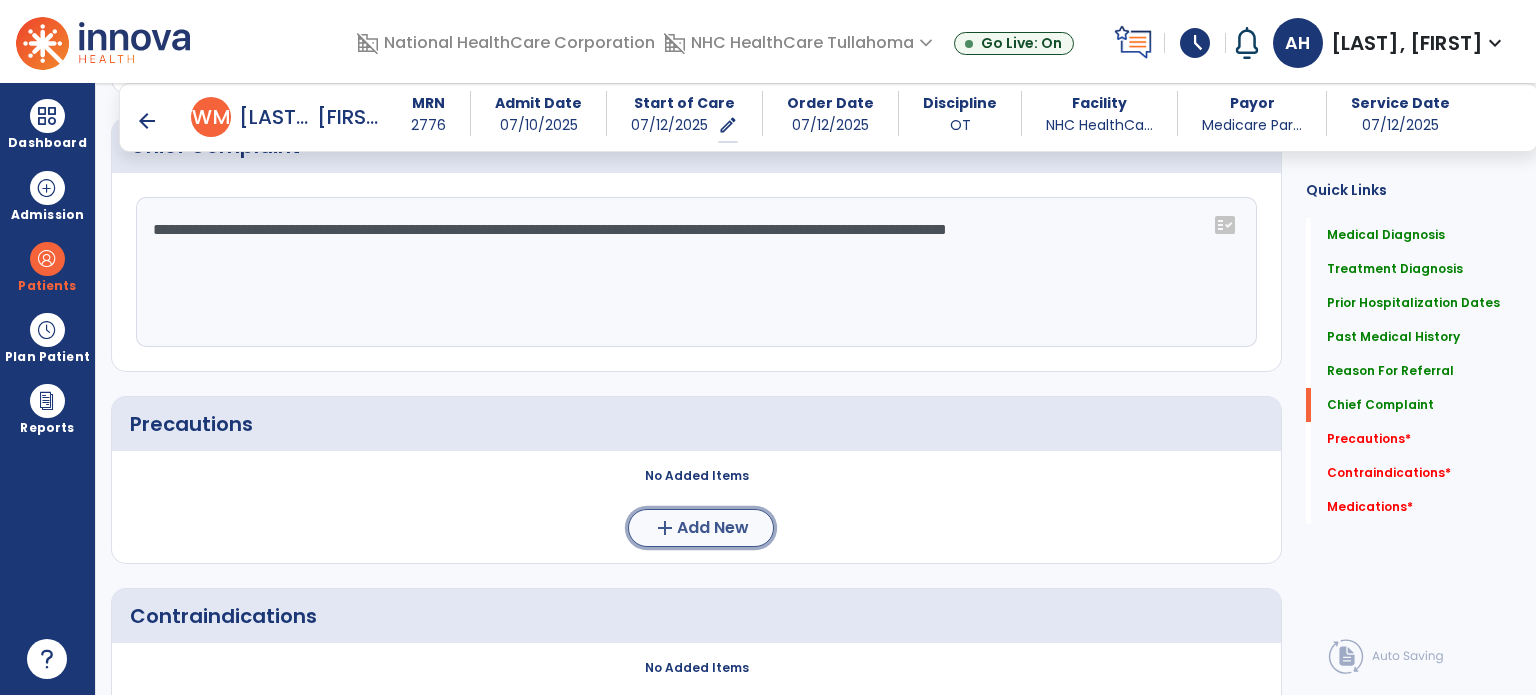 click on "Add New" 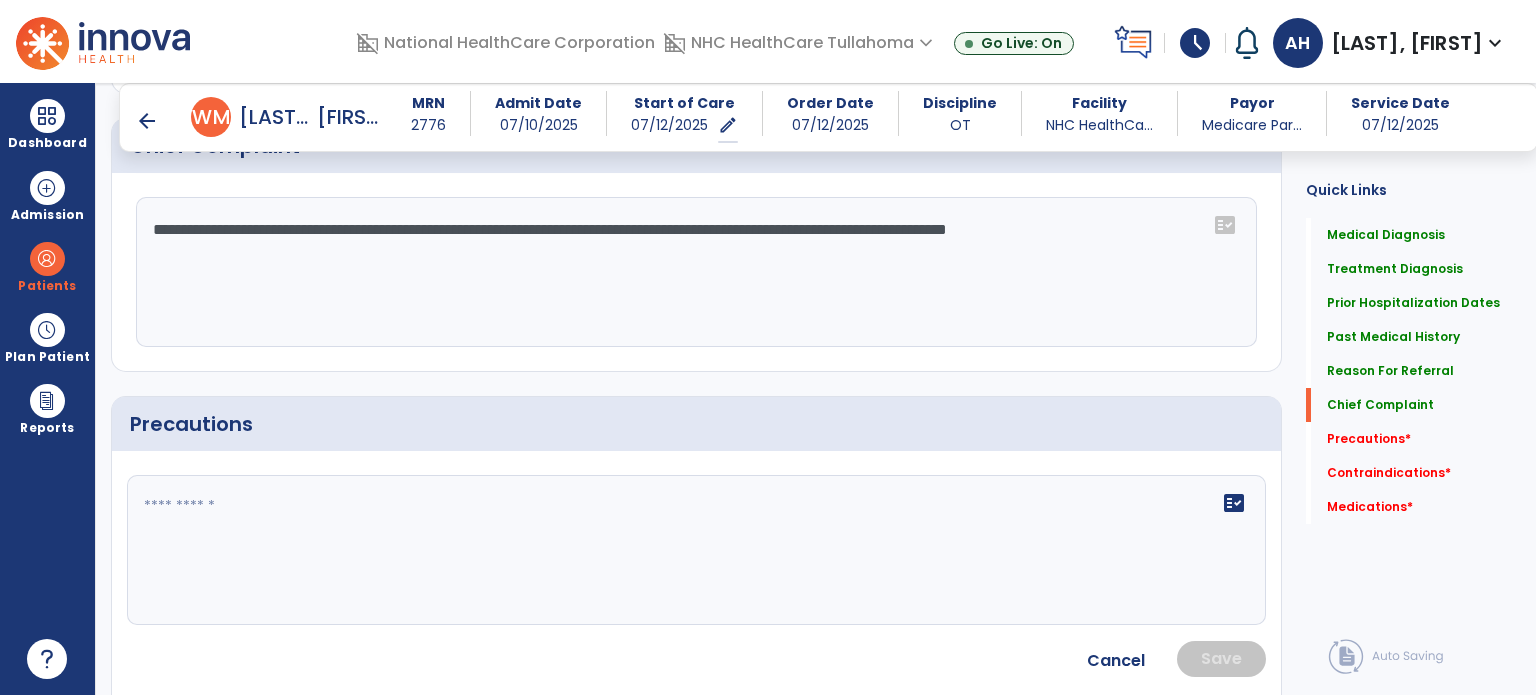 click 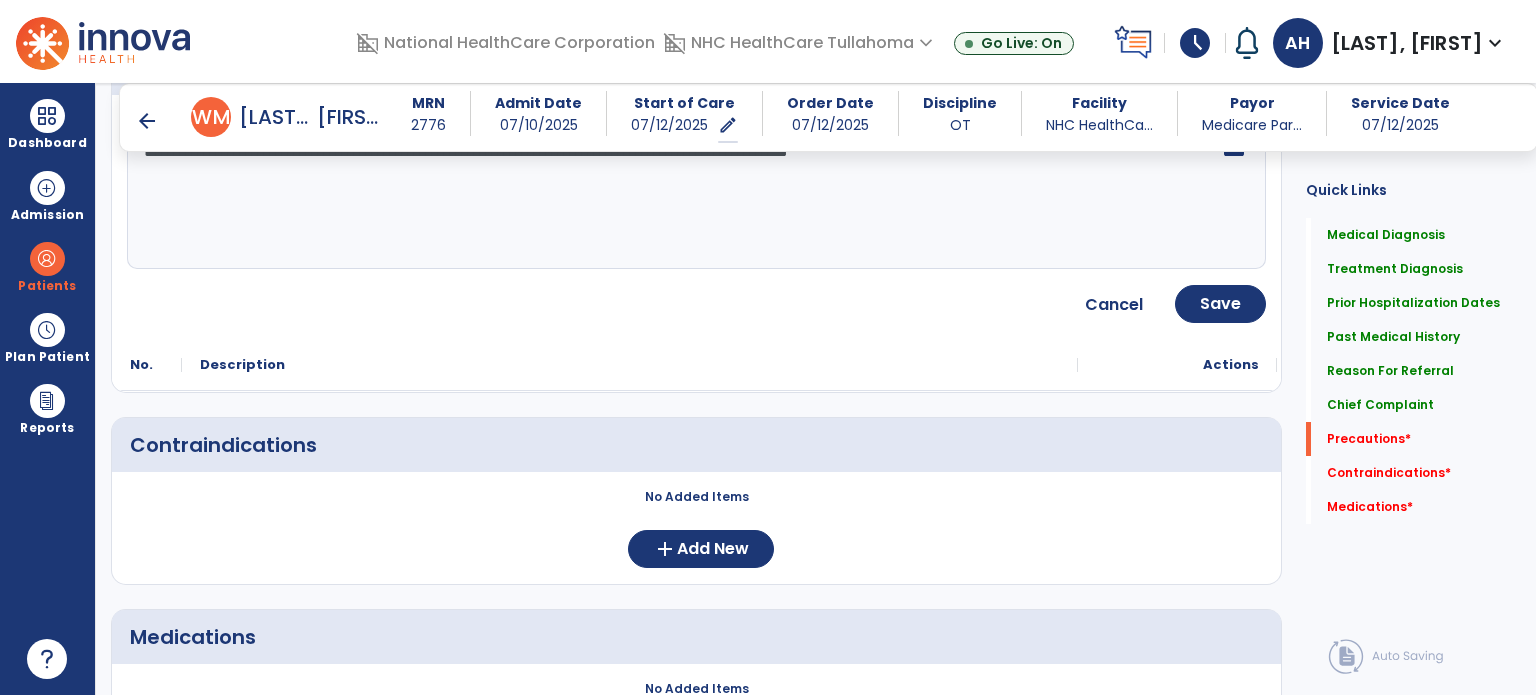 scroll, scrollTop: 1851, scrollLeft: 0, axis: vertical 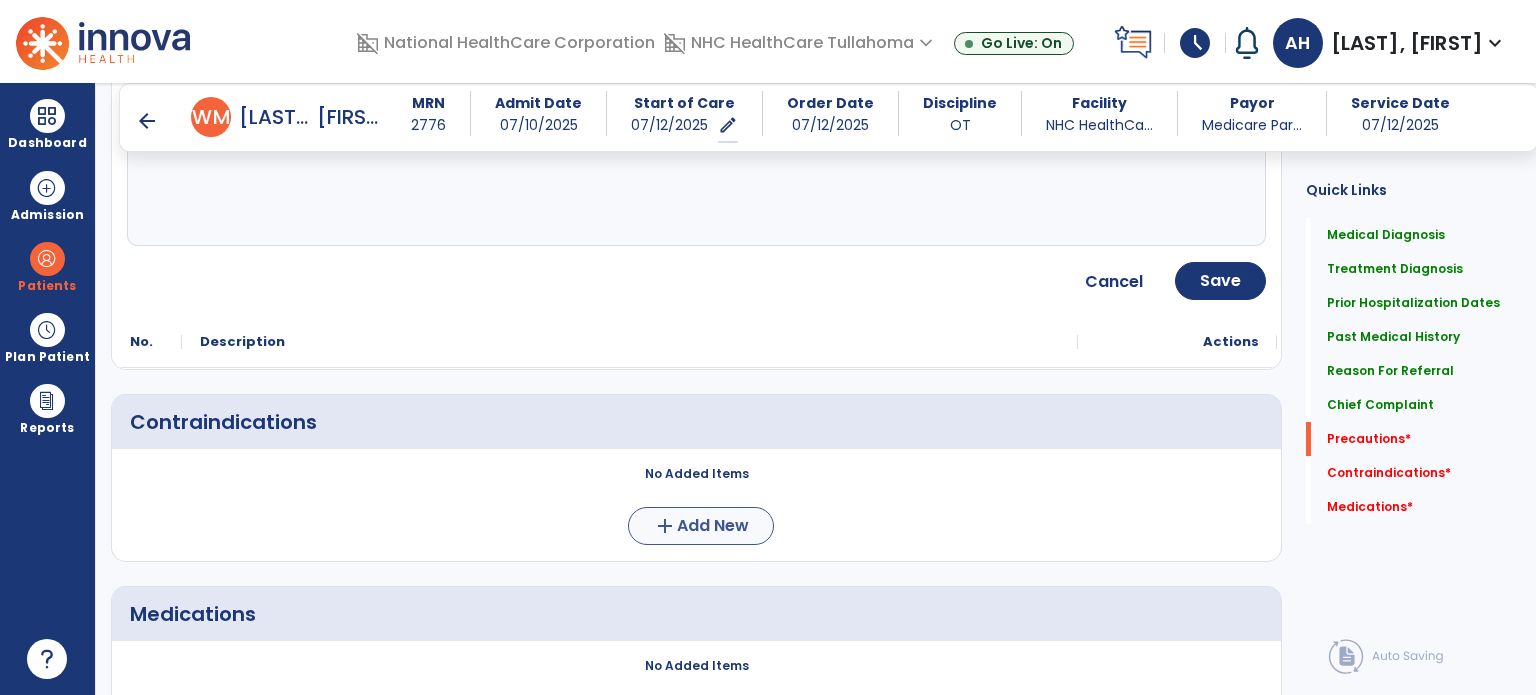 type on "**********" 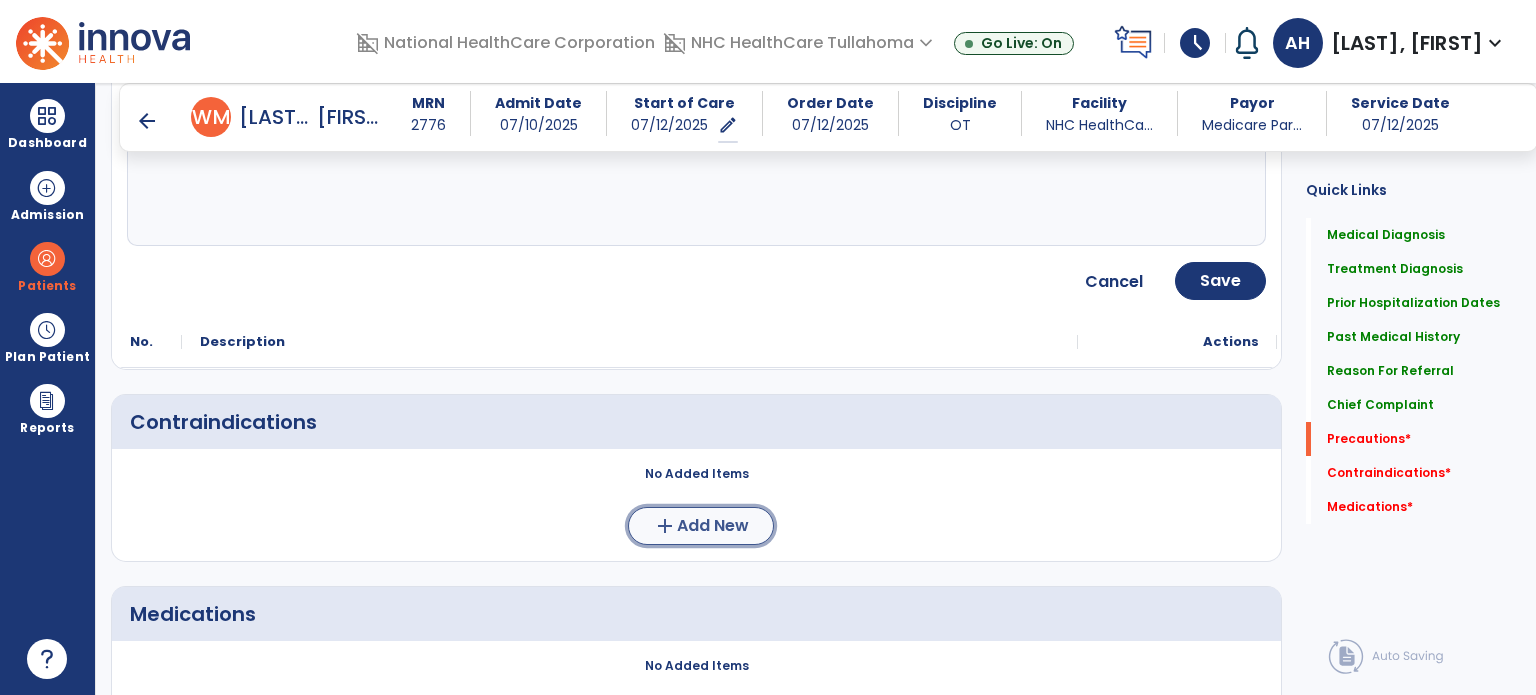 click on "Add New" 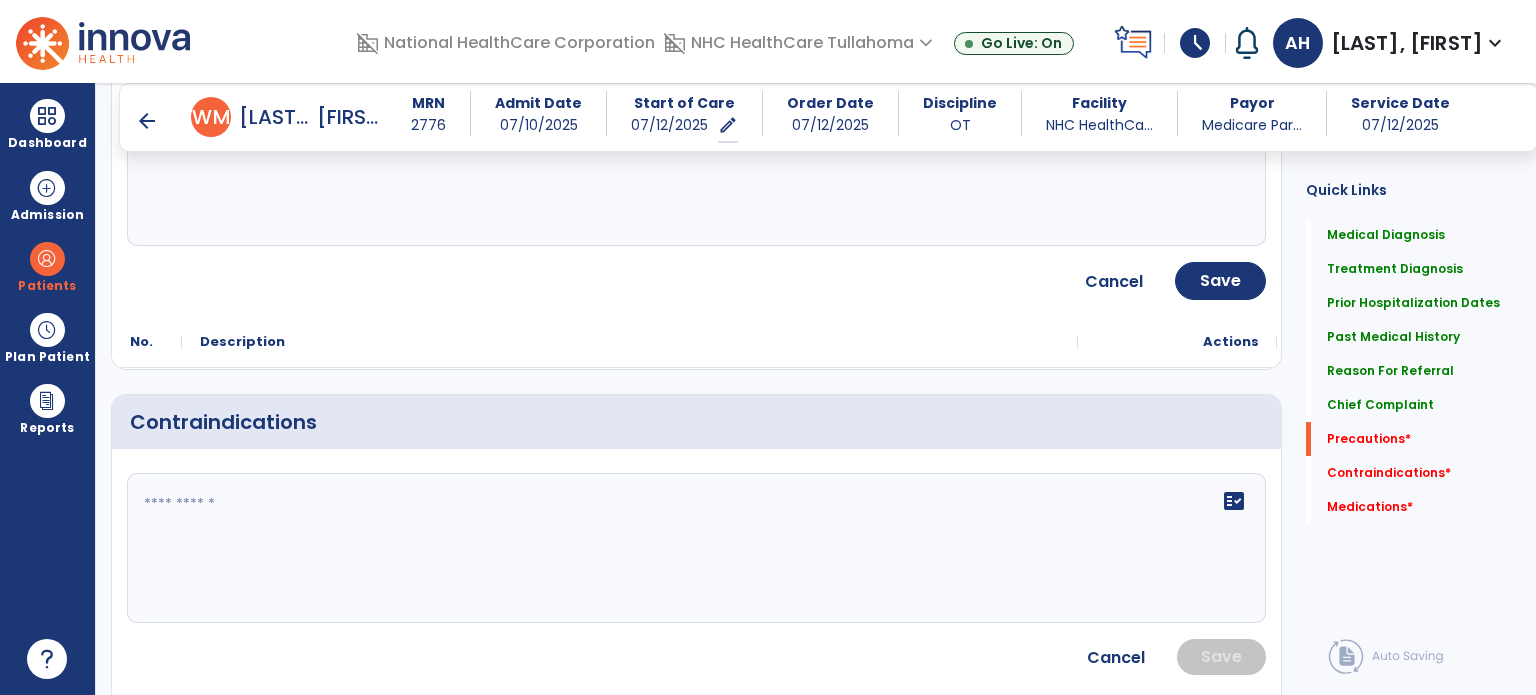 click 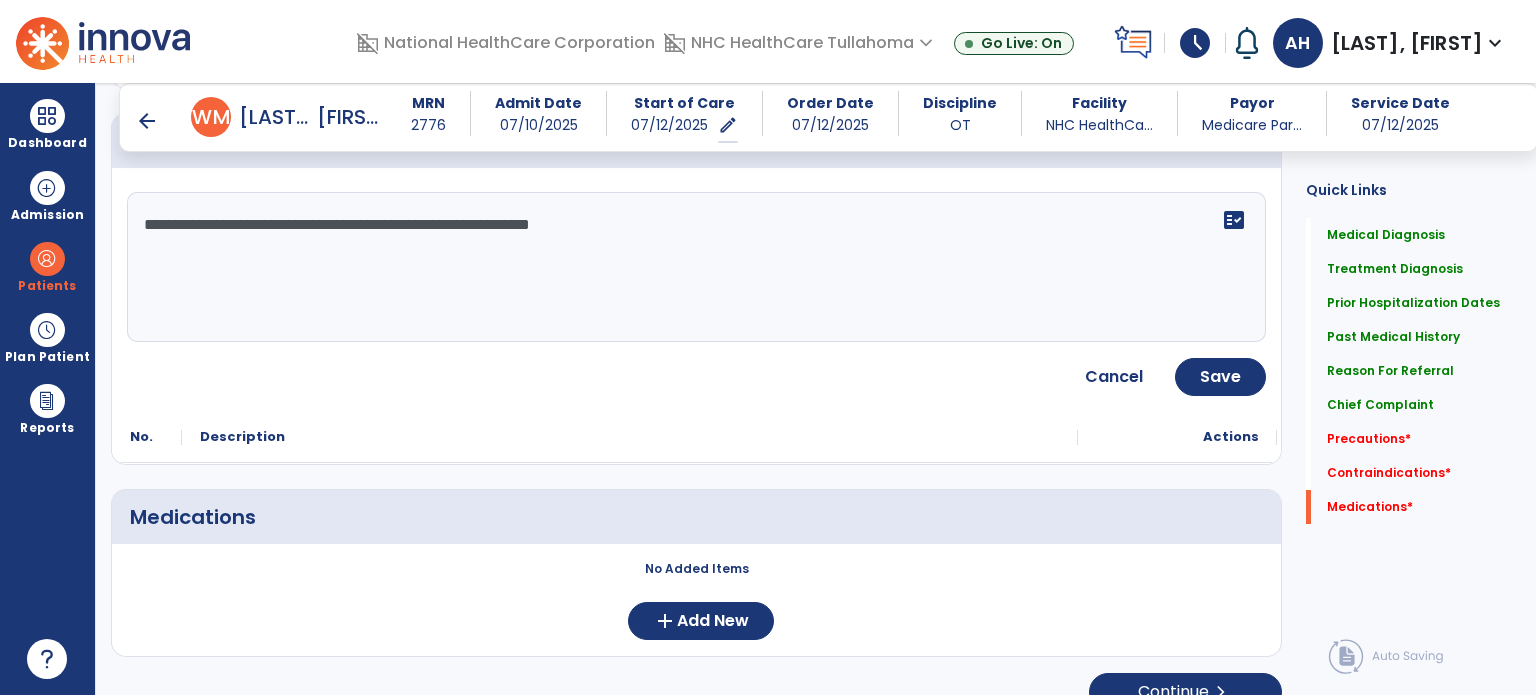 scroll, scrollTop: 2157, scrollLeft: 0, axis: vertical 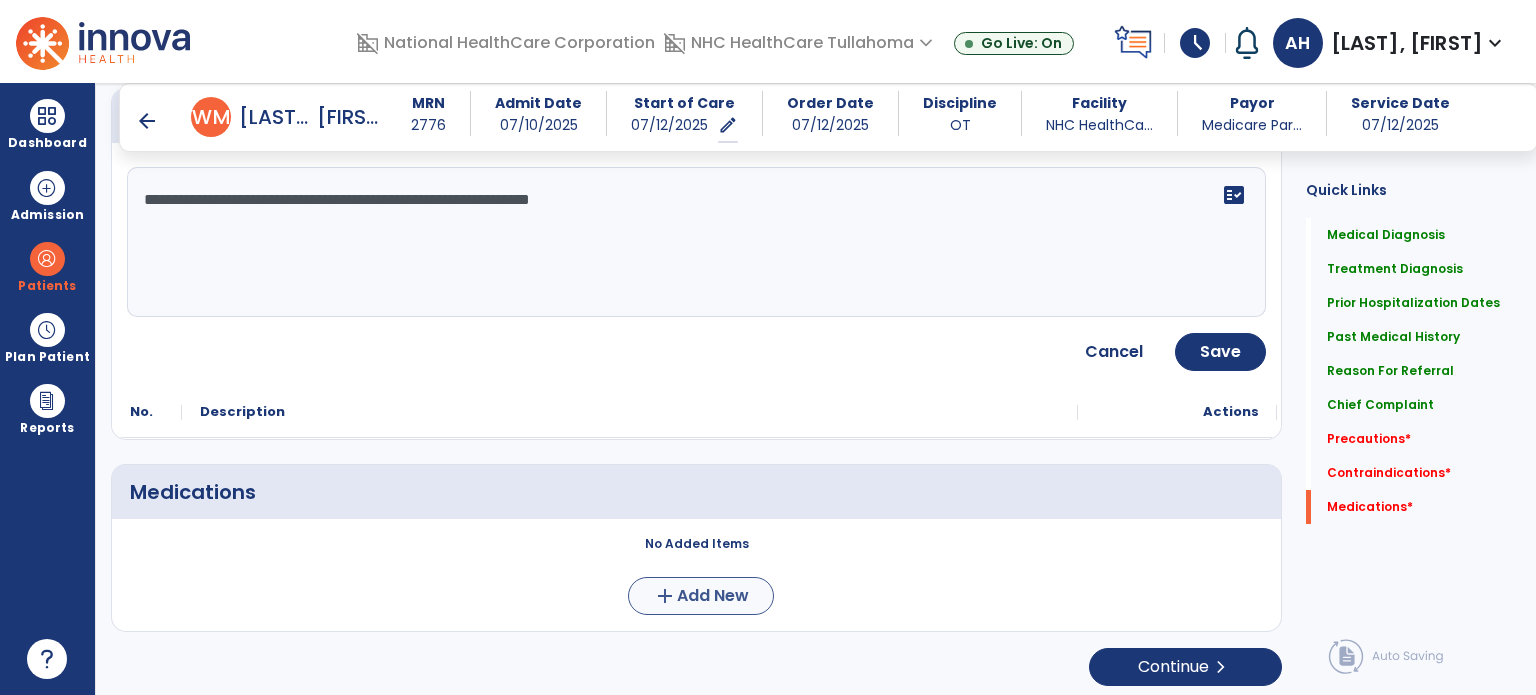 type on "**********" 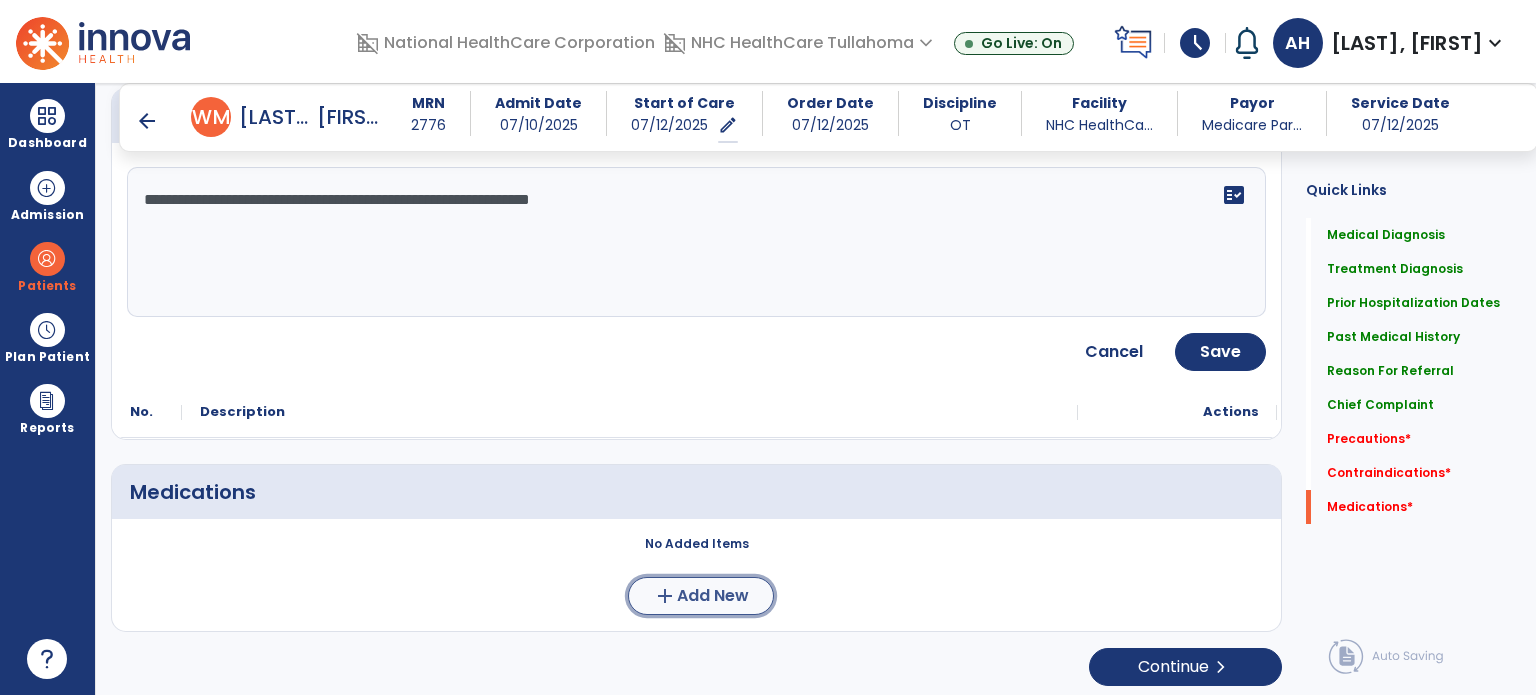 click on "add  Add New" 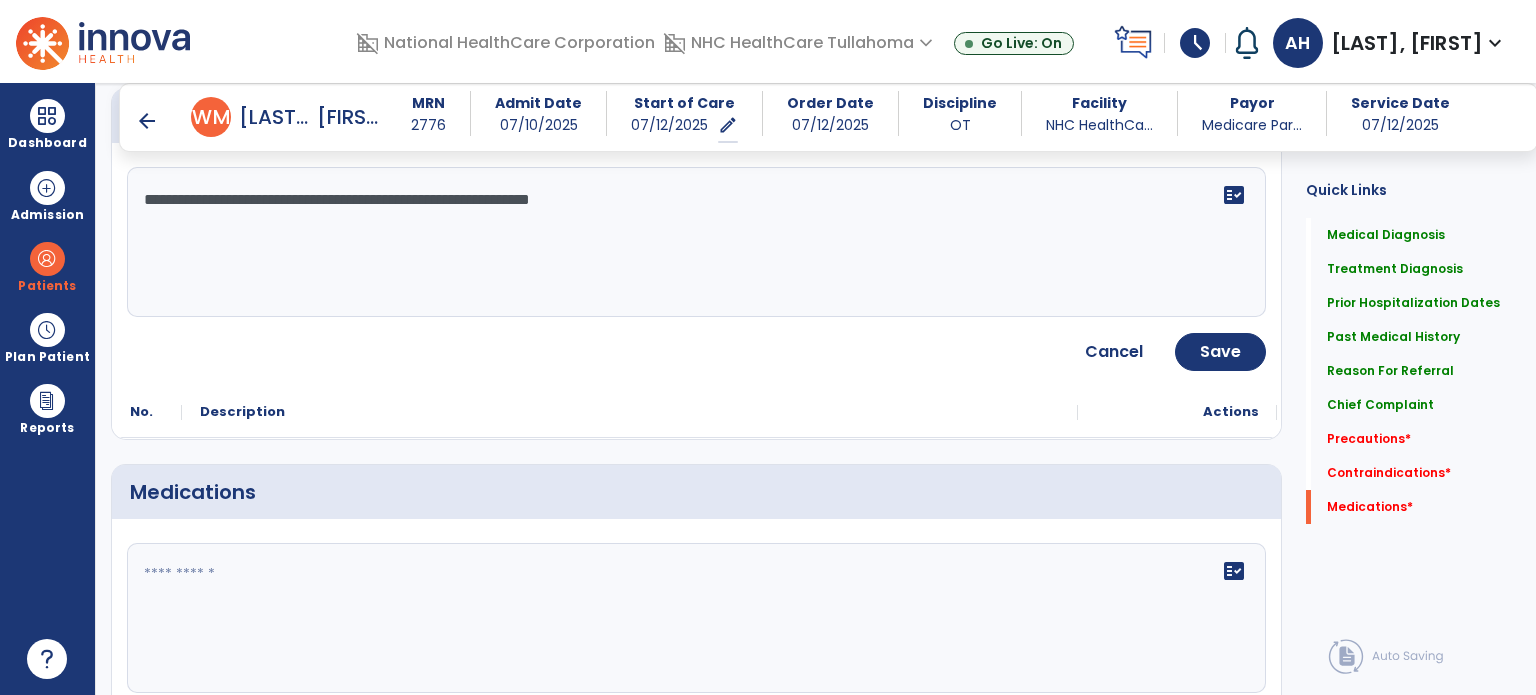 click 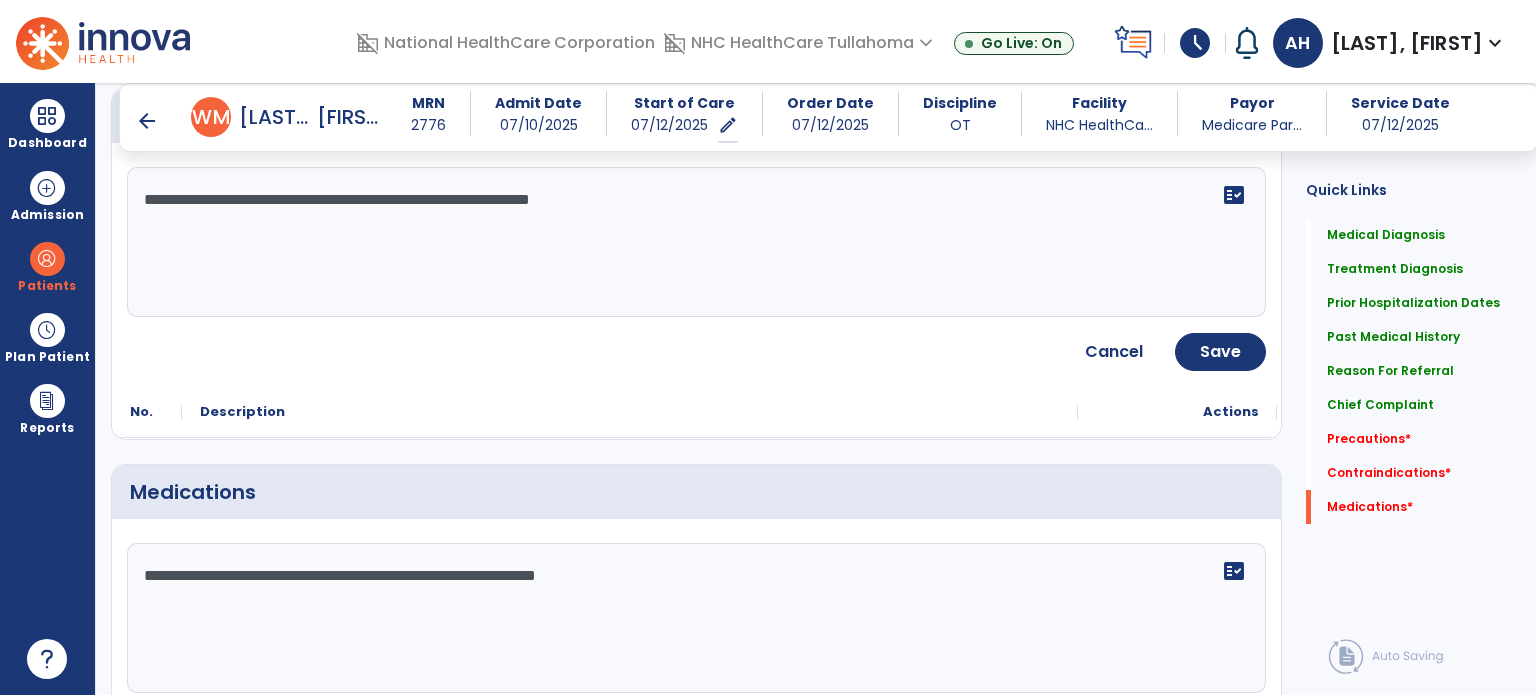 click on "**********" 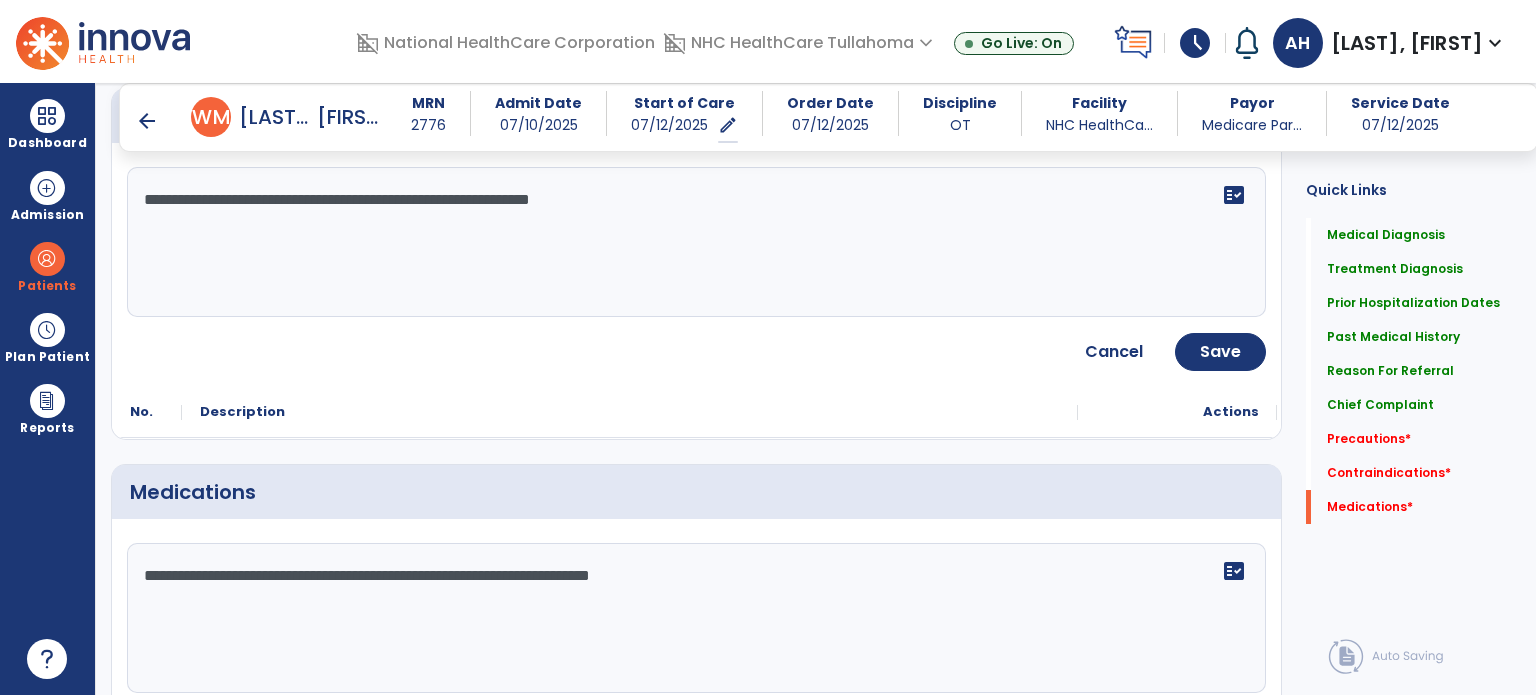 click on "**********" 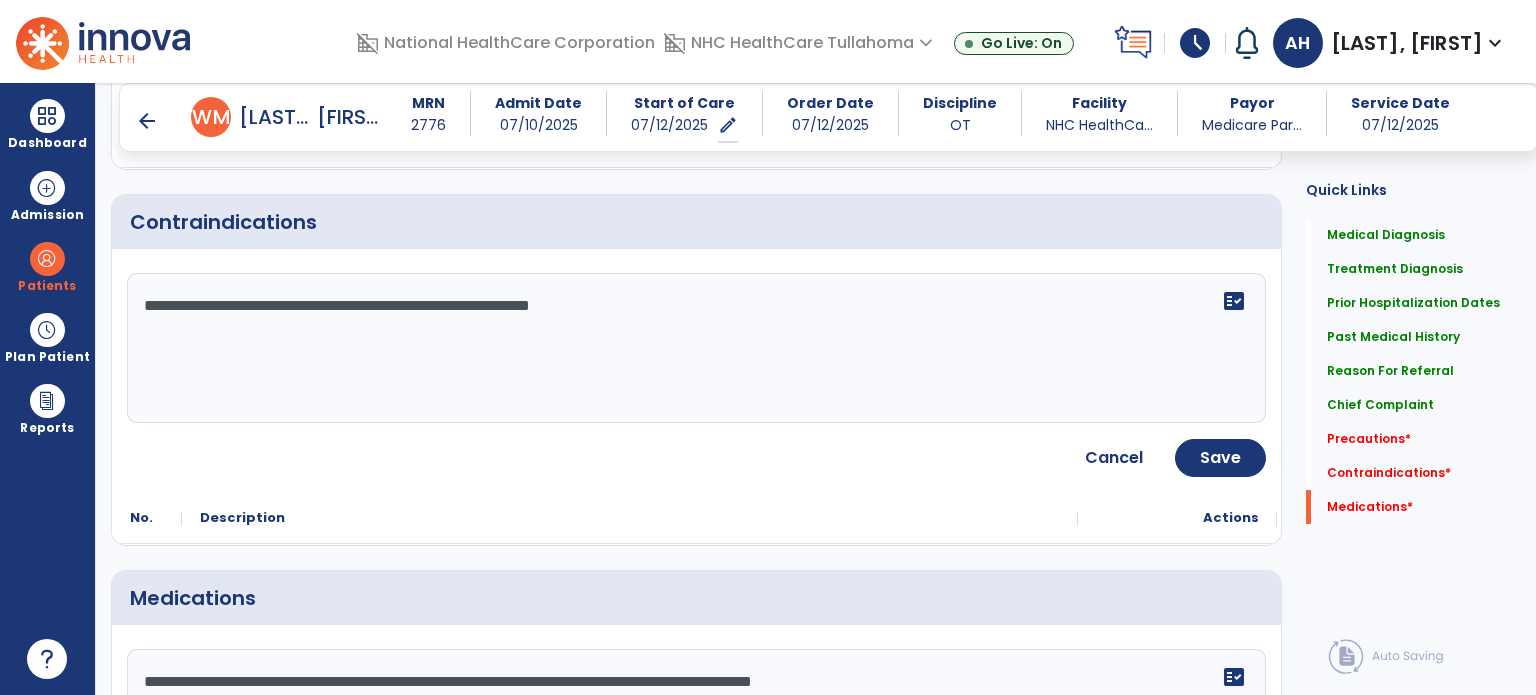 scroll, scrollTop: 2044, scrollLeft: 0, axis: vertical 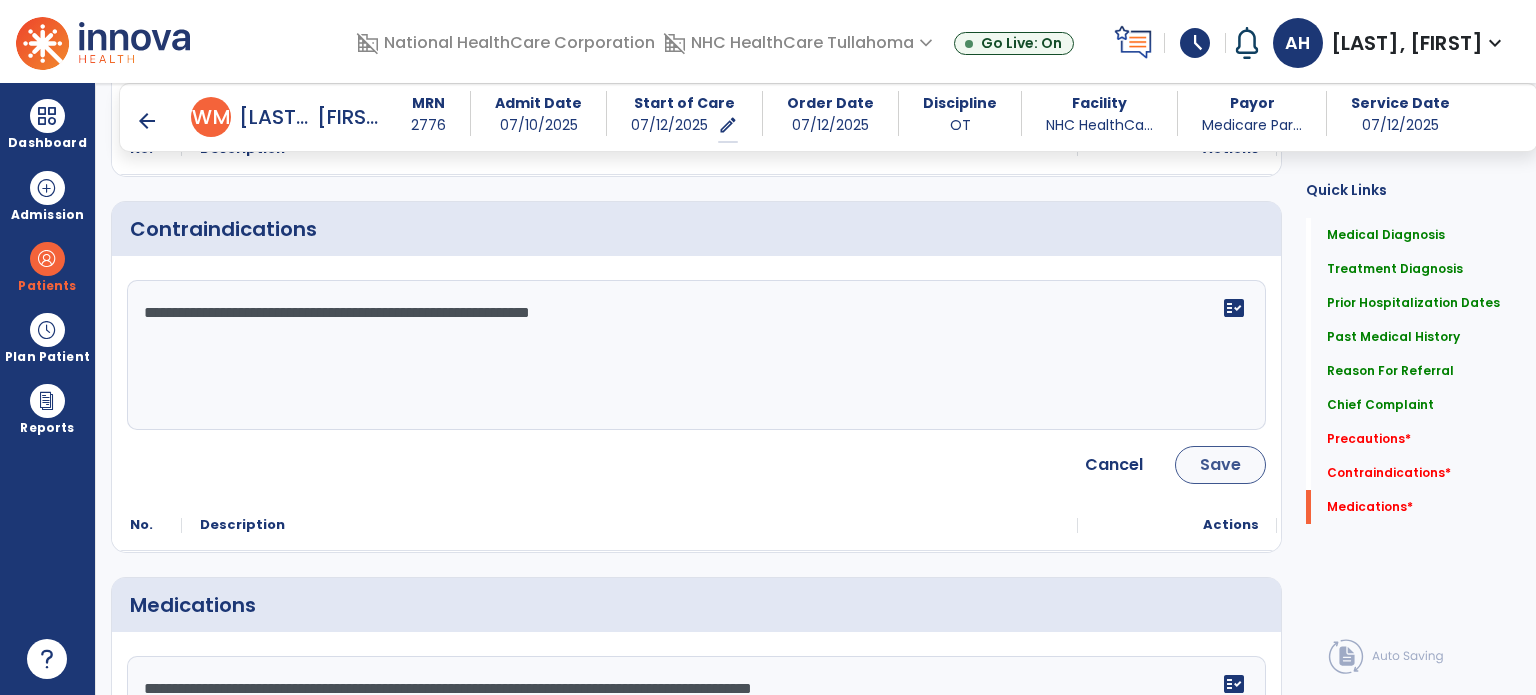 type on "**********" 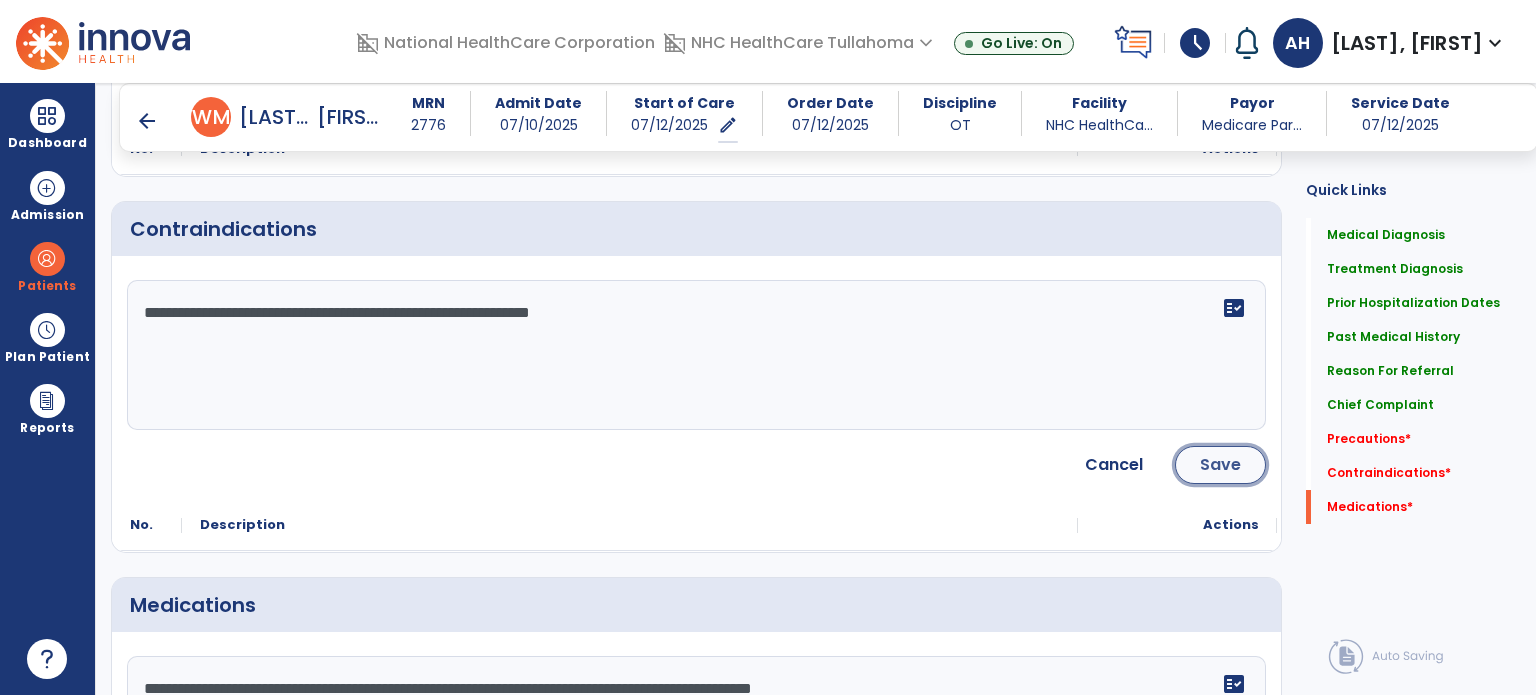 click on "Save" 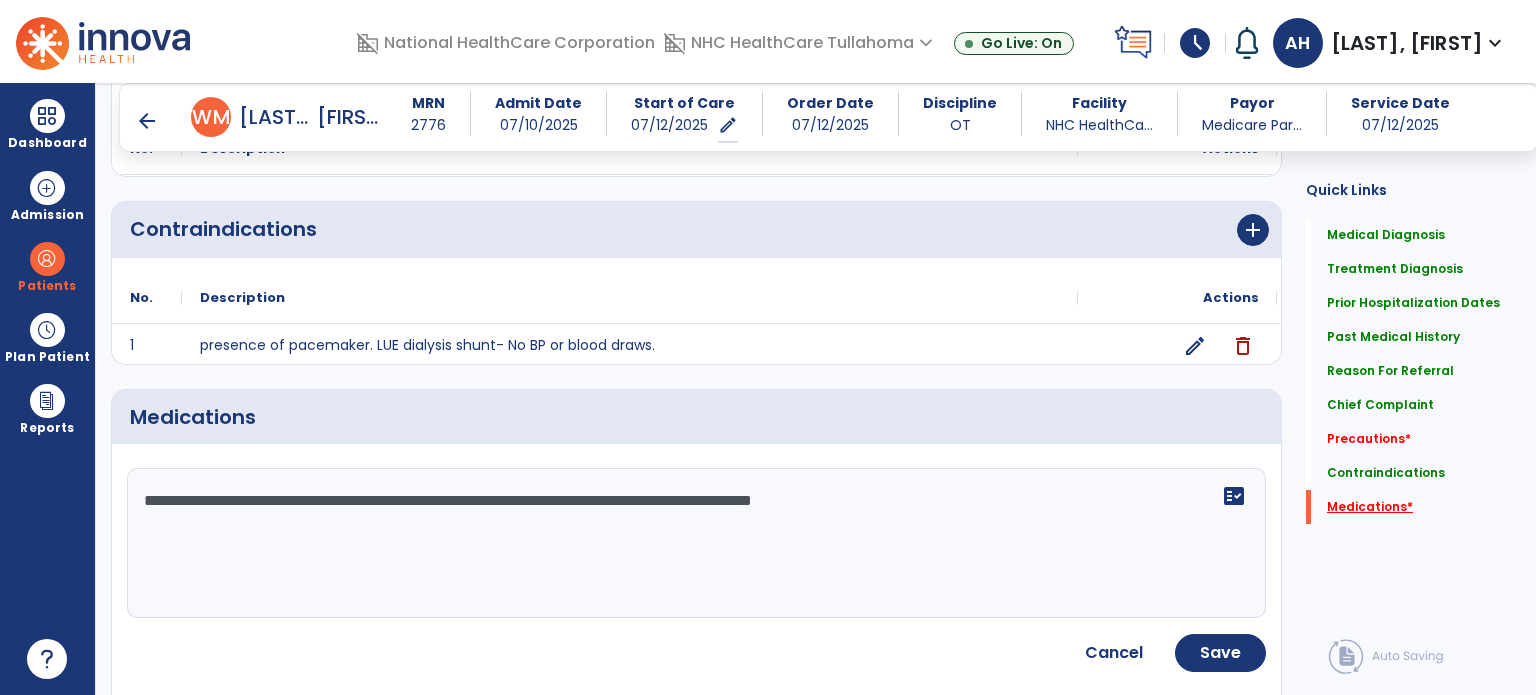 scroll, scrollTop: 2044, scrollLeft: 0, axis: vertical 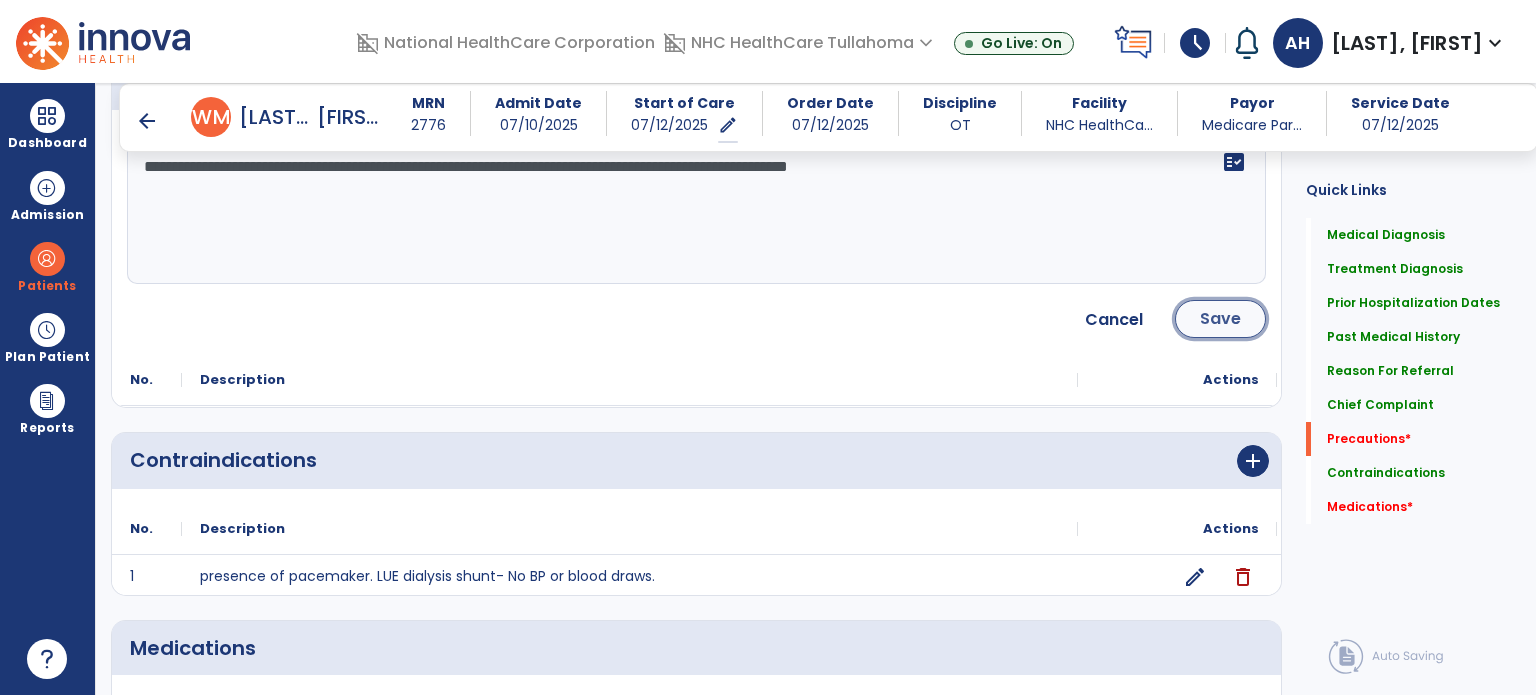 click on "Save" 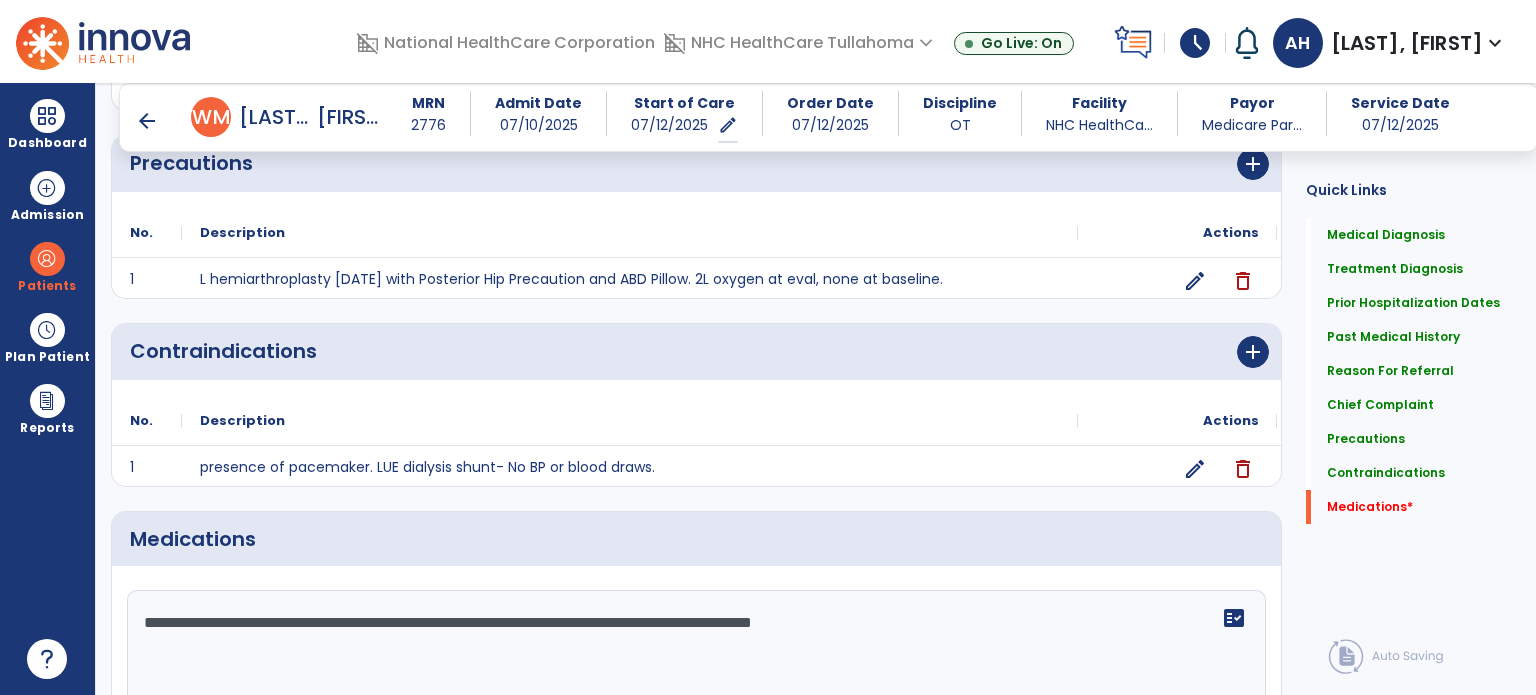 scroll, scrollTop: 1813, scrollLeft: 0, axis: vertical 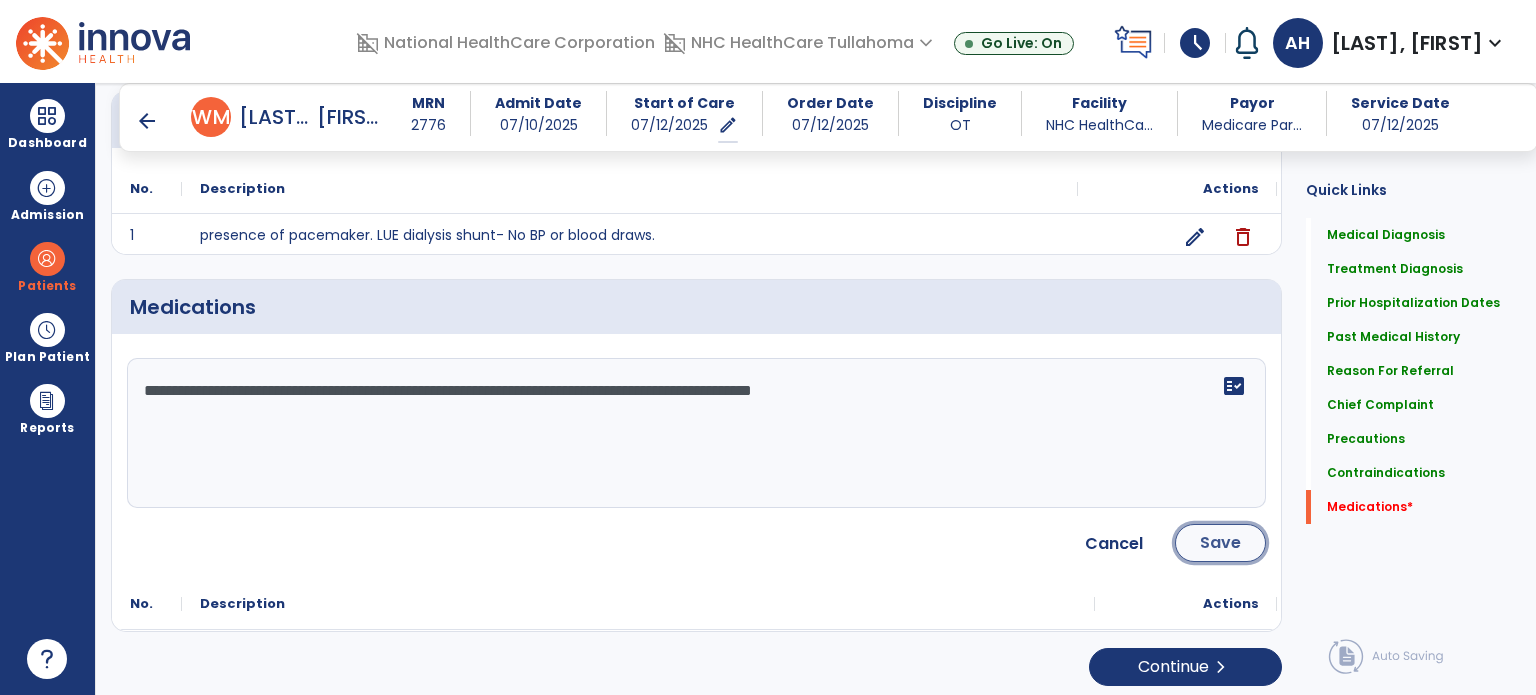 click on "Save" 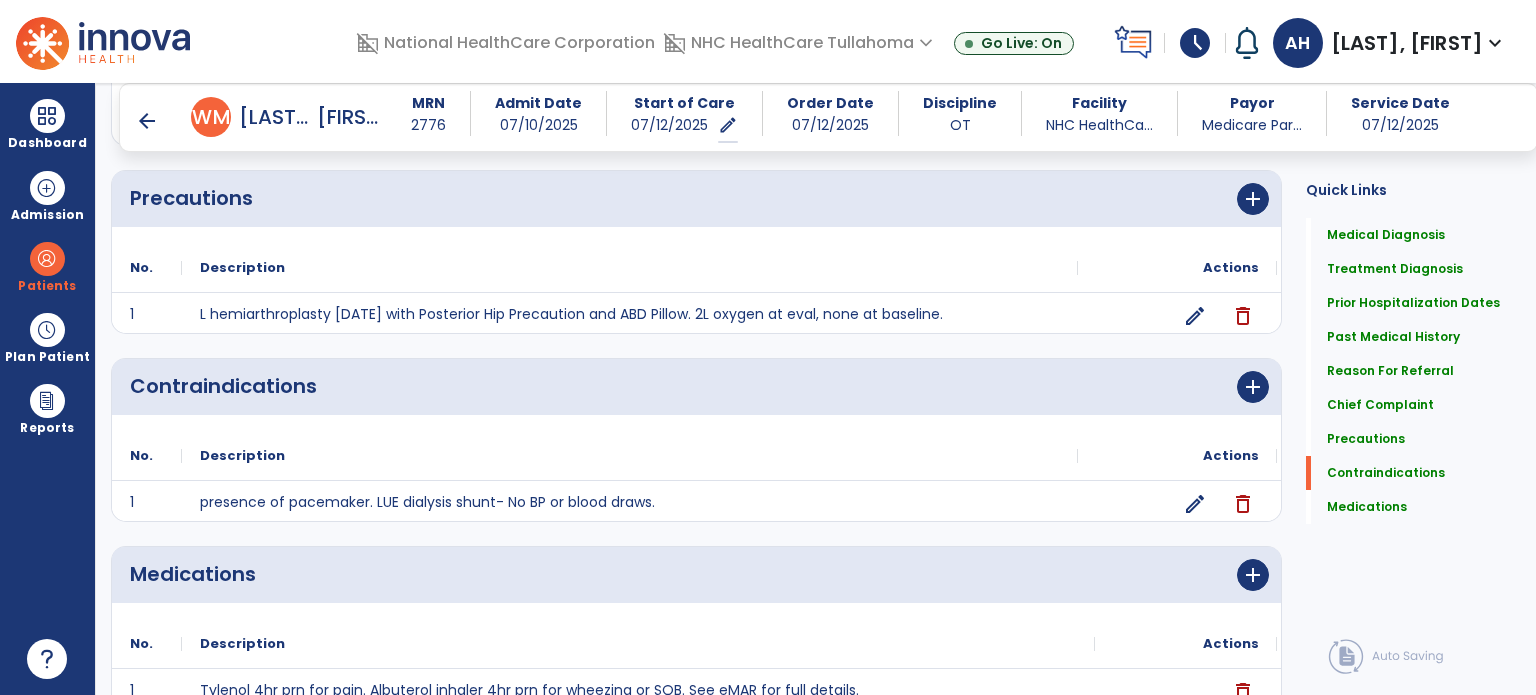 scroll, scrollTop: 1778, scrollLeft: 0, axis: vertical 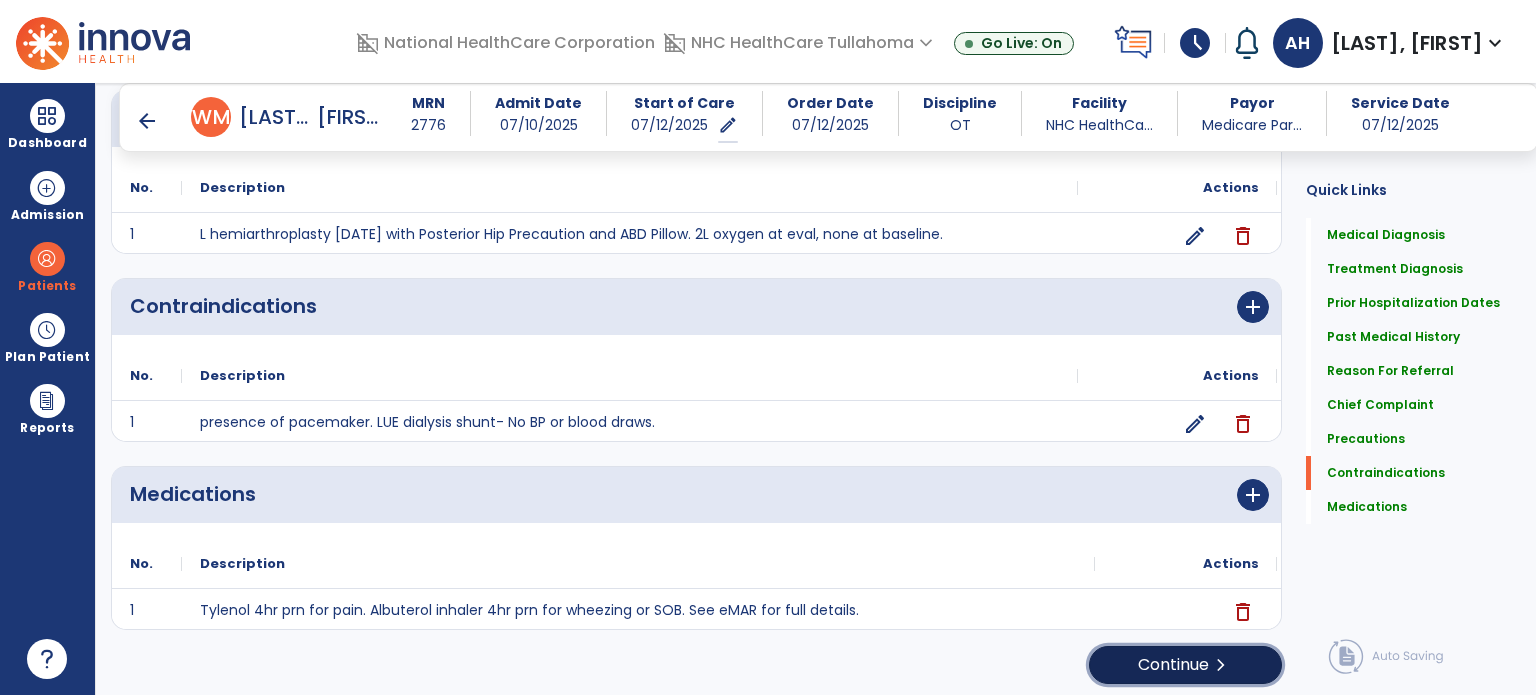 click on "Continue  chevron_right" 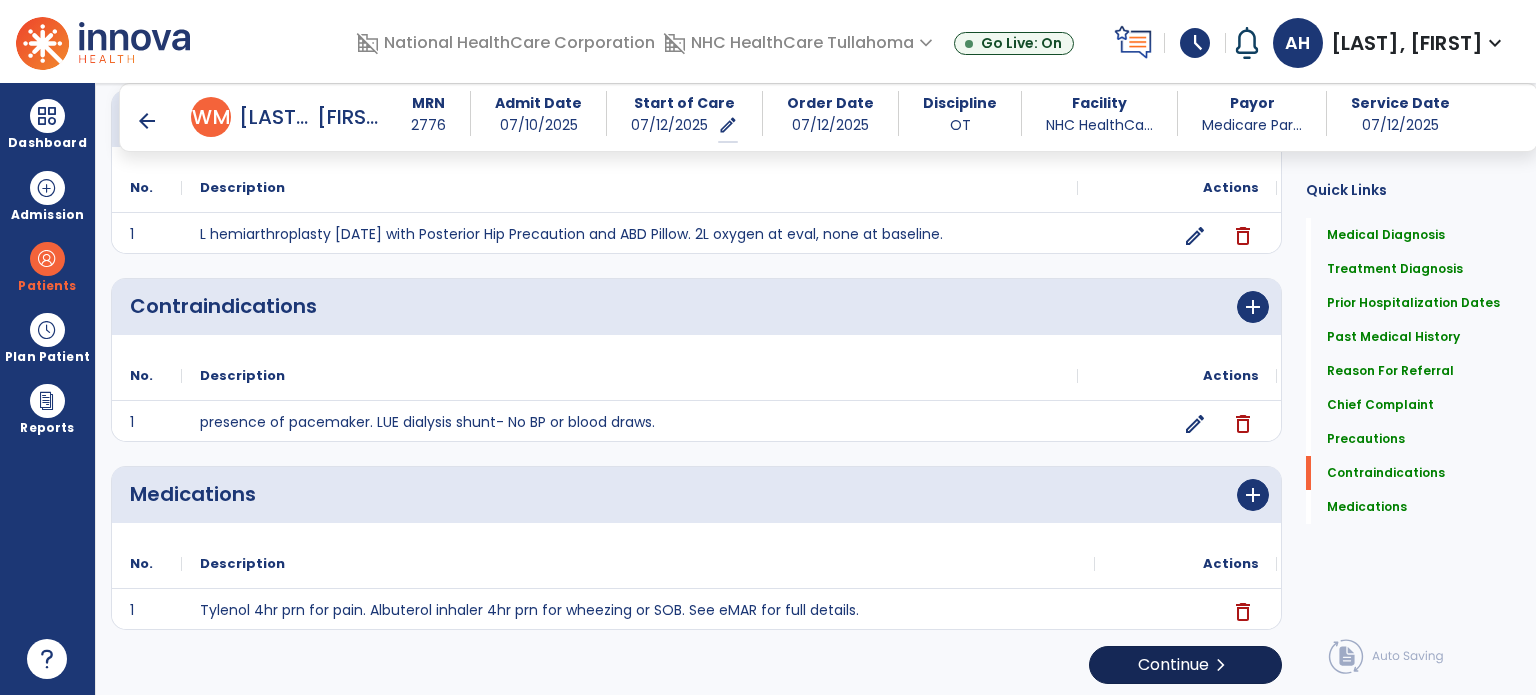 scroll, scrollTop: 0, scrollLeft: 0, axis: both 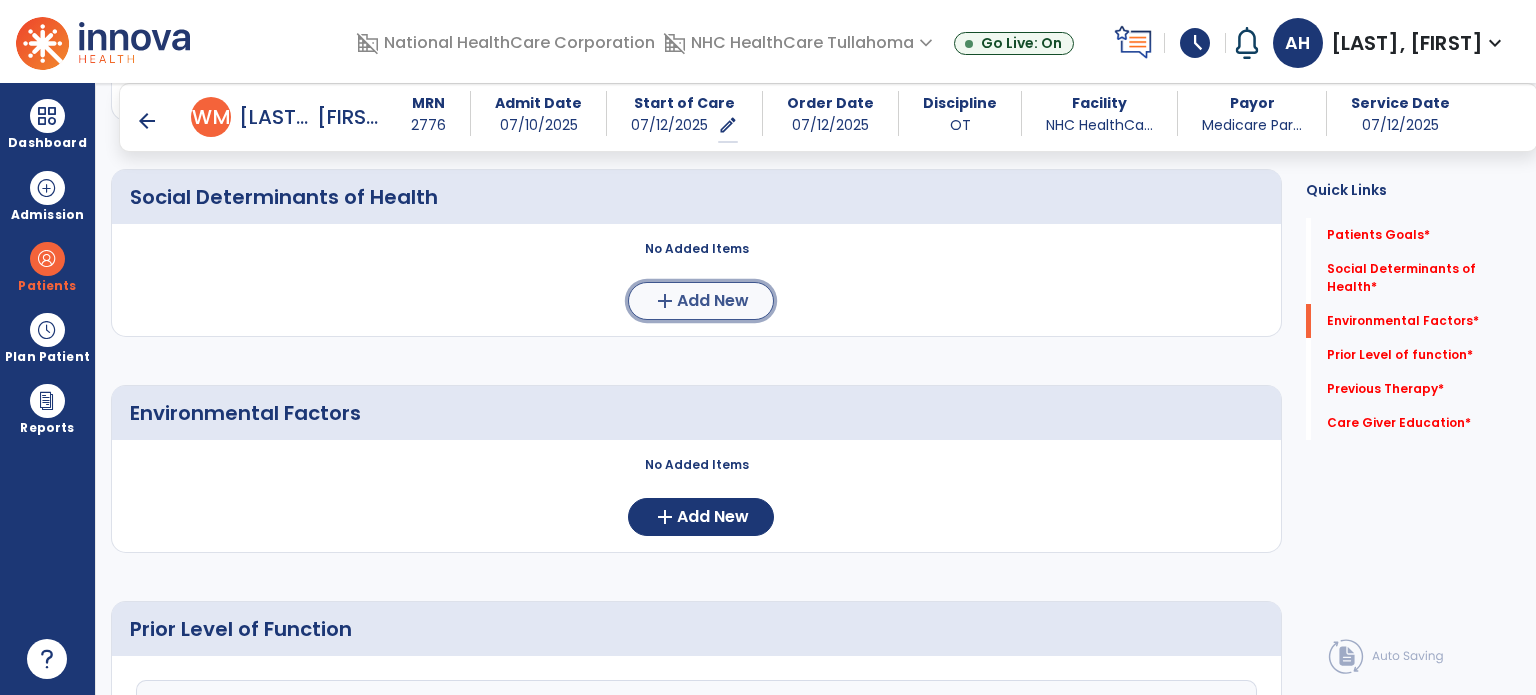 click on "Add New" 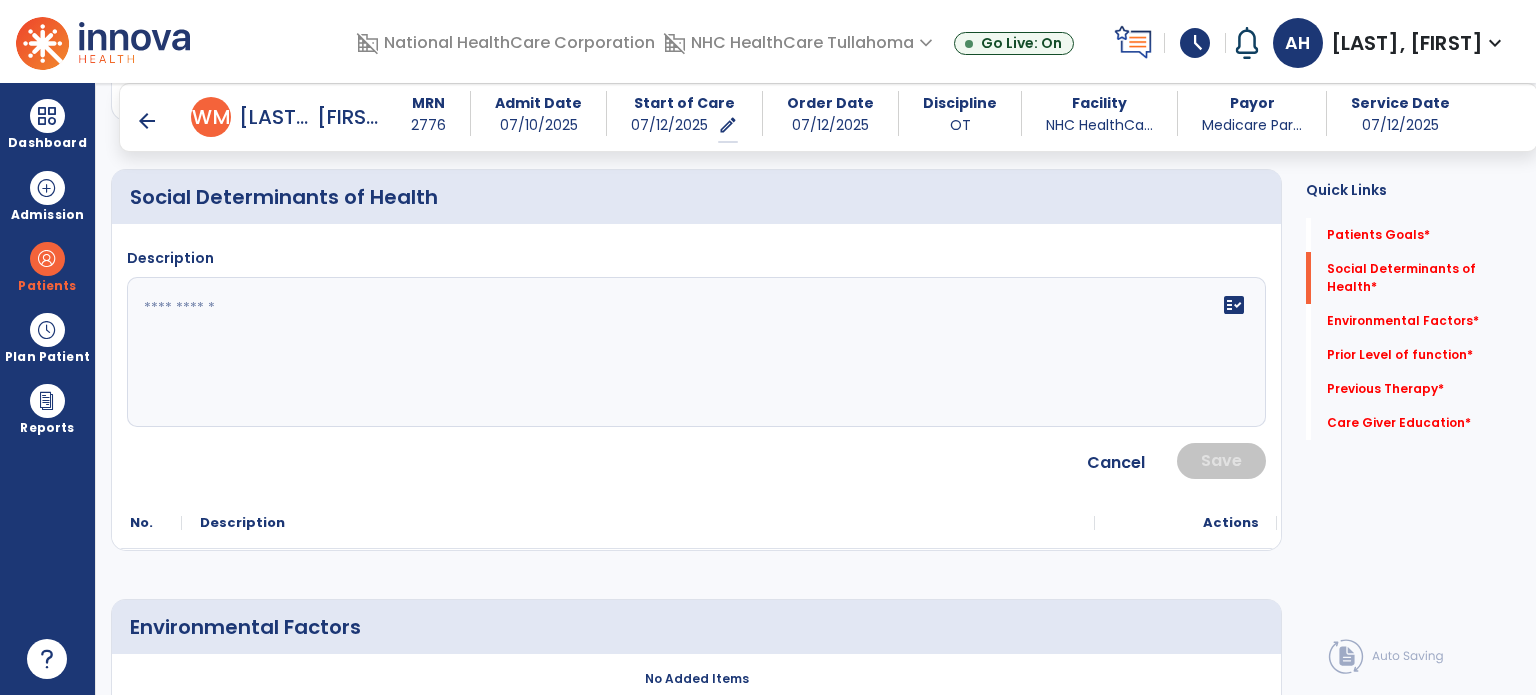 click on "fact_check" 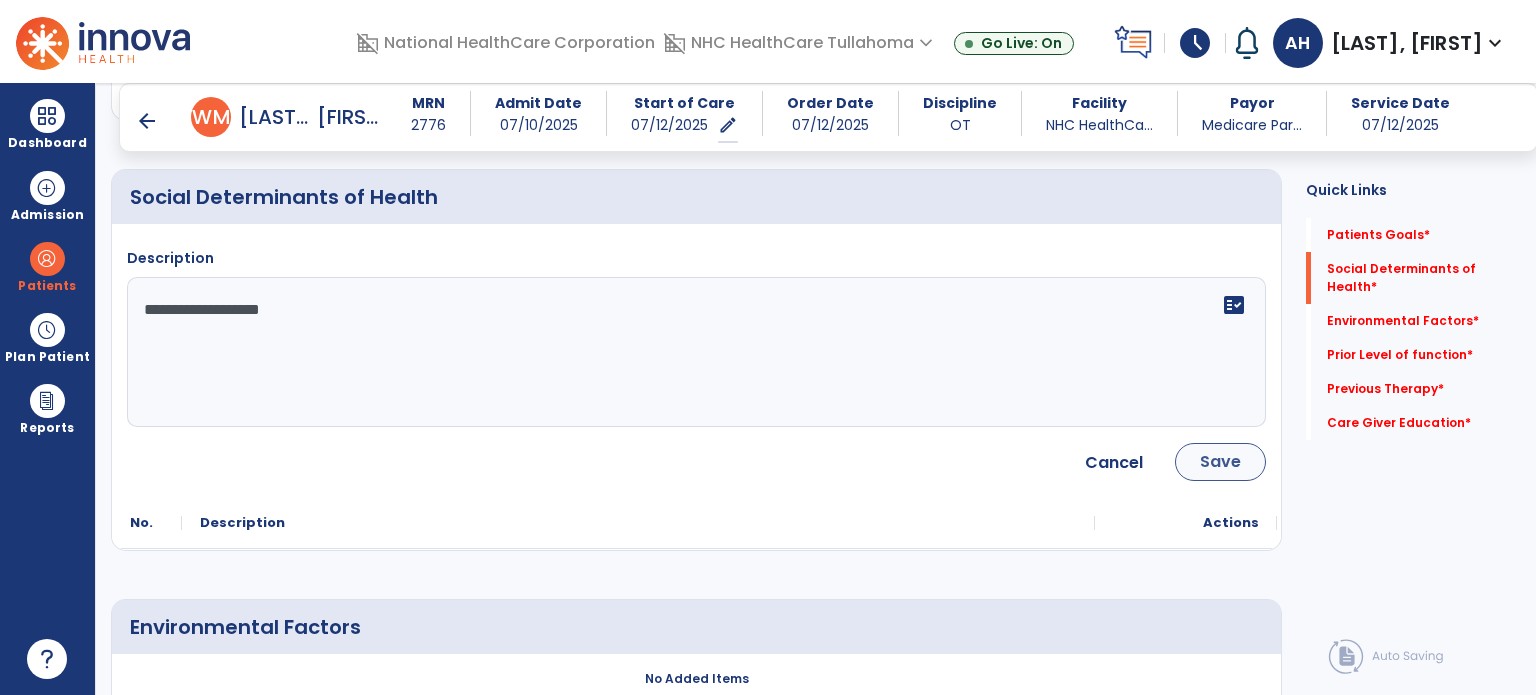 type on "**********" 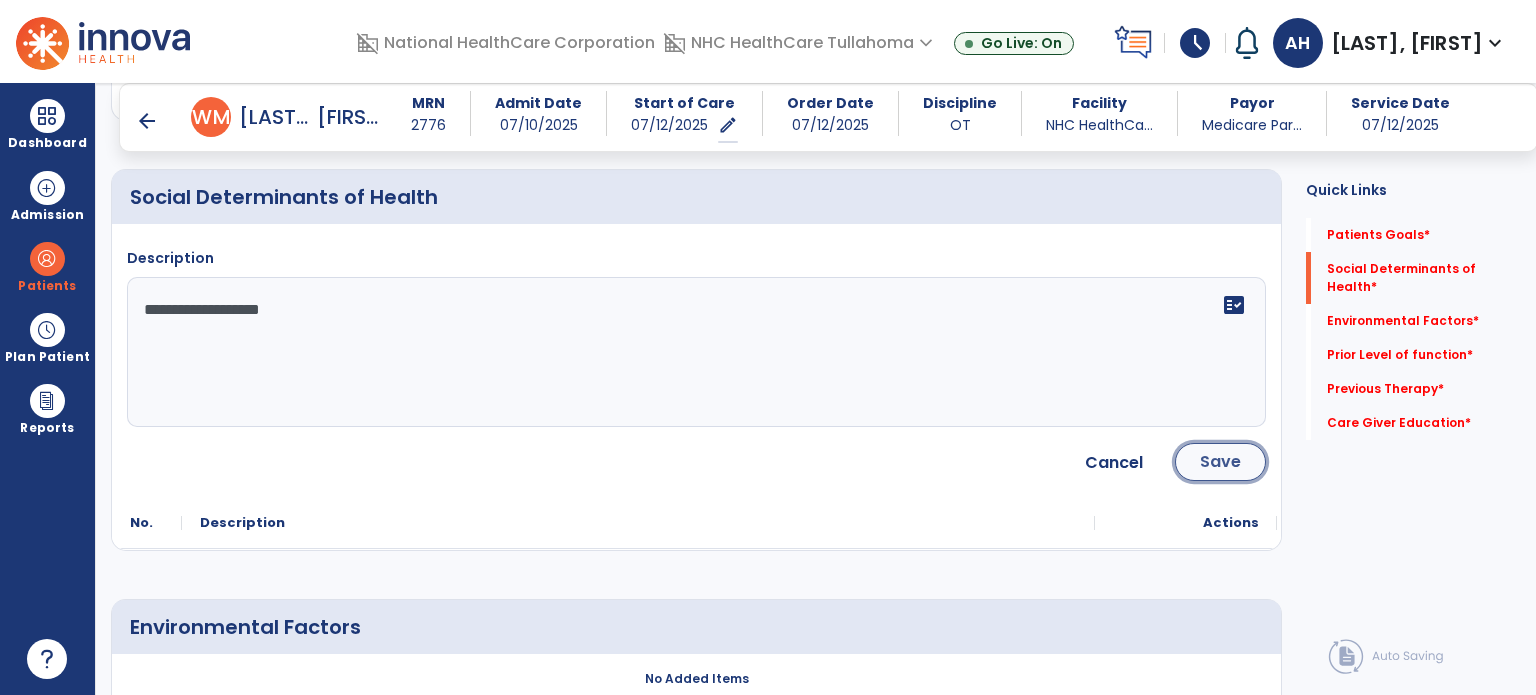 click on "Save" 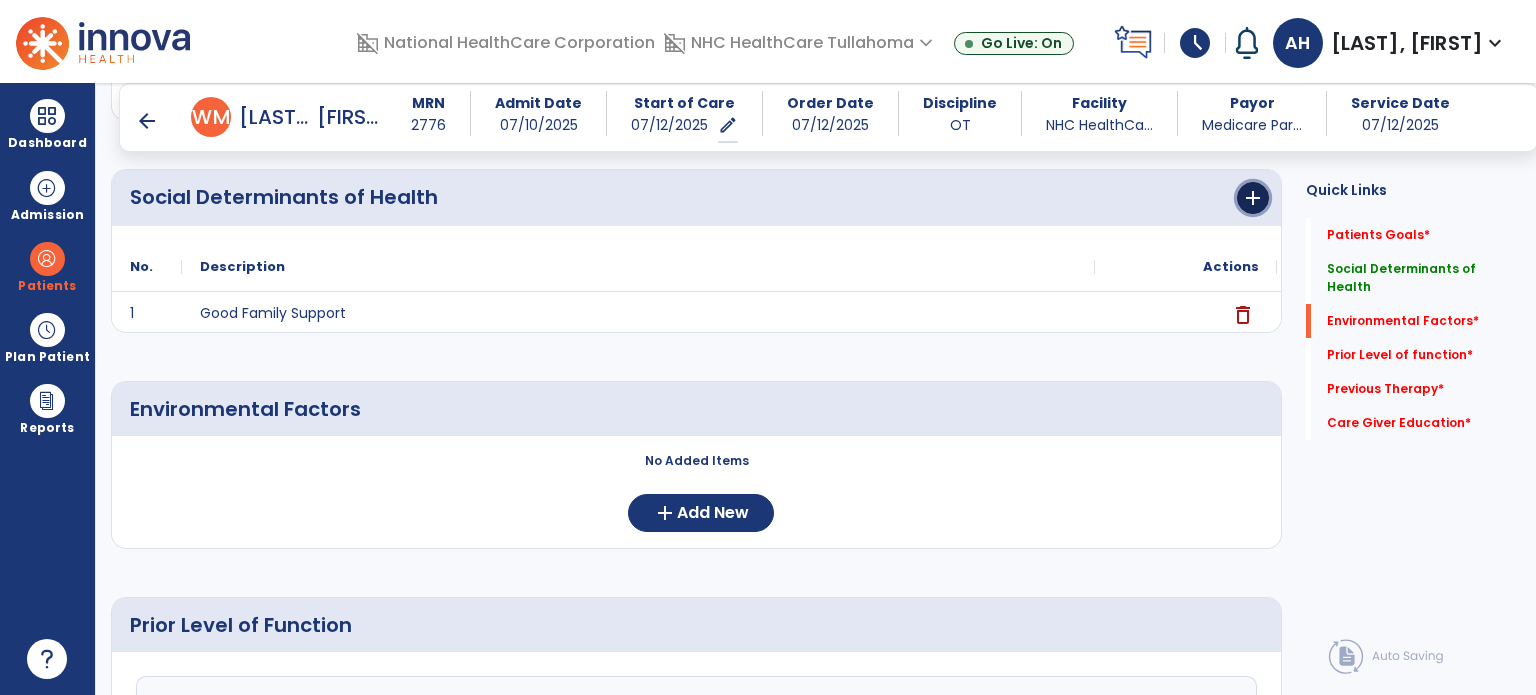 click on "add" 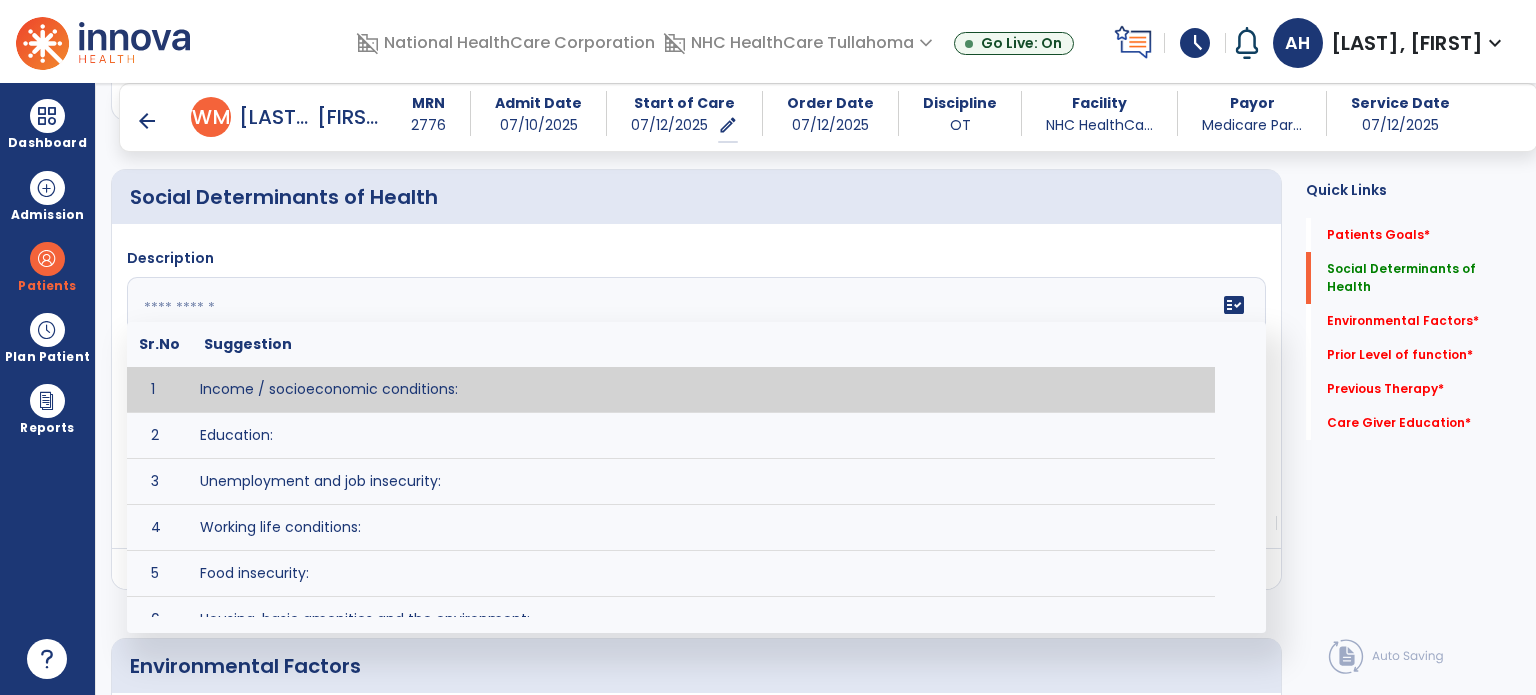 click 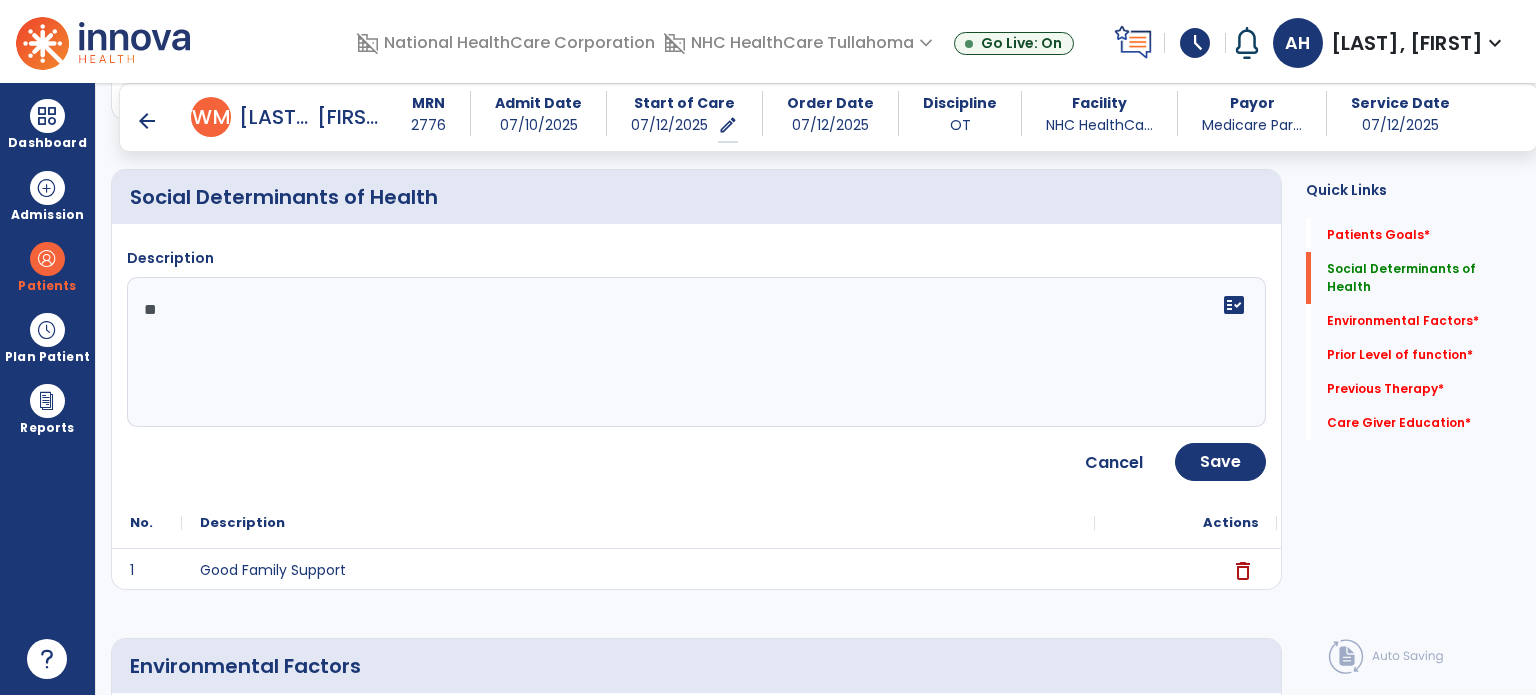 type on "*" 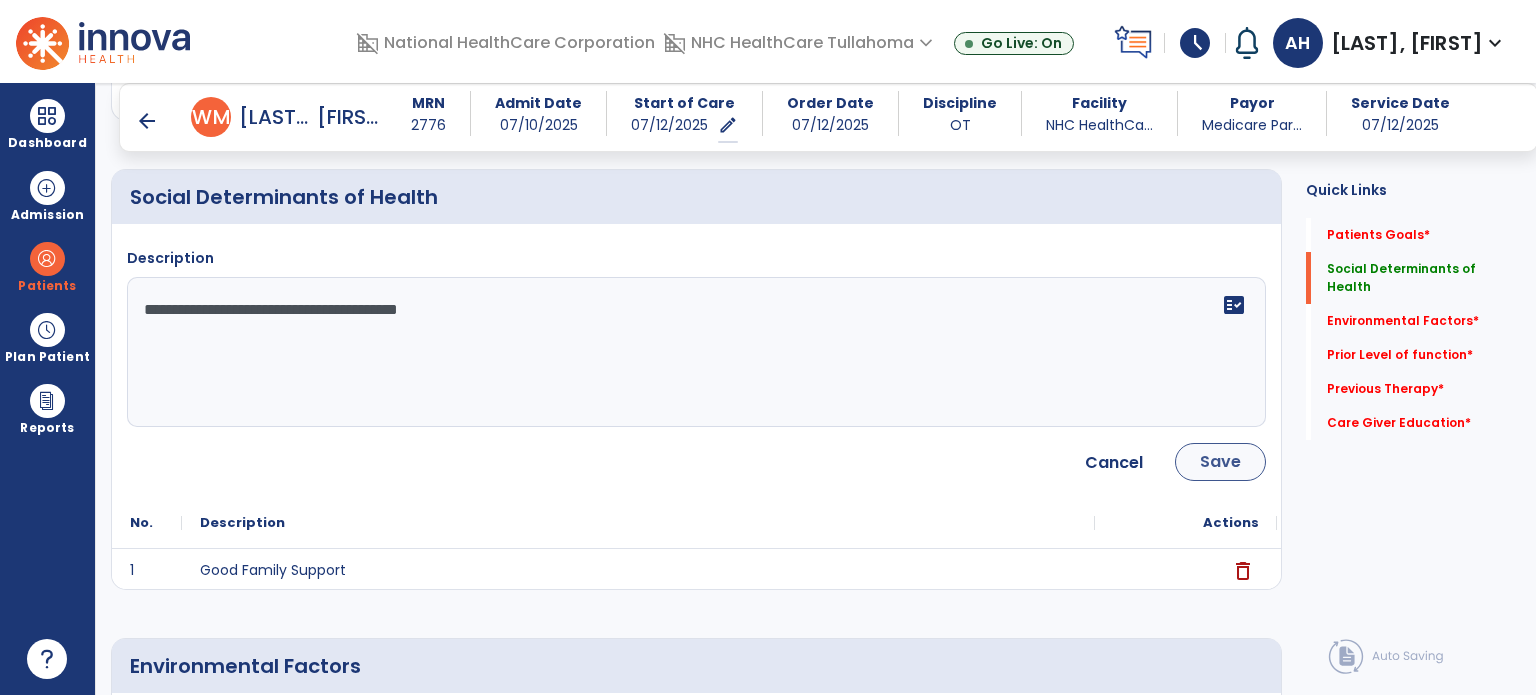type on "**********" 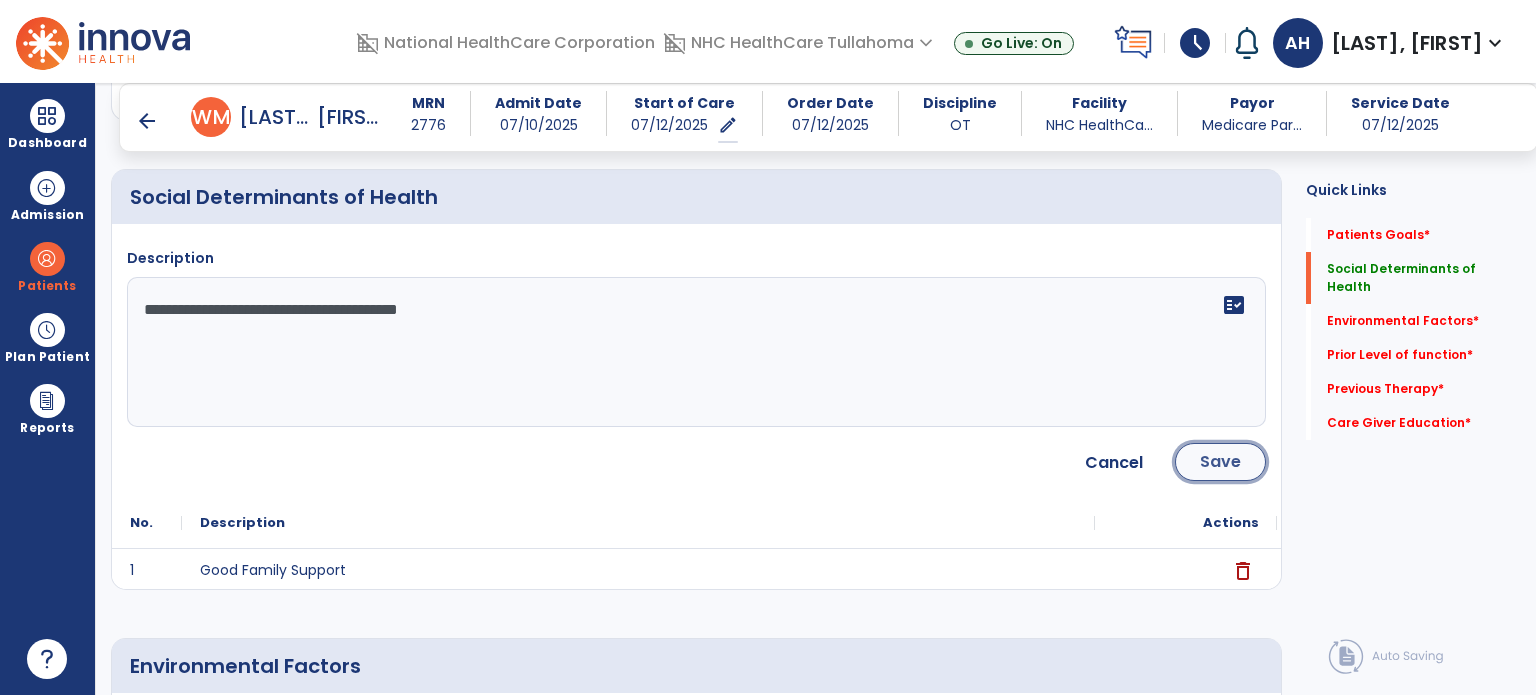click on "Save" 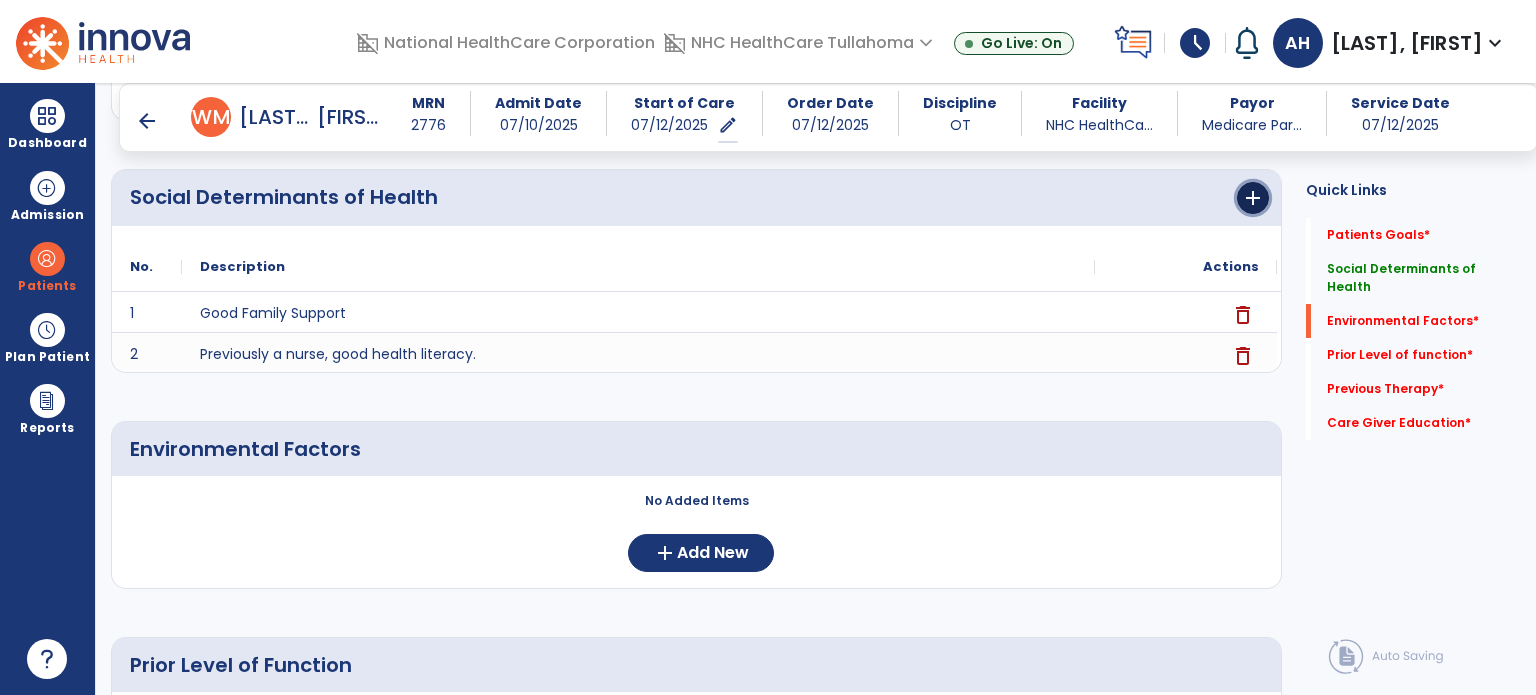 click on "add" 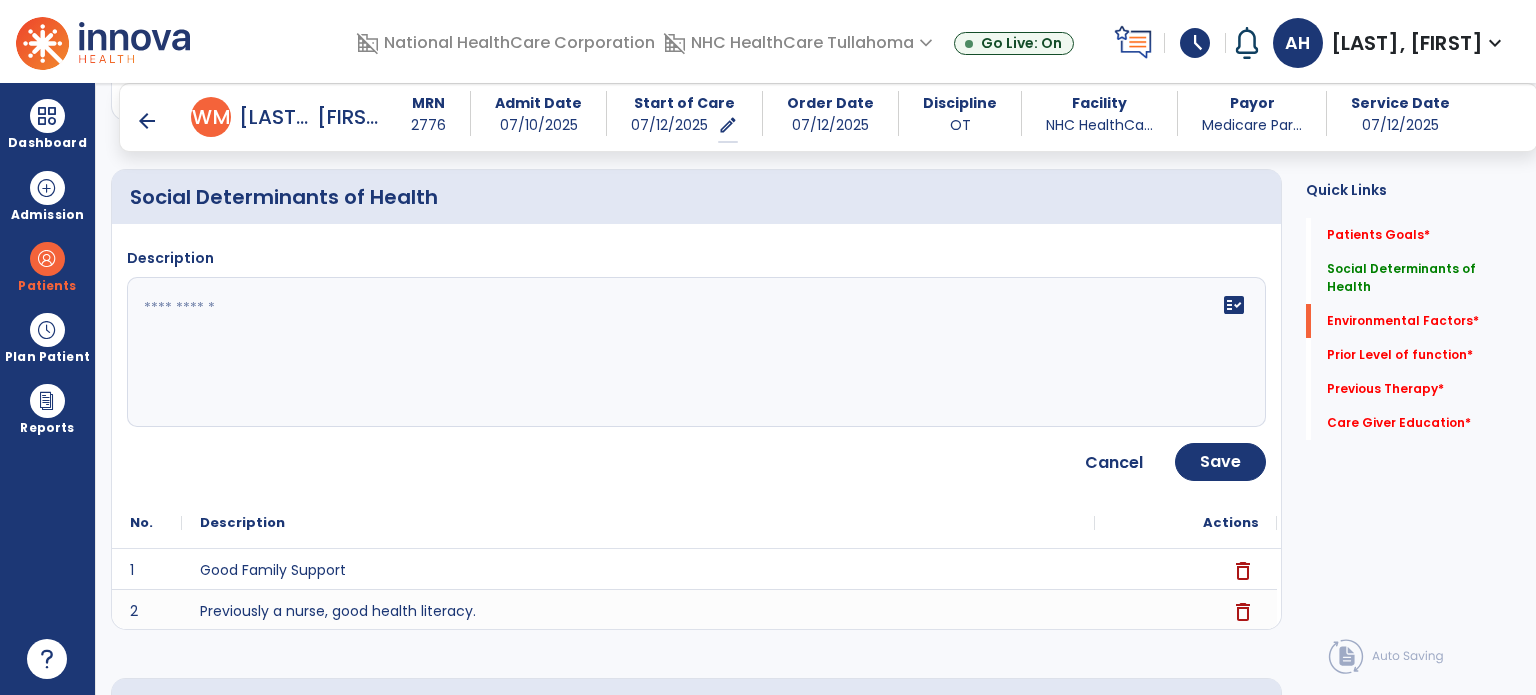 click on "fact_check" 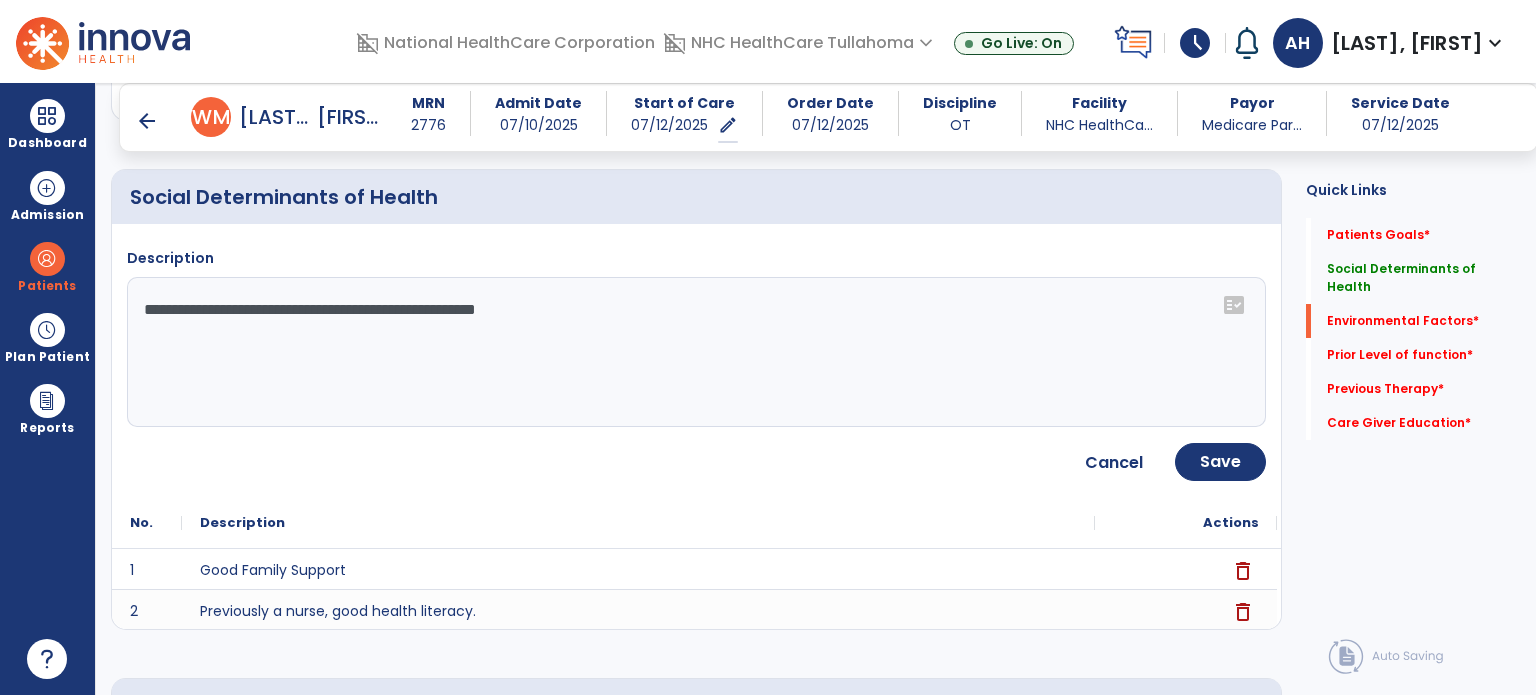 click on "**********" 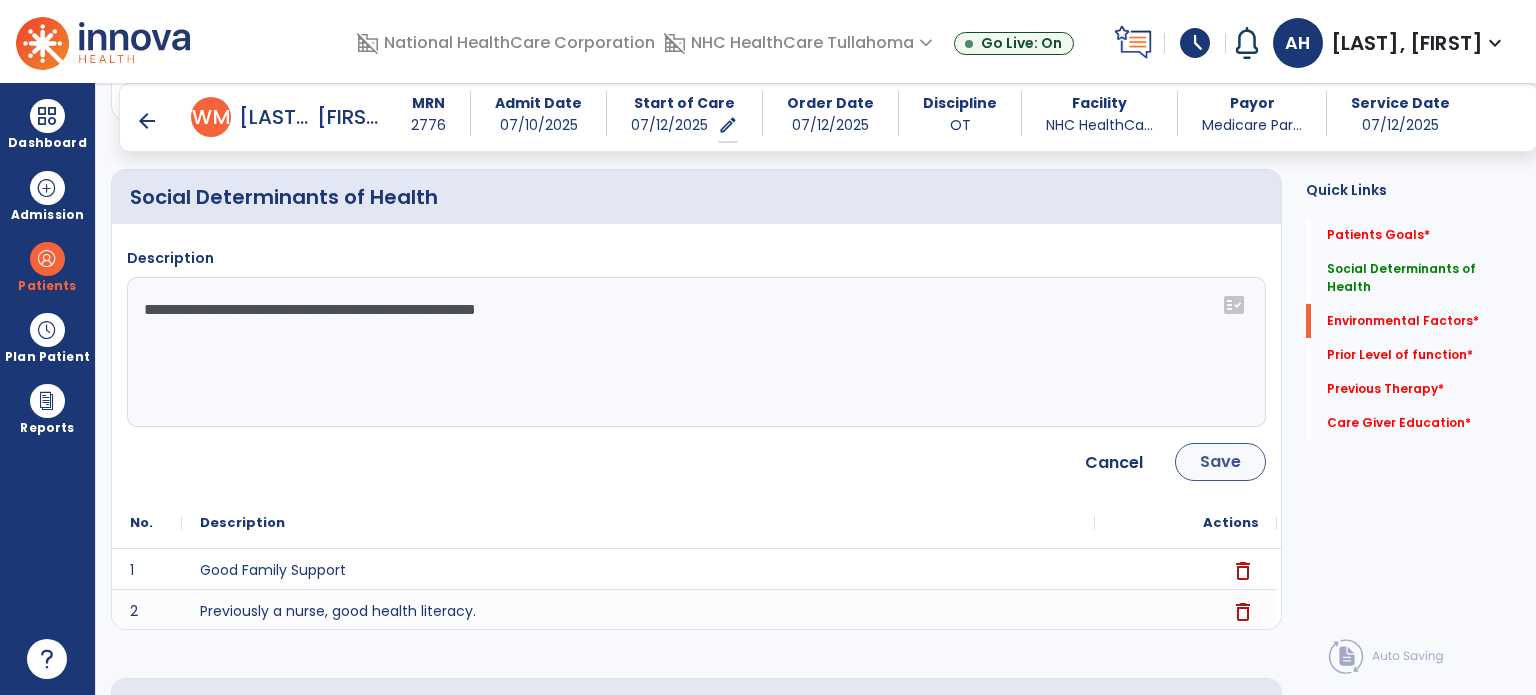 type on "**********" 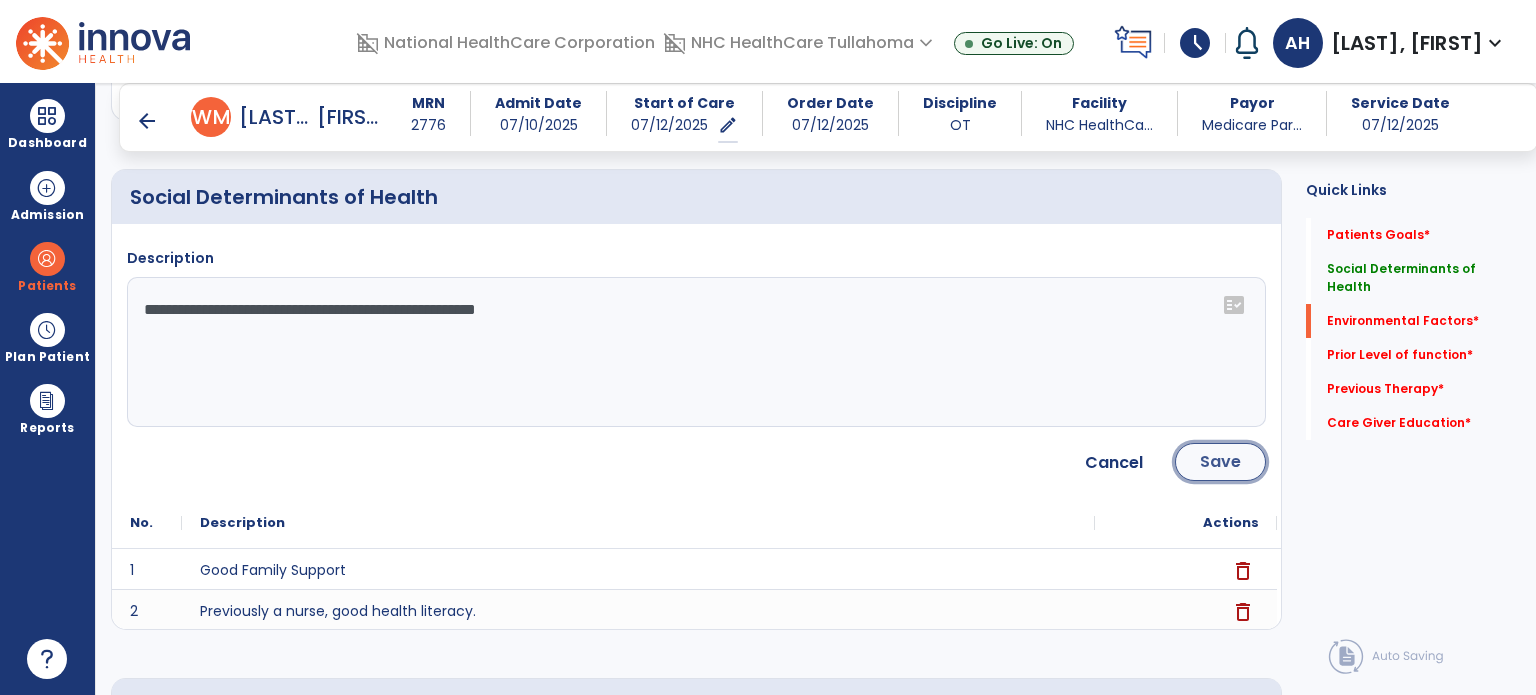 click on "Save" 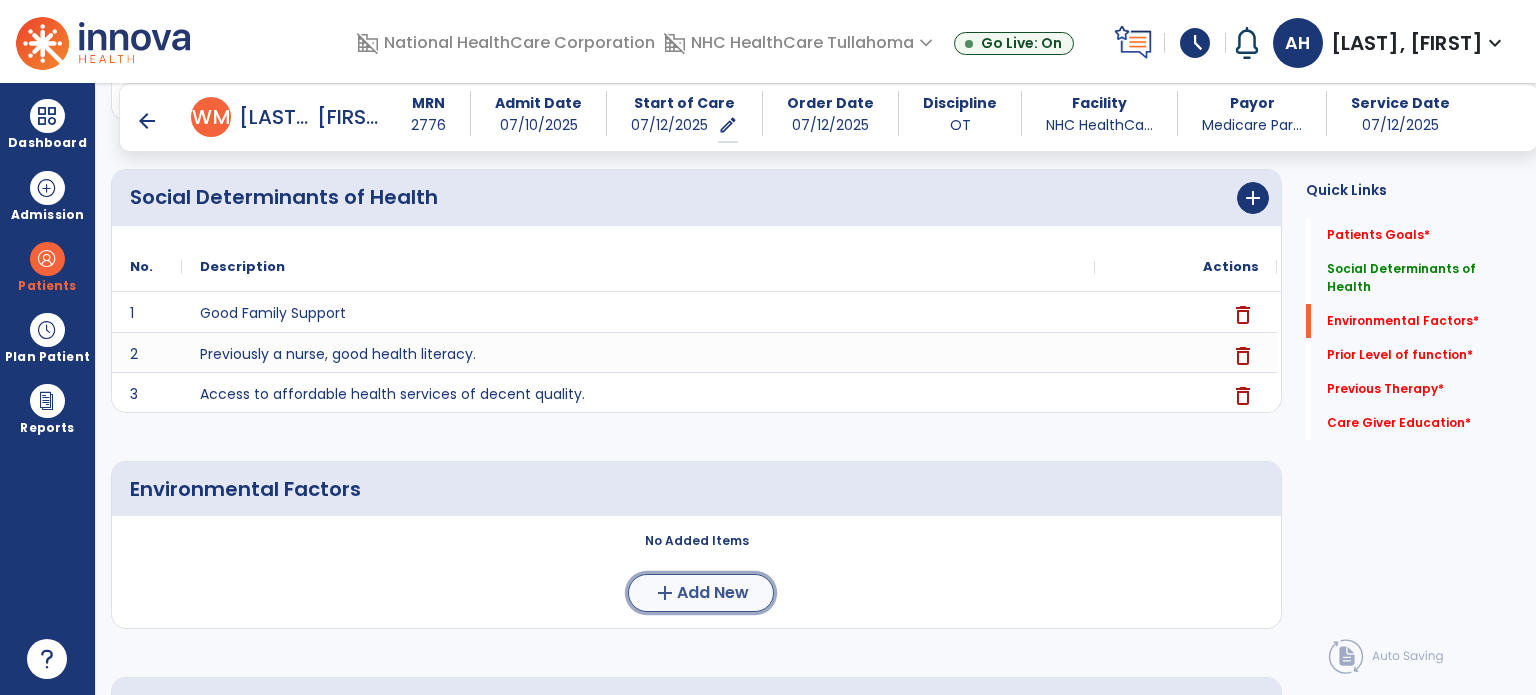 click on "Add New" 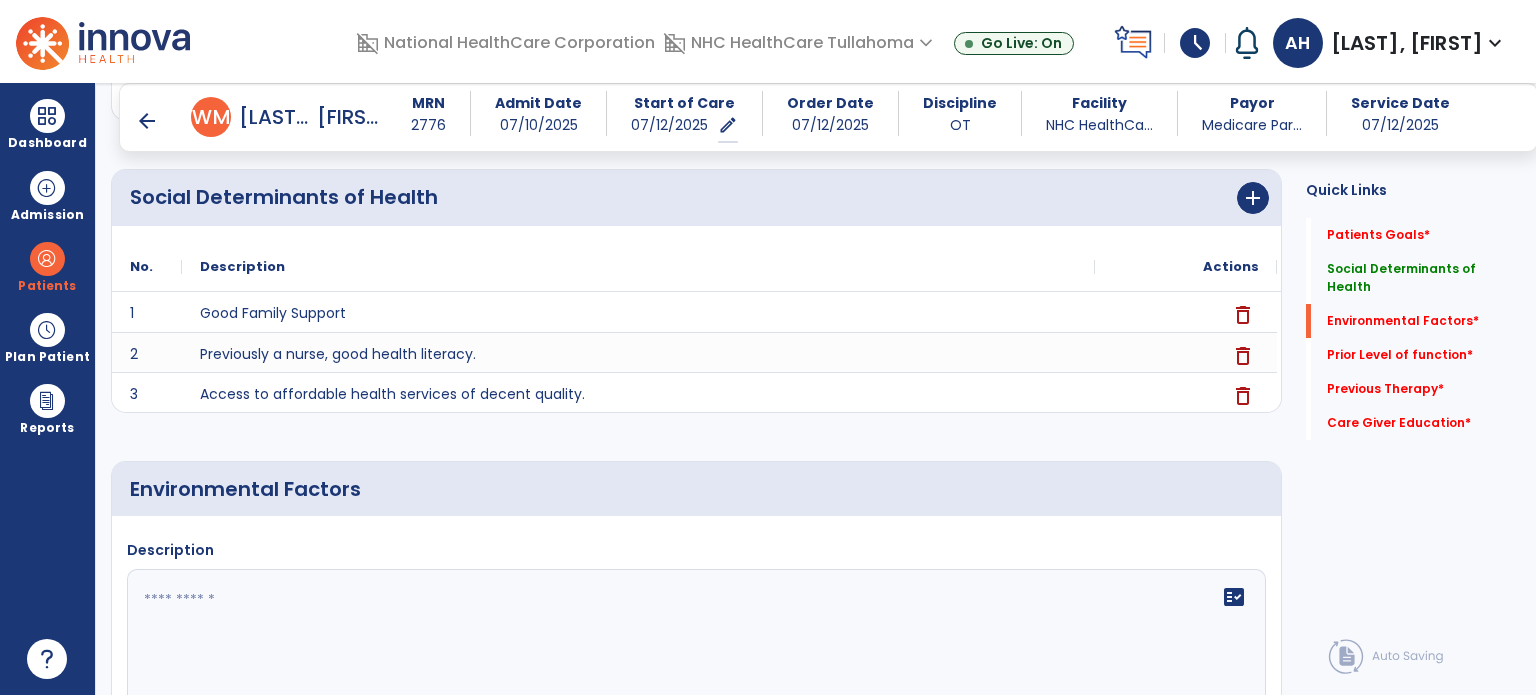 click 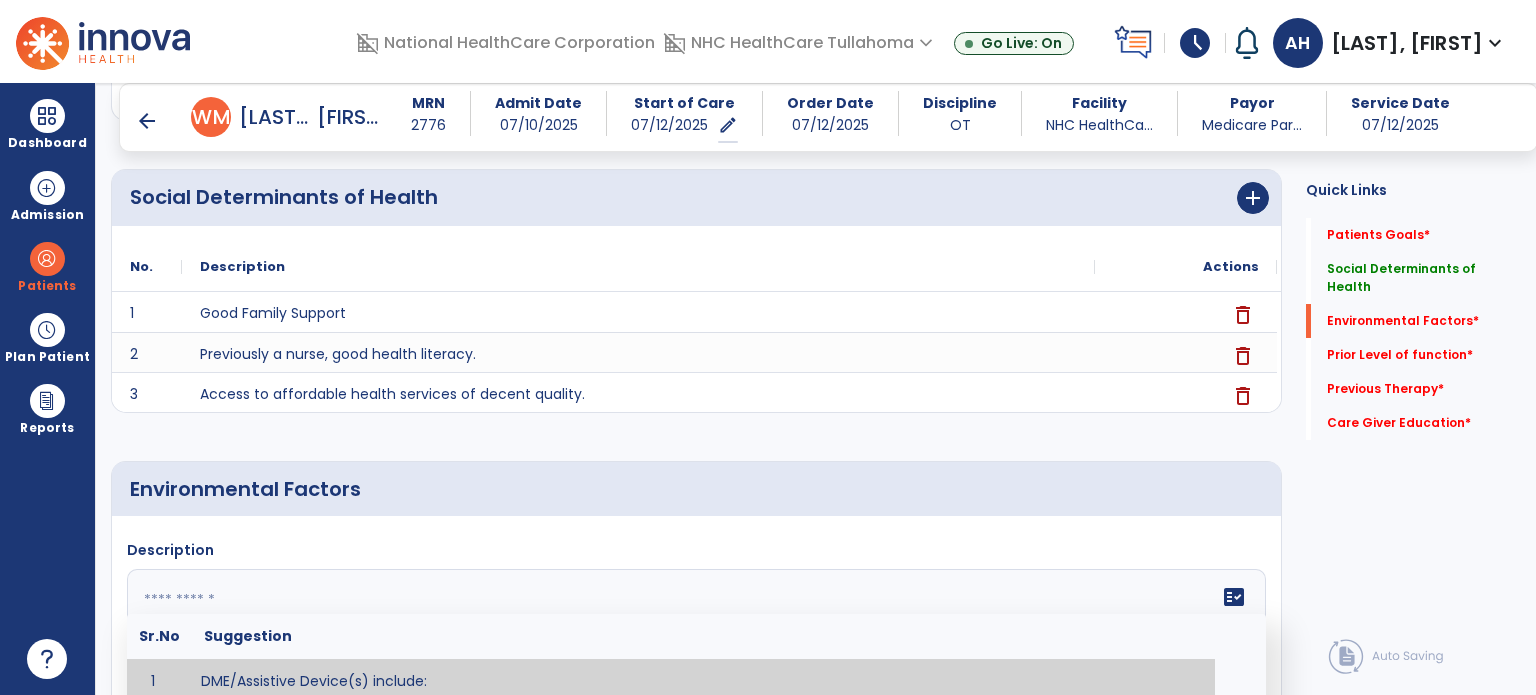 scroll, scrollTop: 383, scrollLeft: 0, axis: vertical 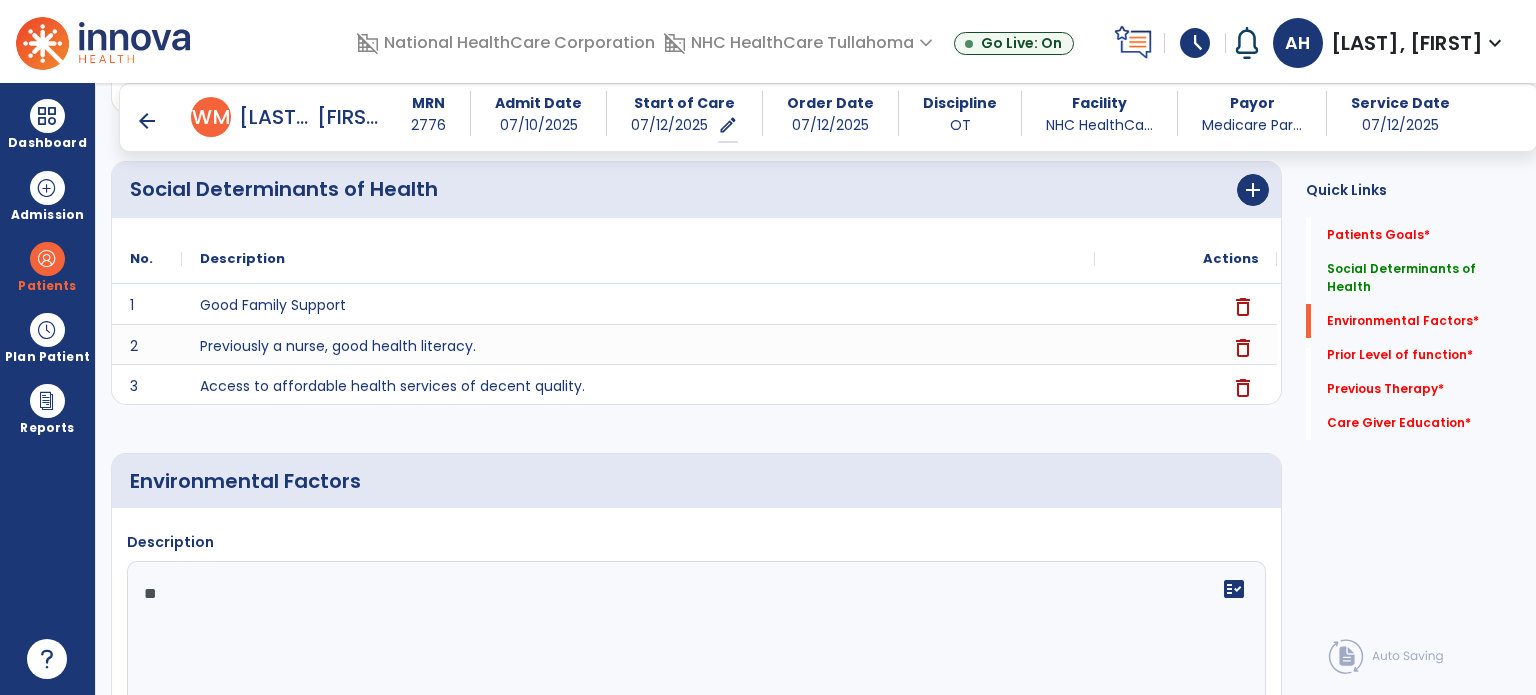 type on "*" 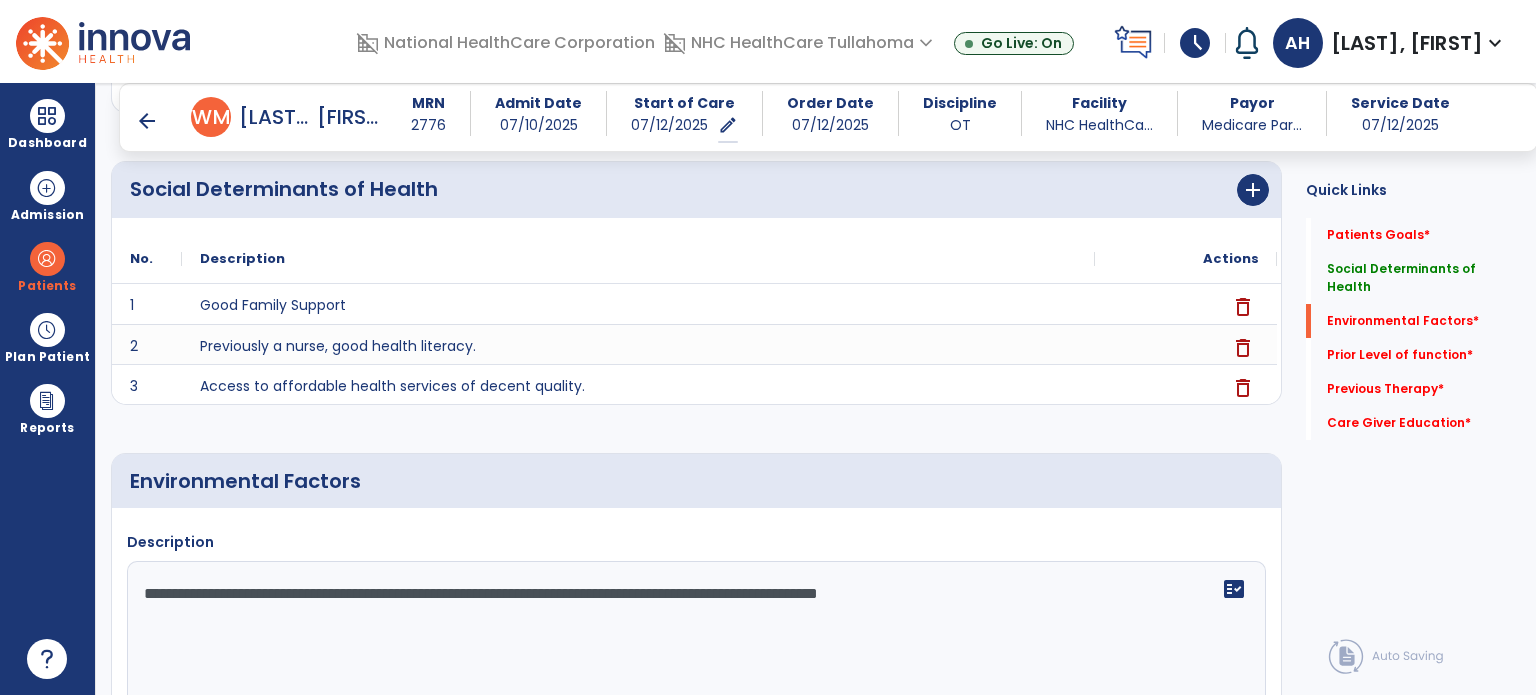 click on "**********" 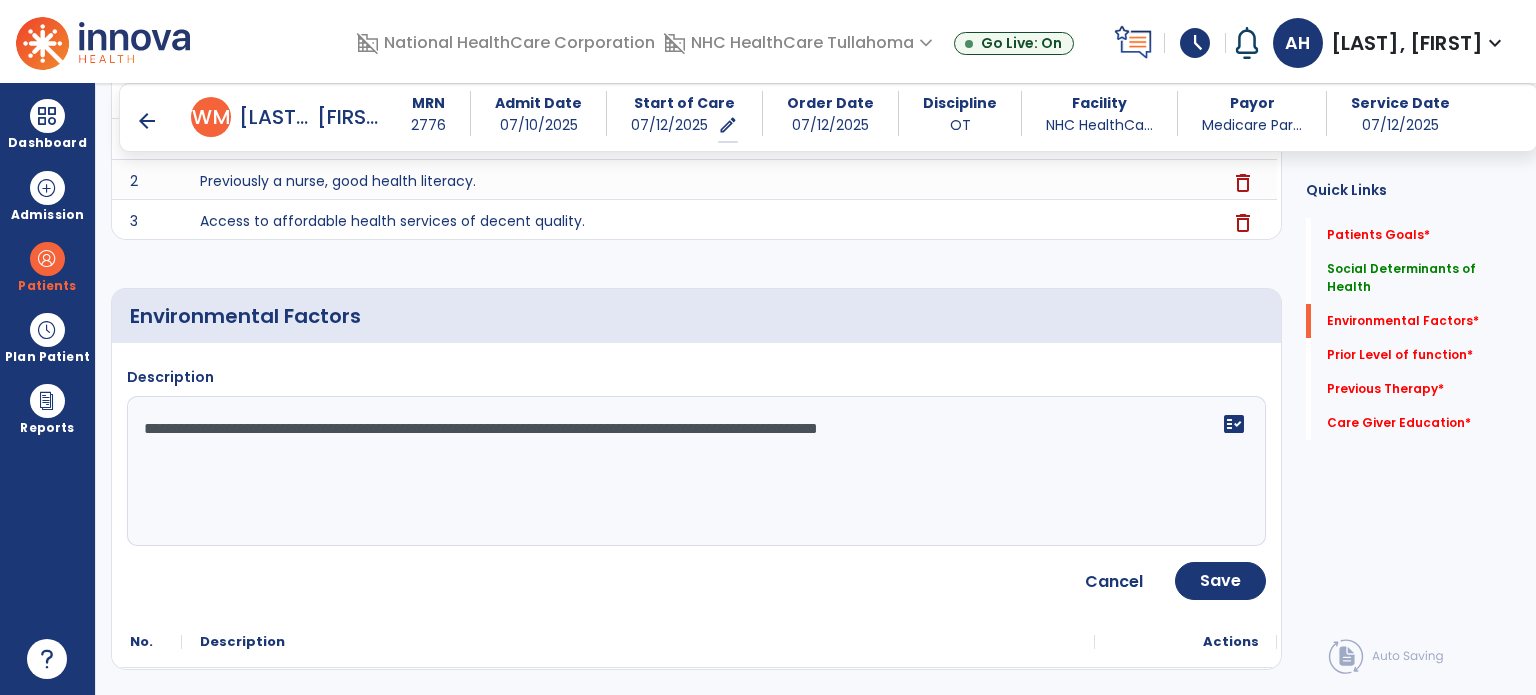 scroll, scrollTop: 559, scrollLeft: 0, axis: vertical 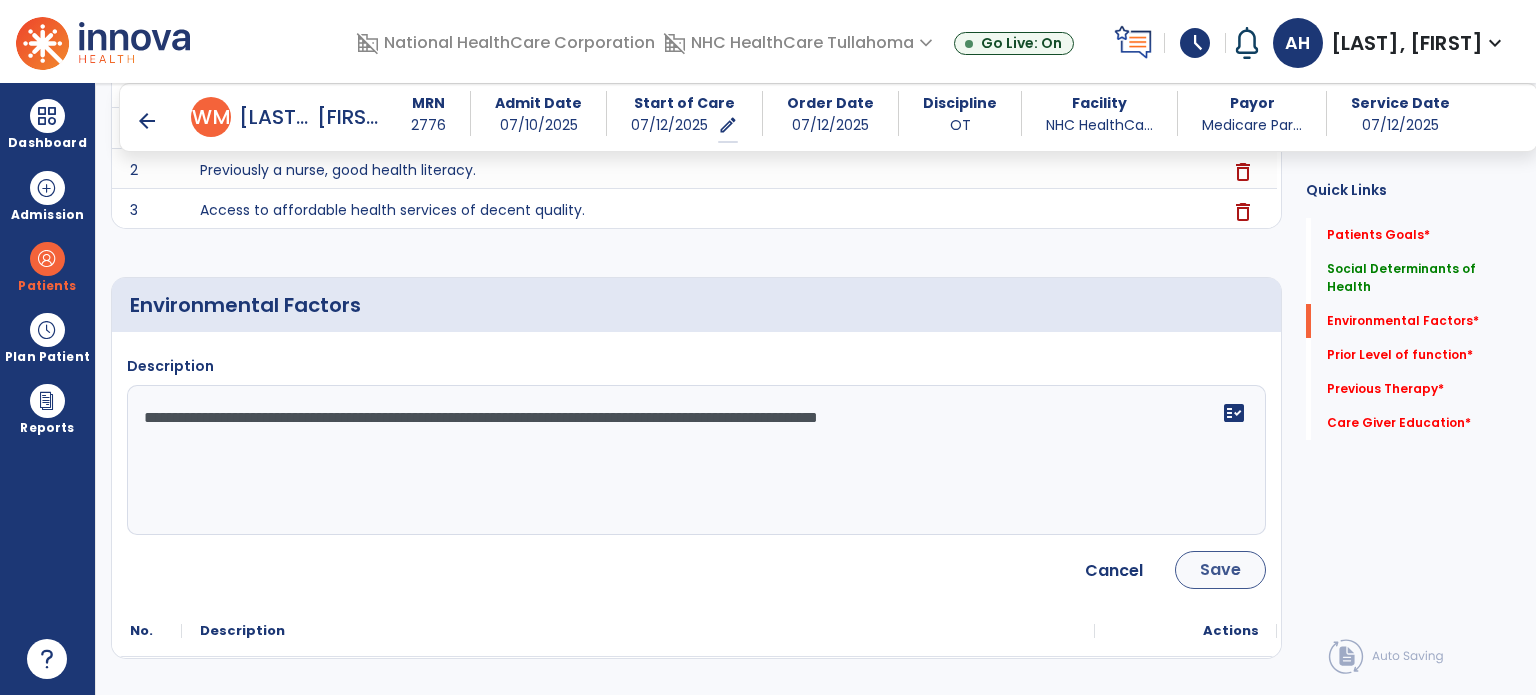 type on "**********" 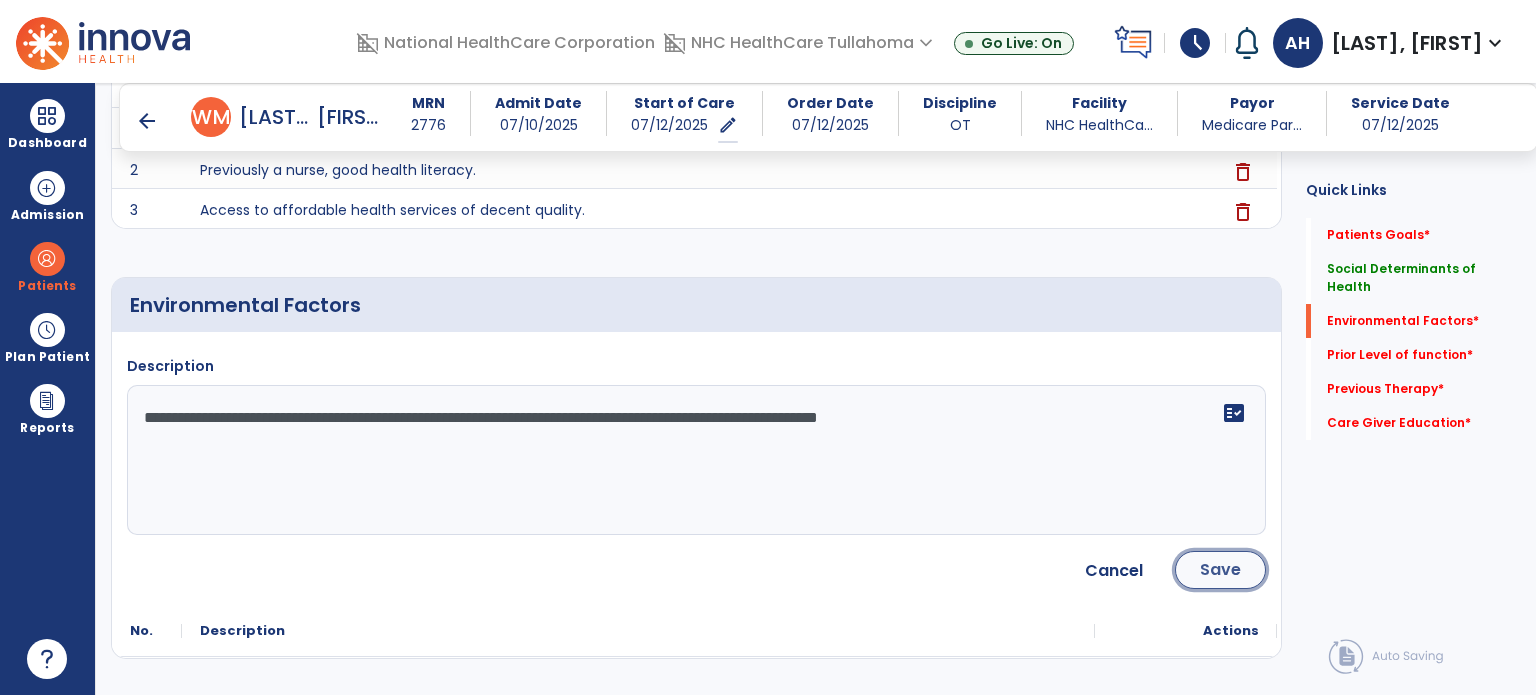 click on "Save" 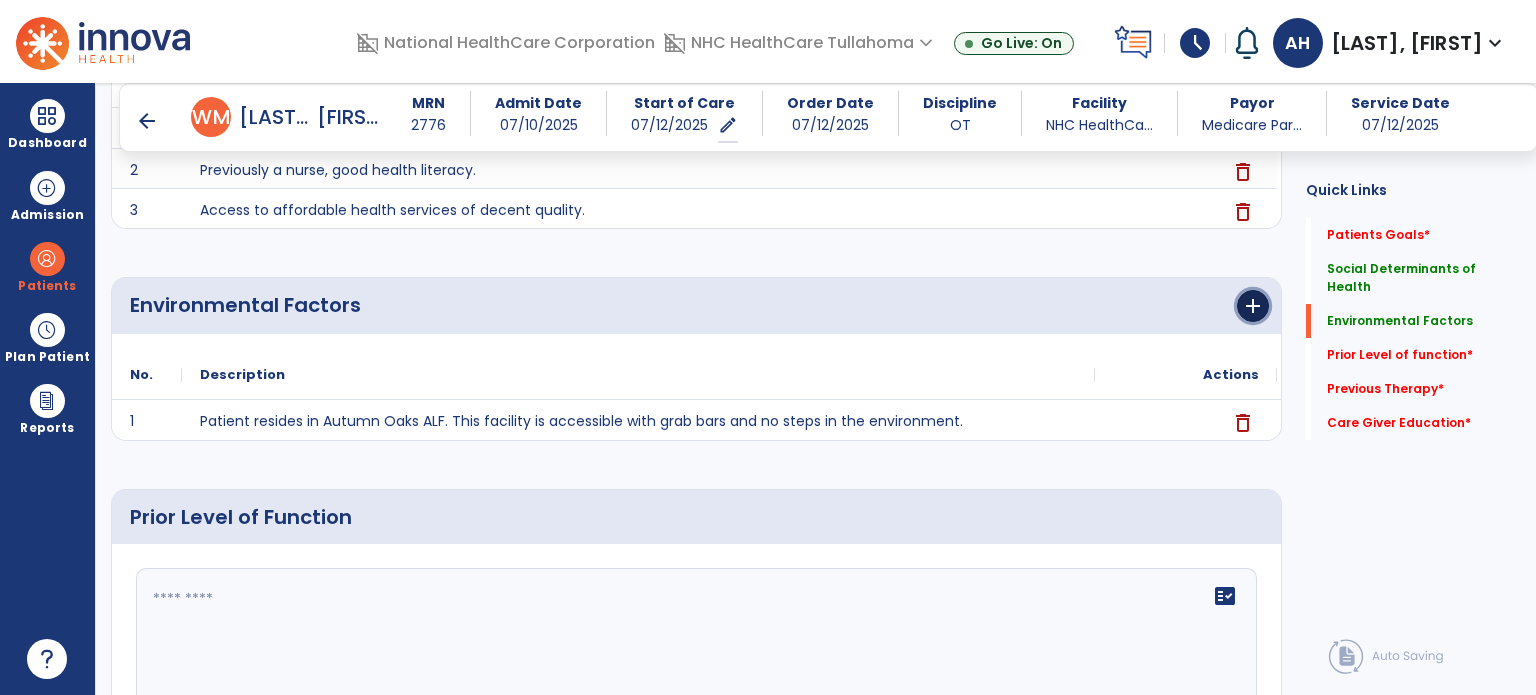 click on "add" 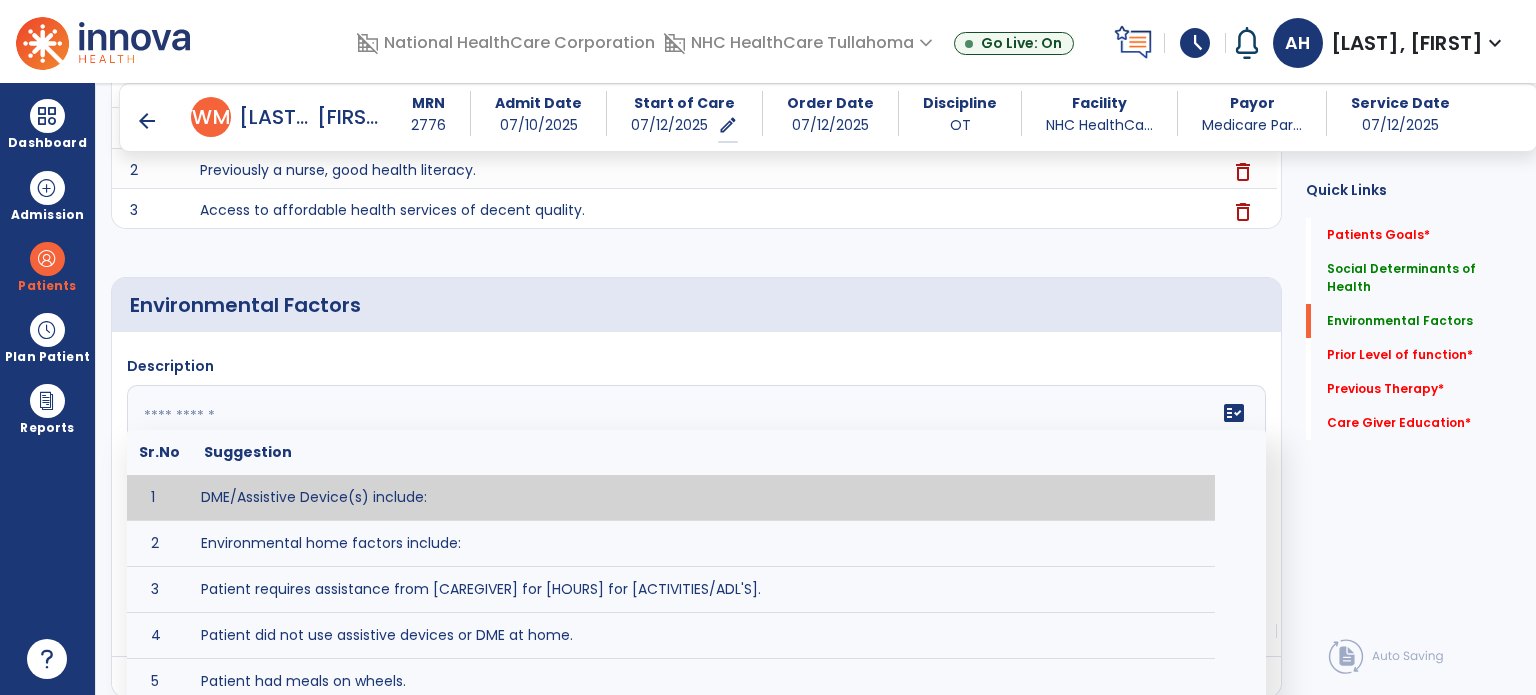 click 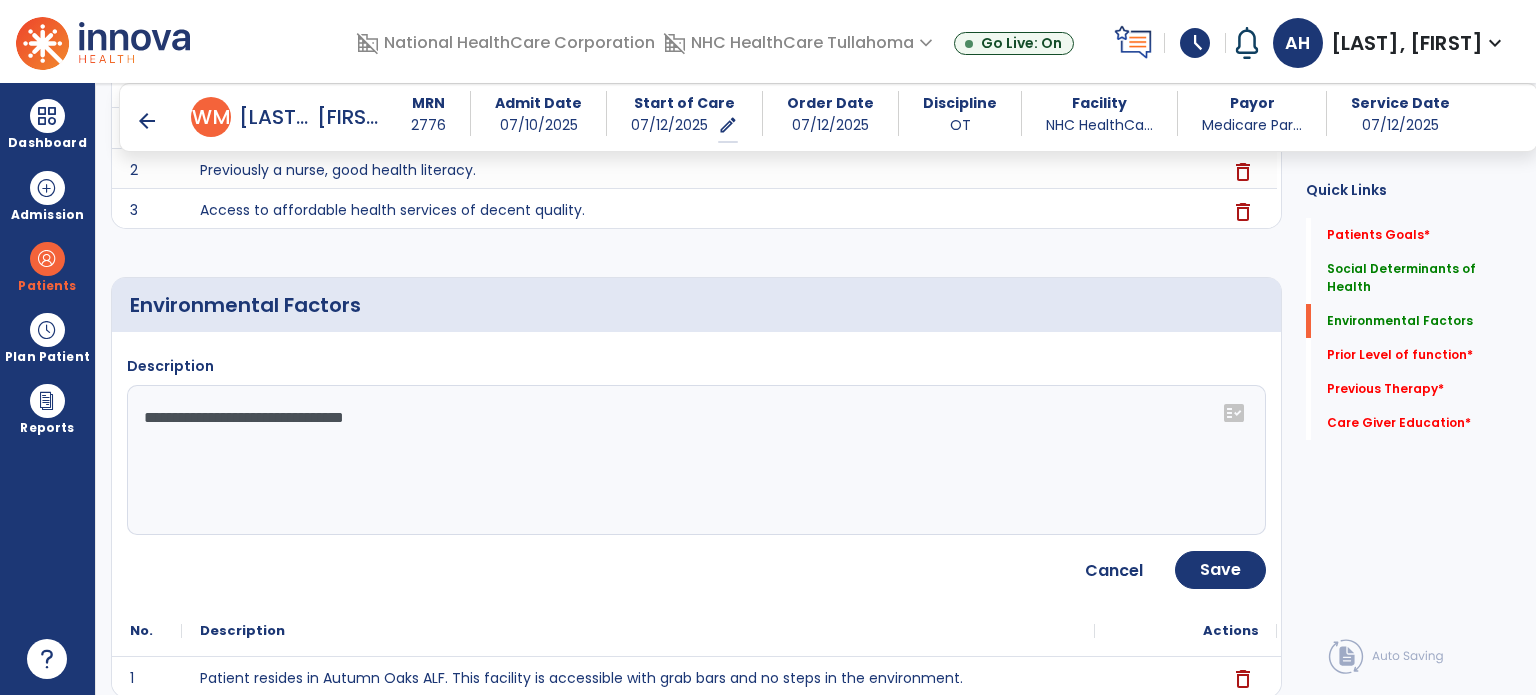 click on "**********" 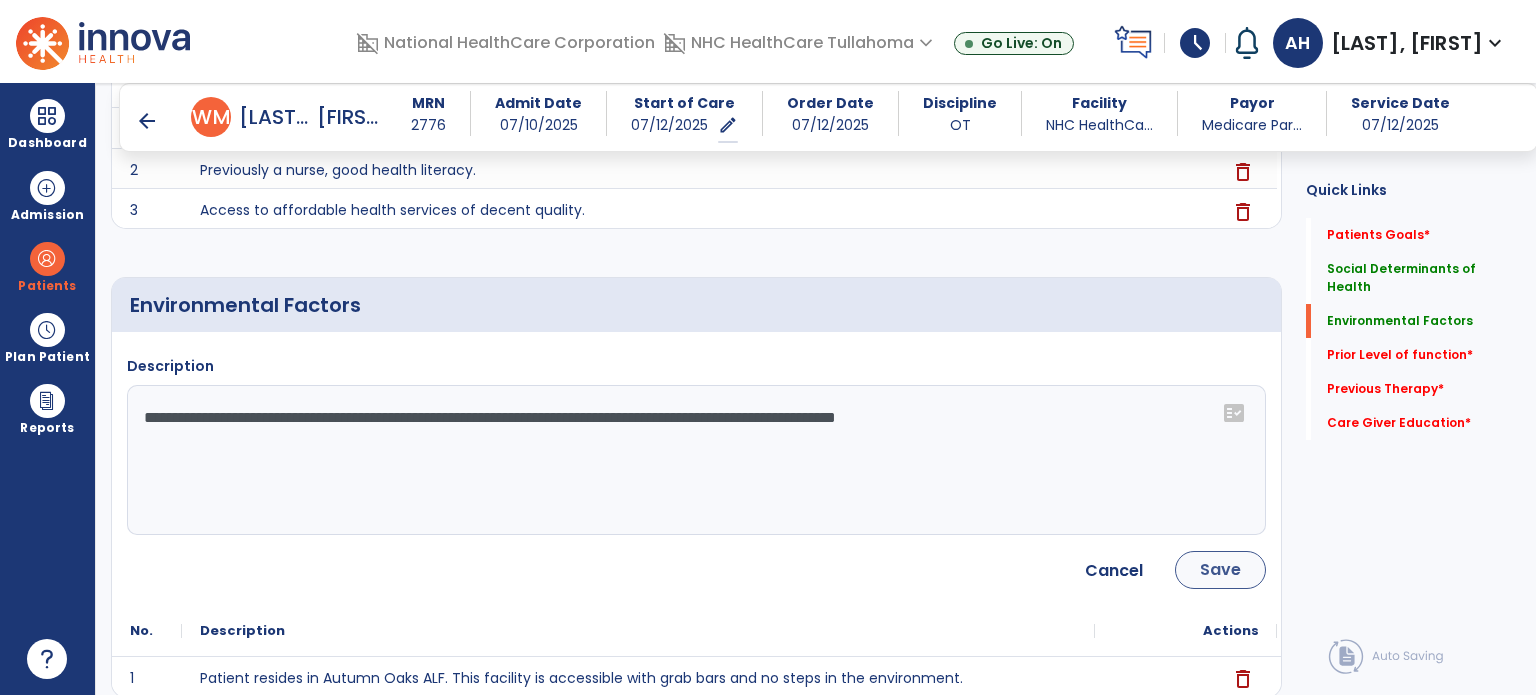 type on "**********" 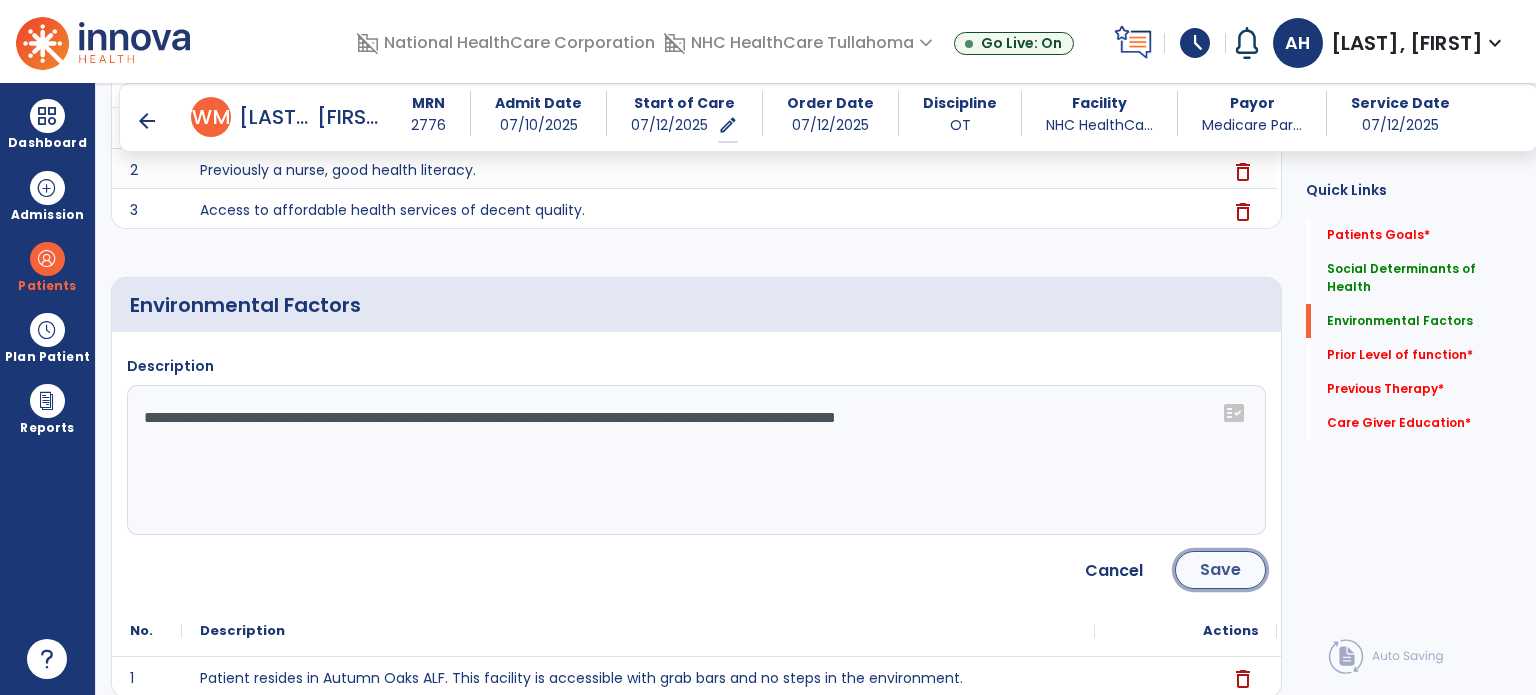 click on "Save" 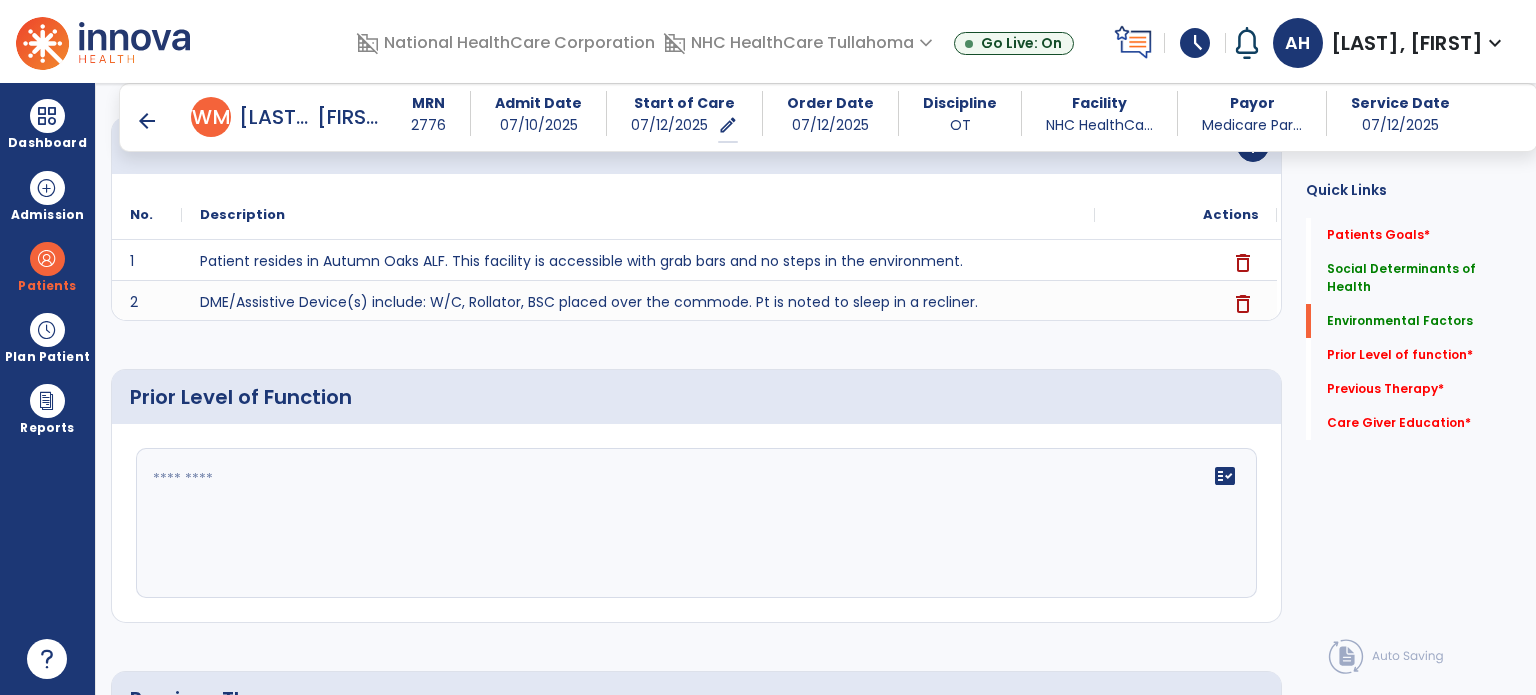 scroll, scrollTop: 726, scrollLeft: 0, axis: vertical 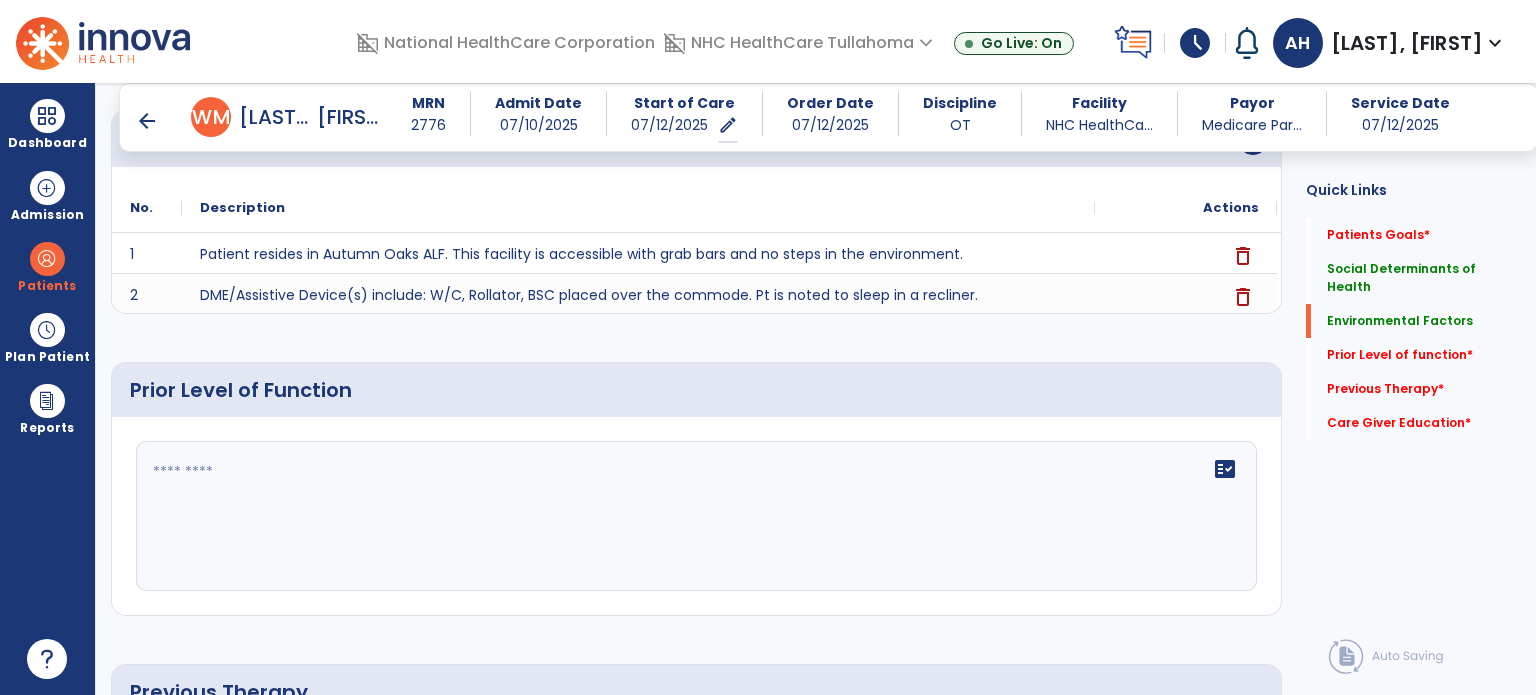 click 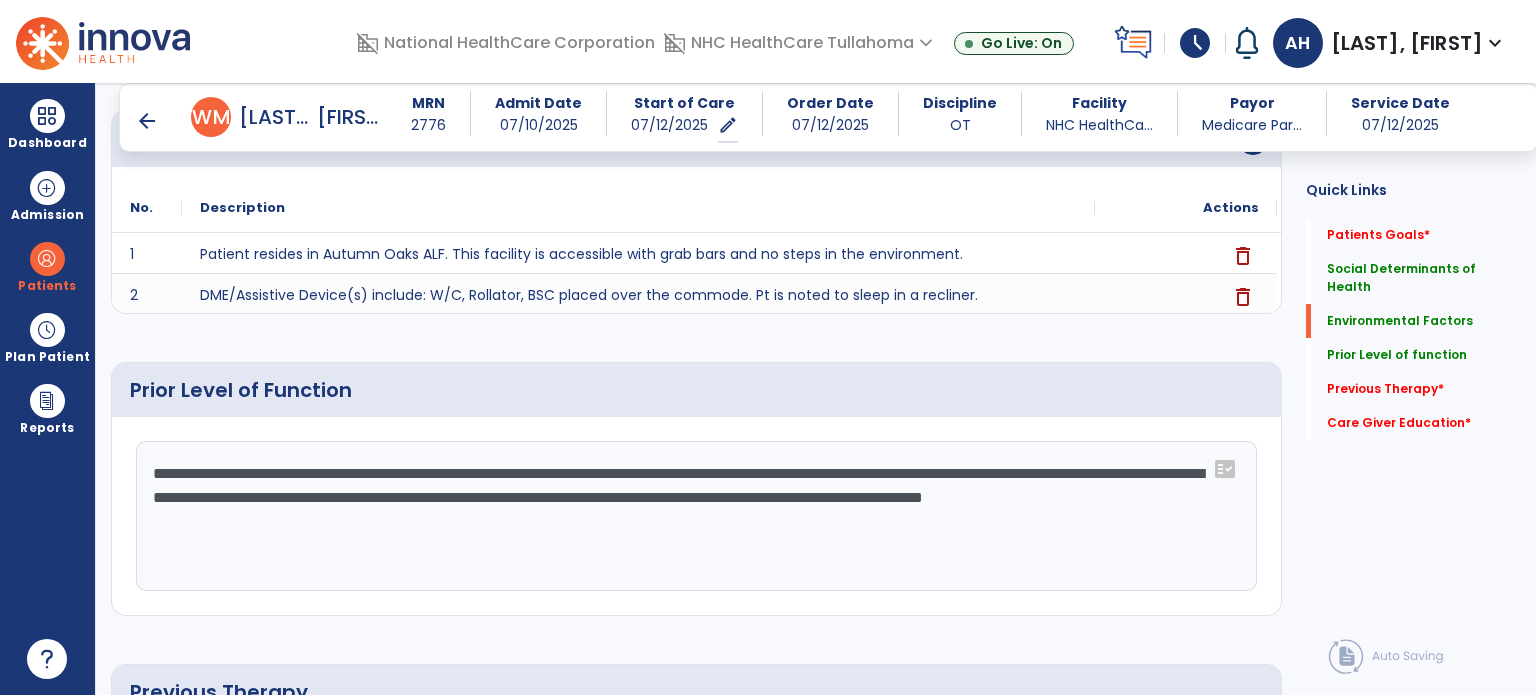 click on "**********" 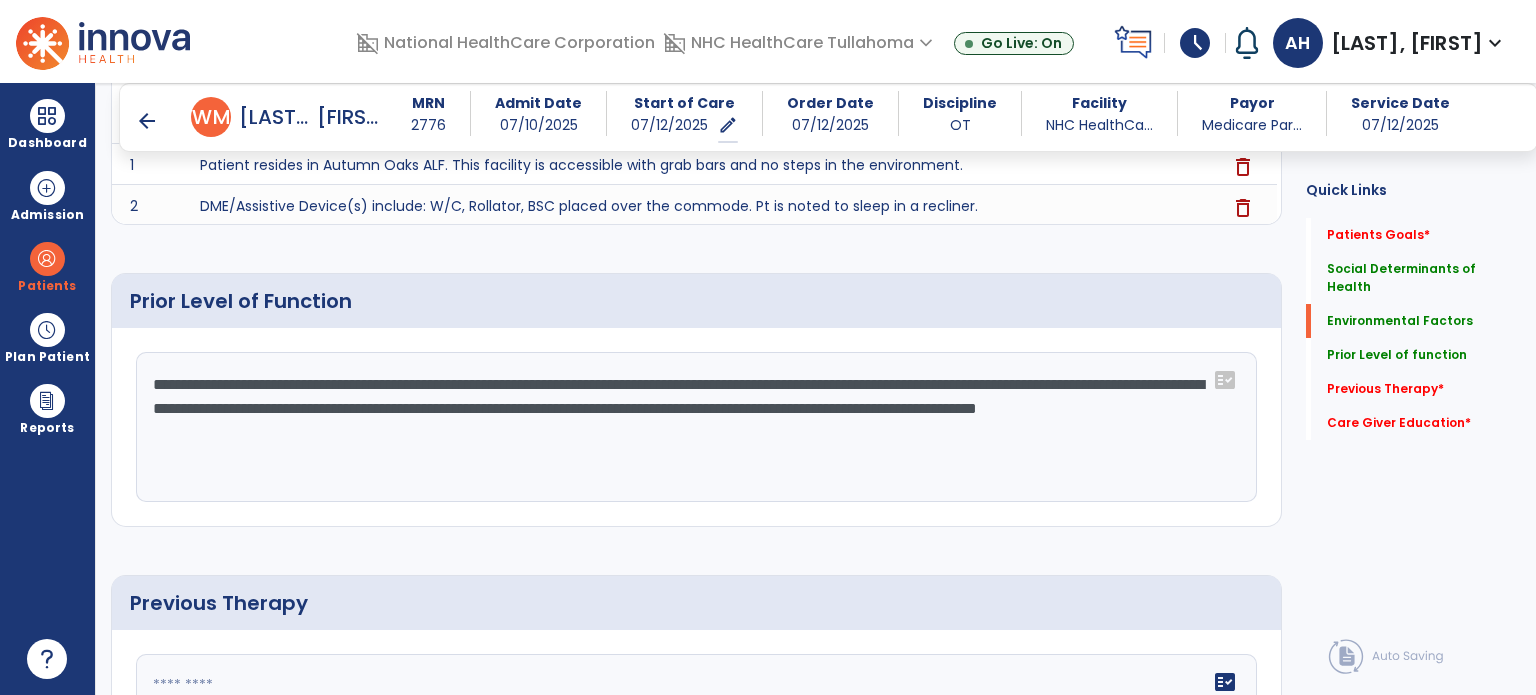 scroll, scrollTop: 829, scrollLeft: 0, axis: vertical 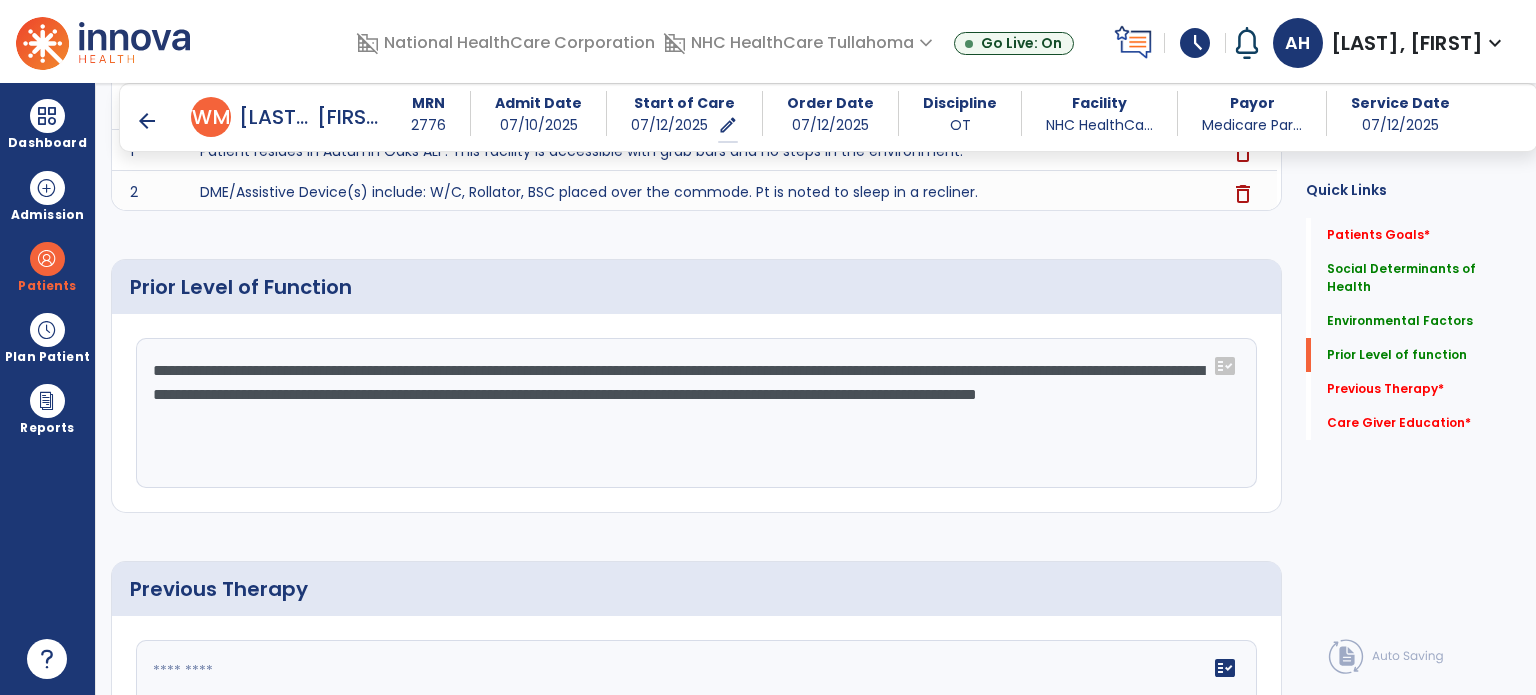click on "**********" 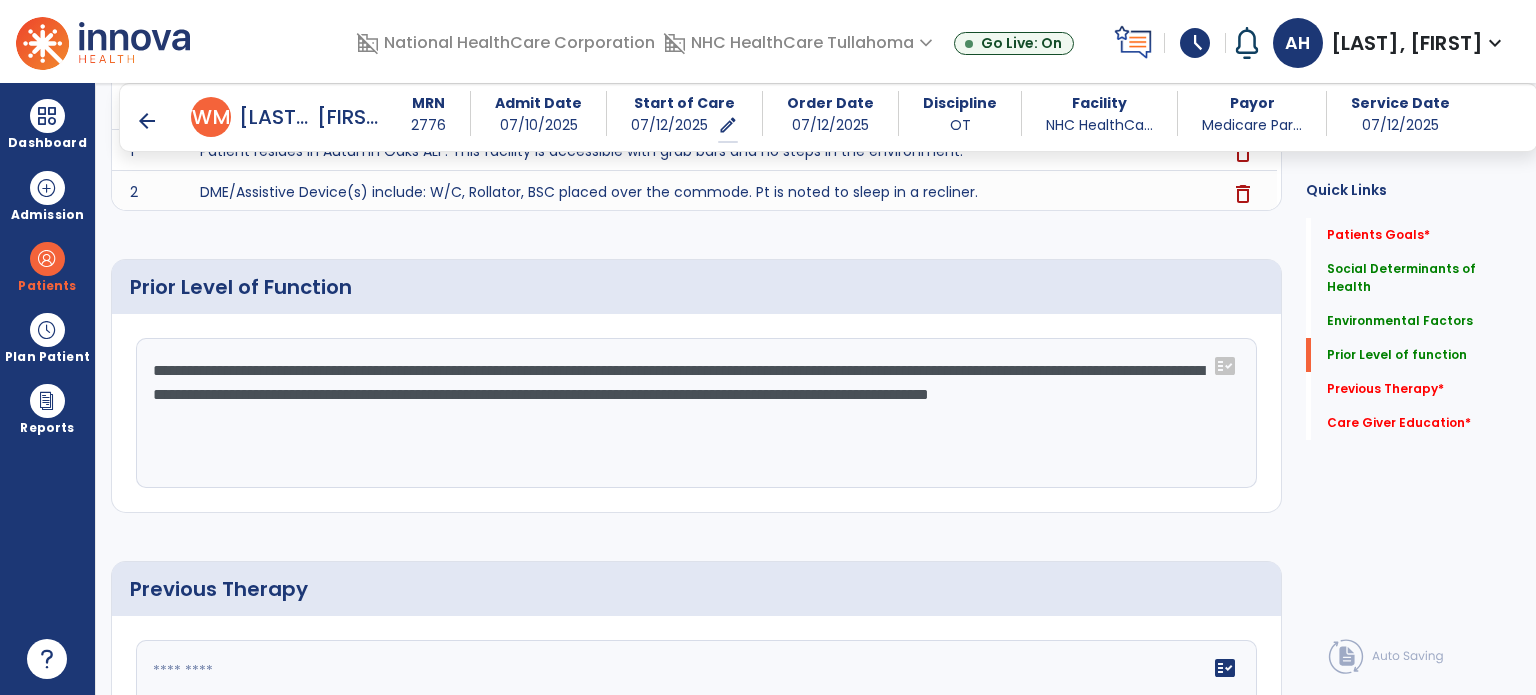 click on "**********" 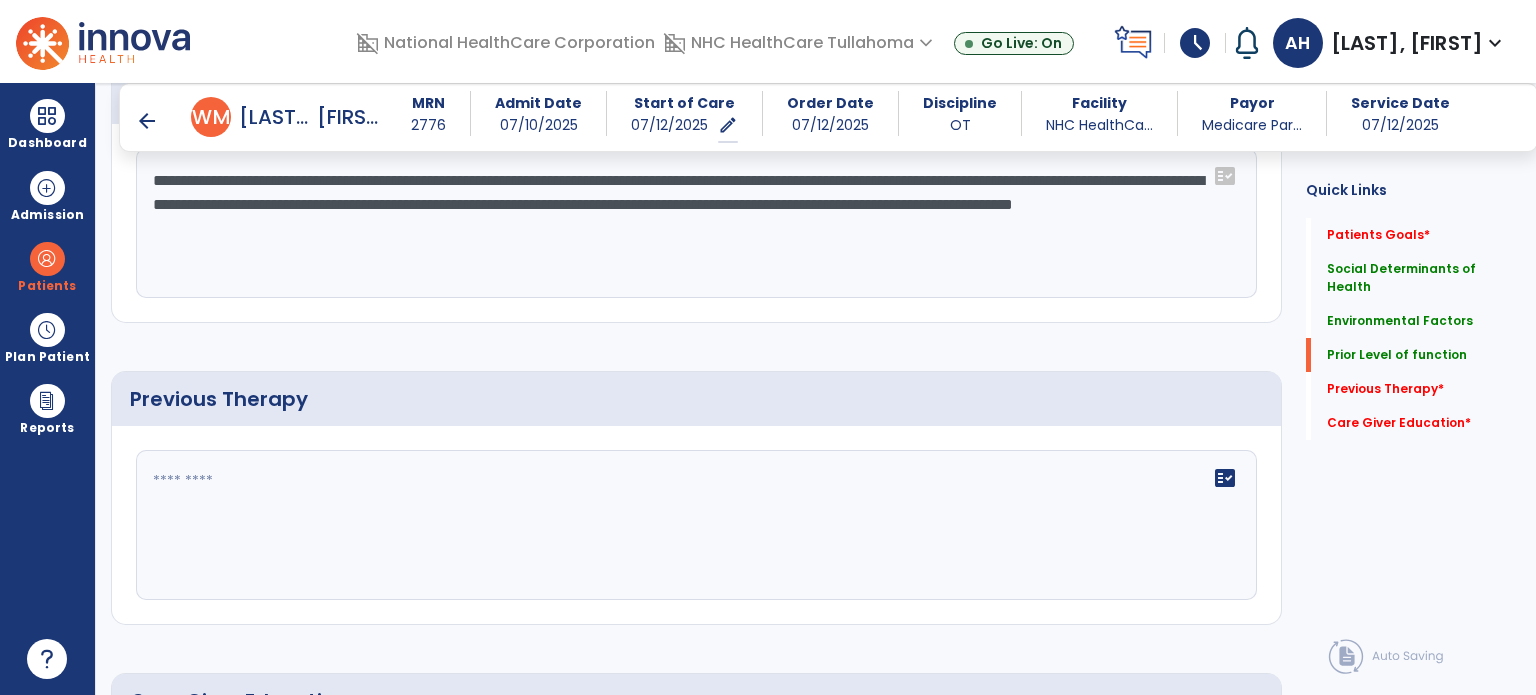 scroll, scrollTop: 1040, scrollLeft: 0, axis: vertical 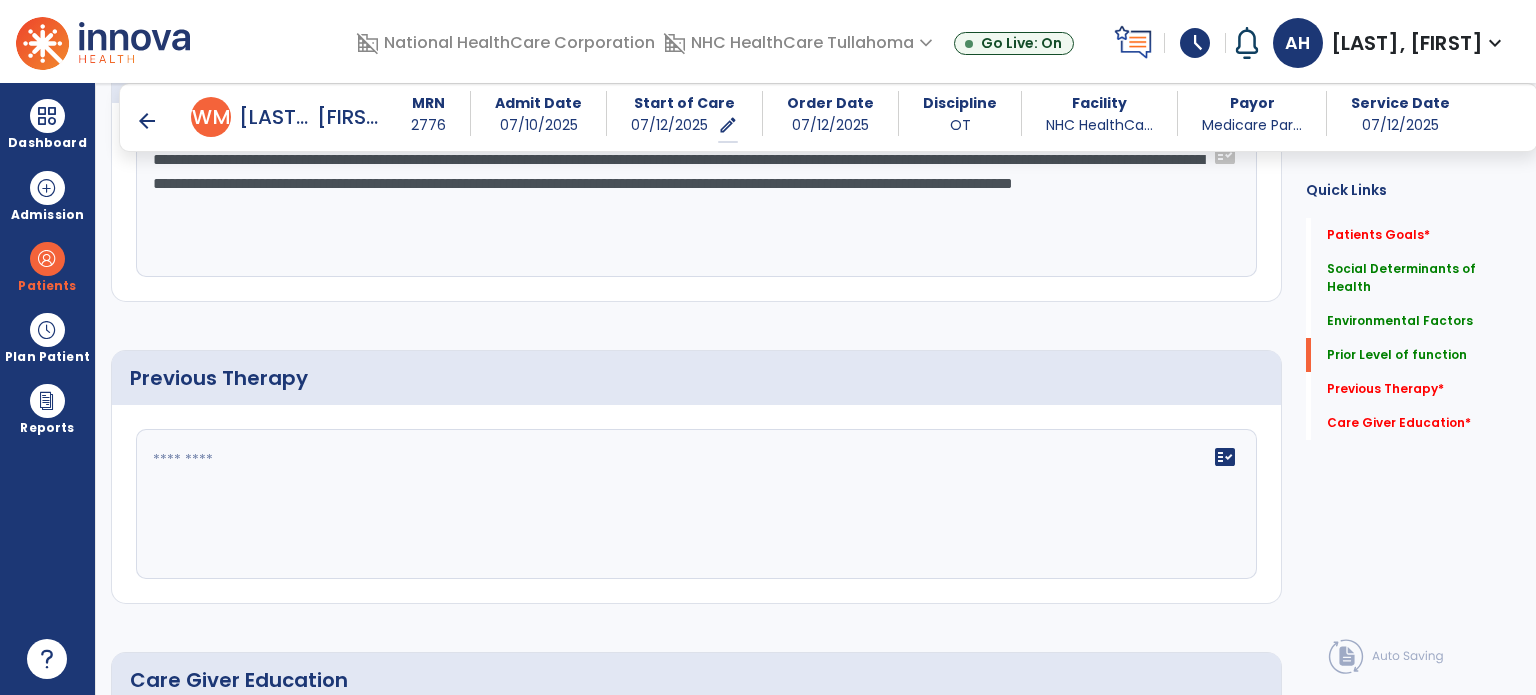 type on "**********" 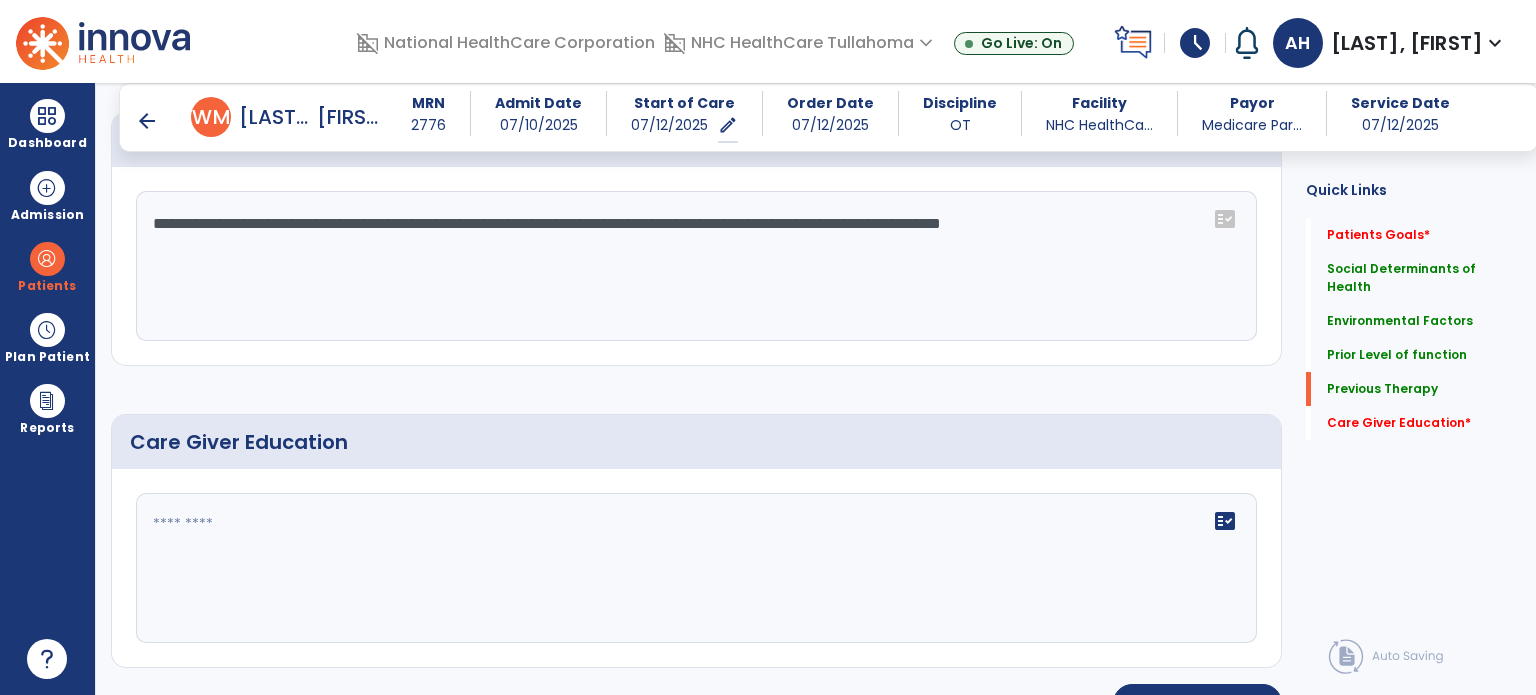 scroll, scrollTop: 1316, scrollLeft: 0, axis: vertical 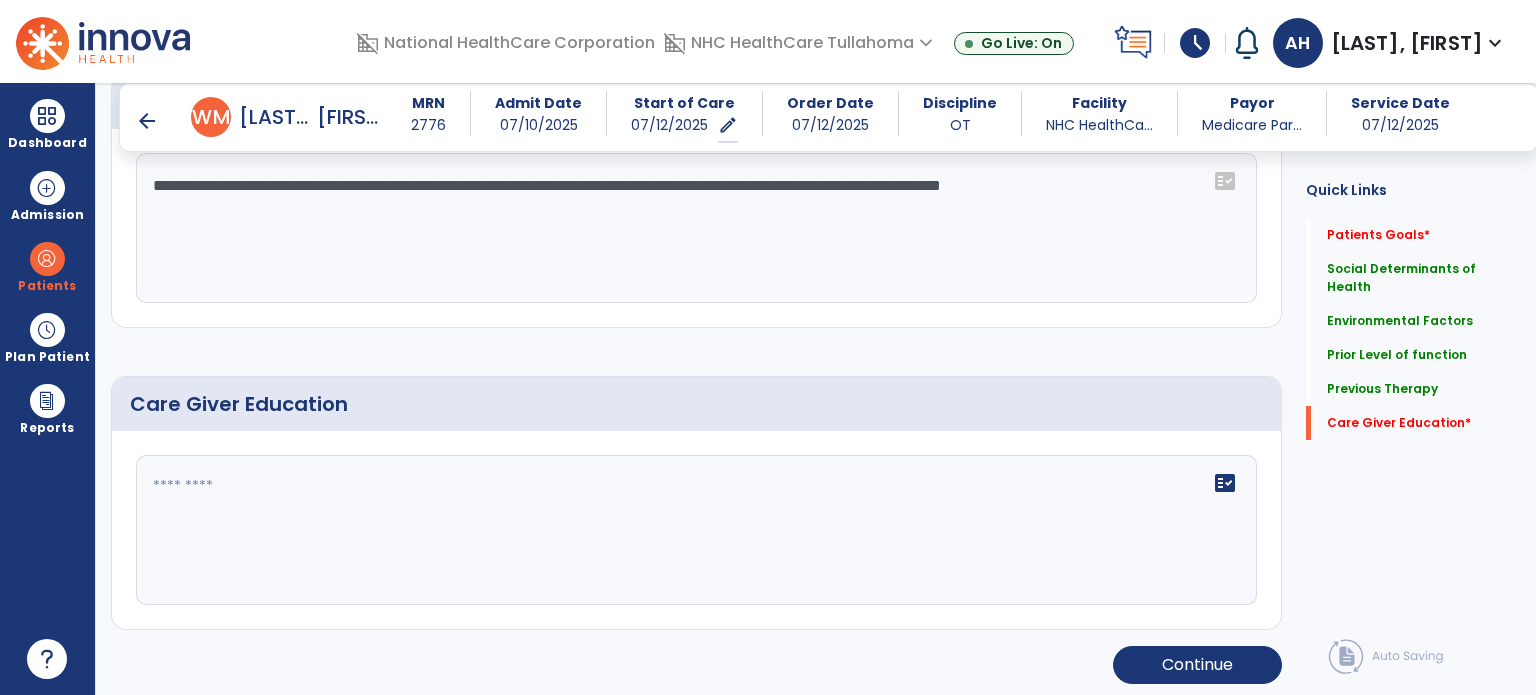 type on "**********" 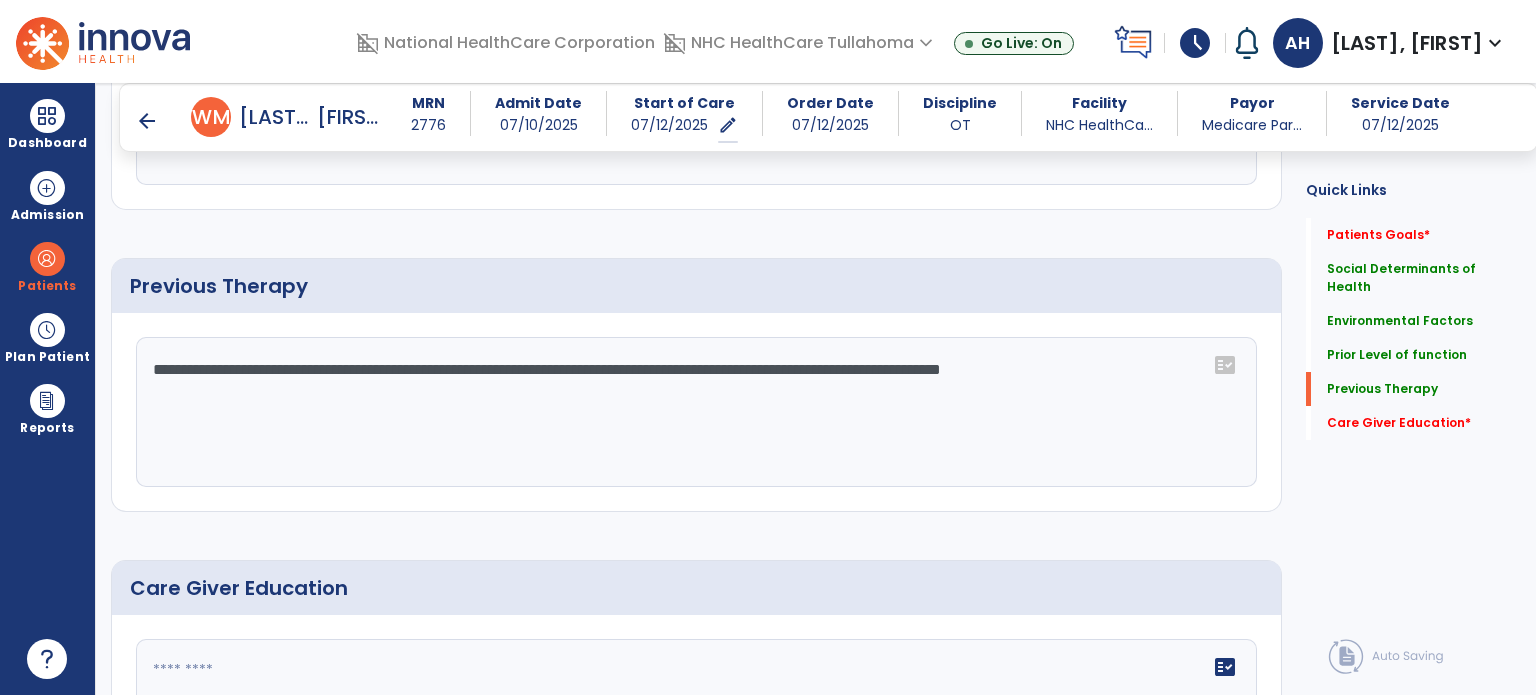 scroll, scrollTop: 1316, scrollLeft: 0, axis: vertical 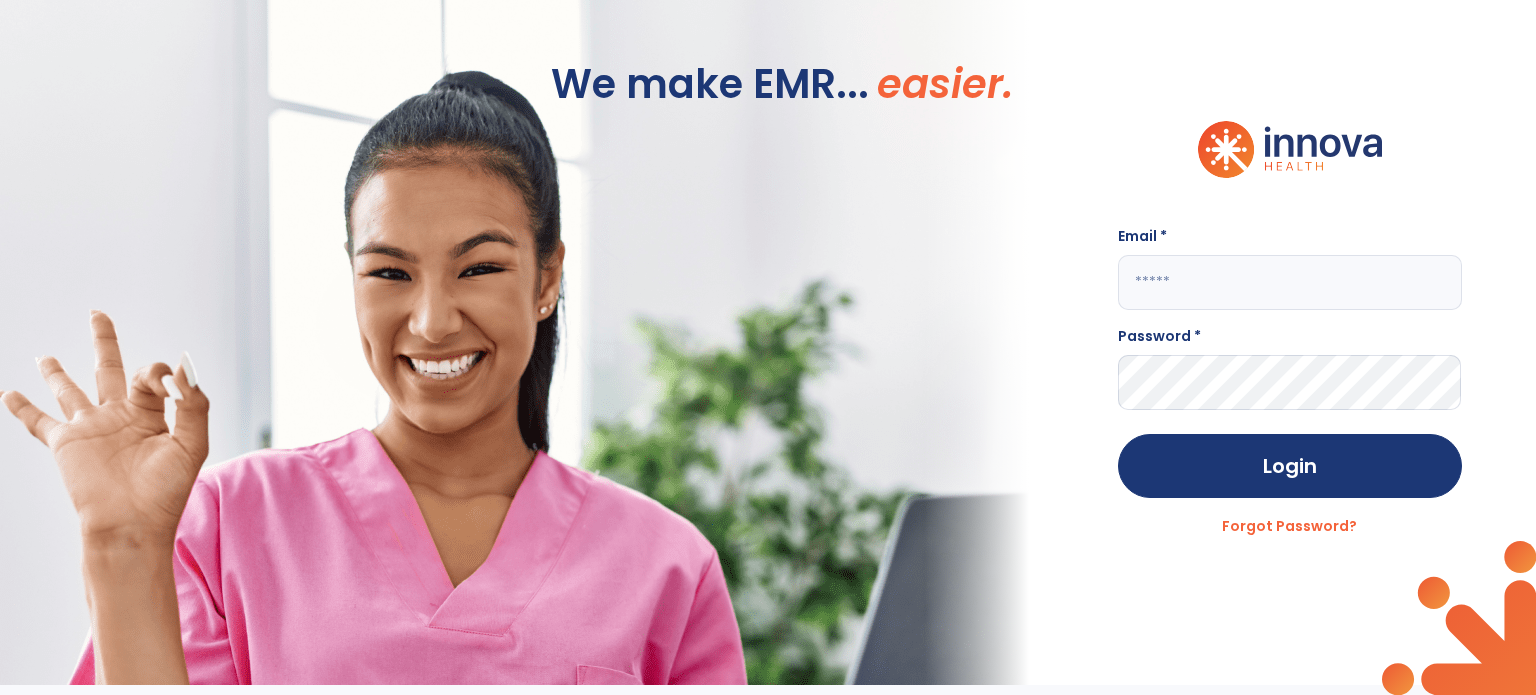 click 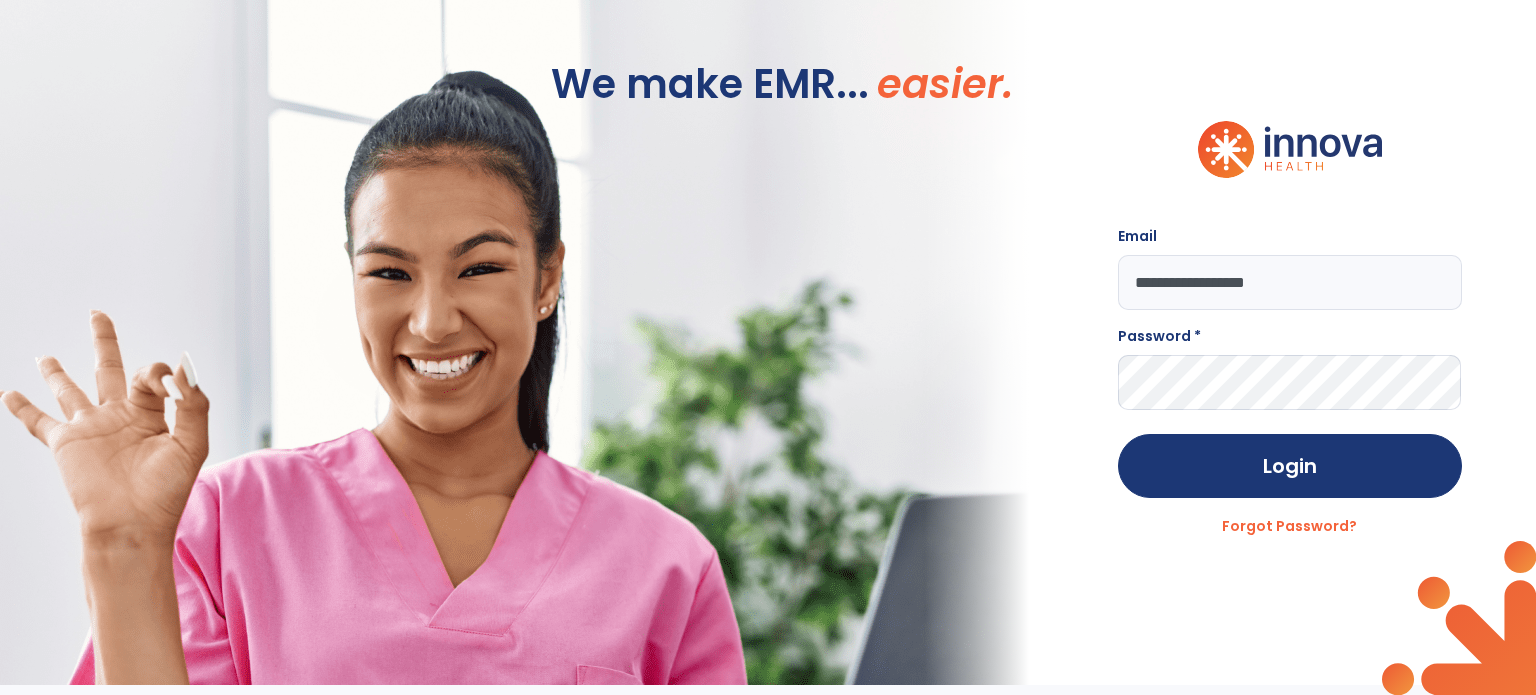 type on "**********" 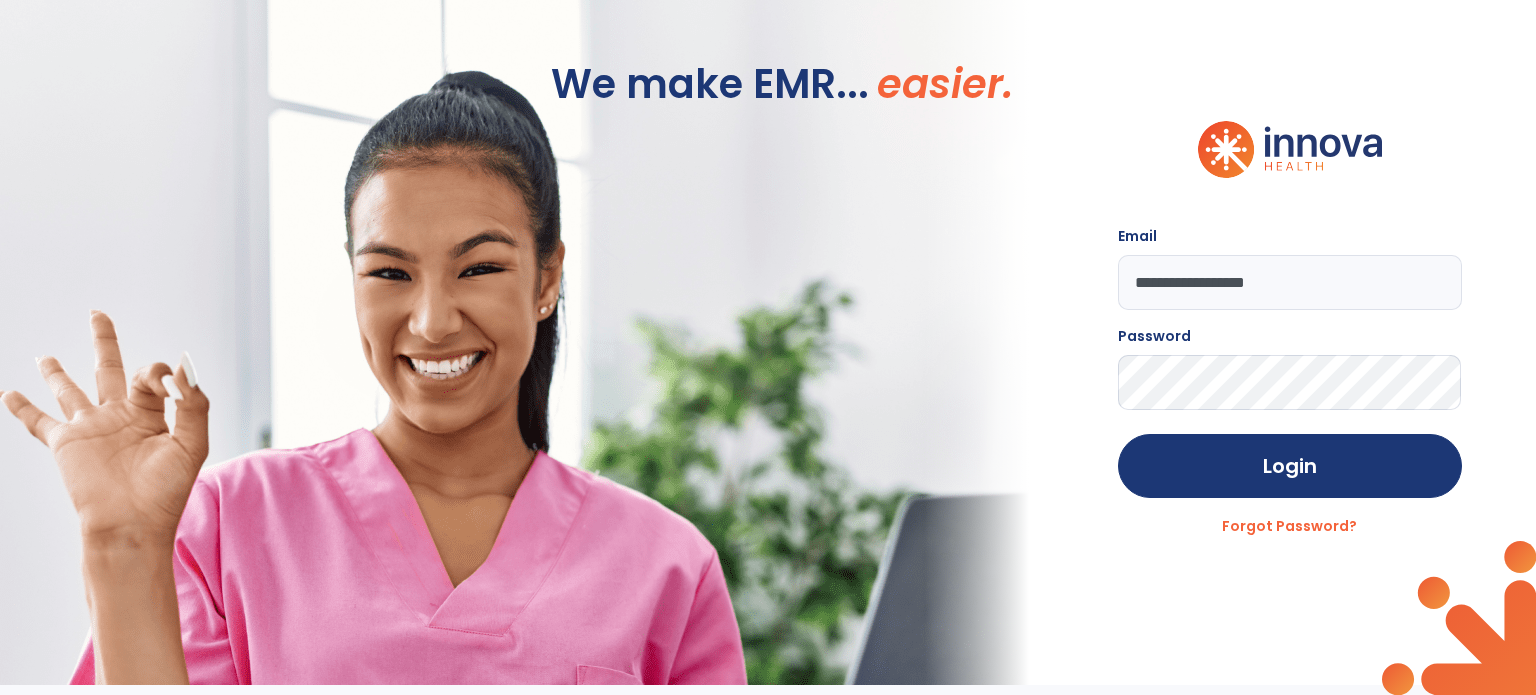 click on "Login" 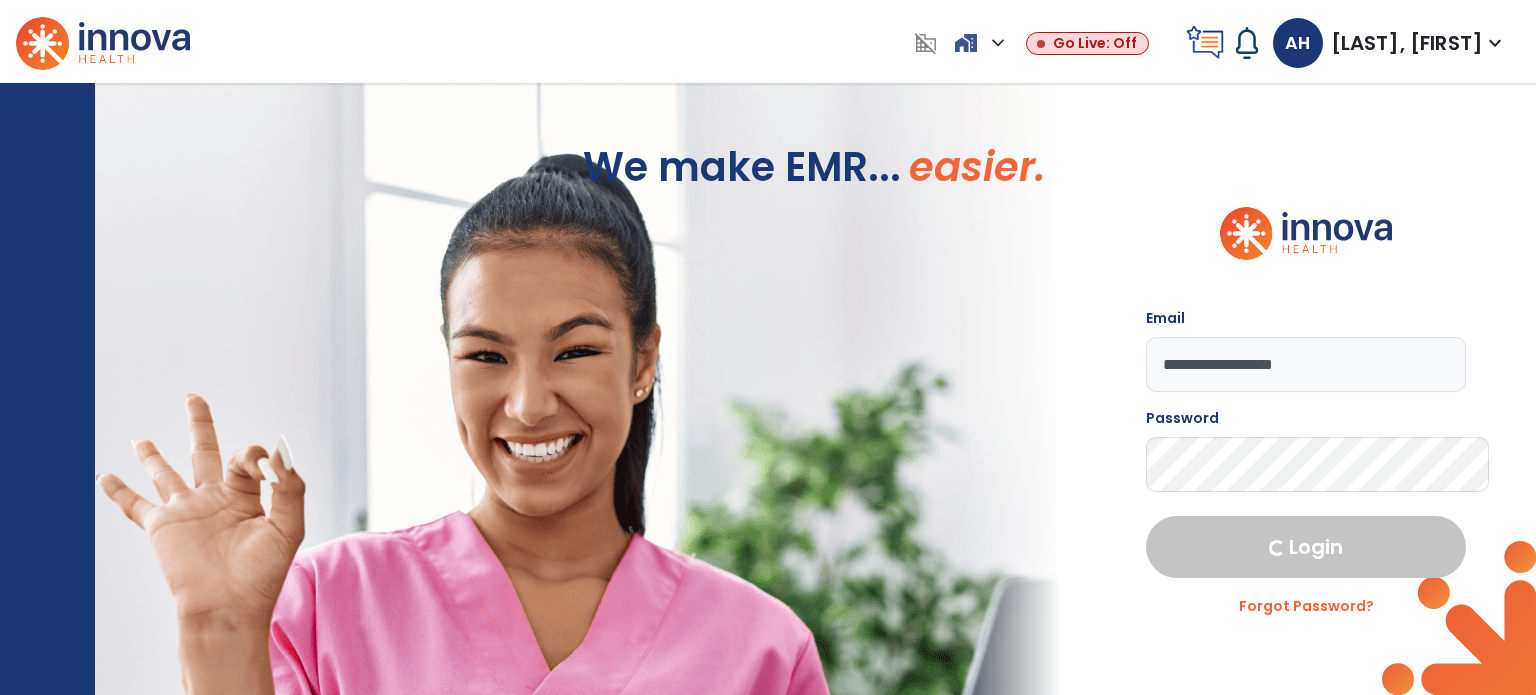 select on "****" 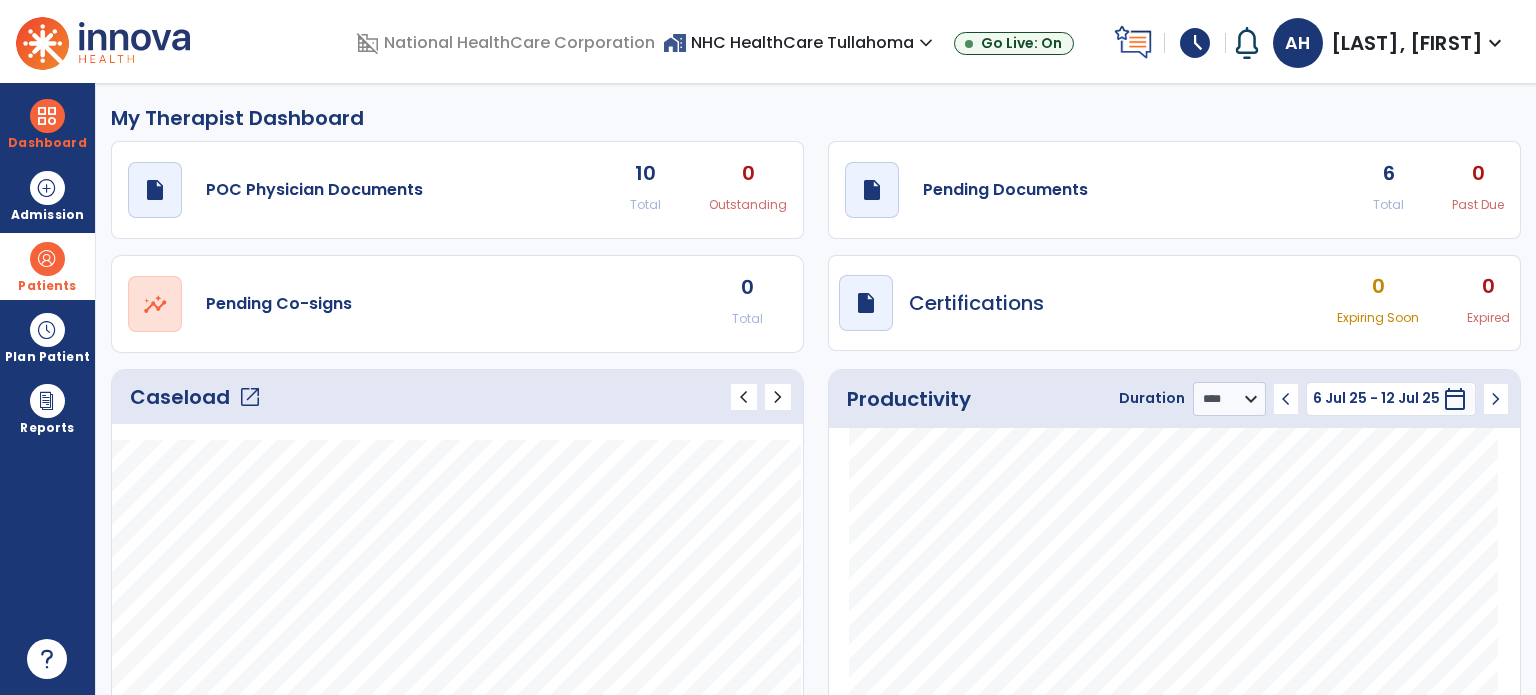 click at bounding box center (47, 259) 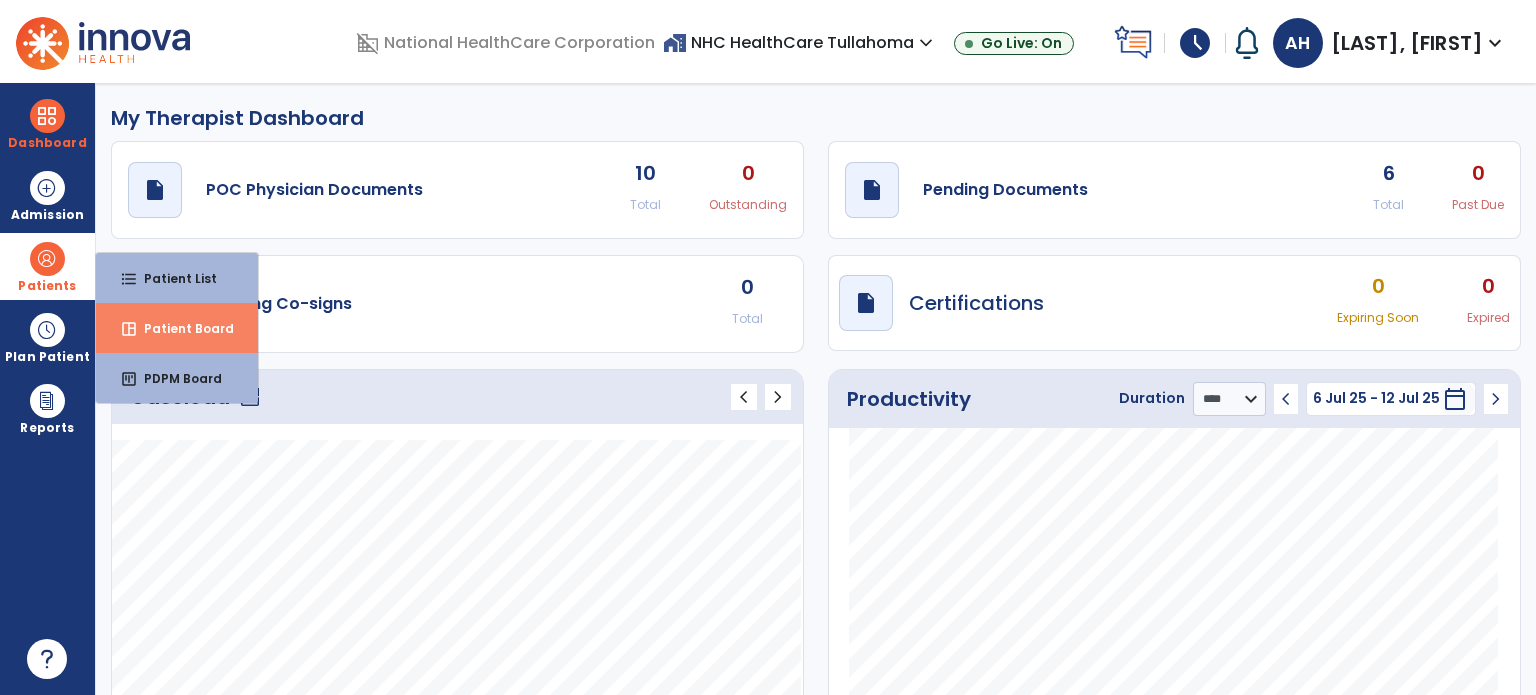 click on "space_dashboard  Patient Board" at bounding box center [177, 328] 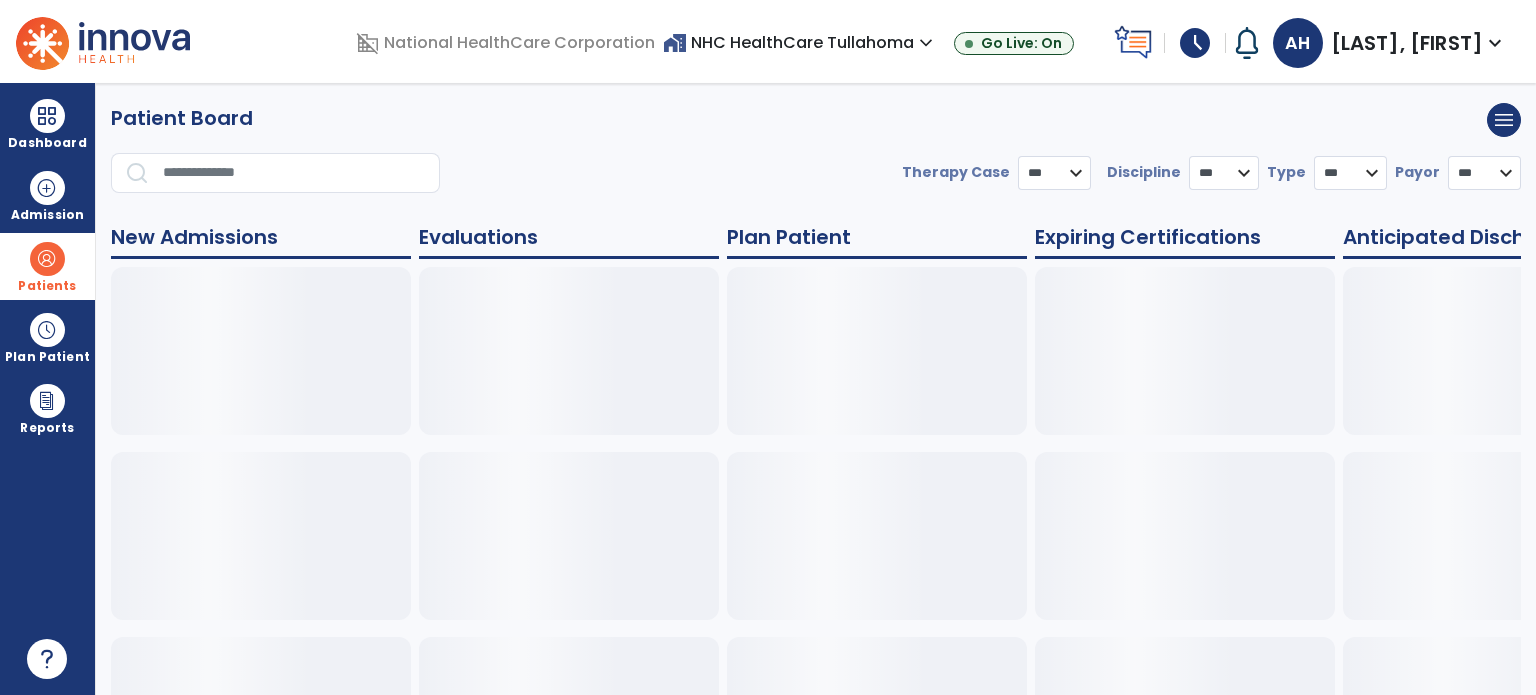 select on "***" 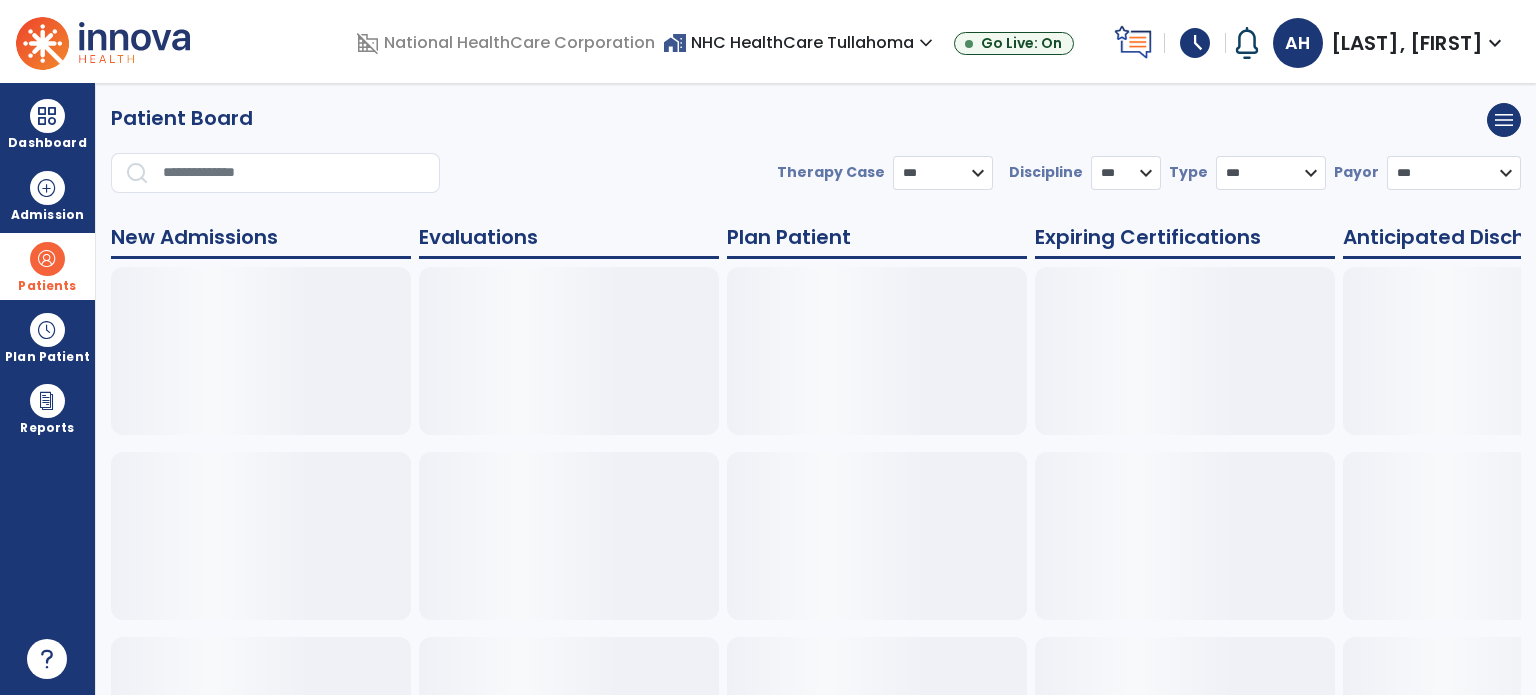 click at bounding box center [294, 173] 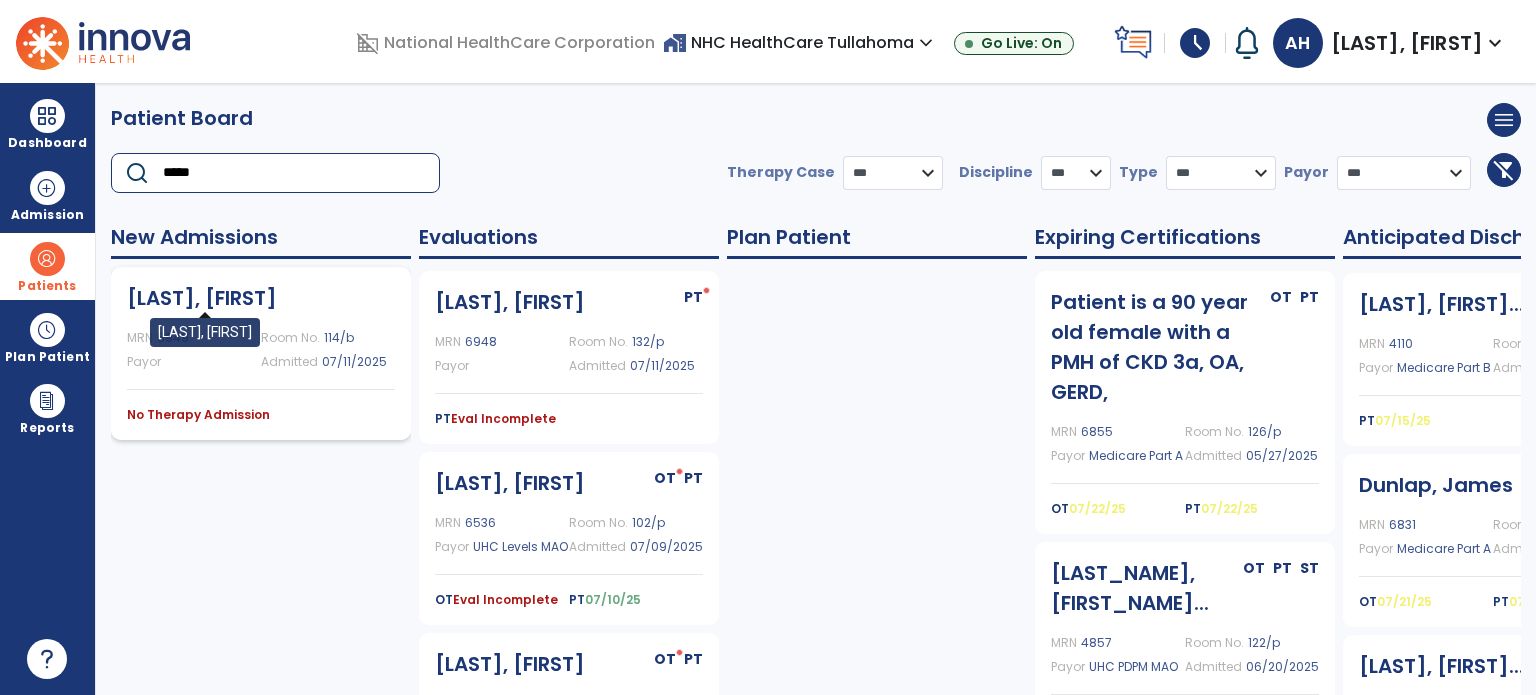 type on "*****" 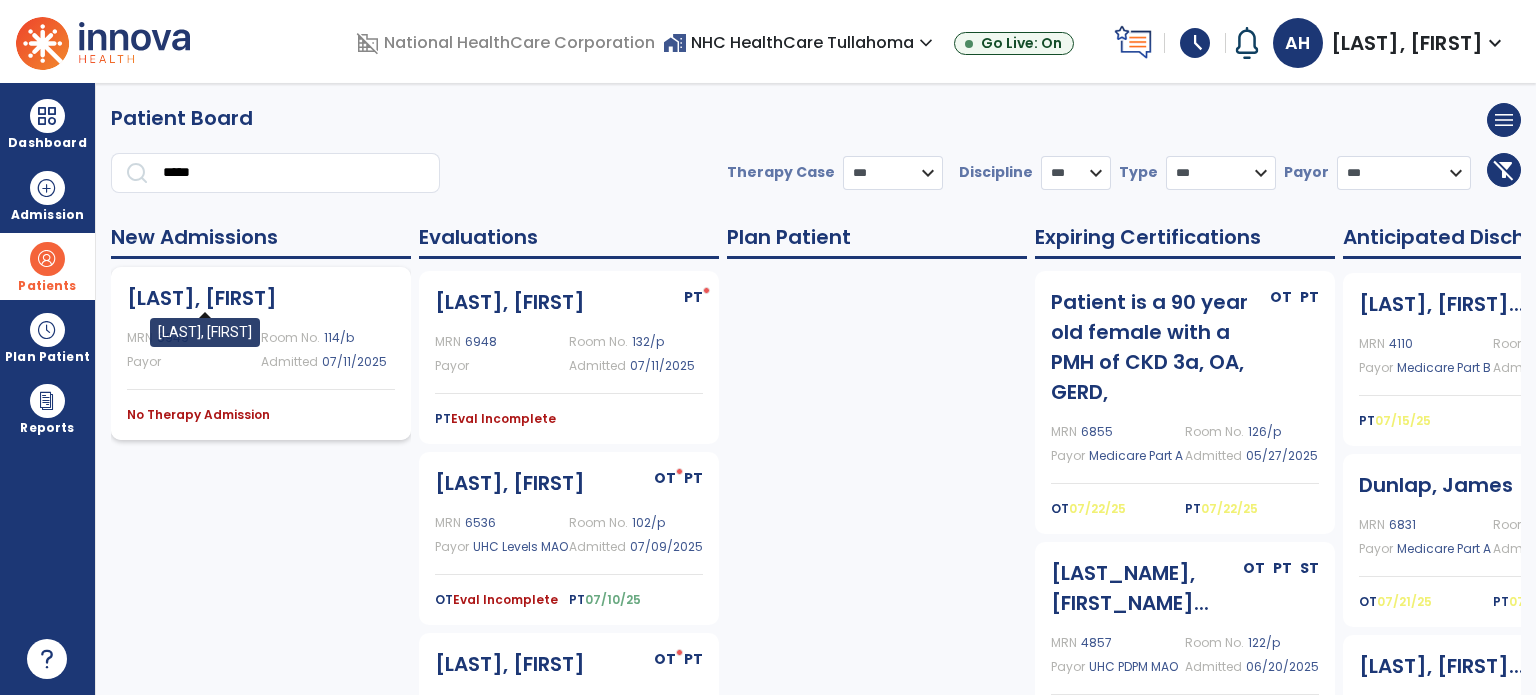 click on "[LAST], [FIRST]" 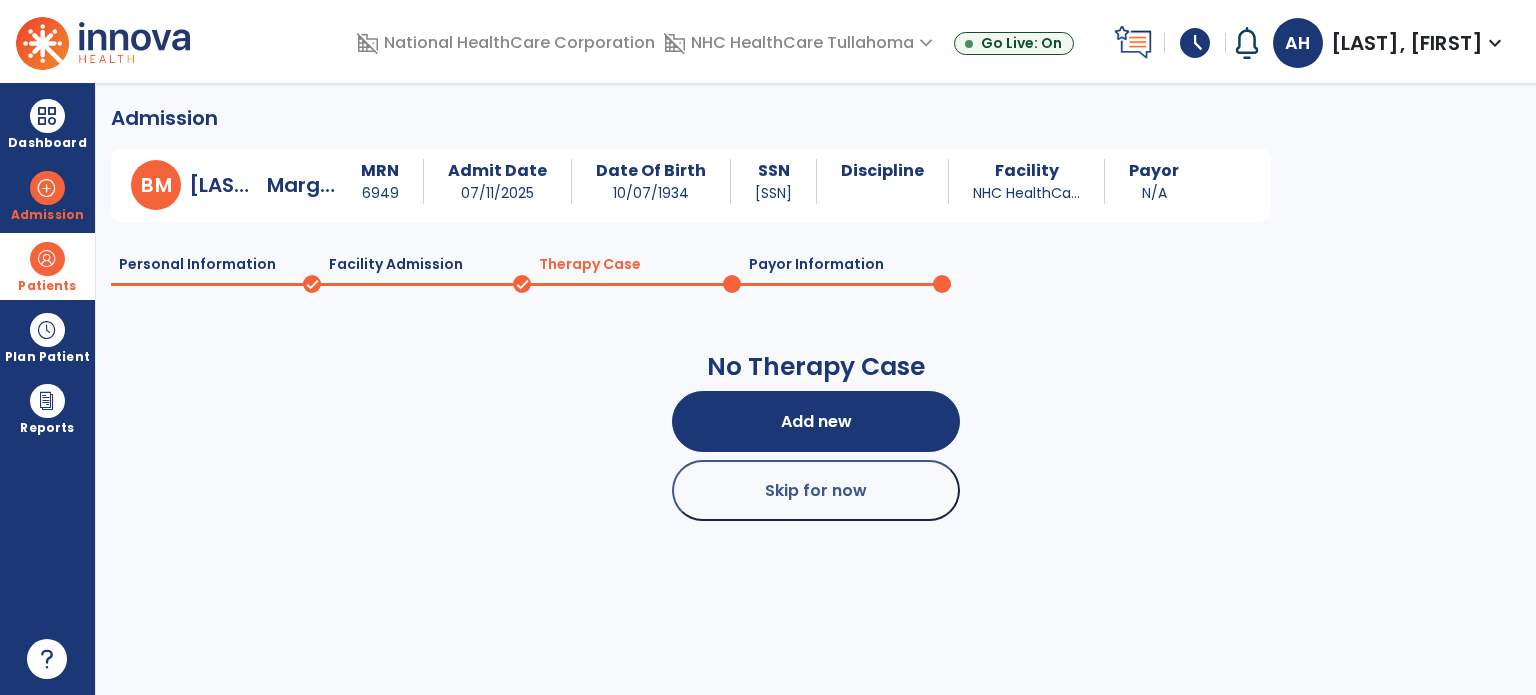 click at bounding box center [47, 259] 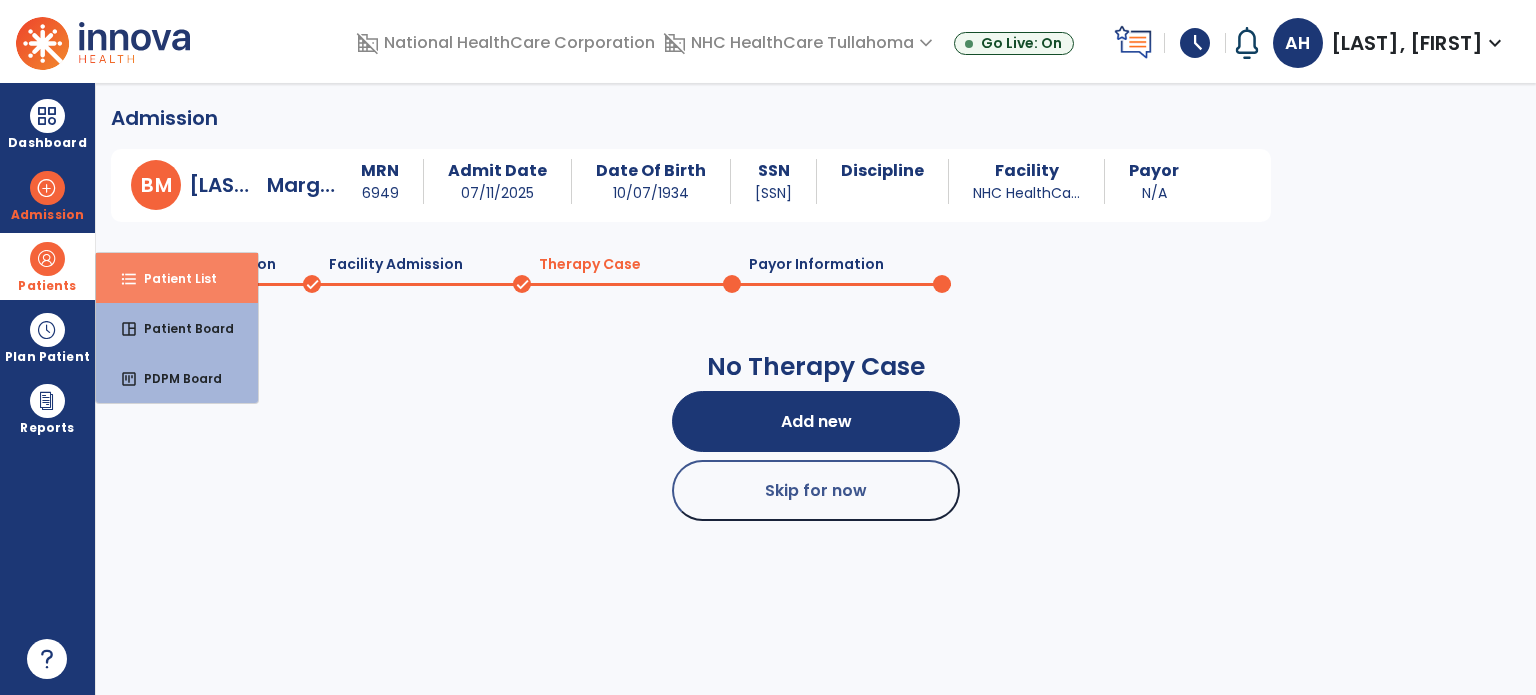 click on "Patient List" at bounding box center [172, 278] 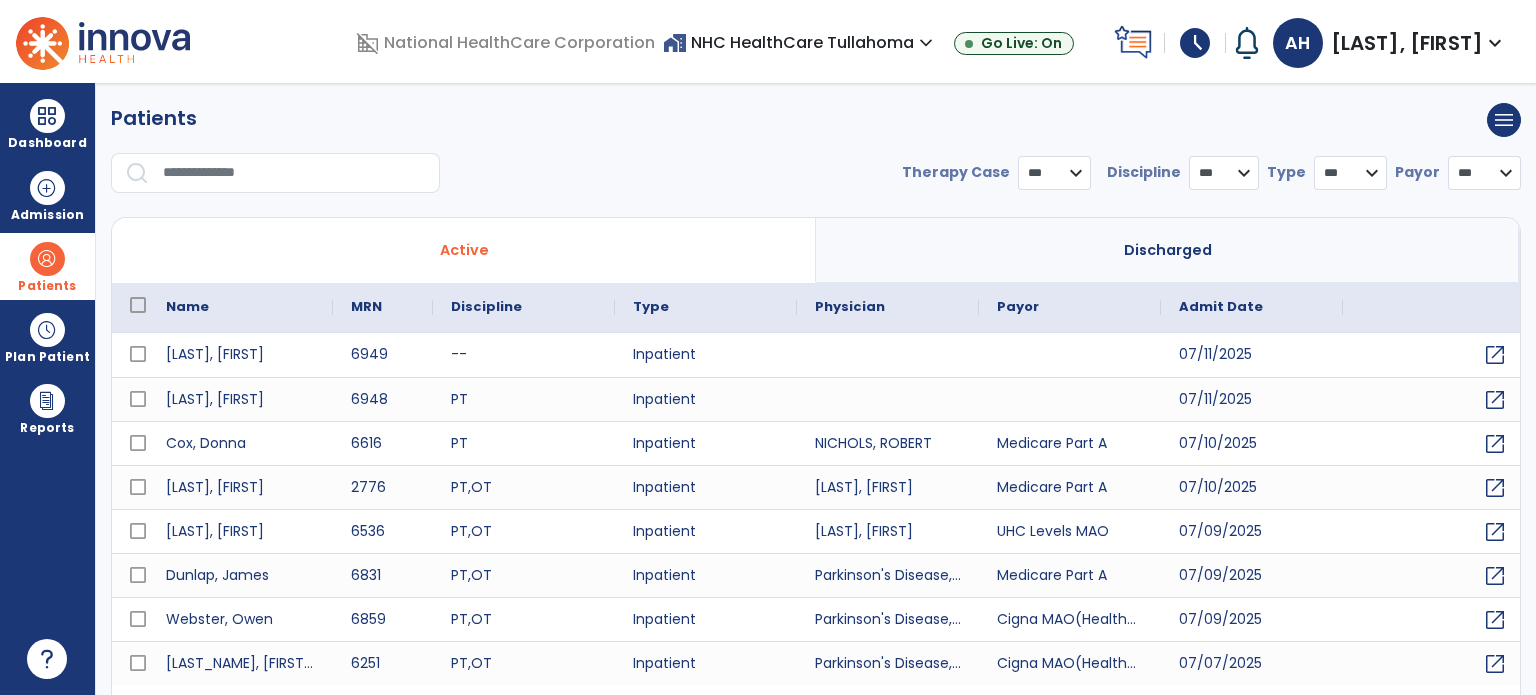 select on "***" 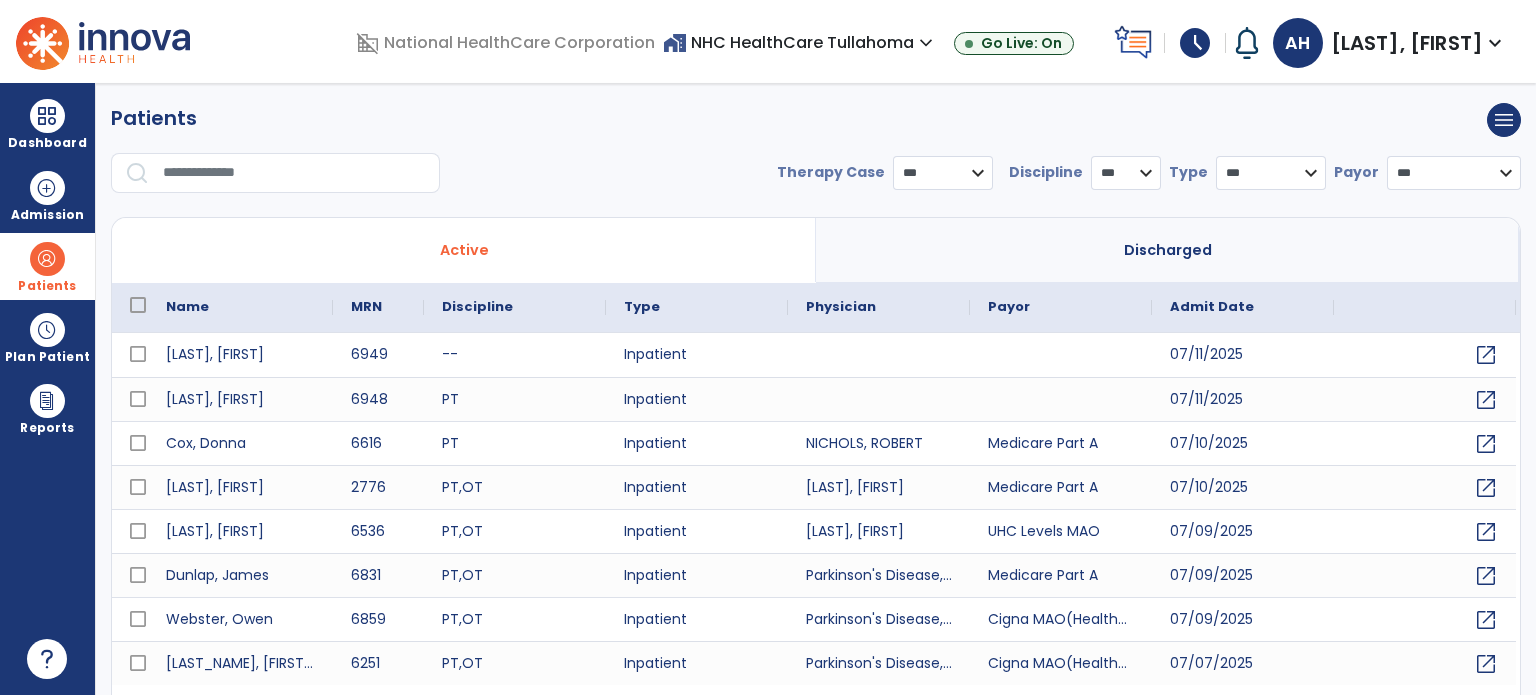 click at bounding box center (294, 173) 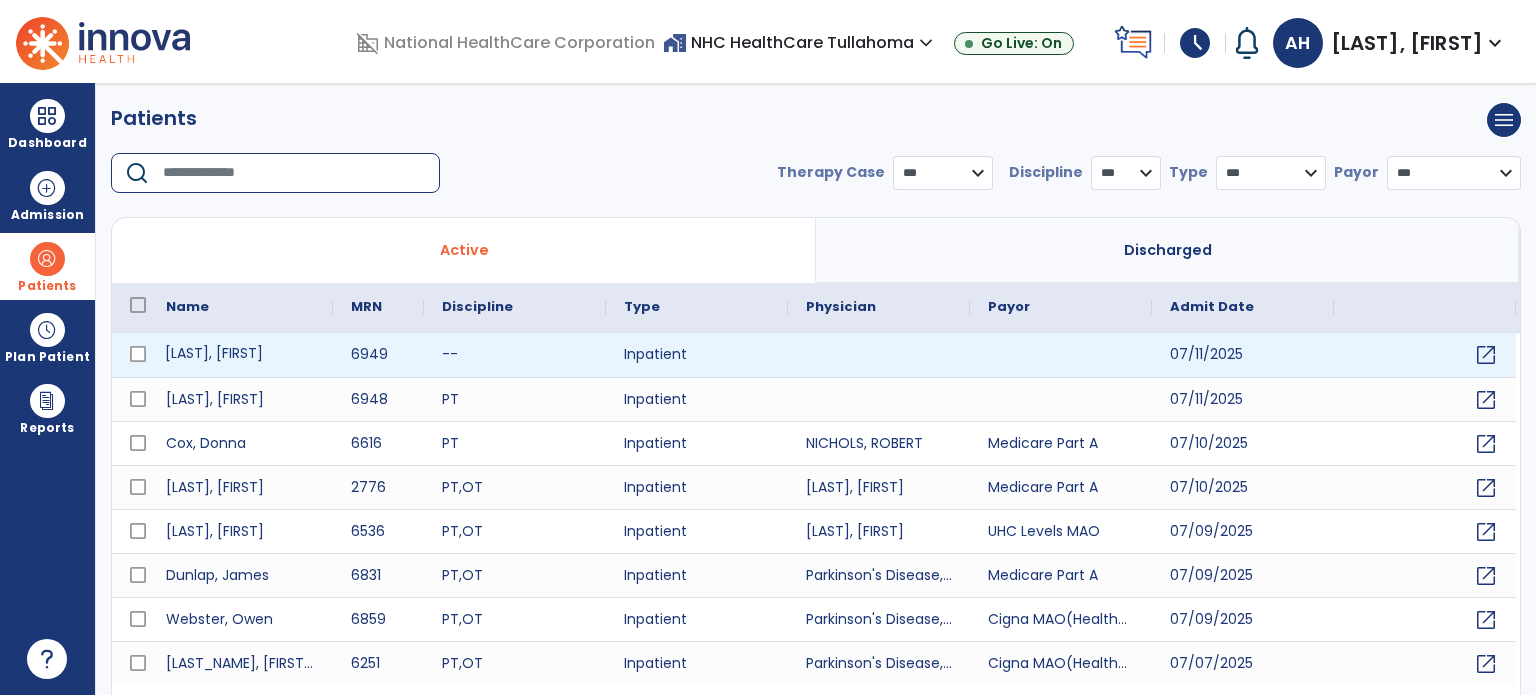 click on "[LAST], [FIRST]" at bounding box center (240, 355) 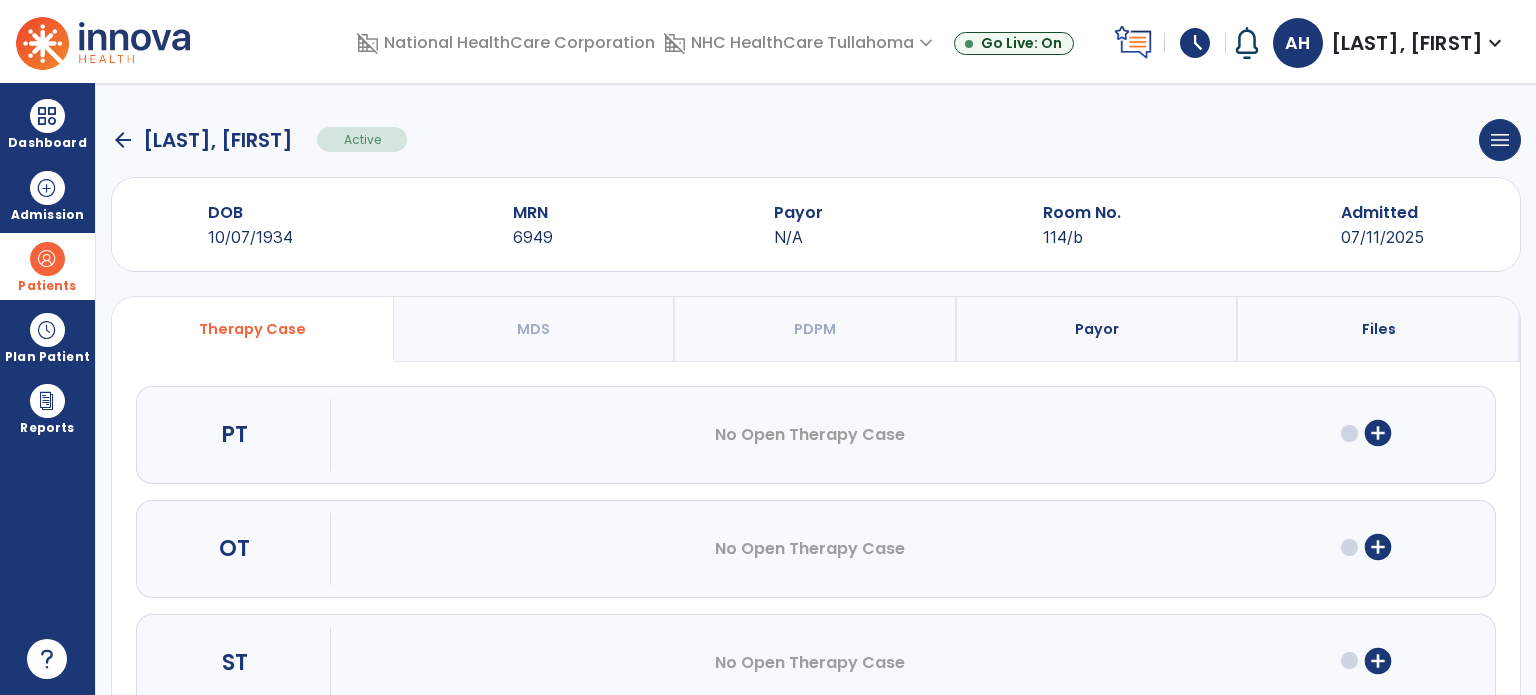 click on "add_circle" at bounding box center (1378, 547) 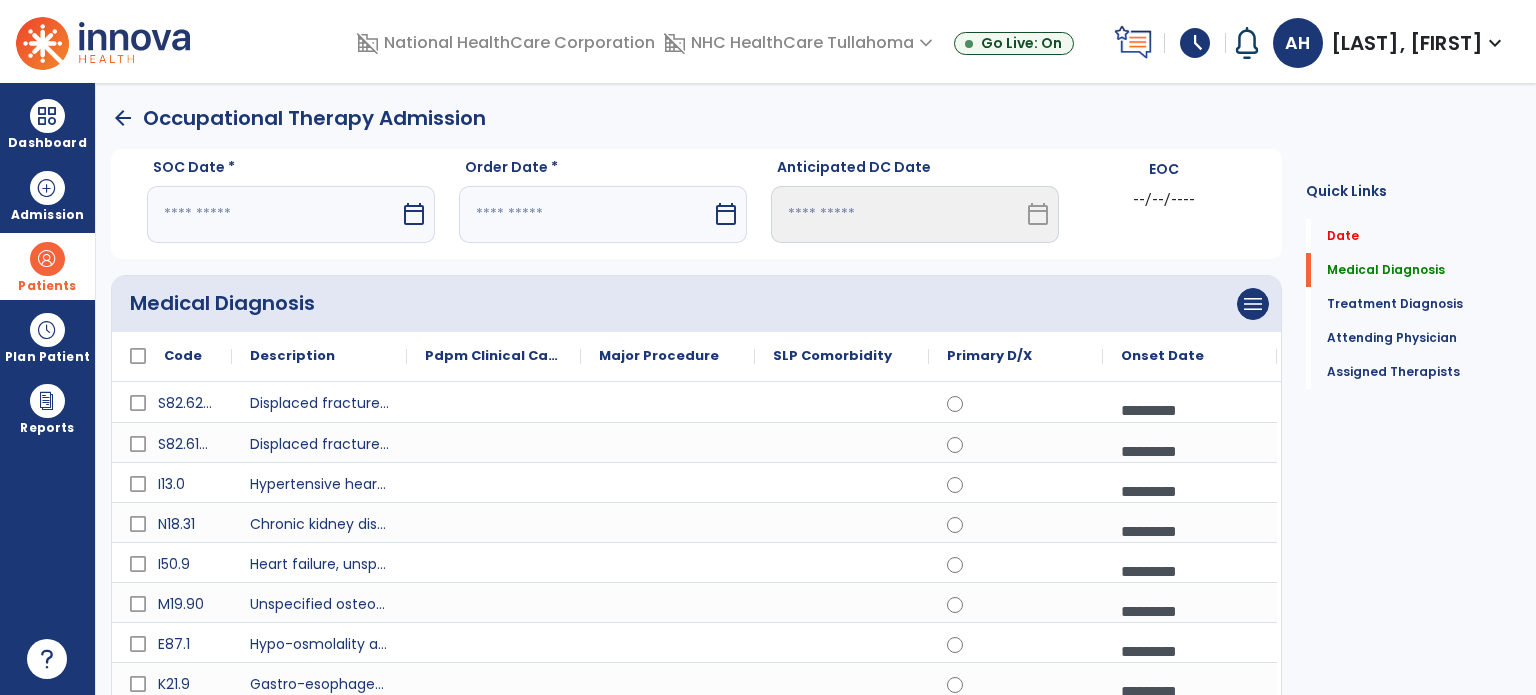 click on "calendar_today" at bounding box center (414, 214) 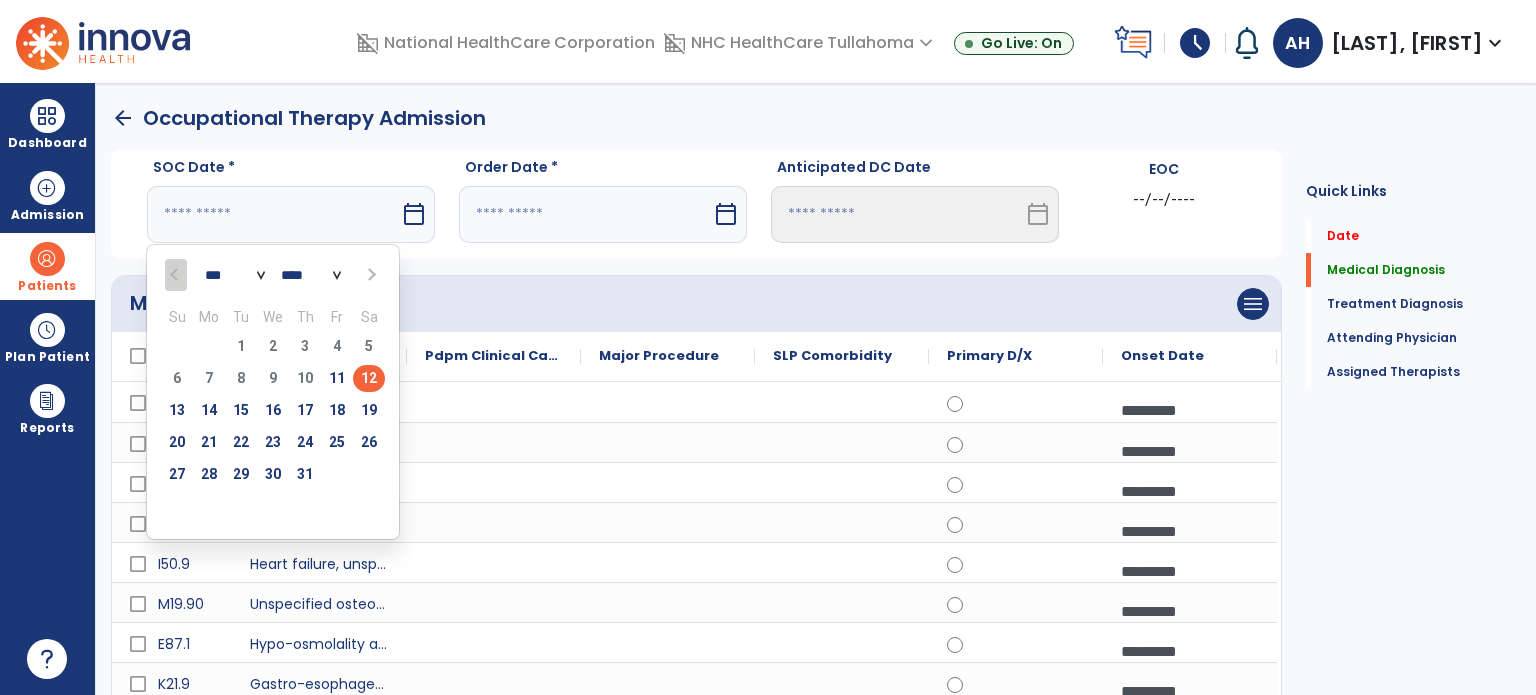 click on "12" at bounding box center [369, 378] 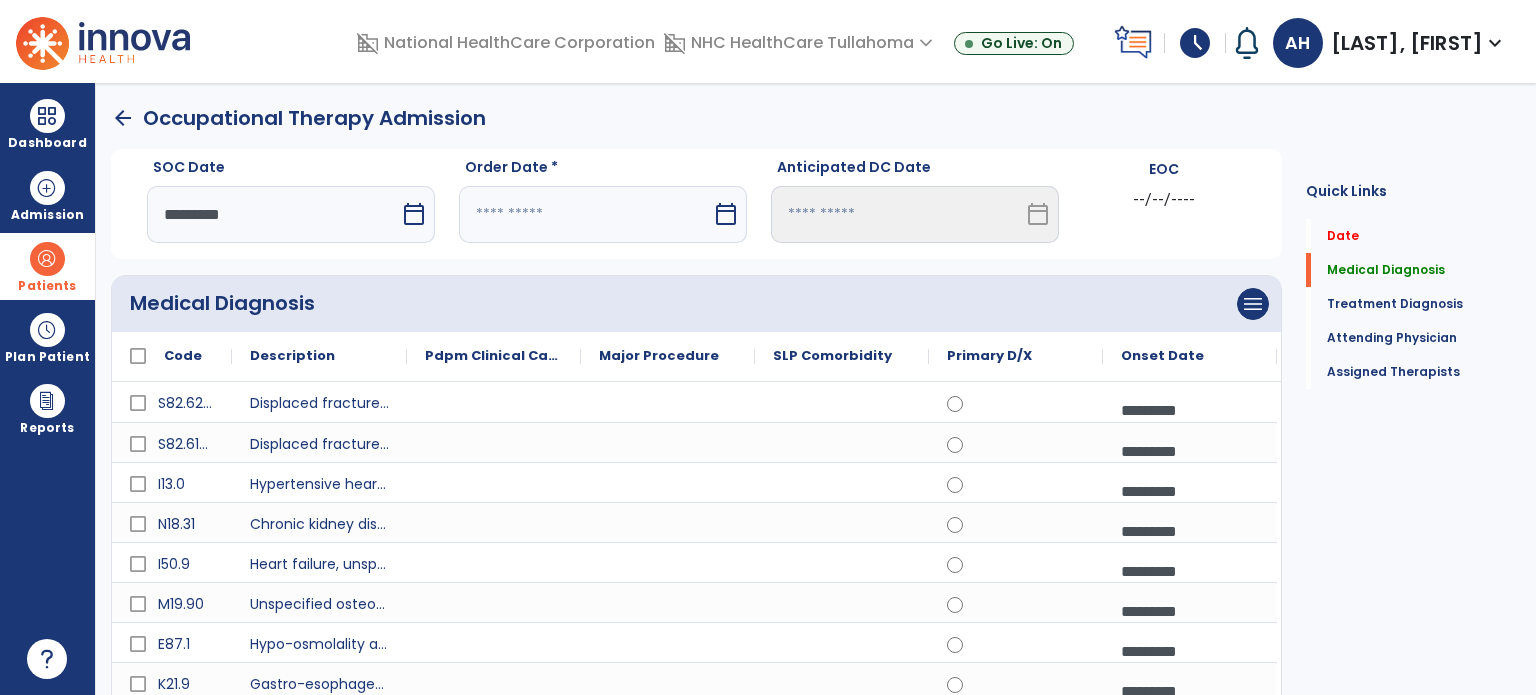 click on "calendar_today" at bounding box center [726, 214] 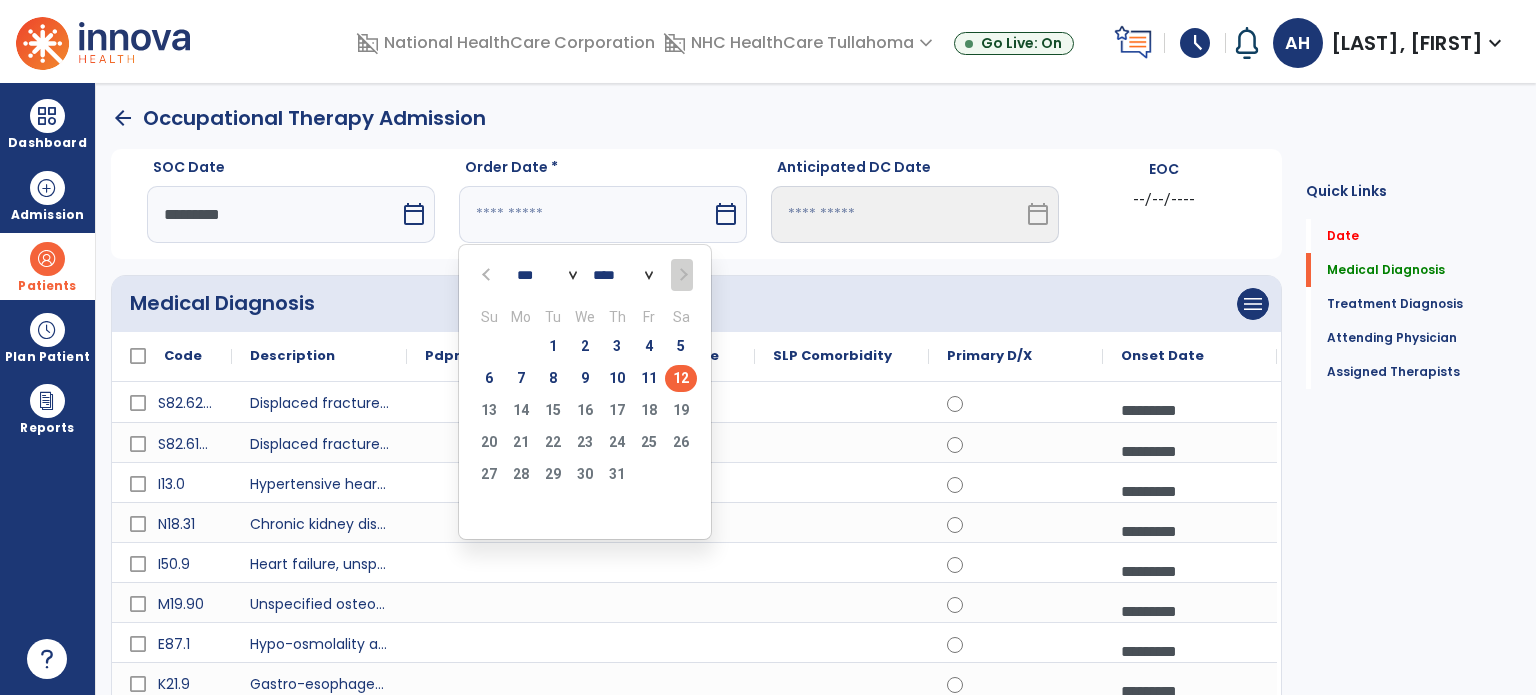 click on "12" at bounding box center (681, 378) 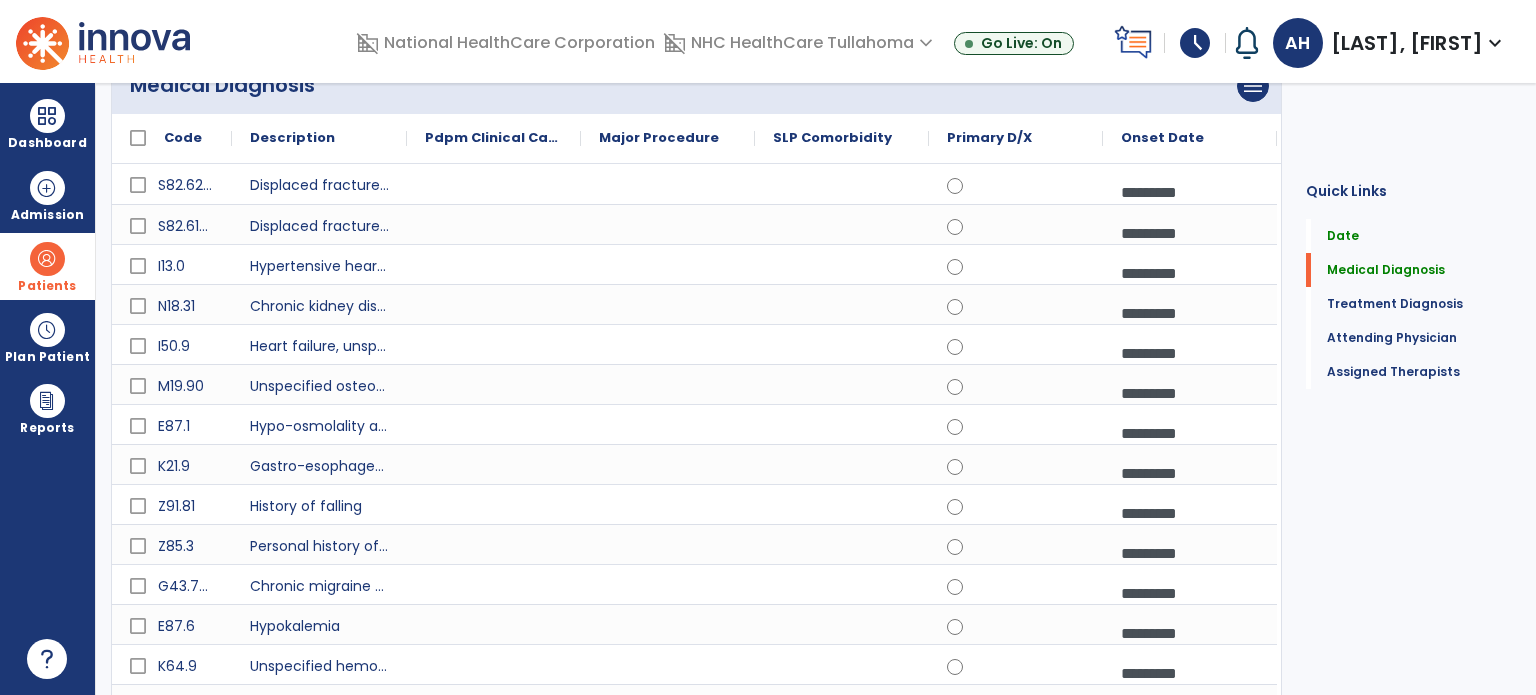 scroll, scrollTop: 224, scrollLeft: 0, axis: vertical 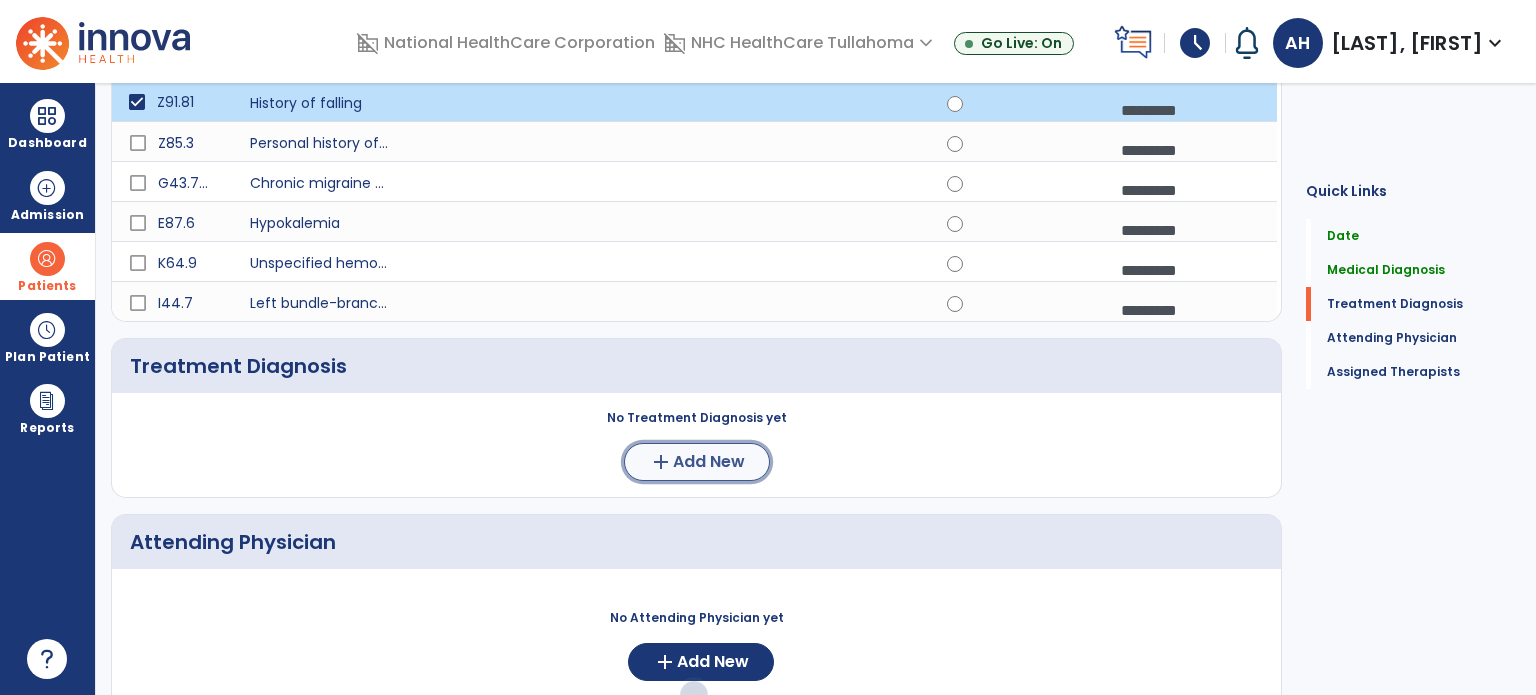 click on "add" 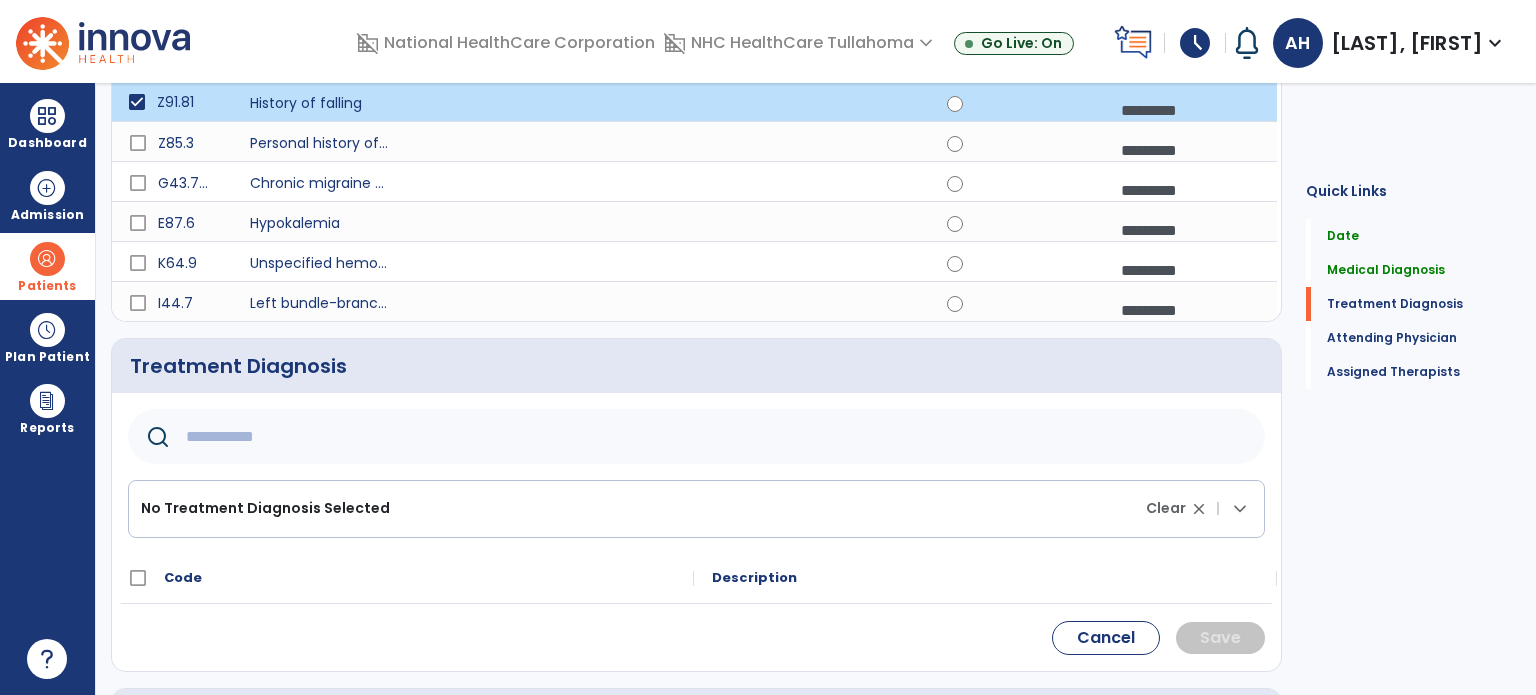 click 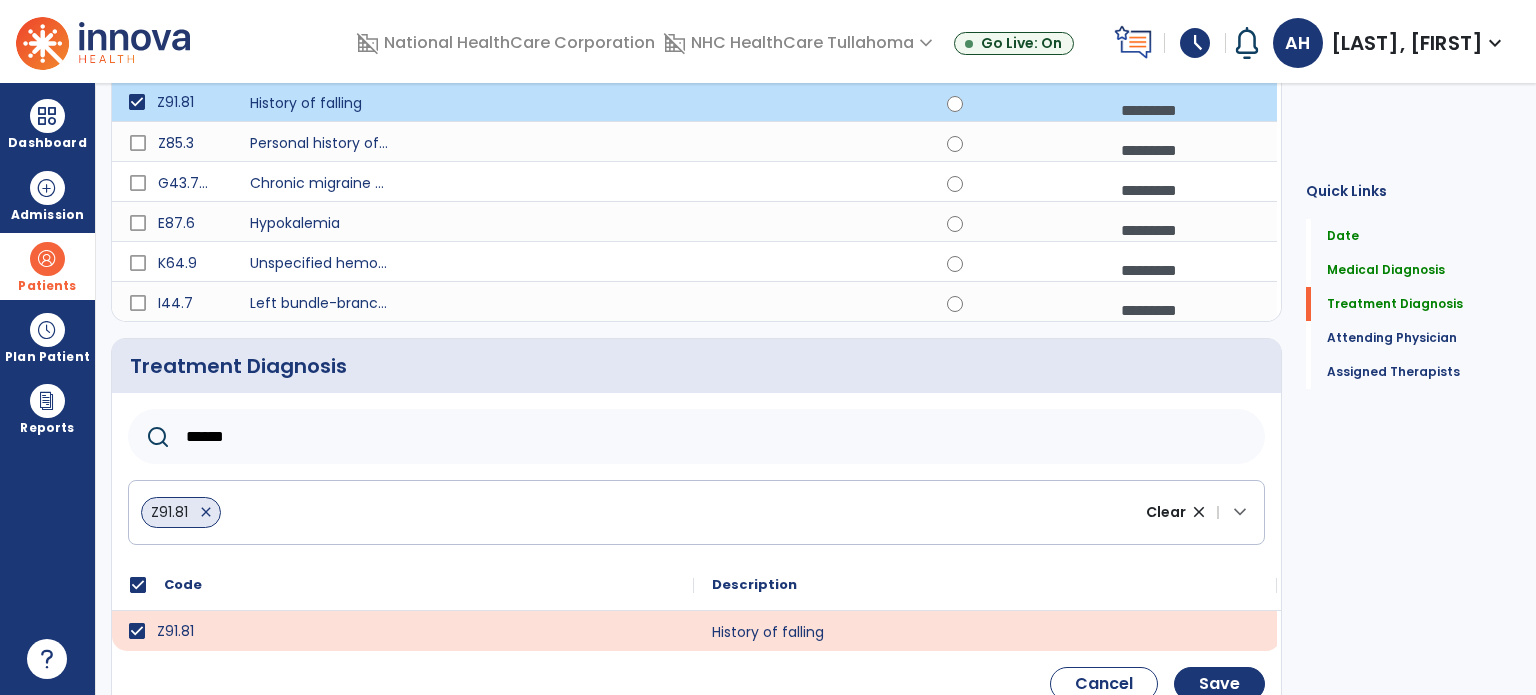 click on "******" 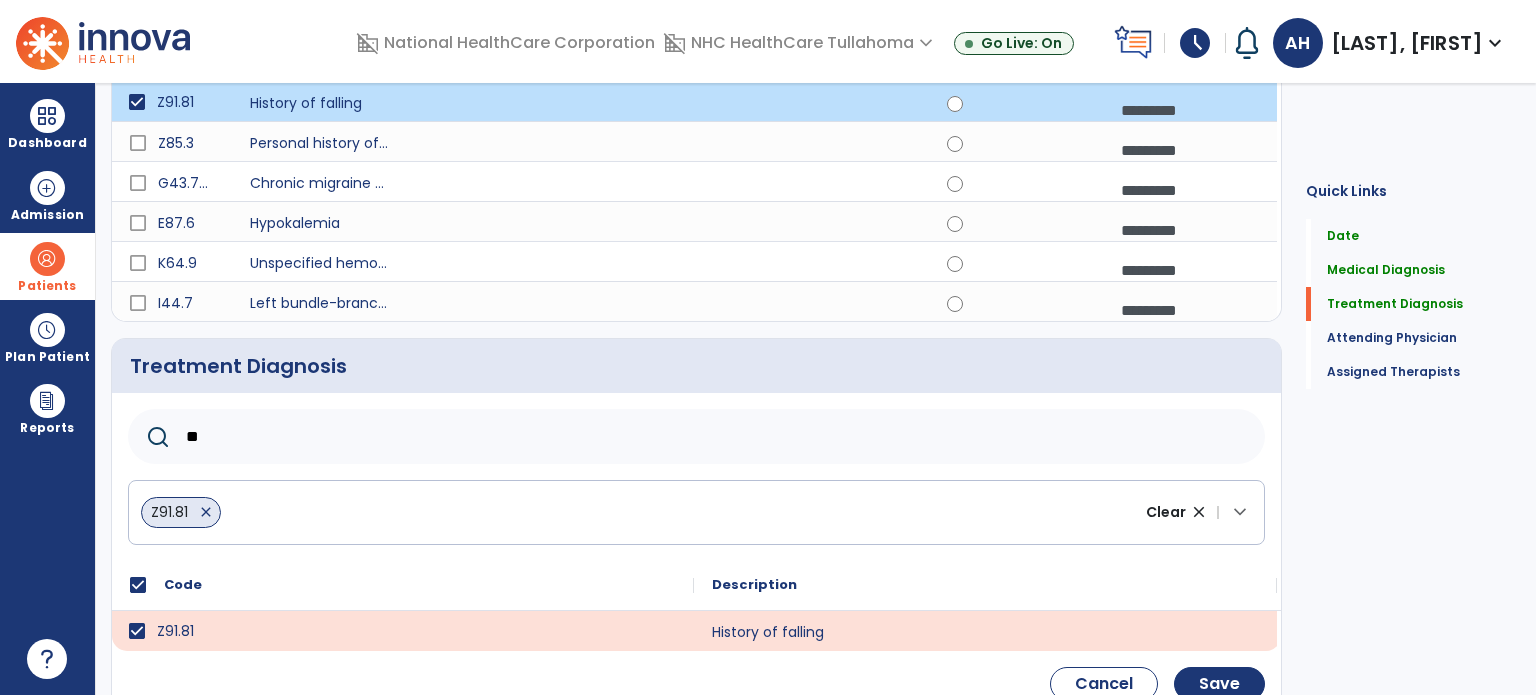 type on "*" 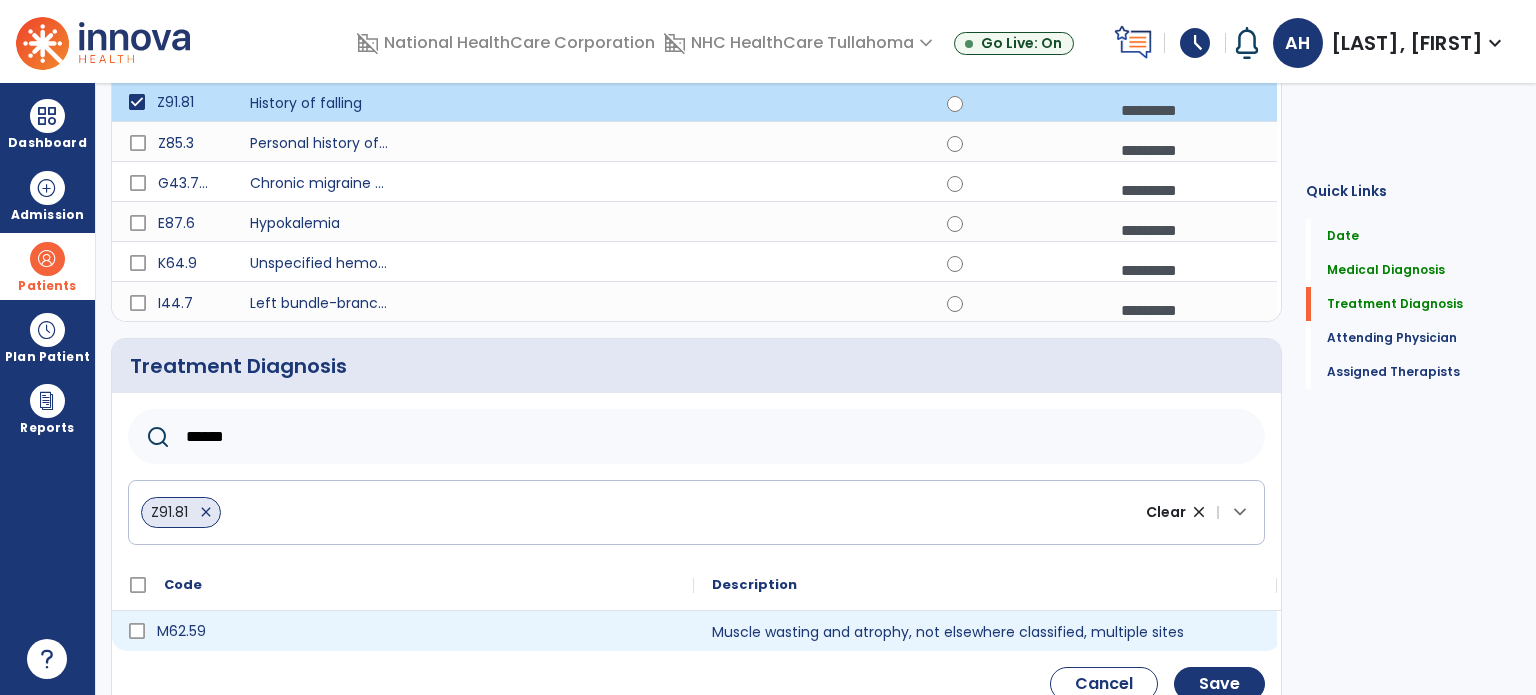 click 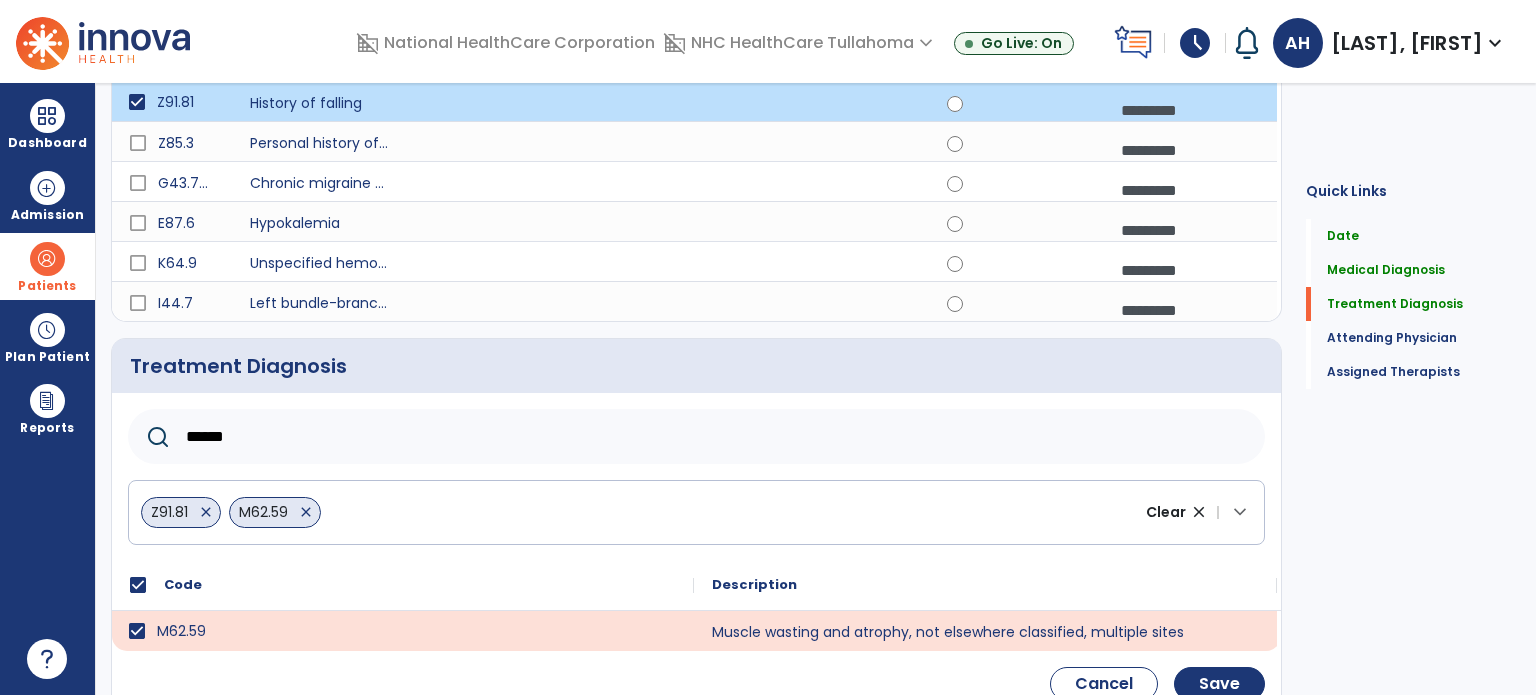click on "******" 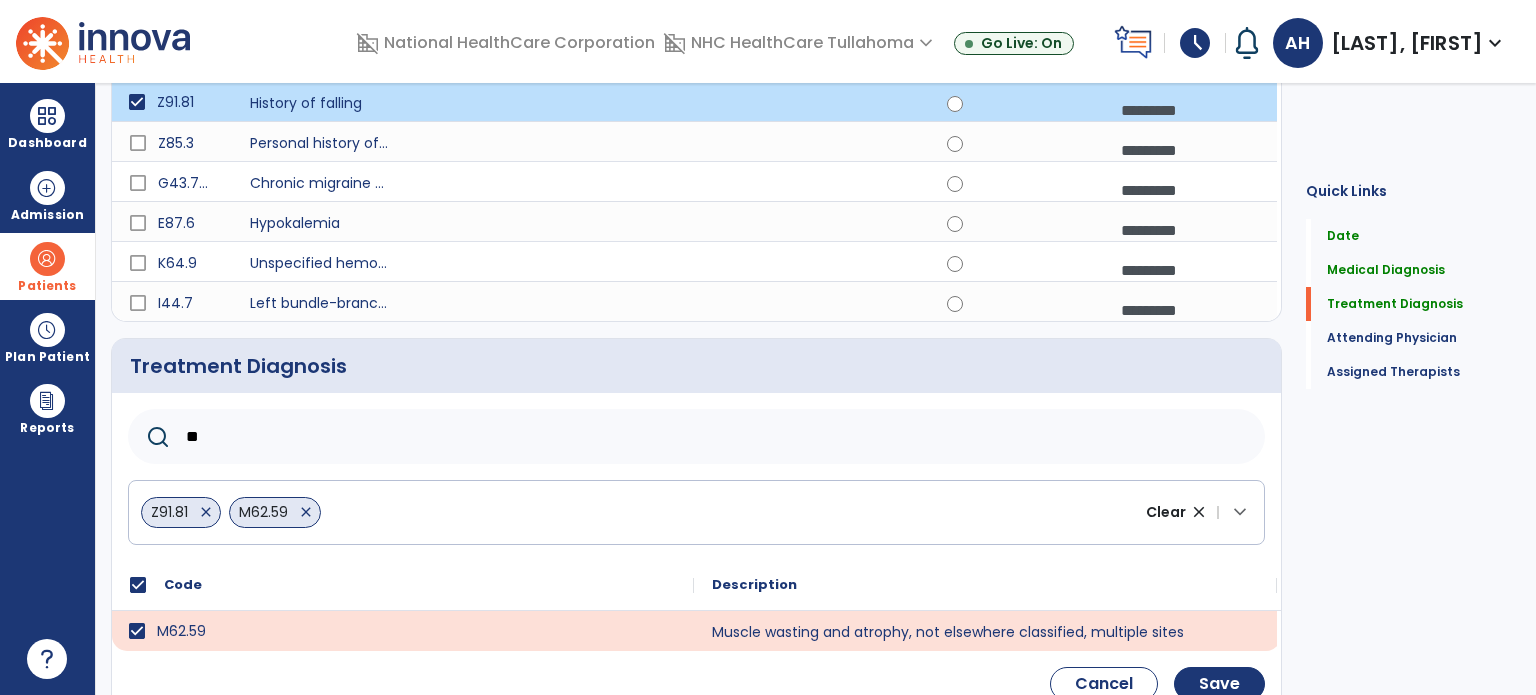 type on "*" 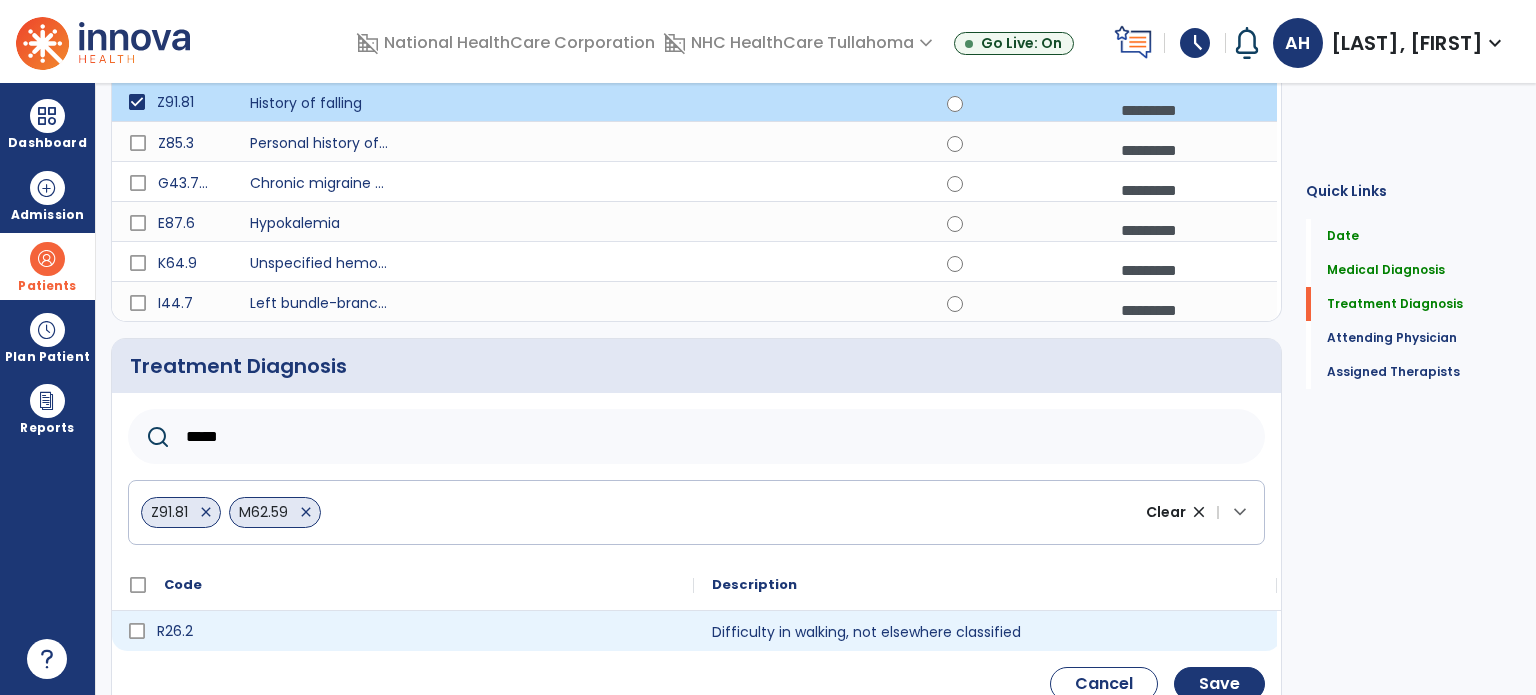 type on "*****" 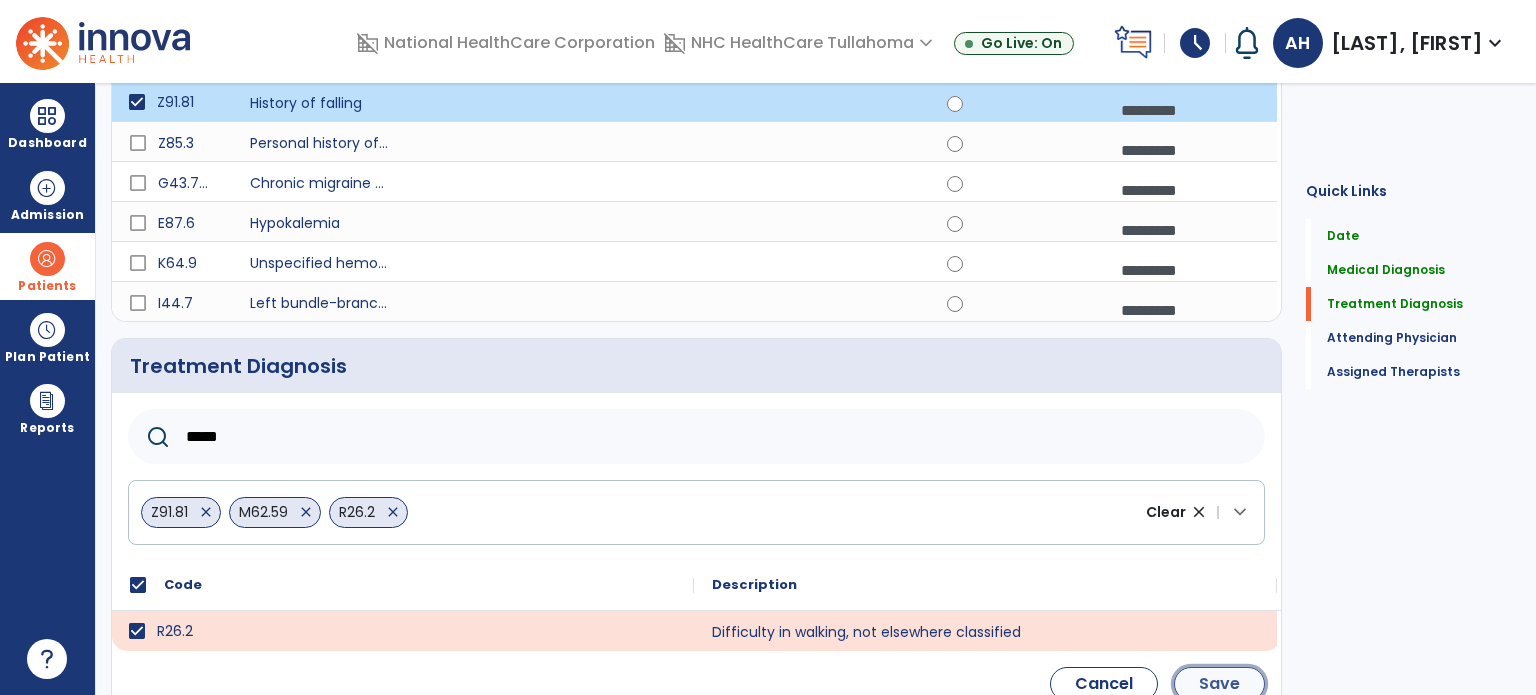 click on "Save" 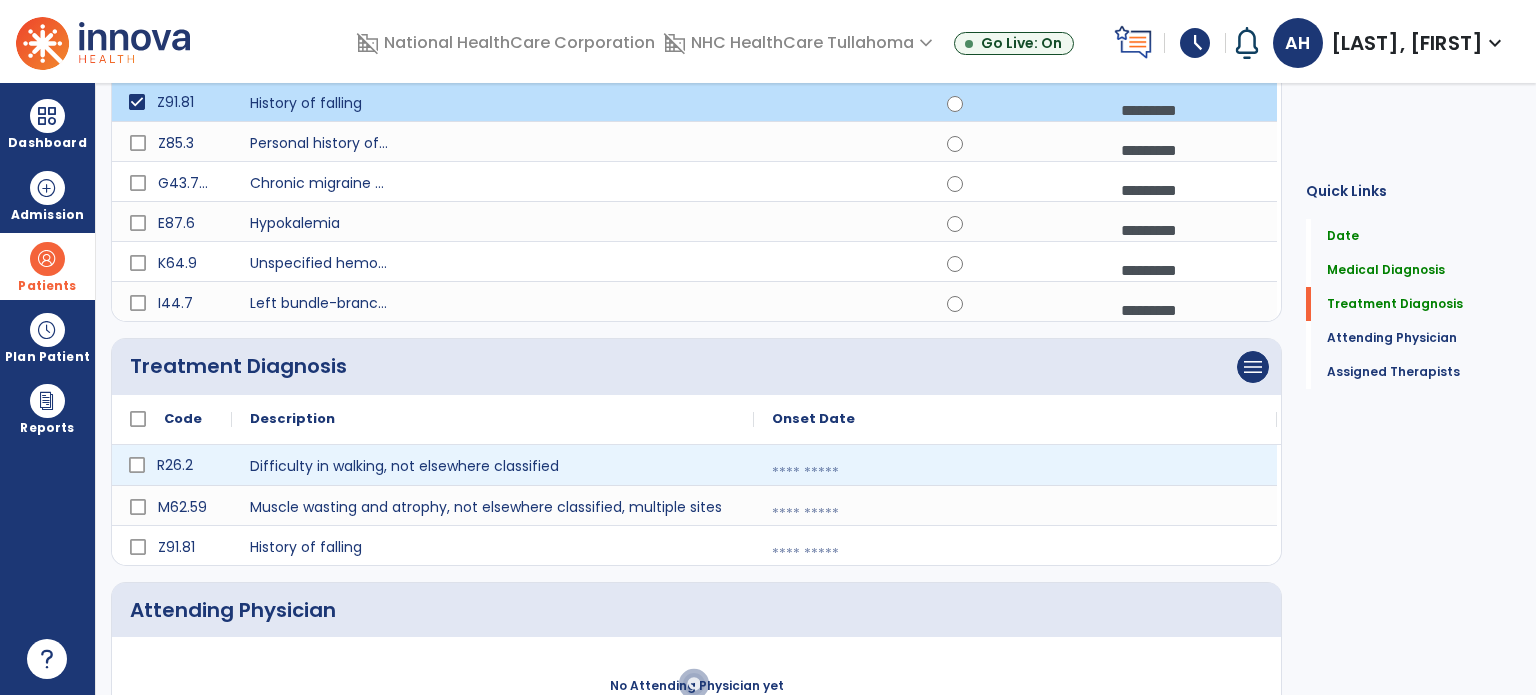 click at bounding box center (1015, 473) 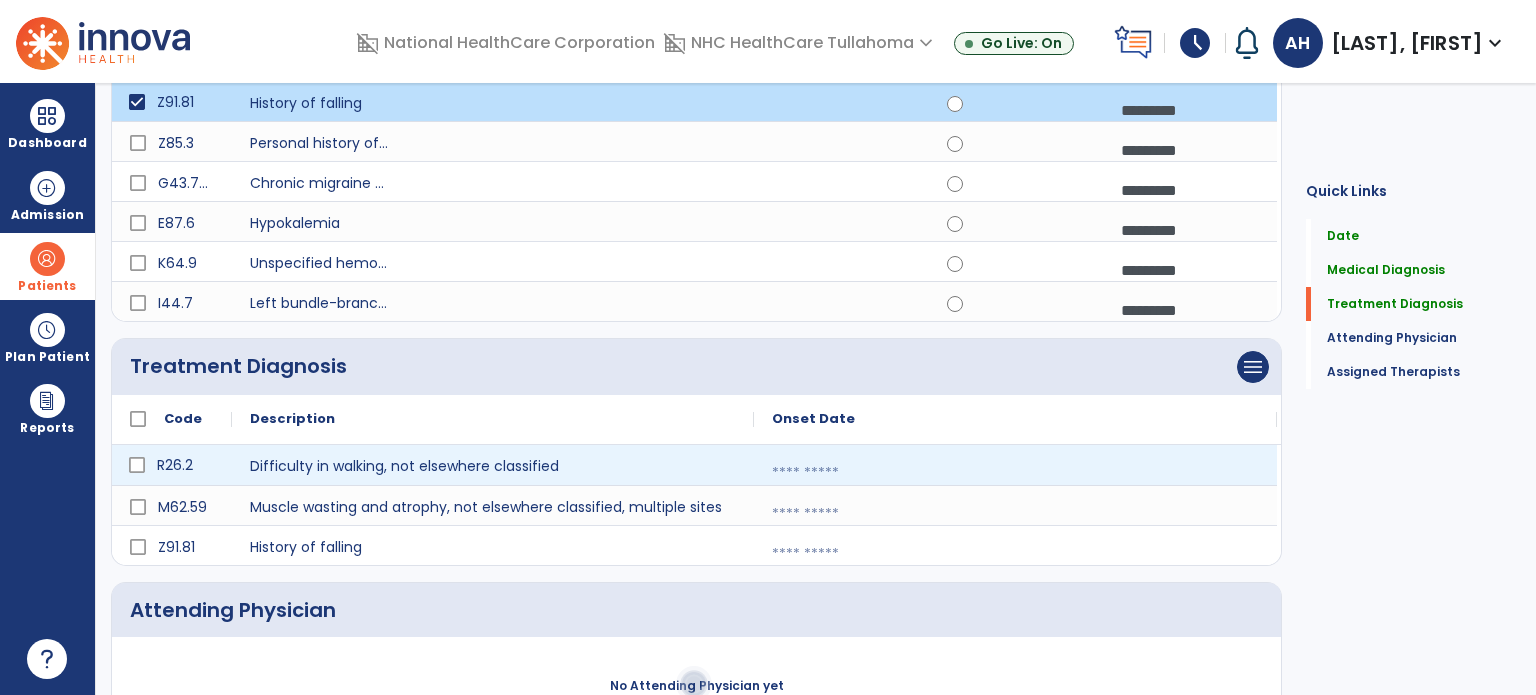 select on "*" 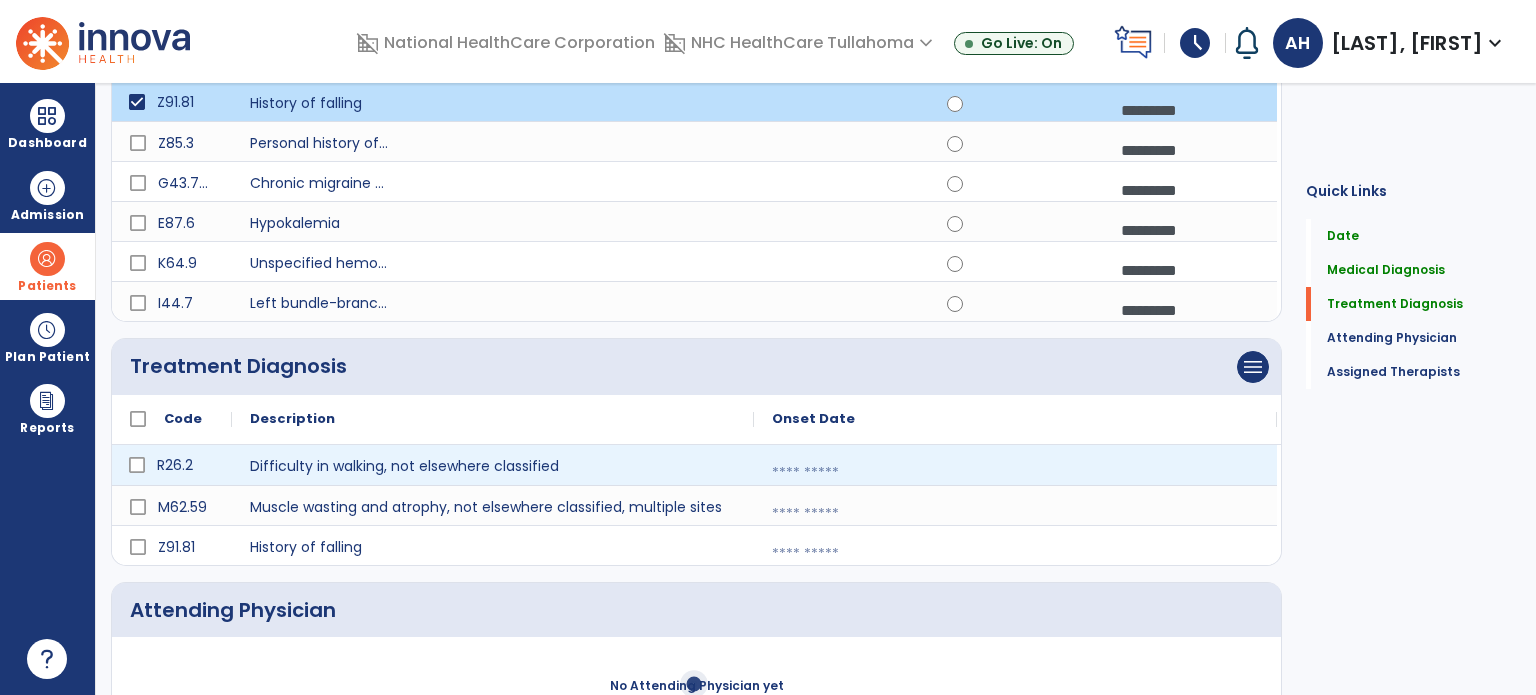 select on "****" 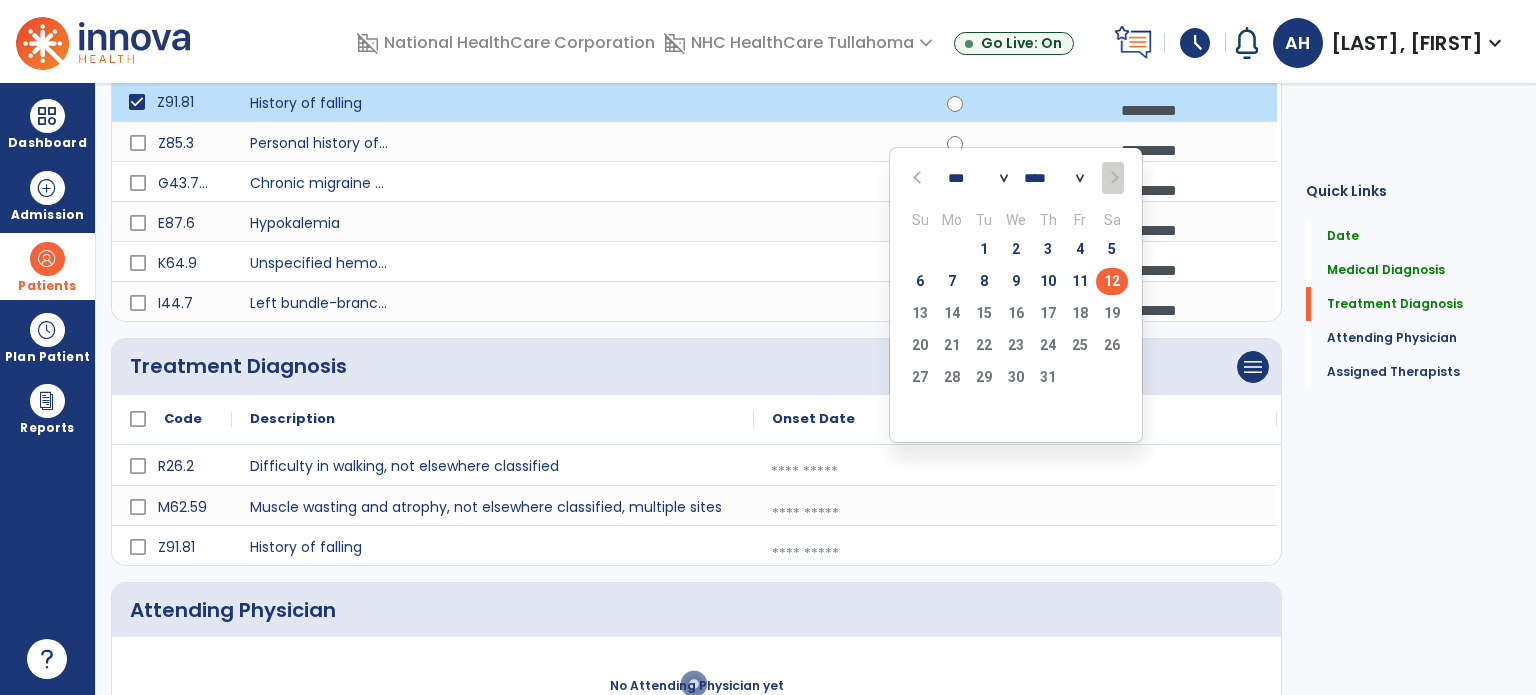 click on "12" 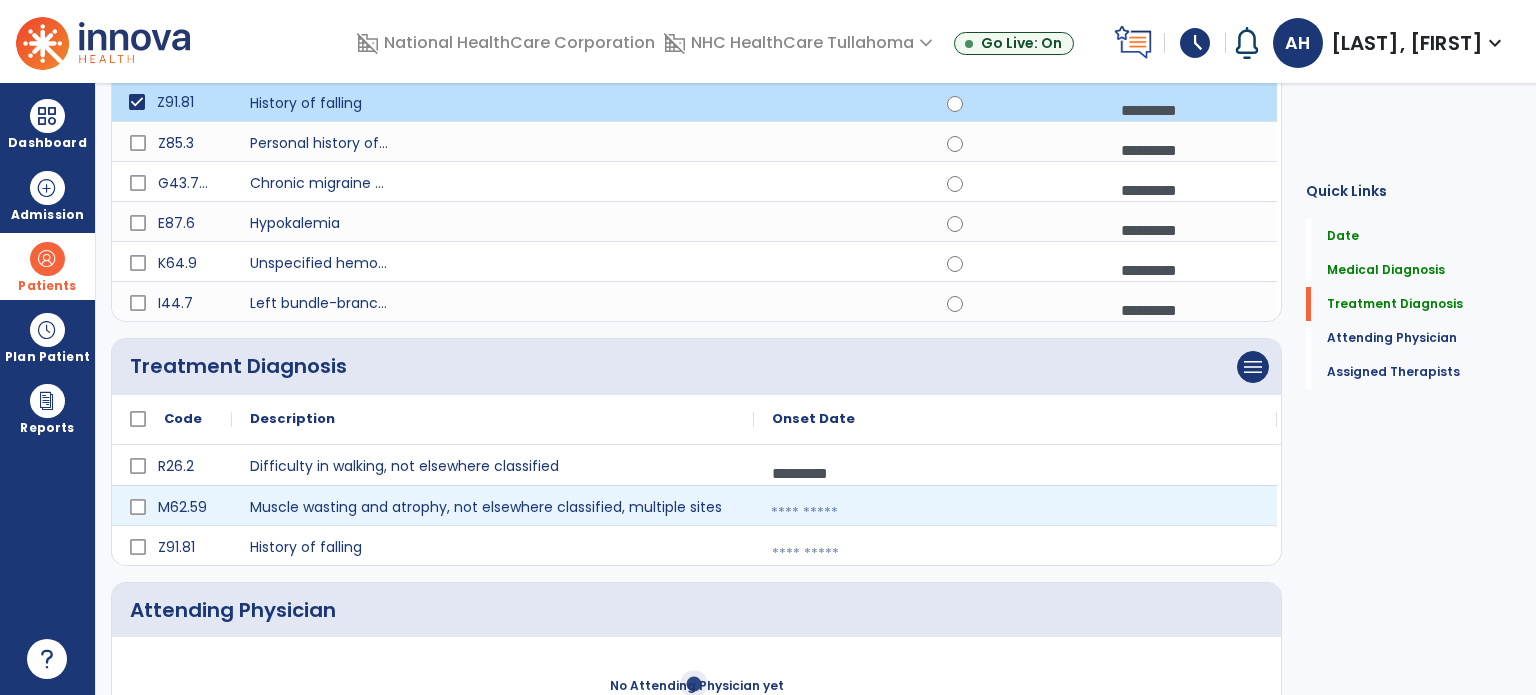click at bounding box center (1015, 513) 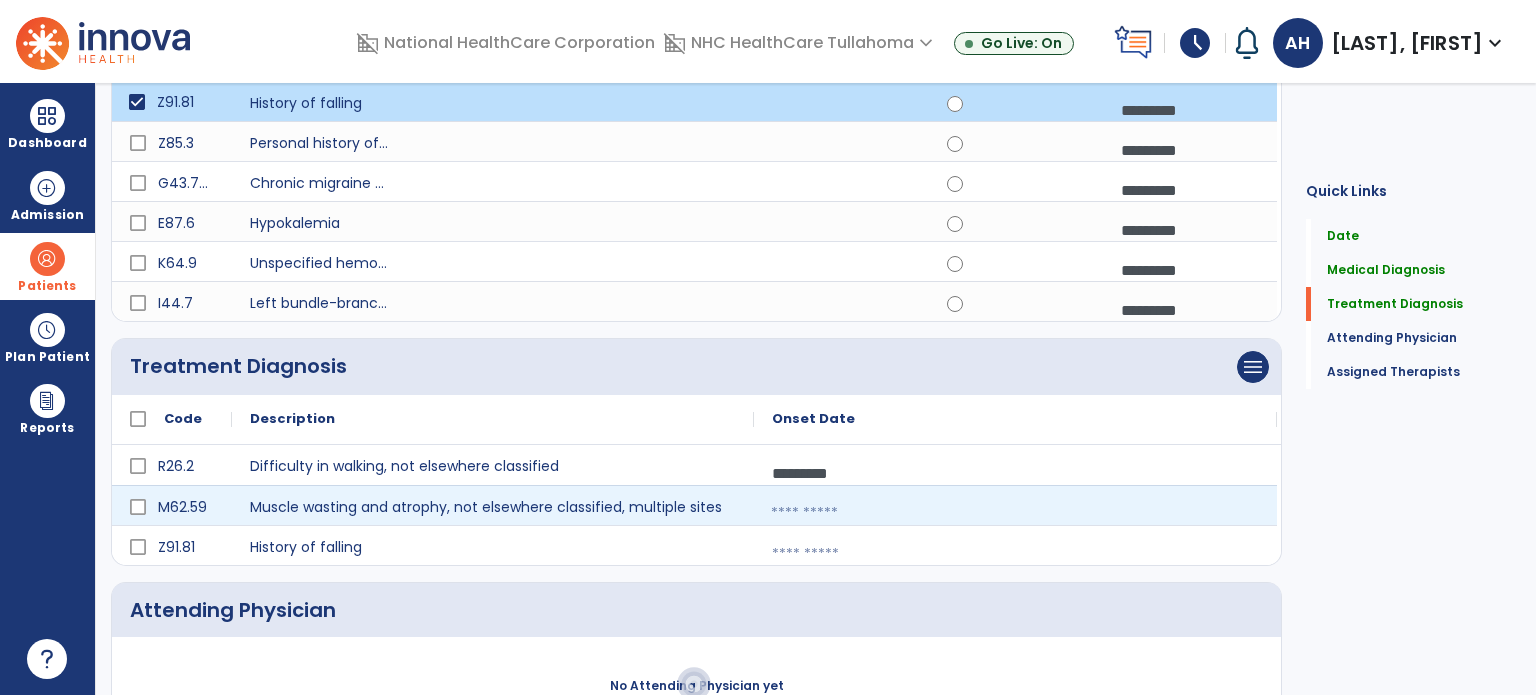 select on "*" 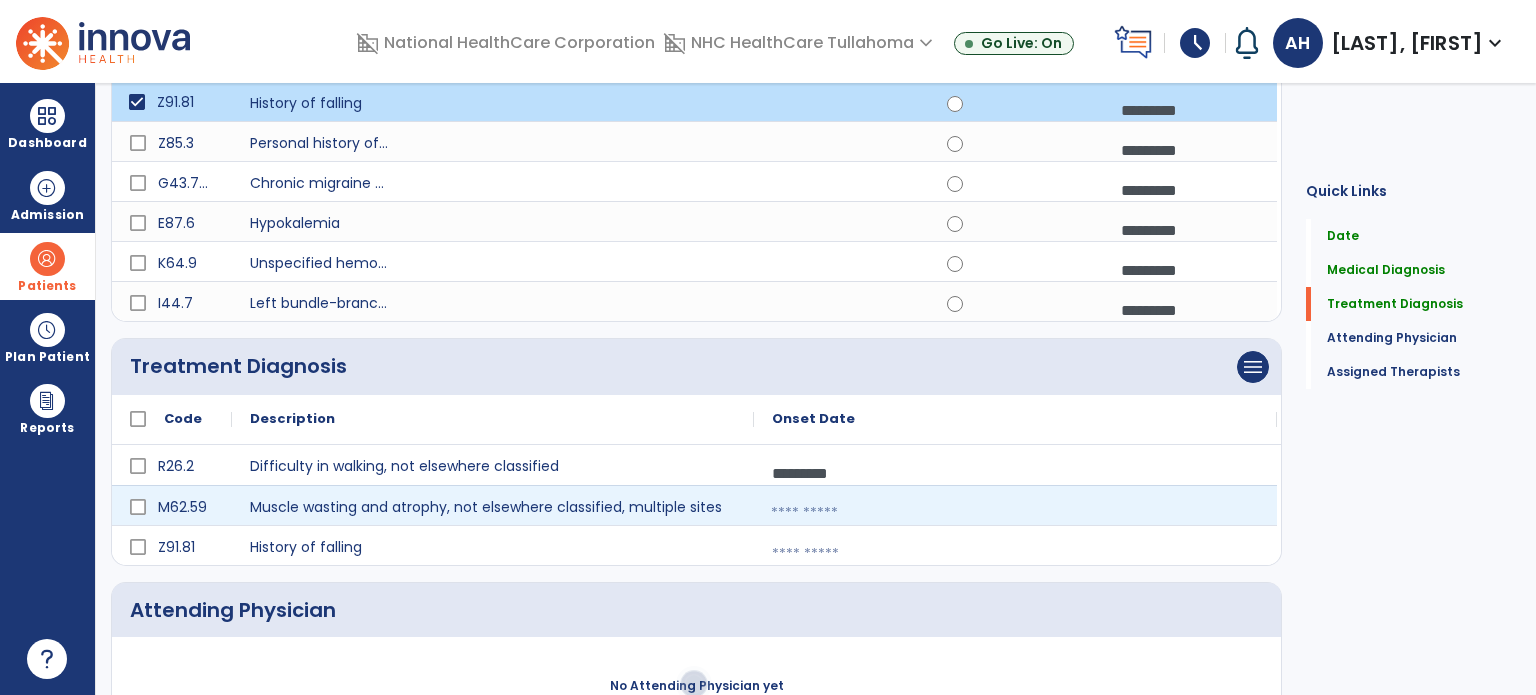 select on "****" 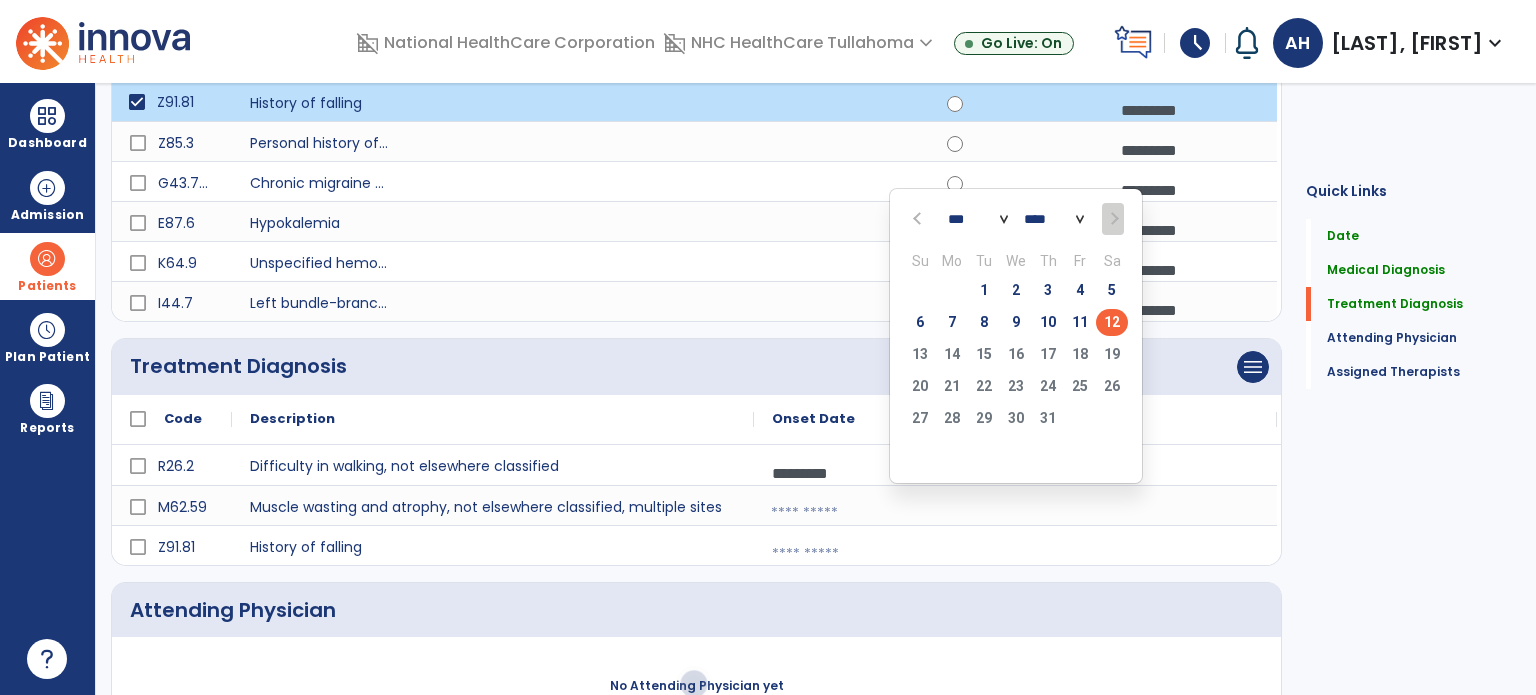 click on "12" 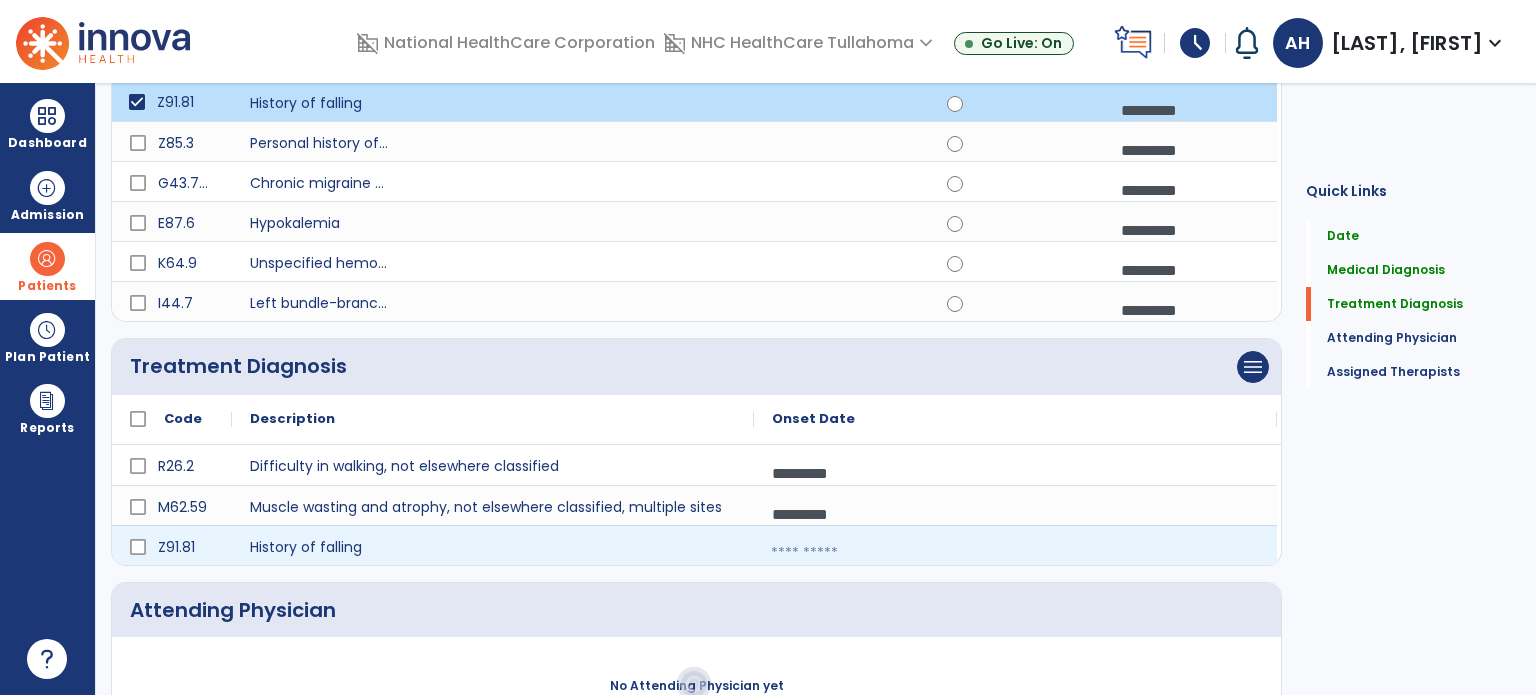 click at bounding box center [1015, 553] 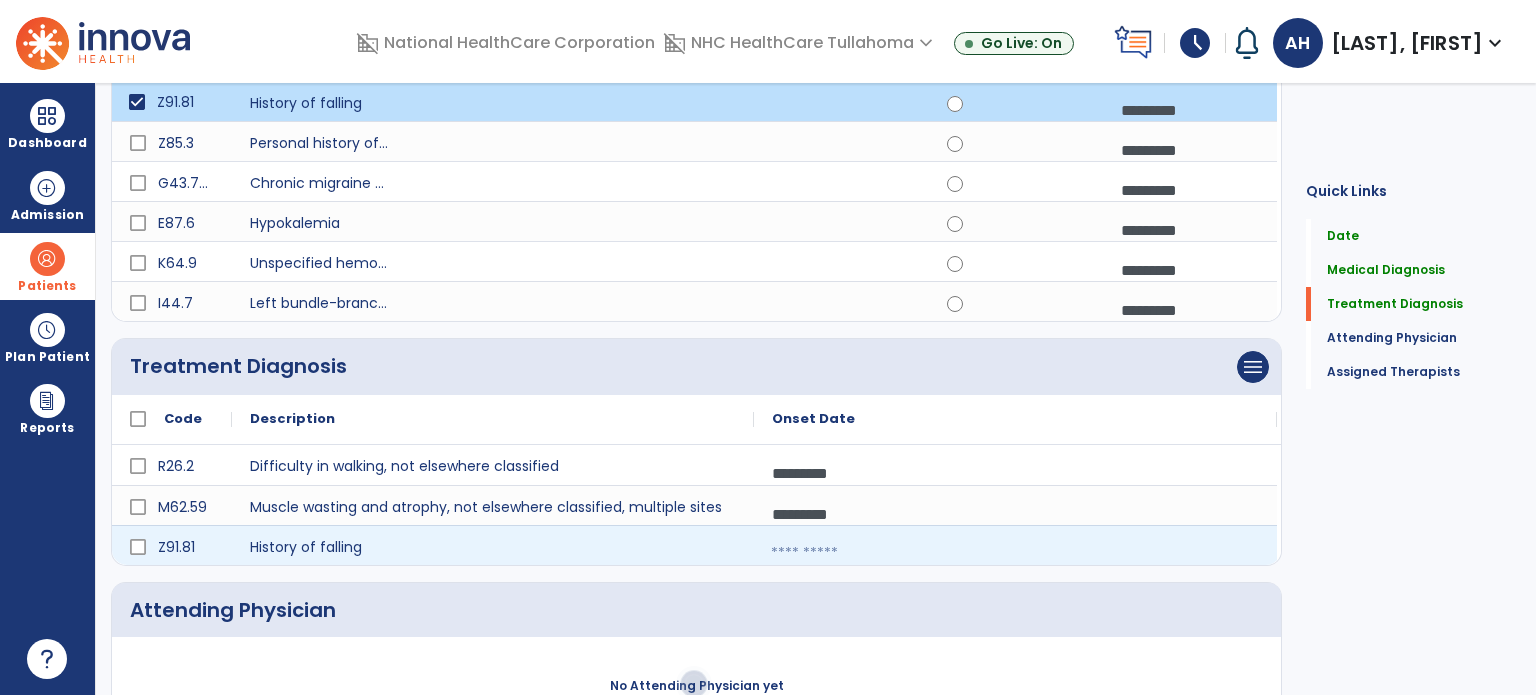 select on "*" 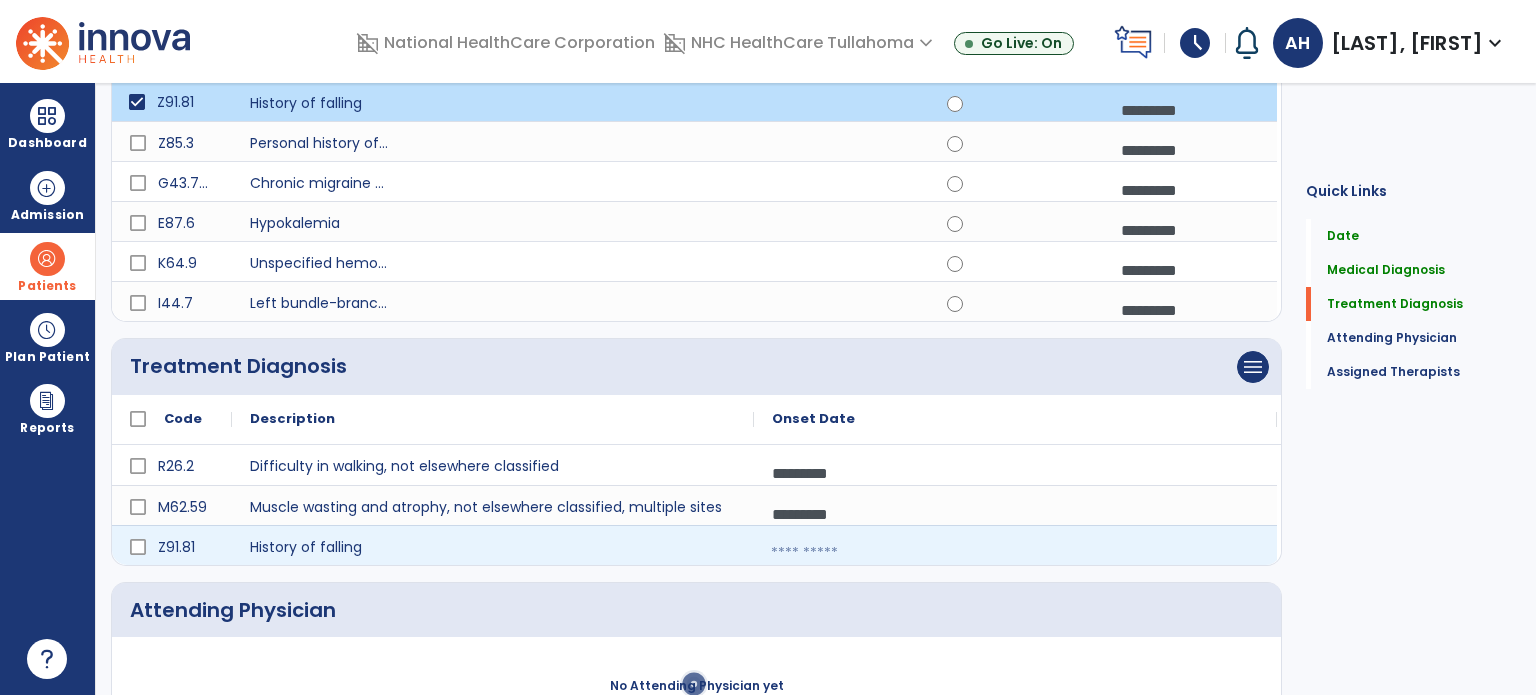 select on "****" 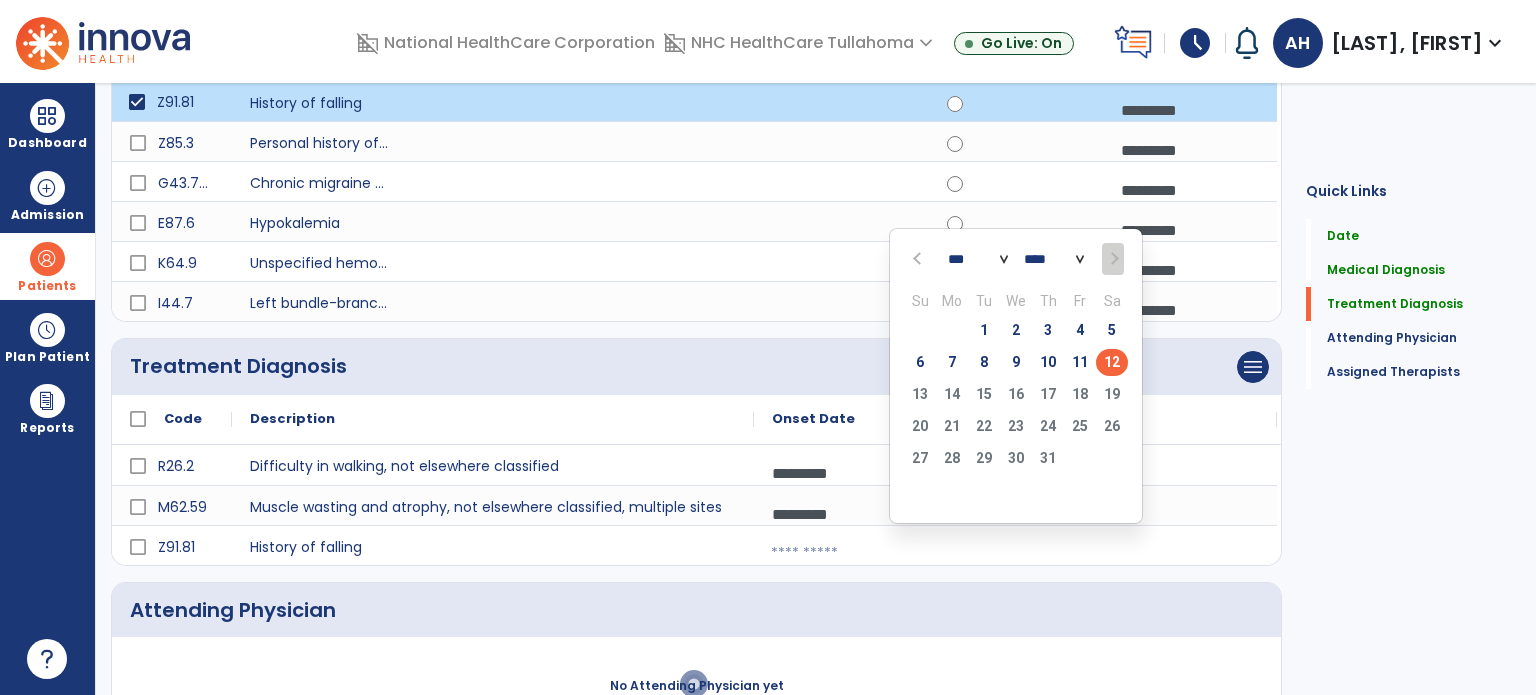 click on "12" 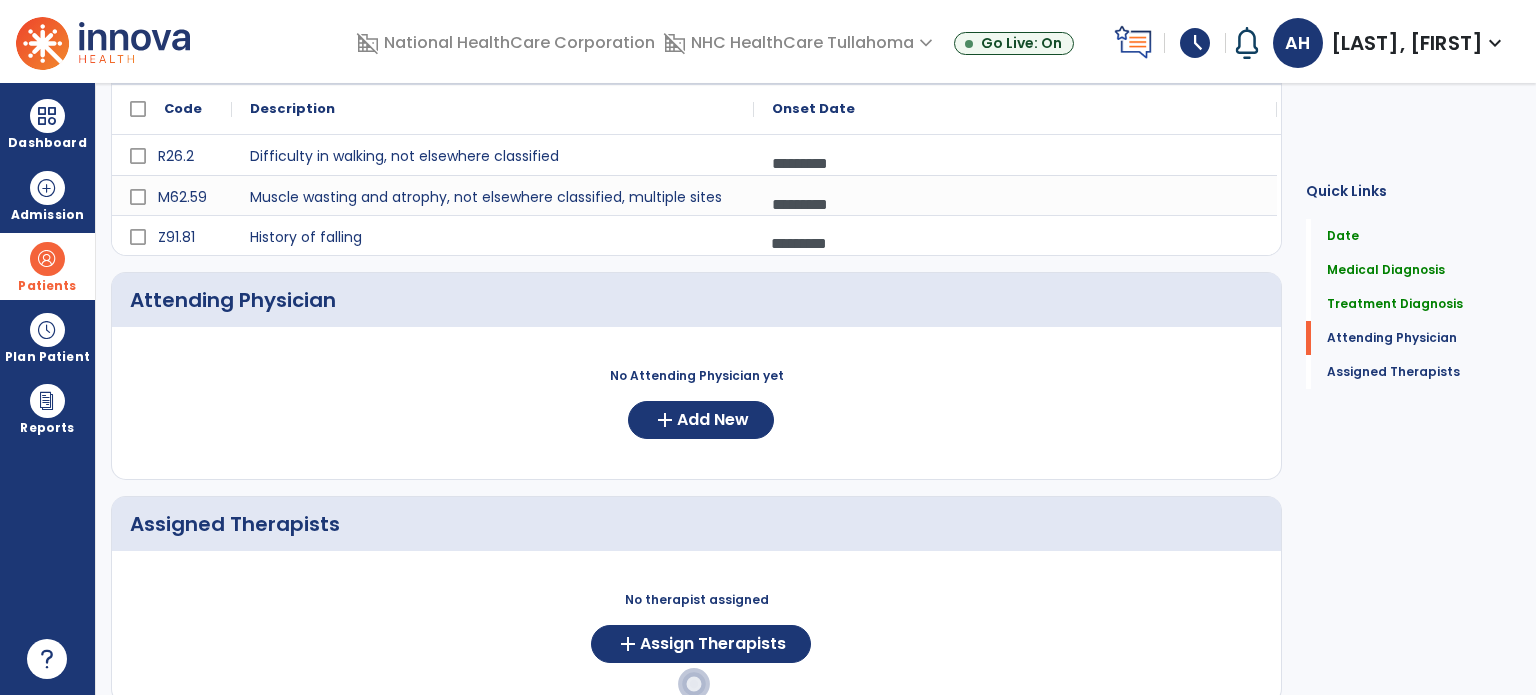 scroll, scrollTop: 999, scrollLeft: 0, axis: vertical 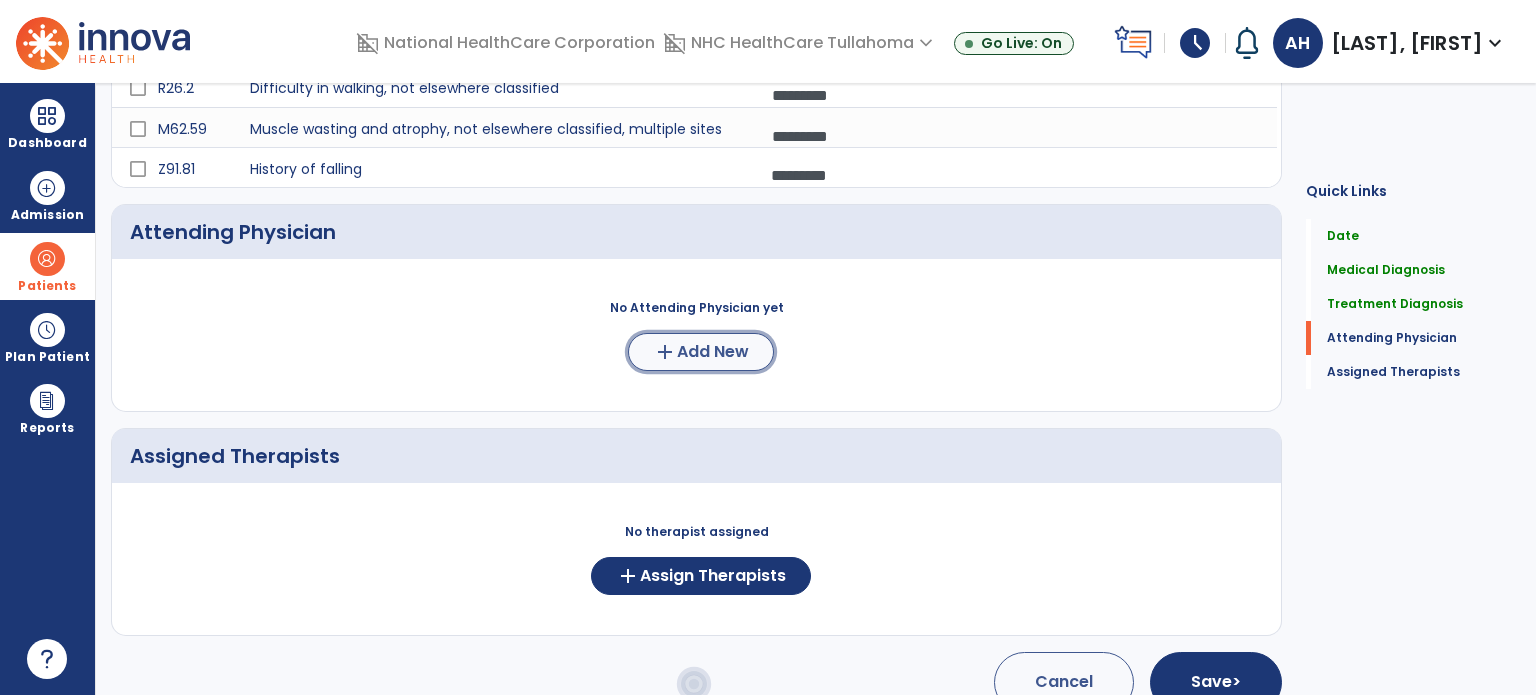 click on "Add New" 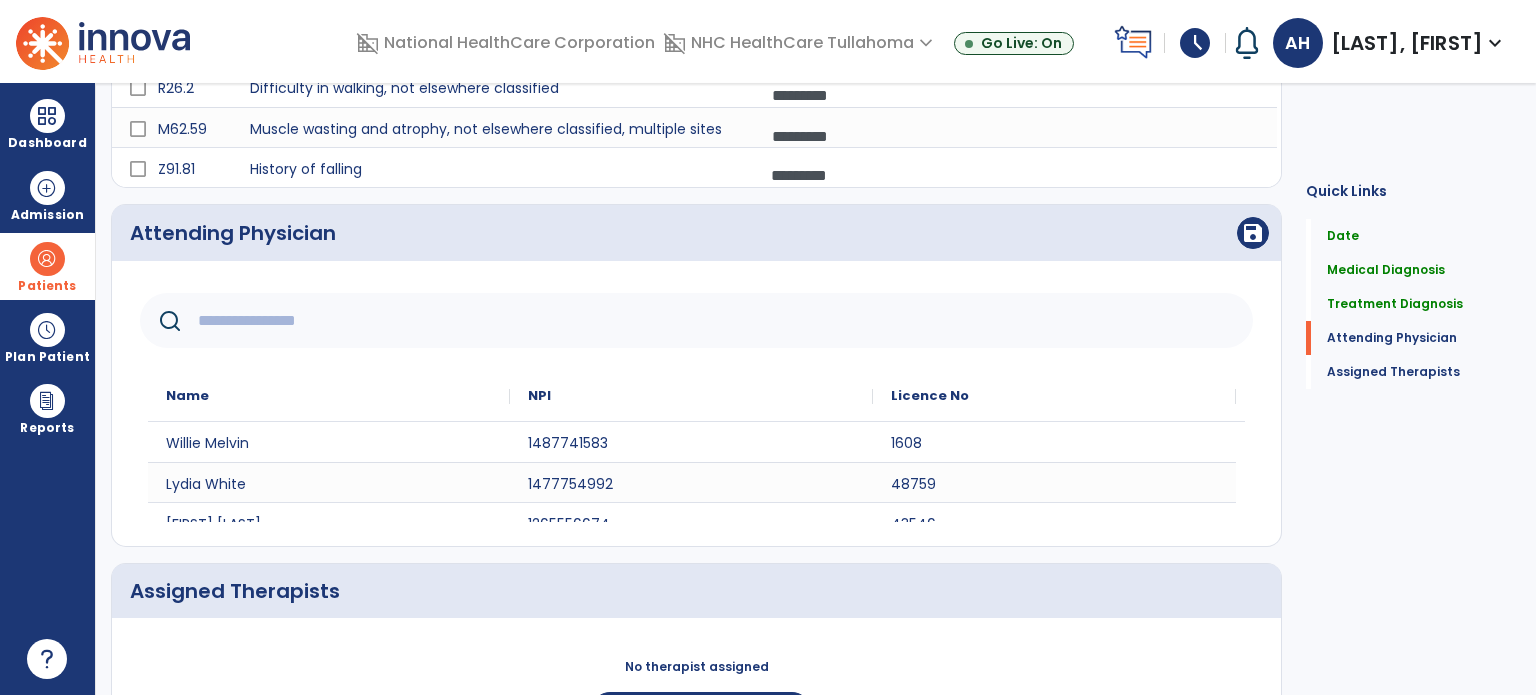click 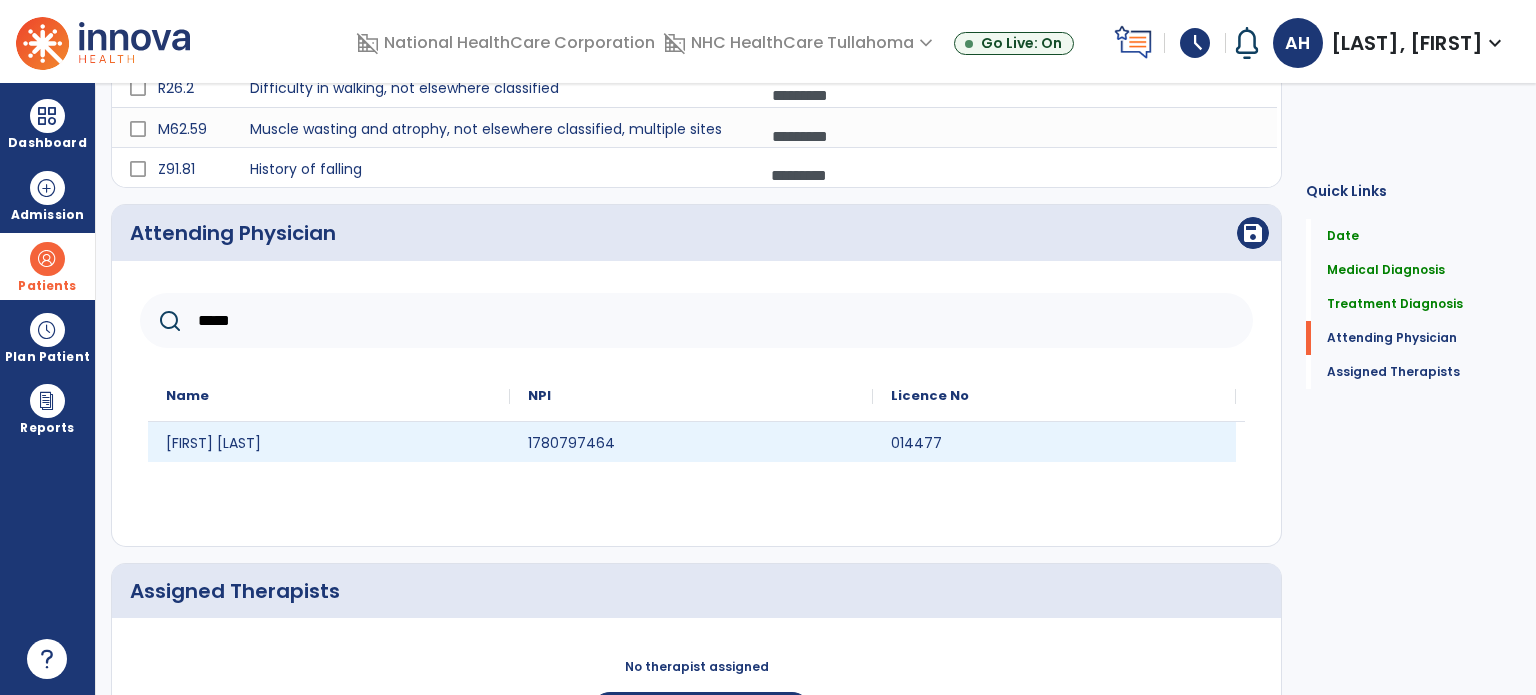 type on "*****" 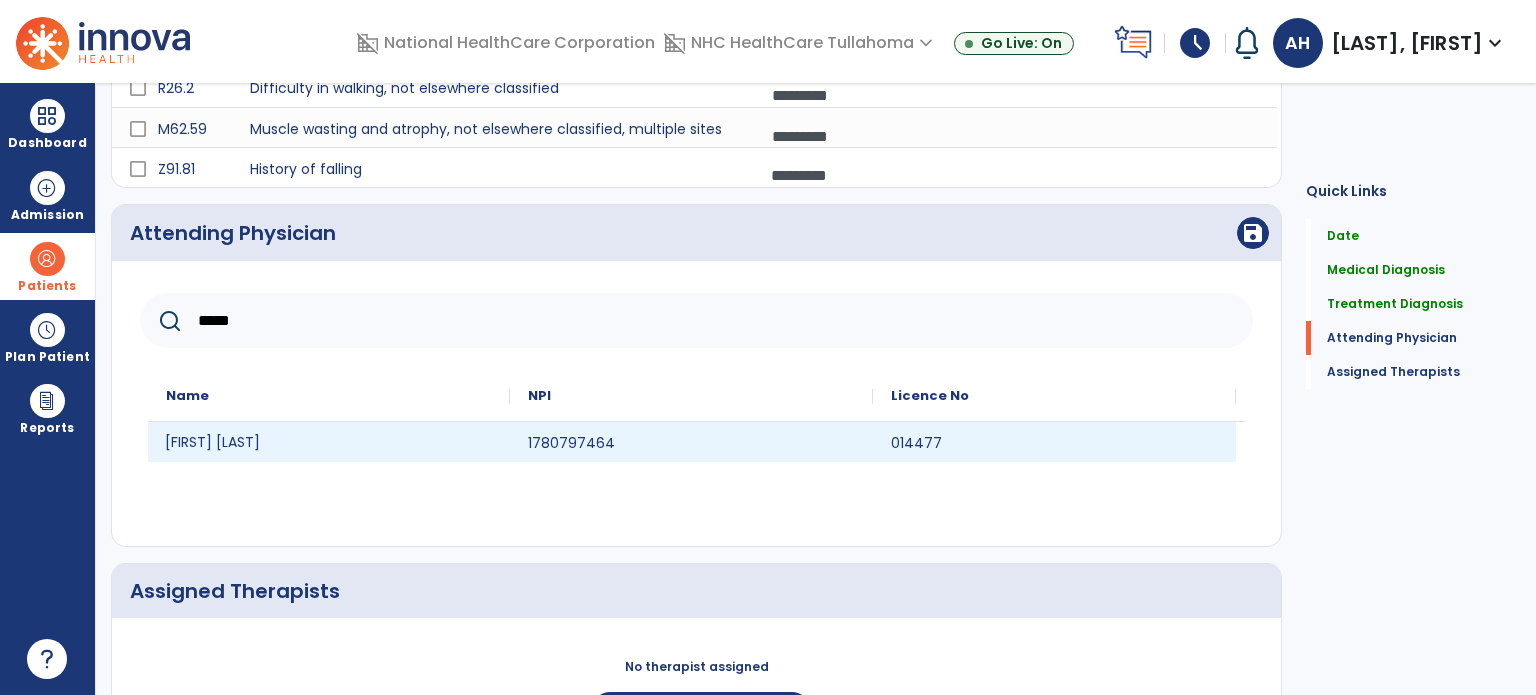 click on "[FIRST] [LAST]" 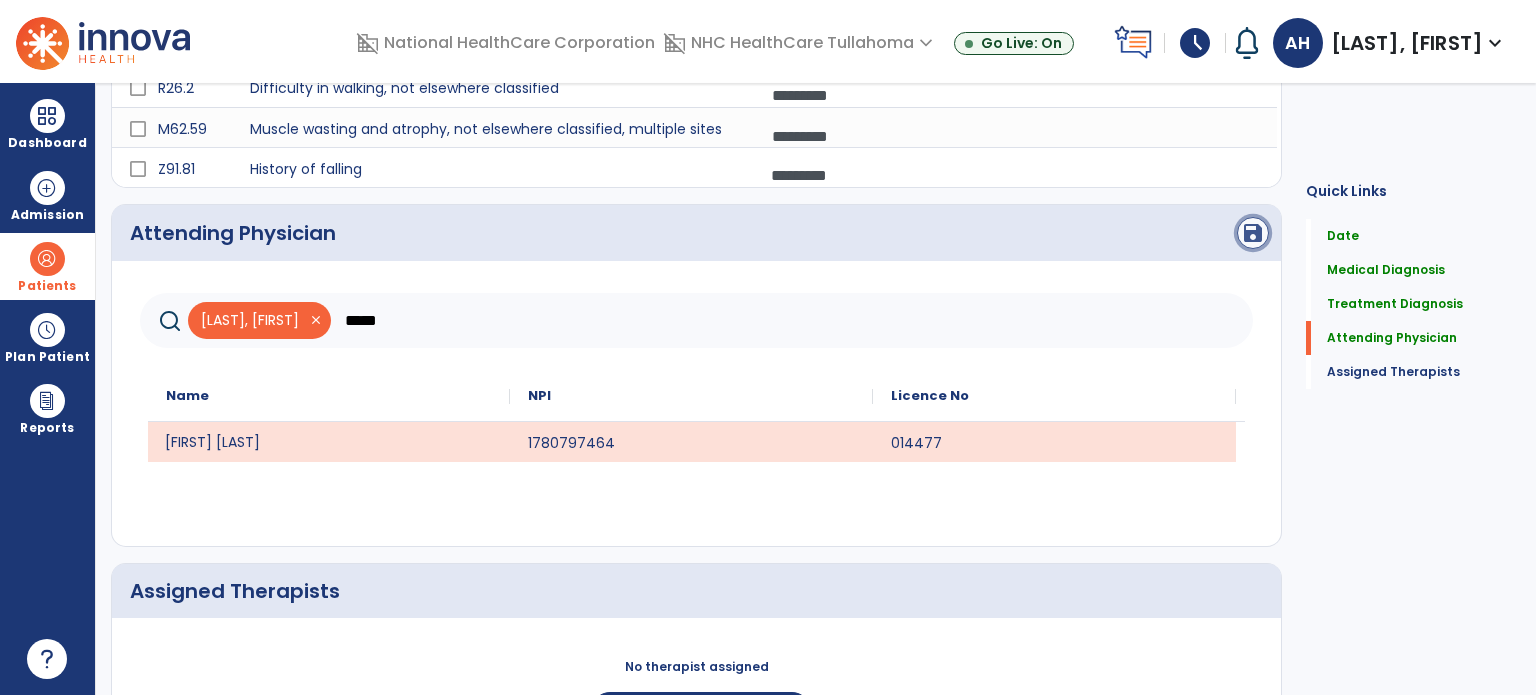 click on "save" 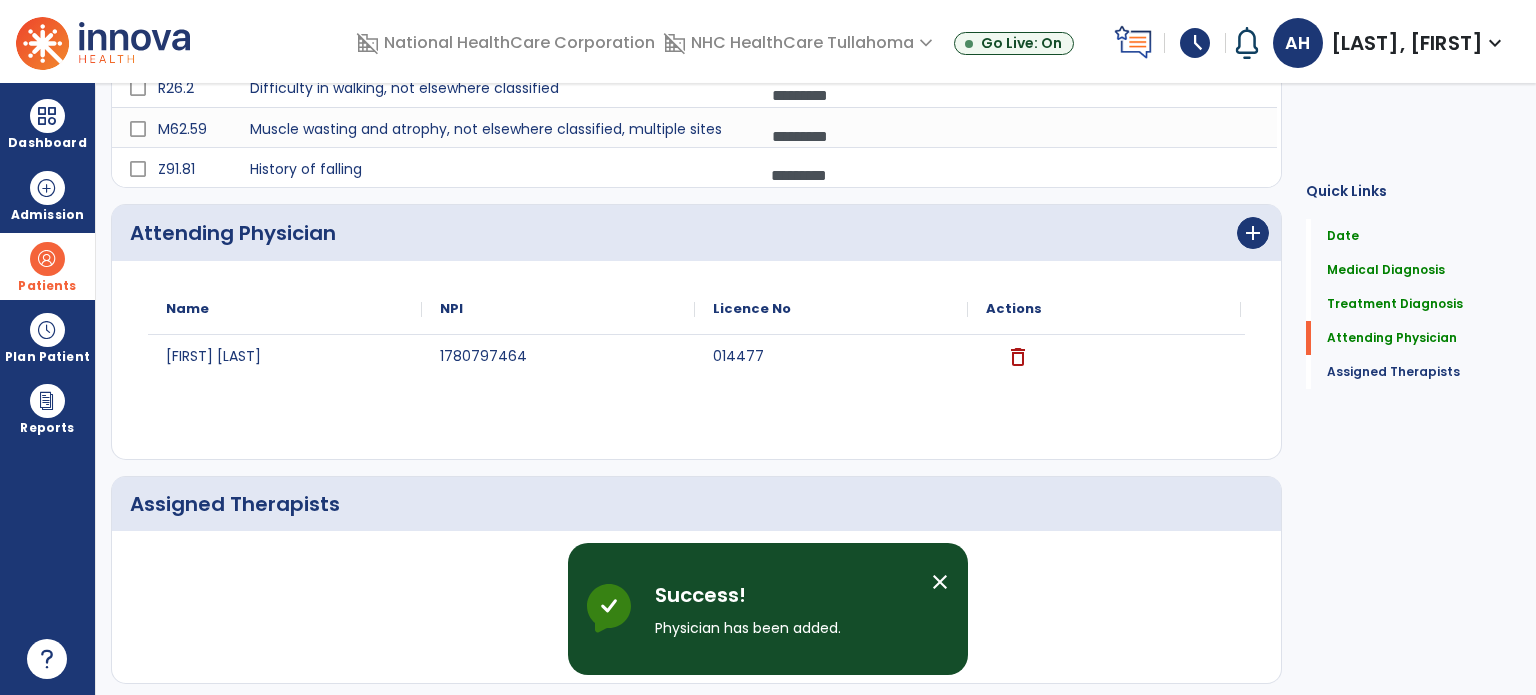 scroll, scrollTop: 1077, scrollLeft: 0, axis: vertical 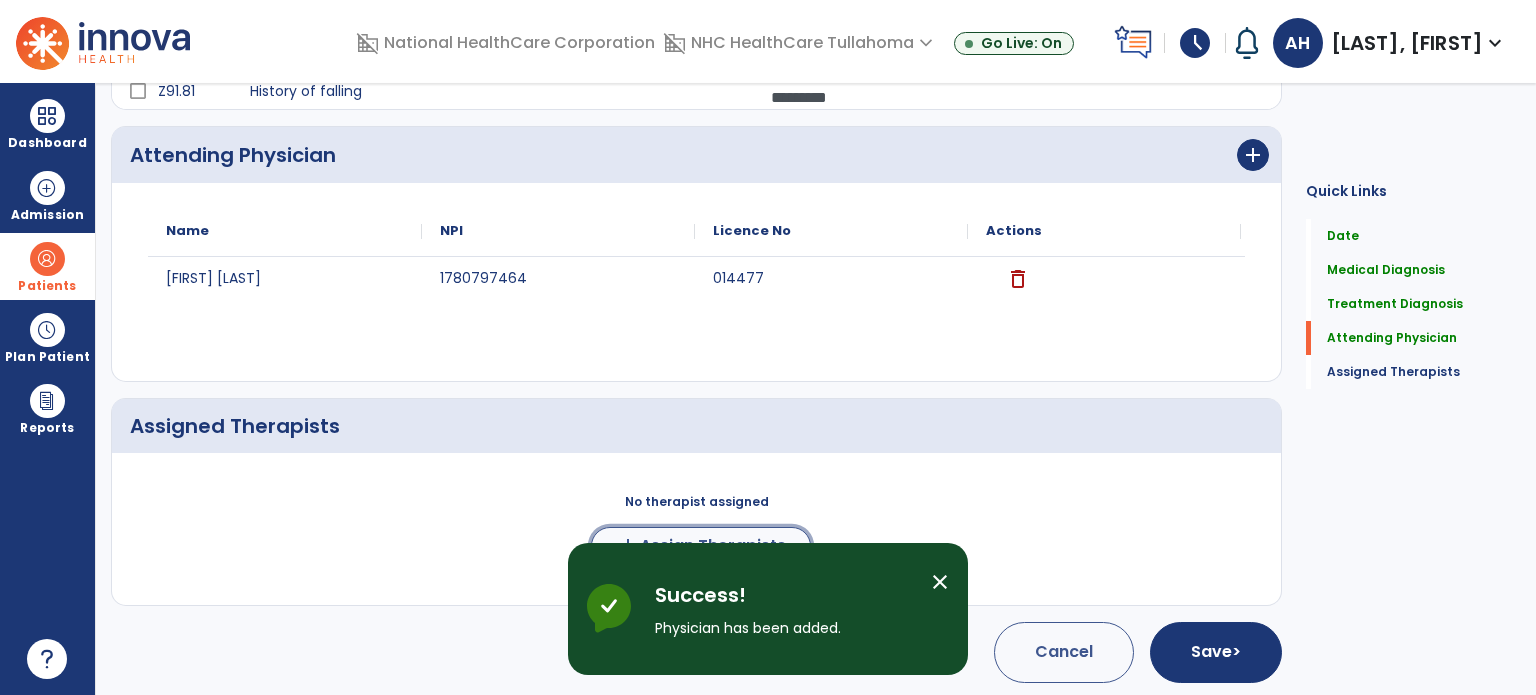 click on "Assign Therapists" 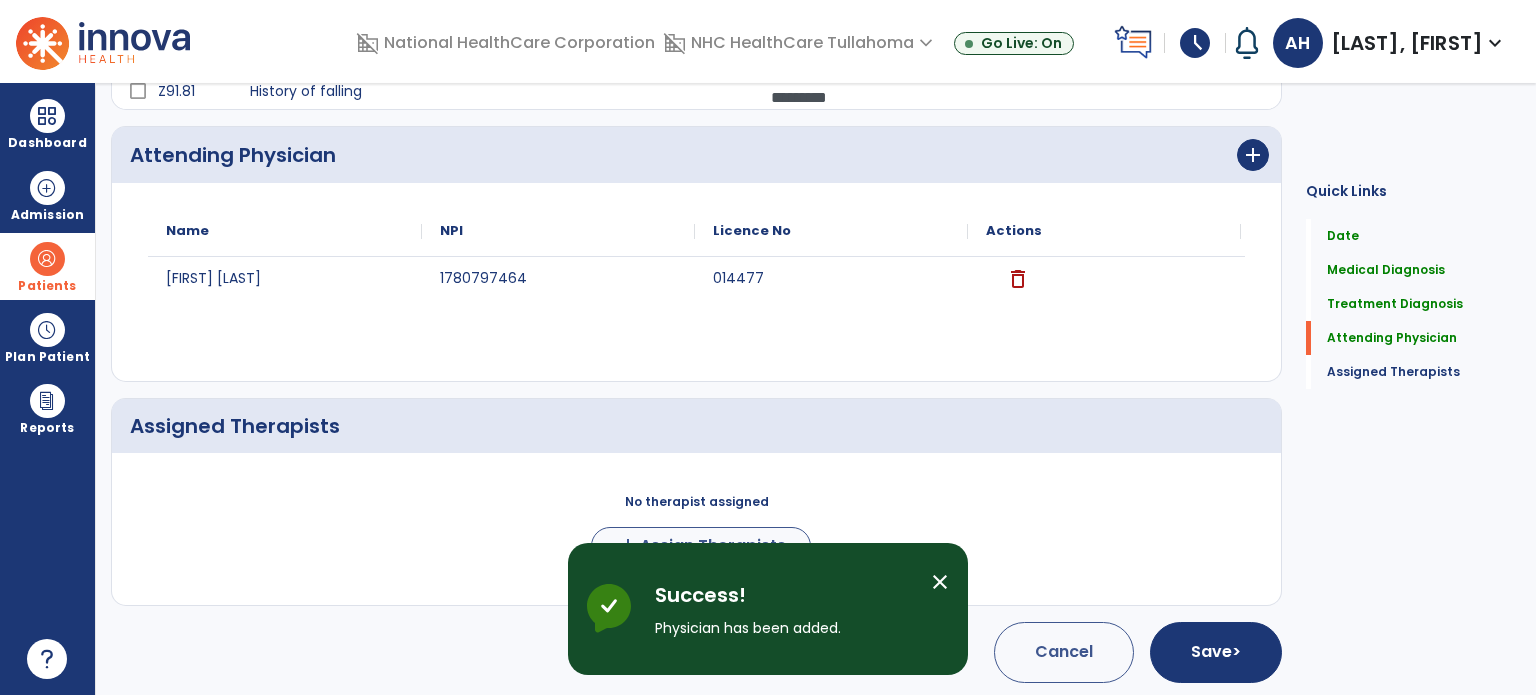 scroll, scrollTop: 1074, scrollLeft: 0, axis: vertical 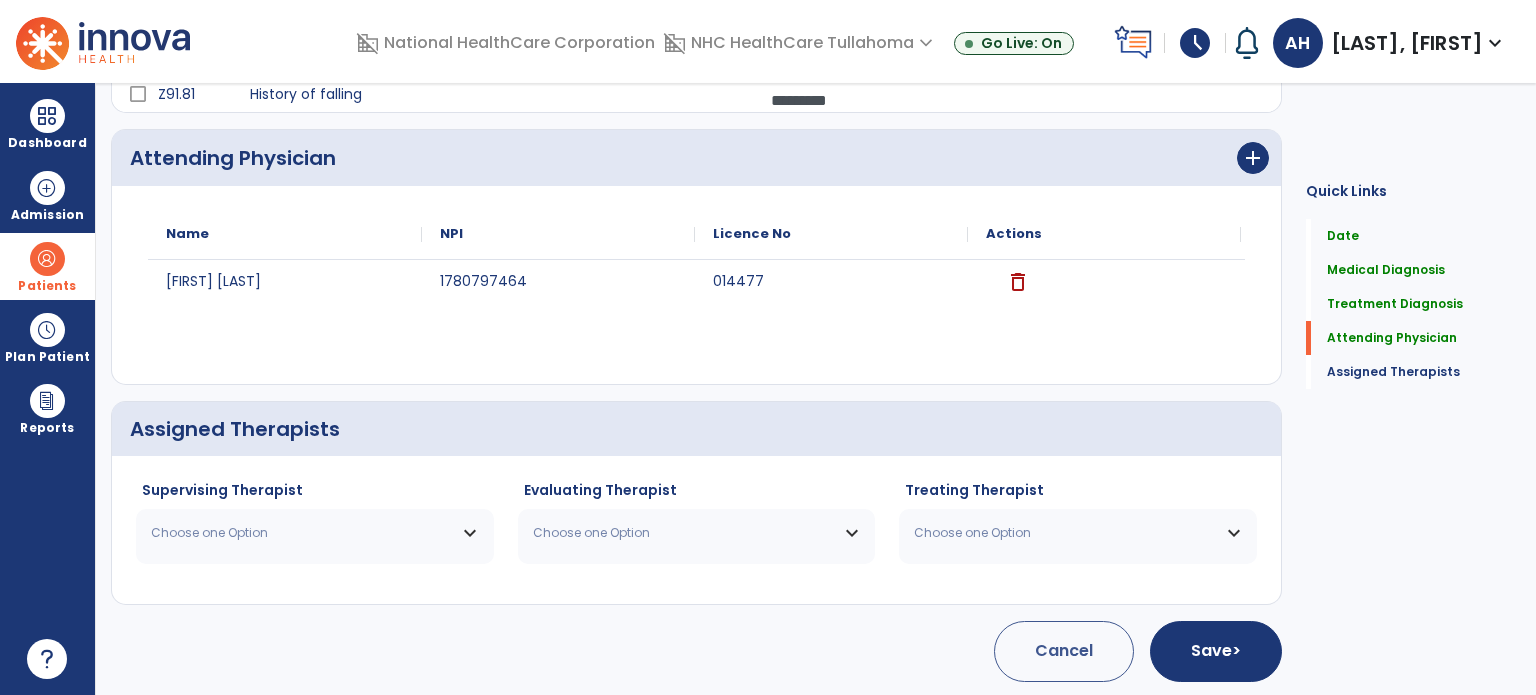 click on "Choose one Option" at bounding box center (302, 533) 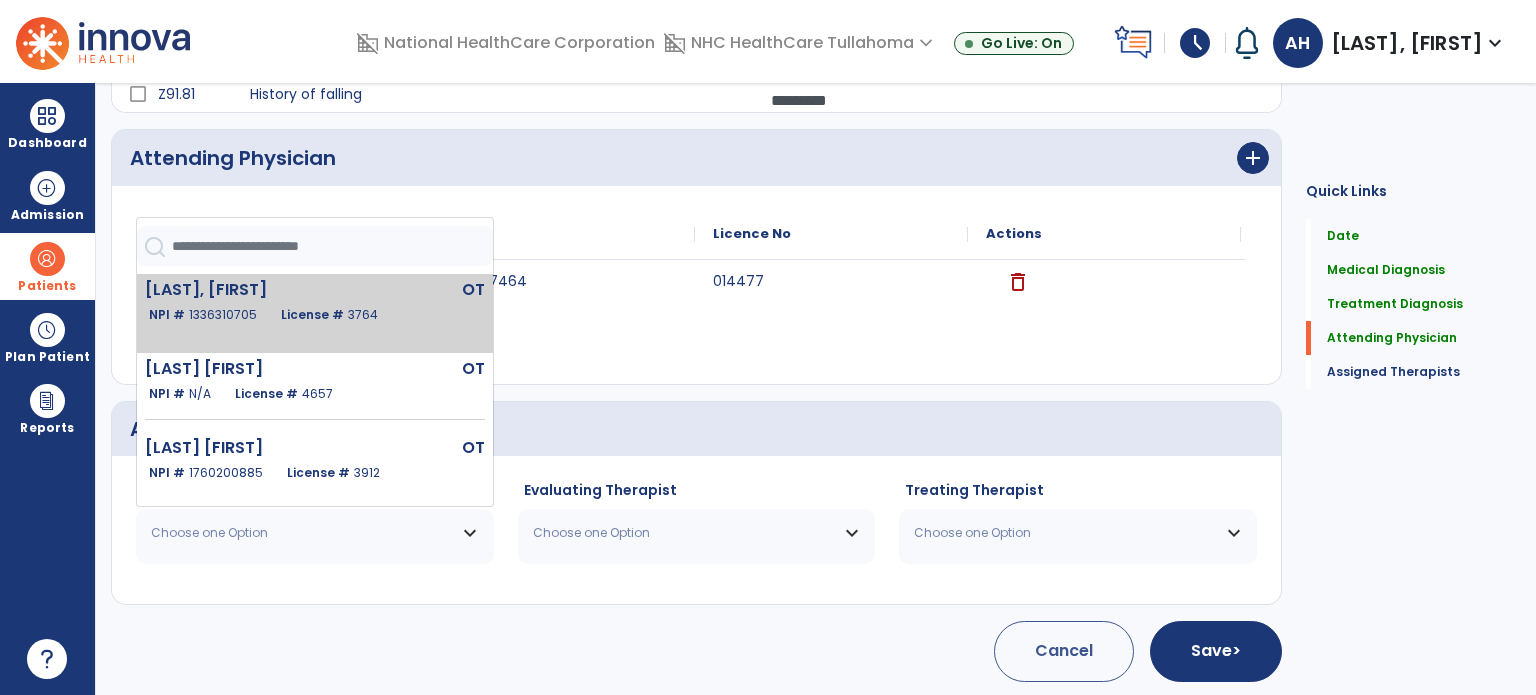click on "OT" 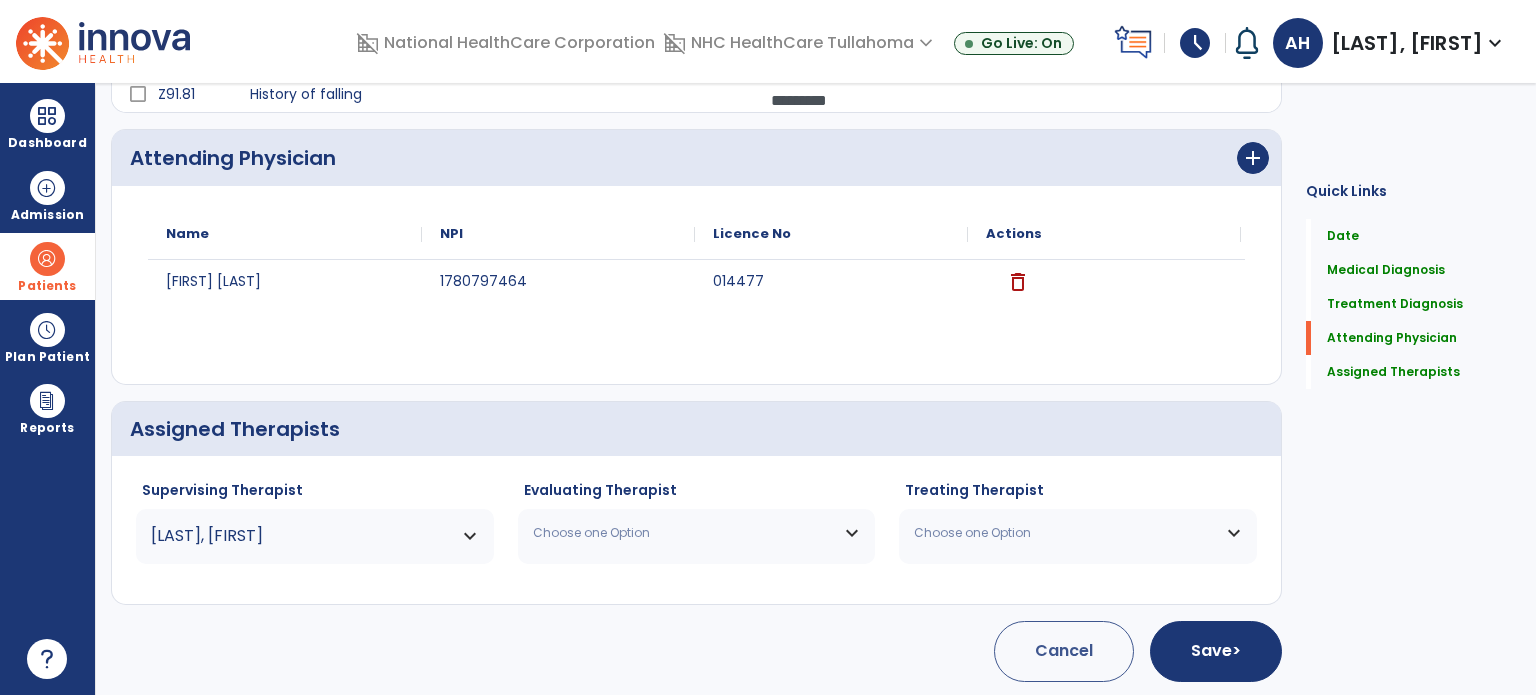 click on "Choose one Option" at bounding box center (684, 533) 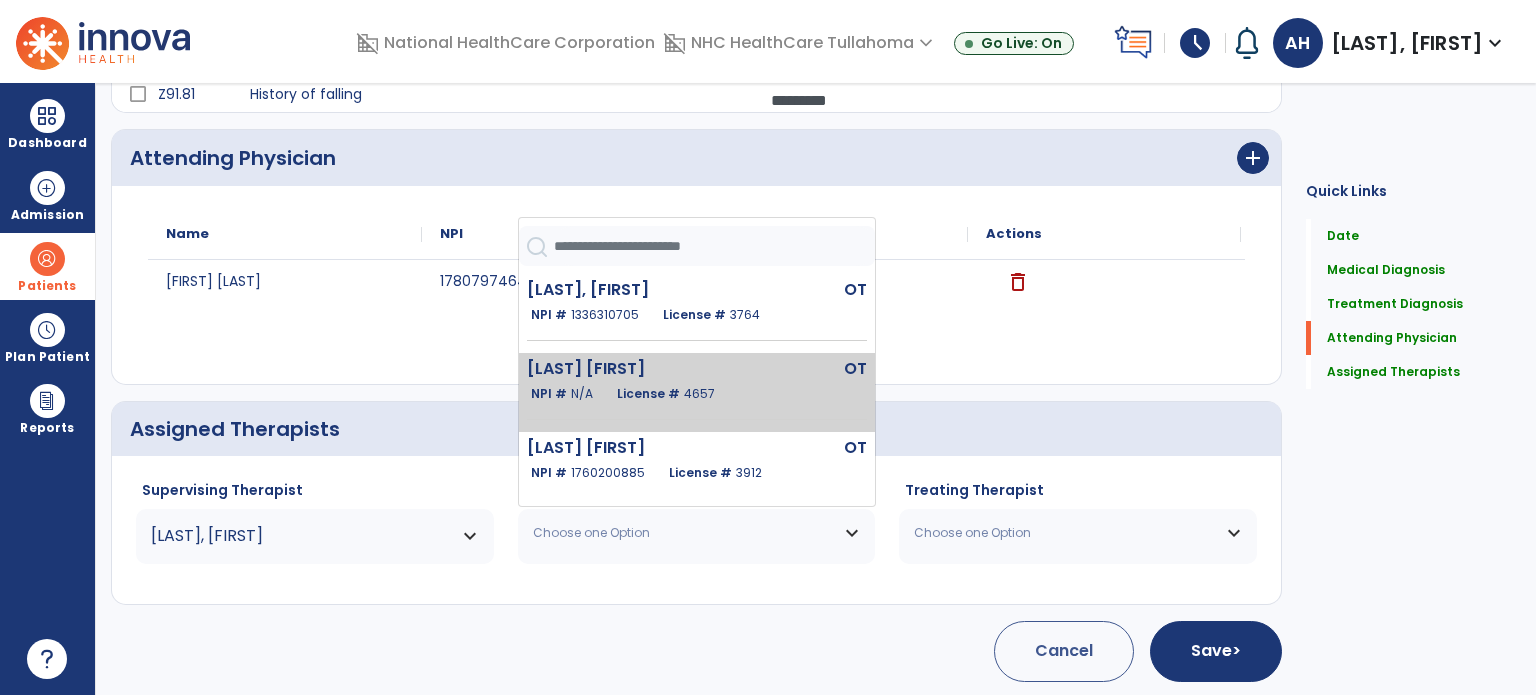 click on "License #  [LICENSE]" 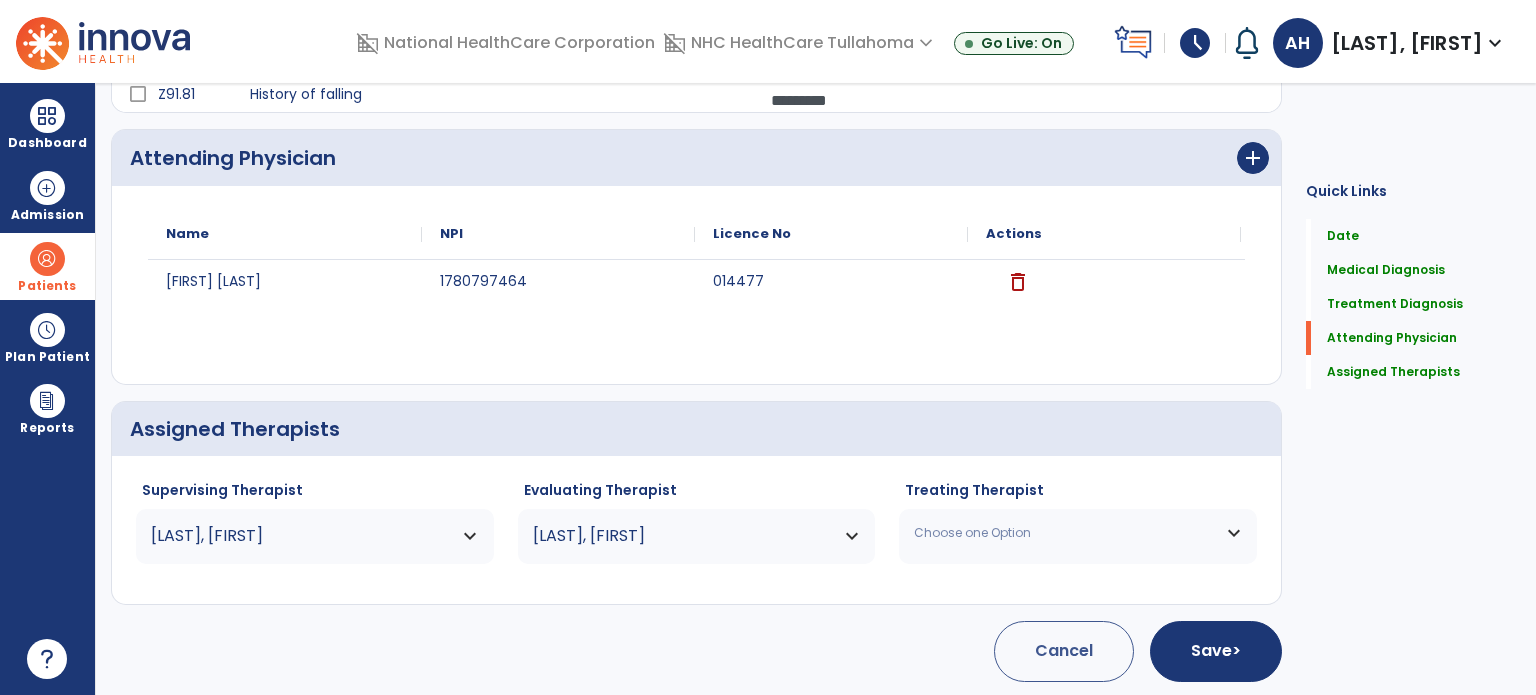 click on "Choose one Option" at bounding box center [1065, 533] 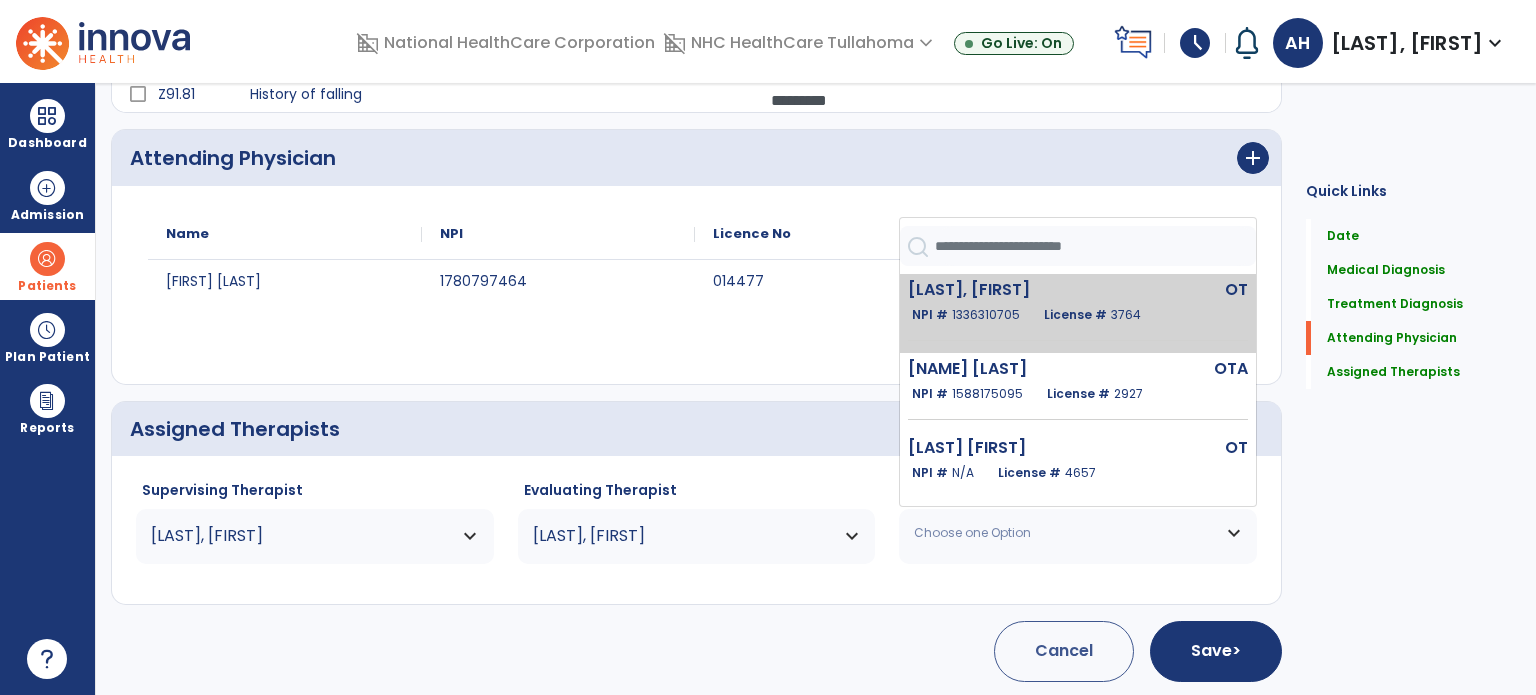 click on "License #  3764" 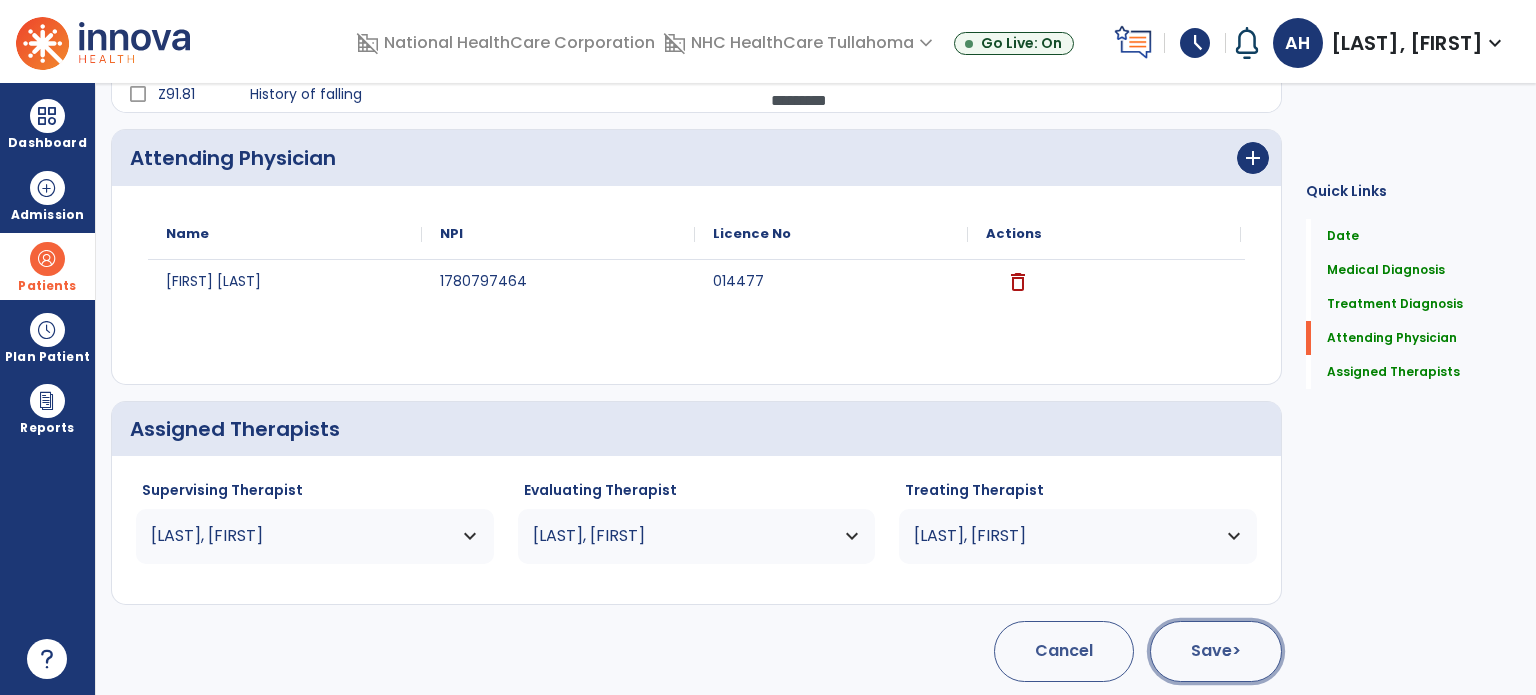 click on "Save  >" 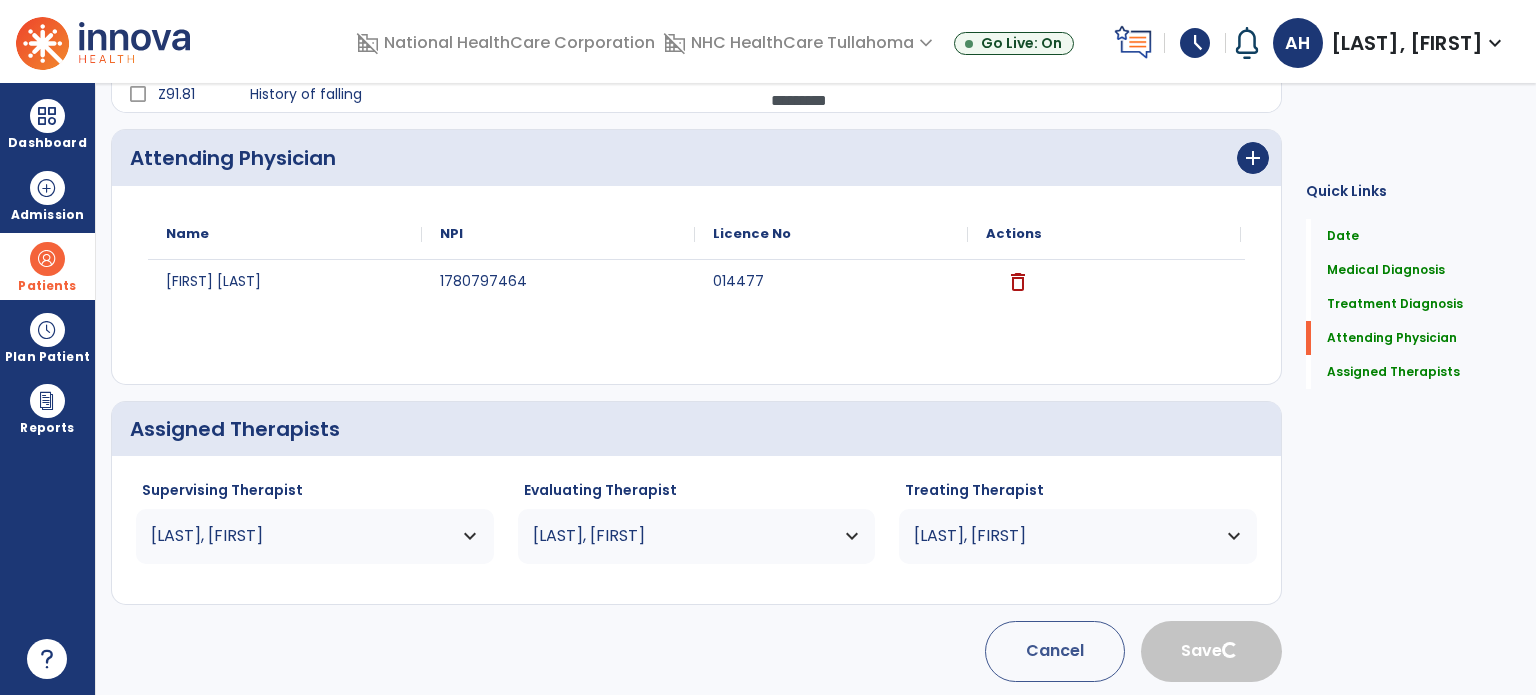 type 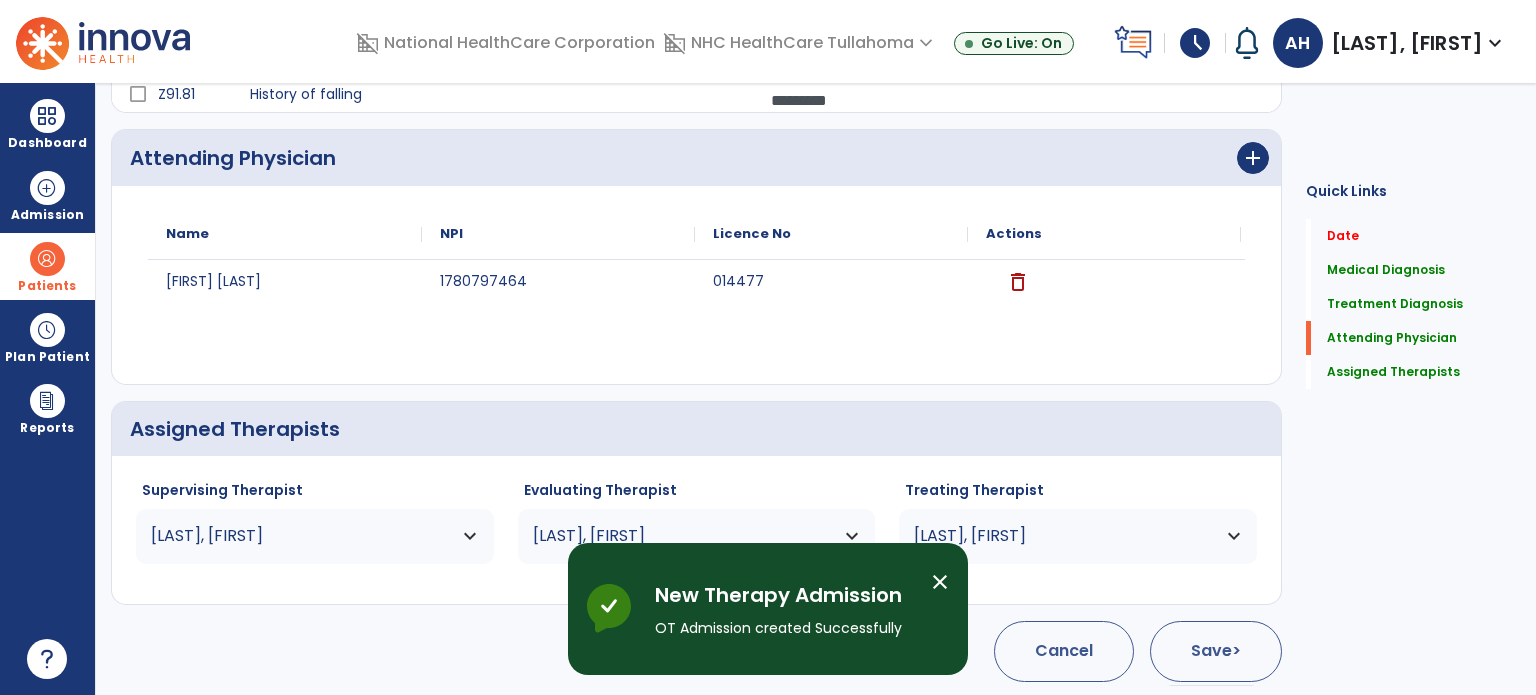 scroll, scrollTop: 62, scrollLeft: 0, axis: vertical 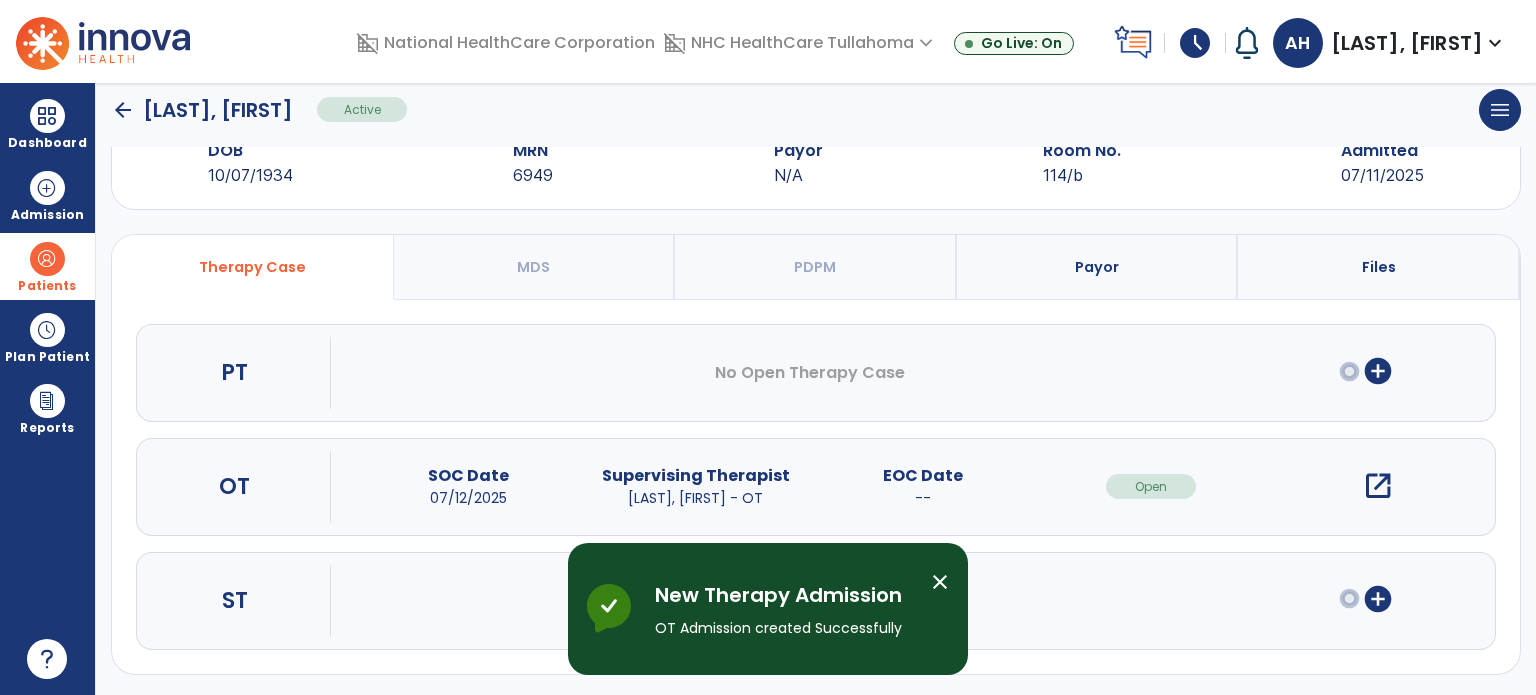 click on "open_in_new" at bounding box center (1378, 486) 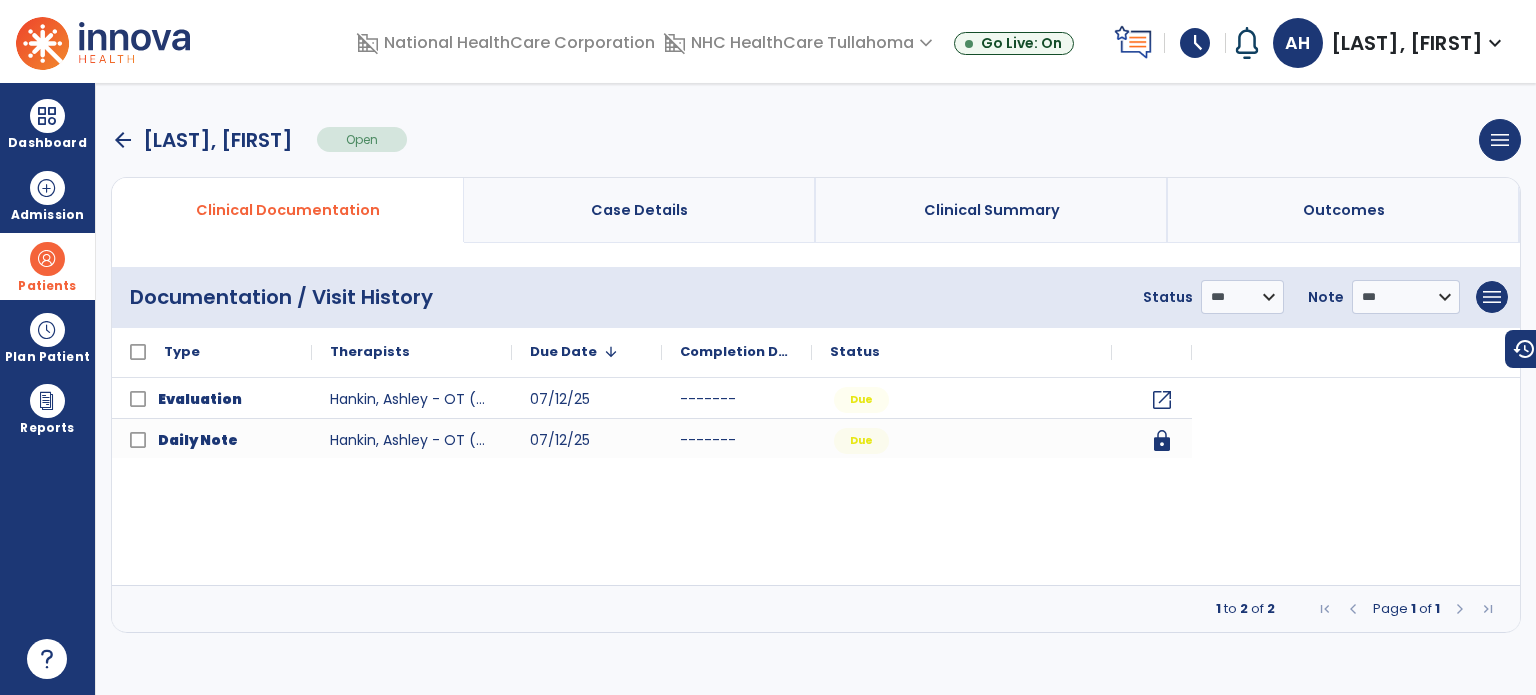 scroll, scrollTop: 0, scrollLeft: 0, axis: both 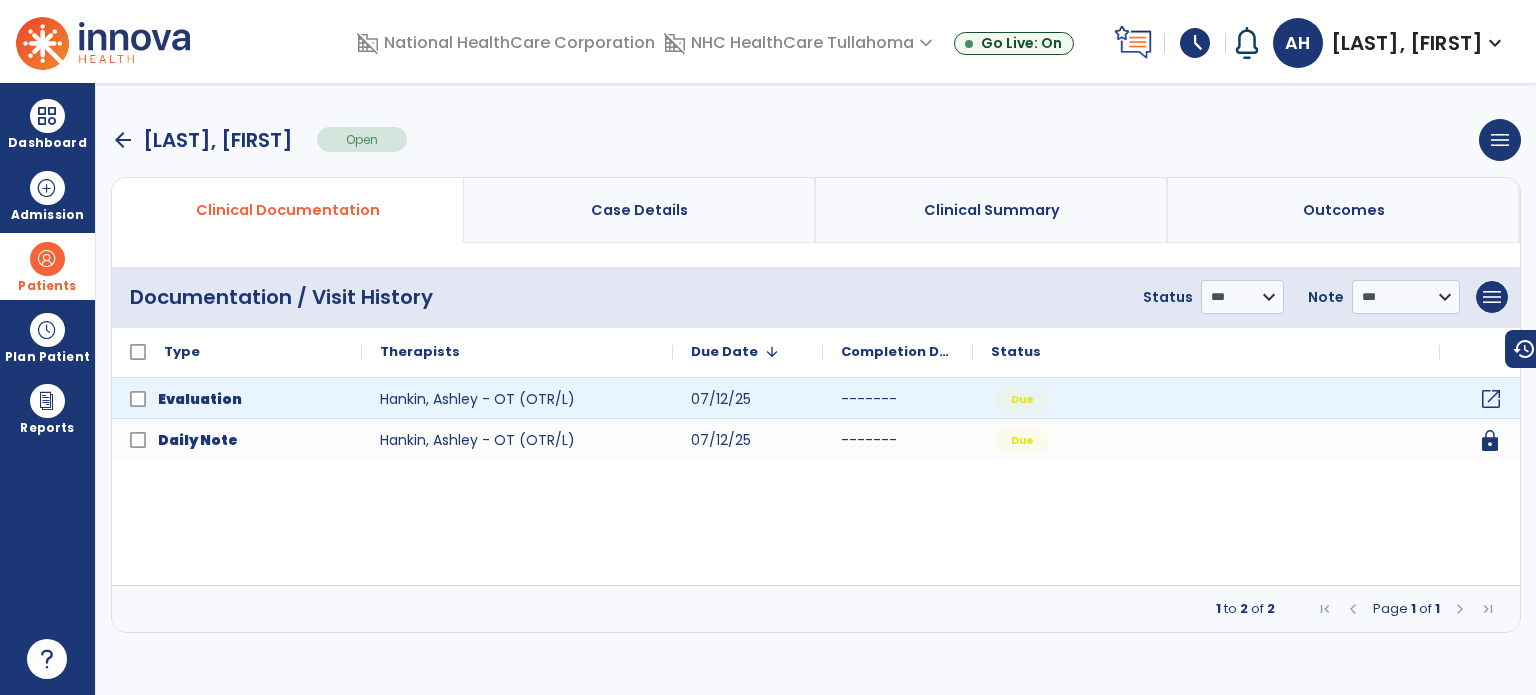 click on "open_in_new" 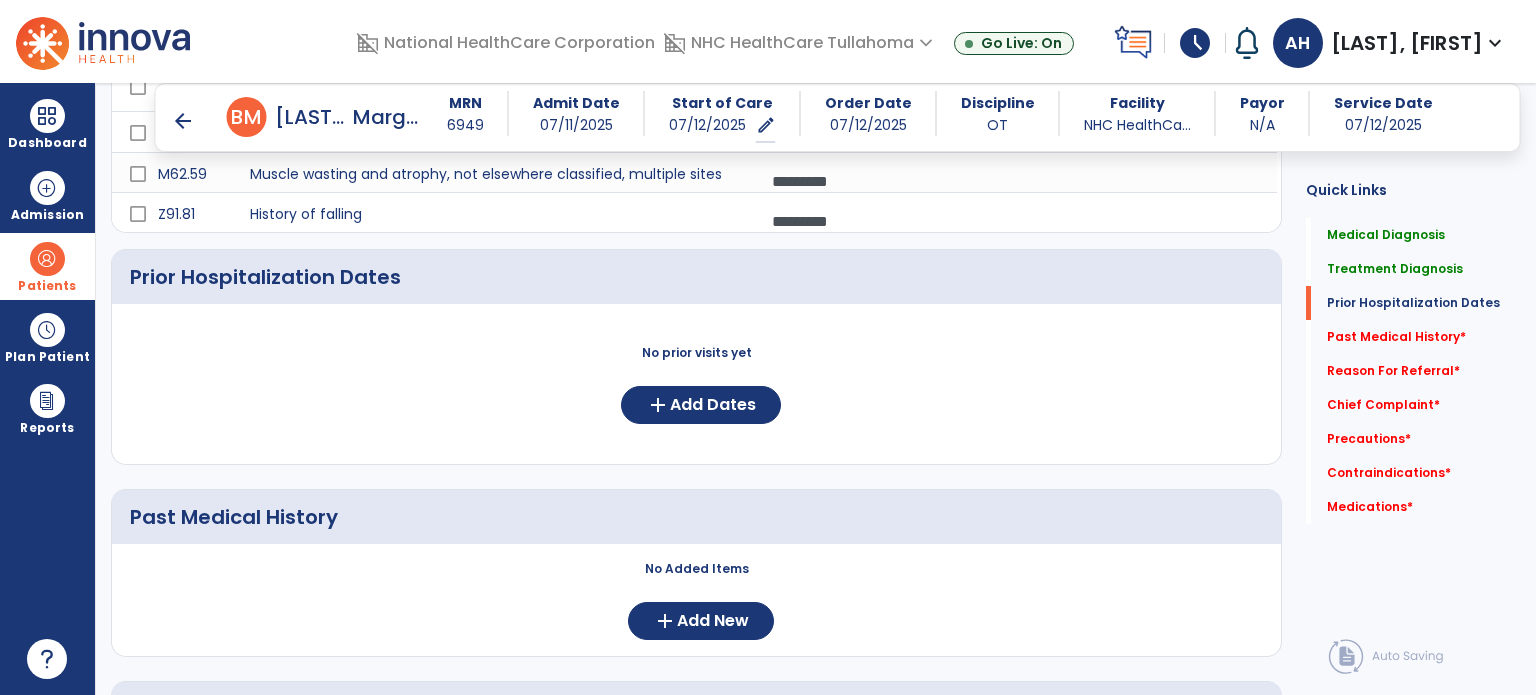 scroll, scrollTop: 1077, scrollLeft: 0, axis: vertical 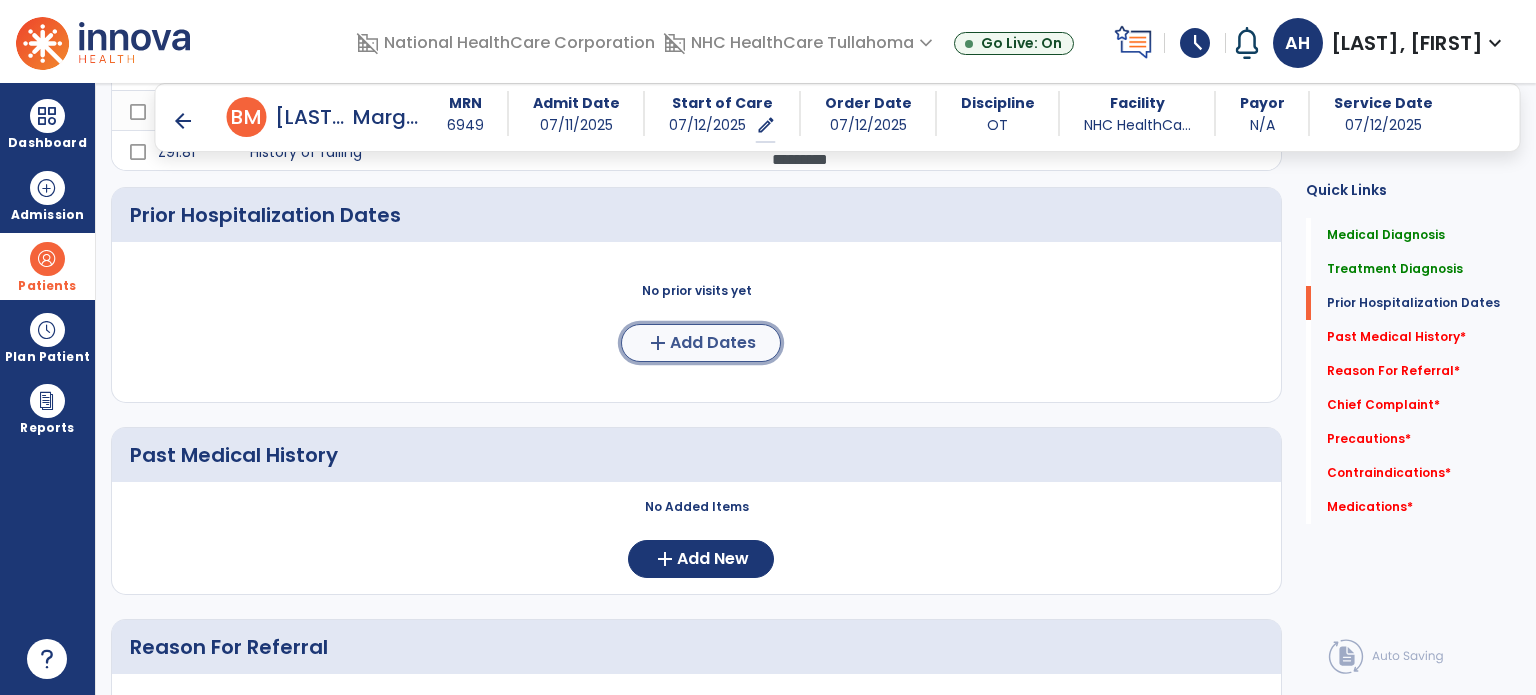 click on "Add Dates" 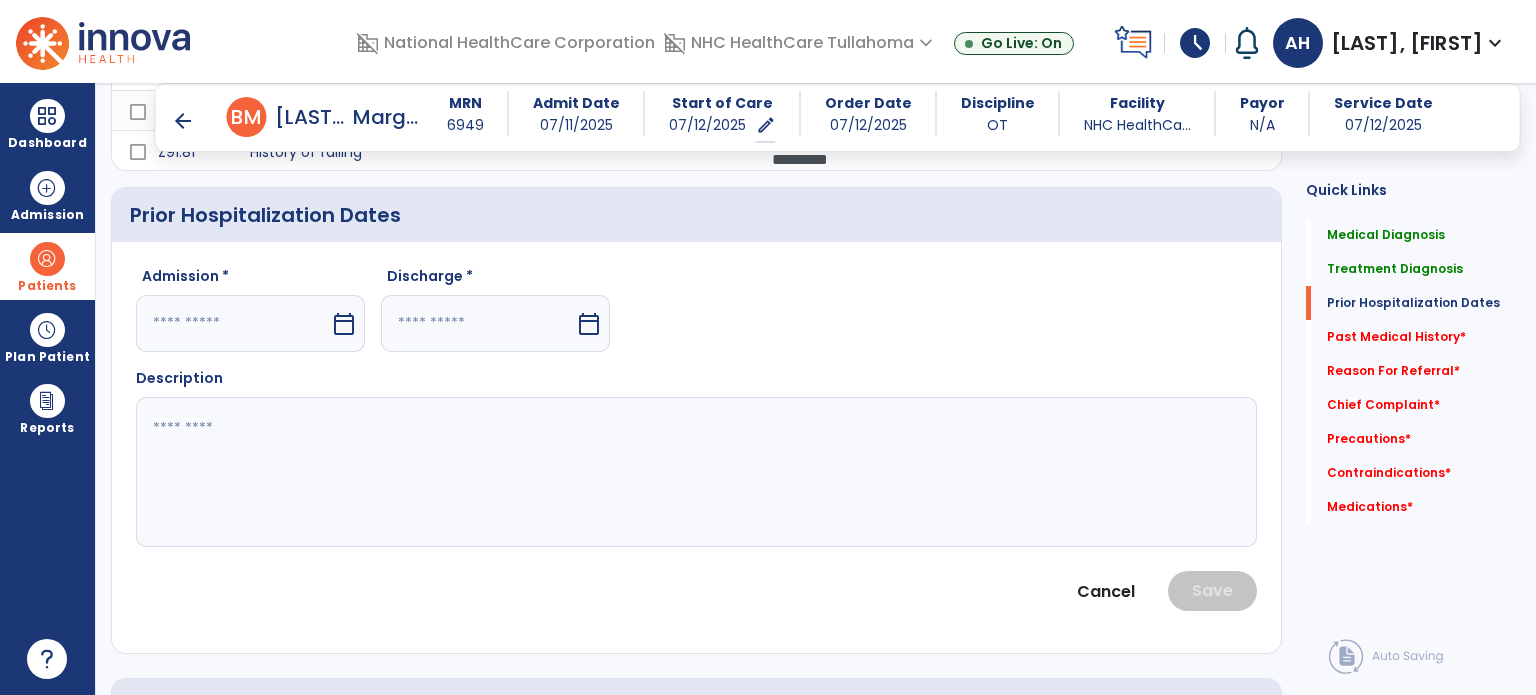 click on "calendar_today" at bounding box center (344, 324) 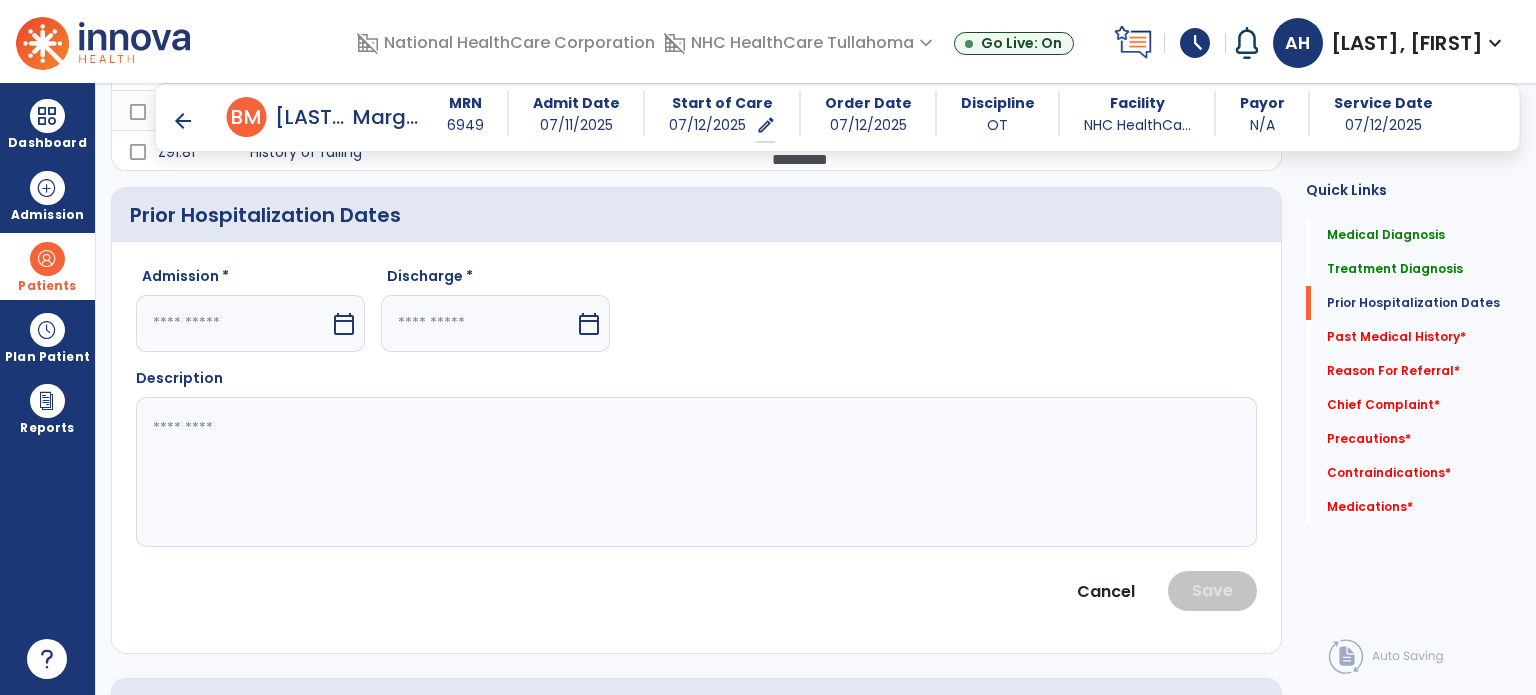select on "*" 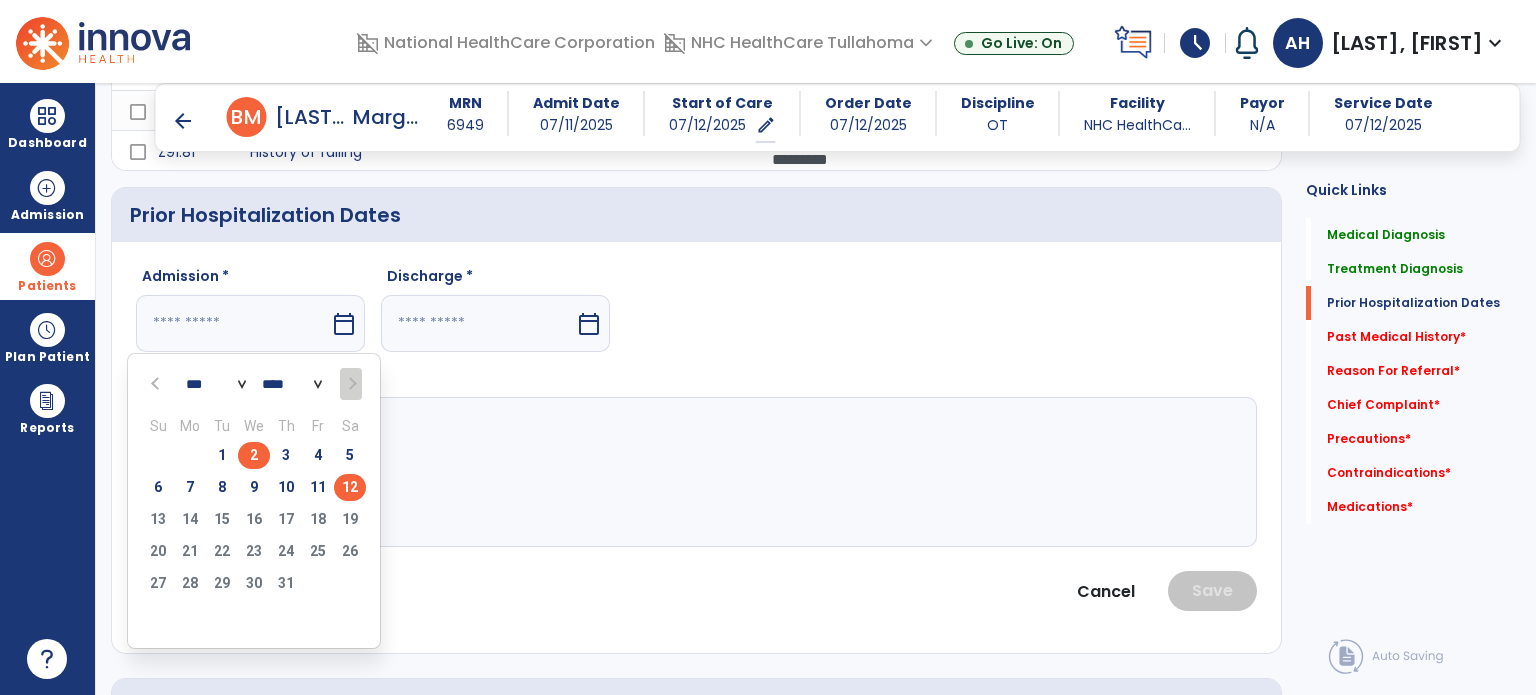 click on "2" at bounding box center (254, 455) 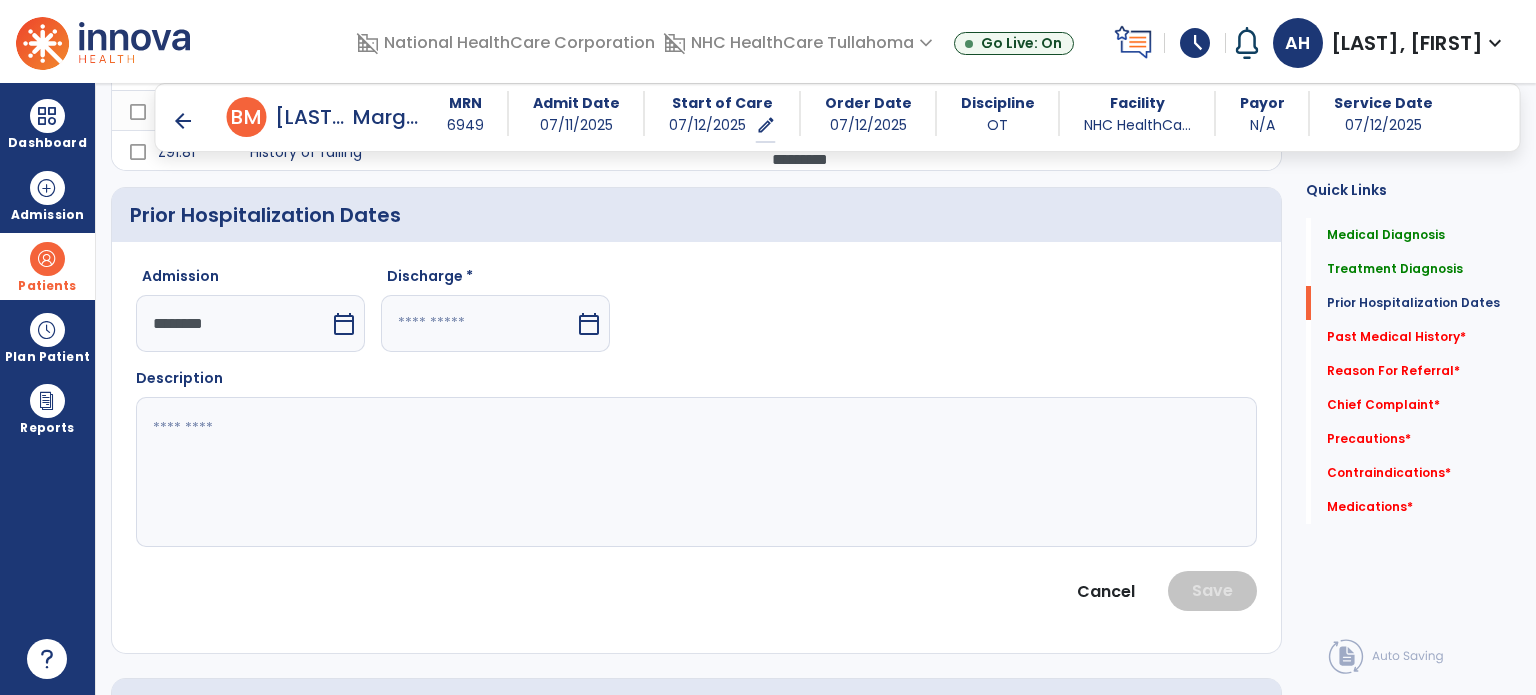 click on "calendar_today" at bounding box center (589, 324) 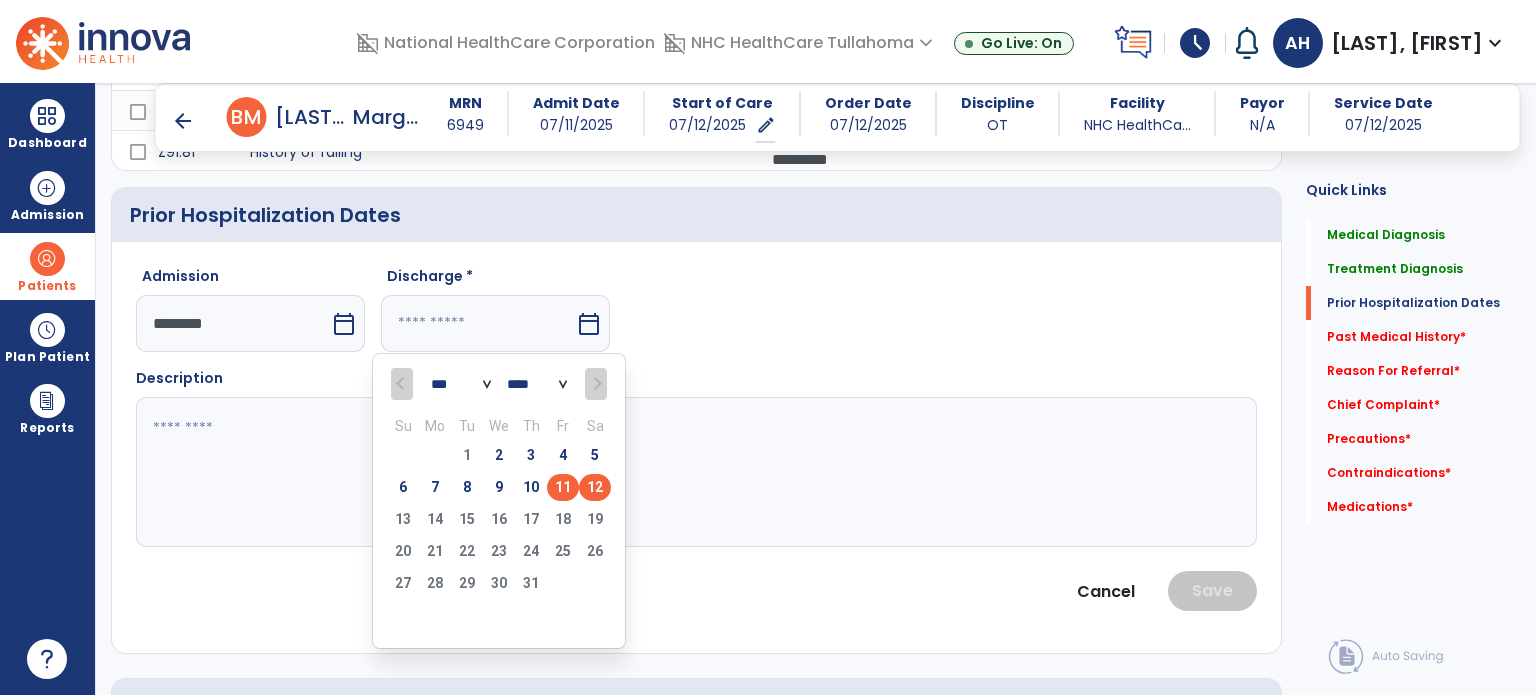 click on "11" at bounding box center (563, 487) 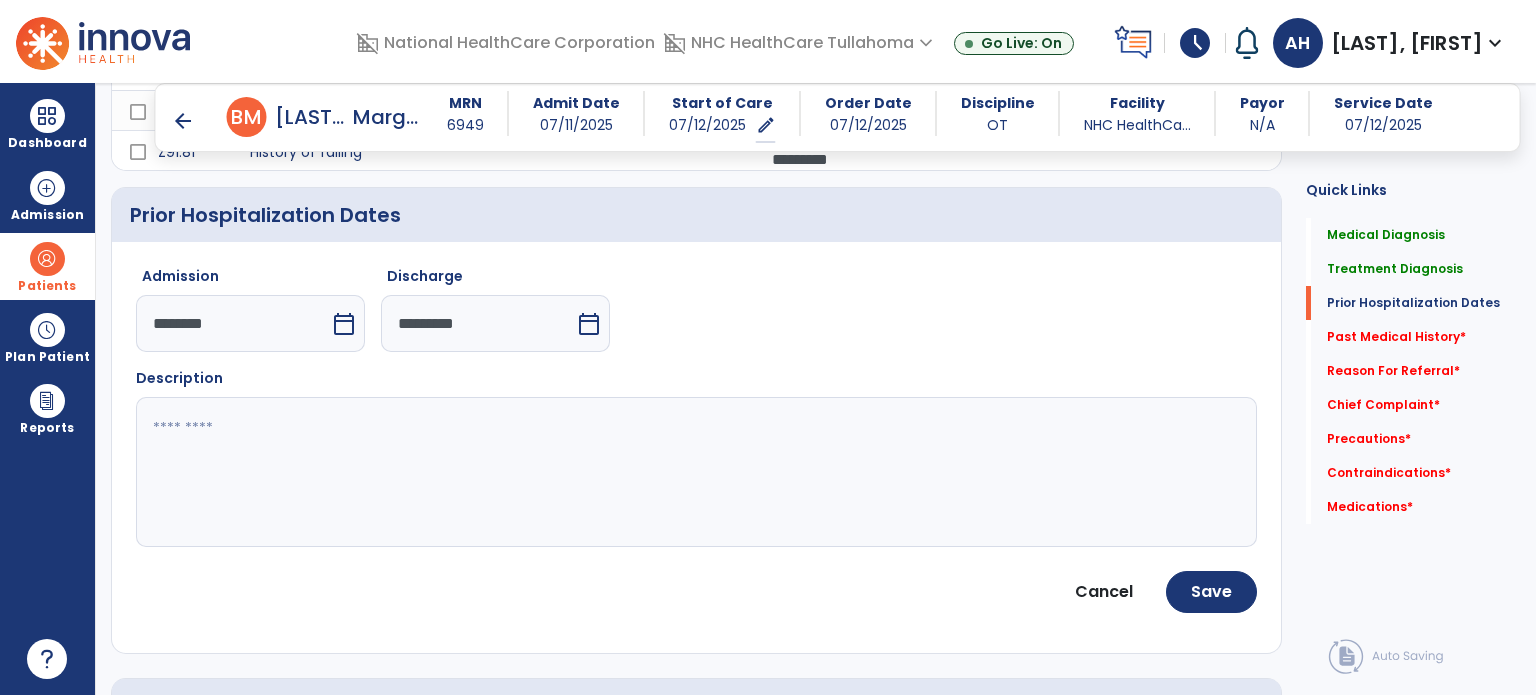 click 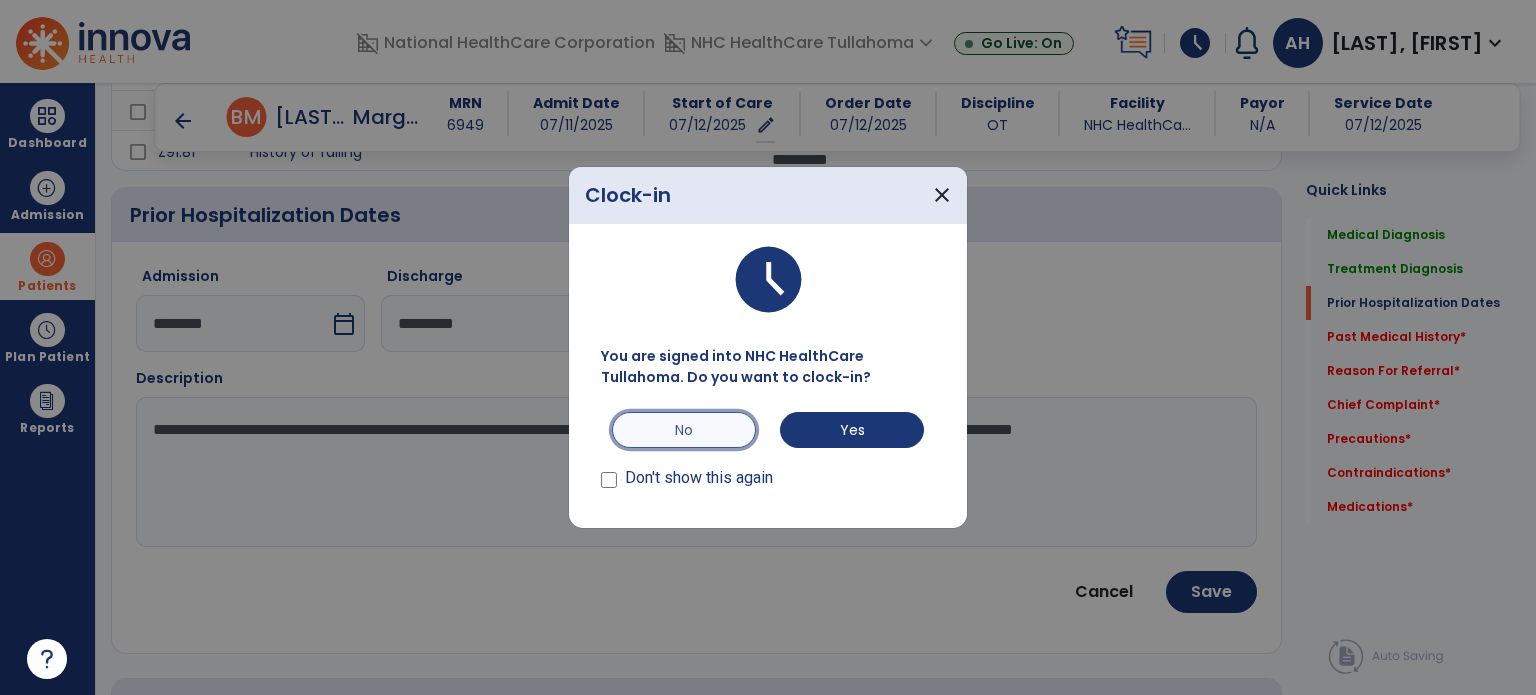 click on "No" at bounding box center (684, 430) 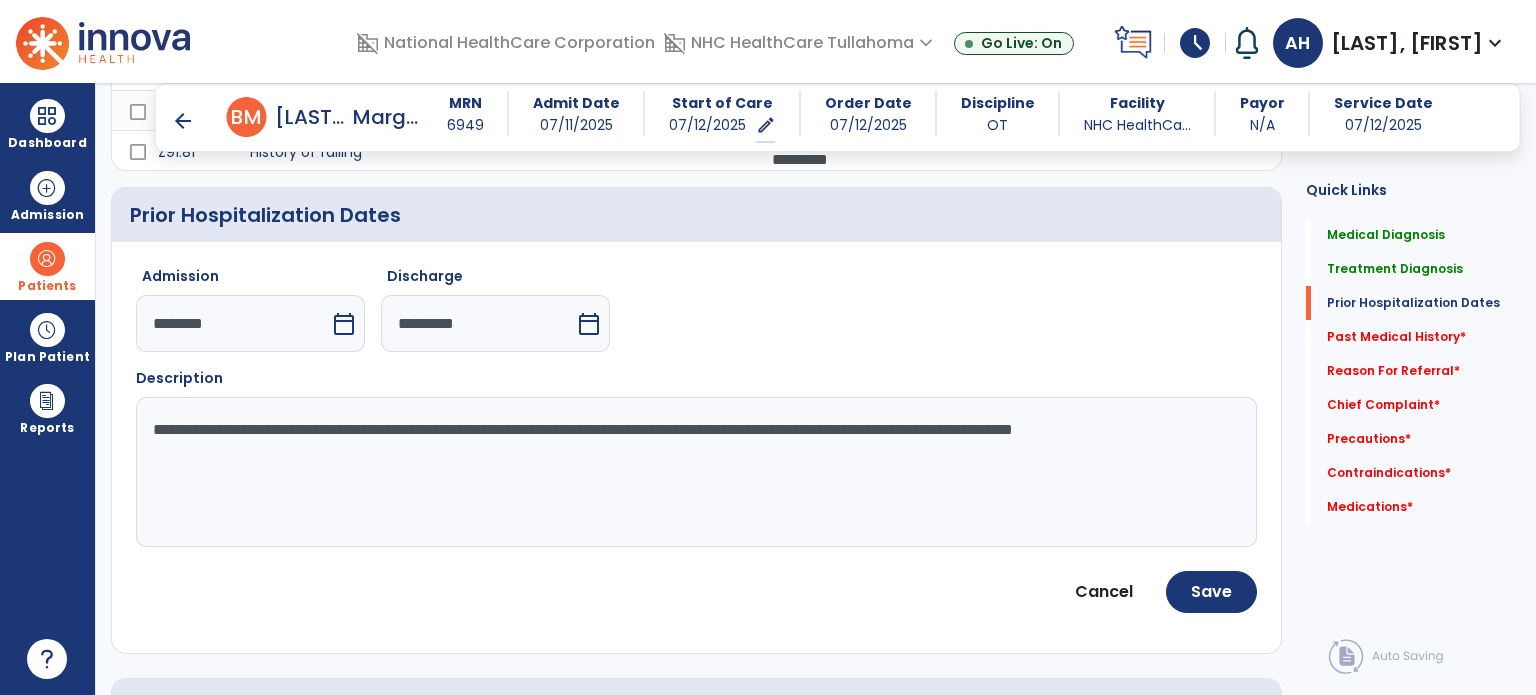click on "**********" 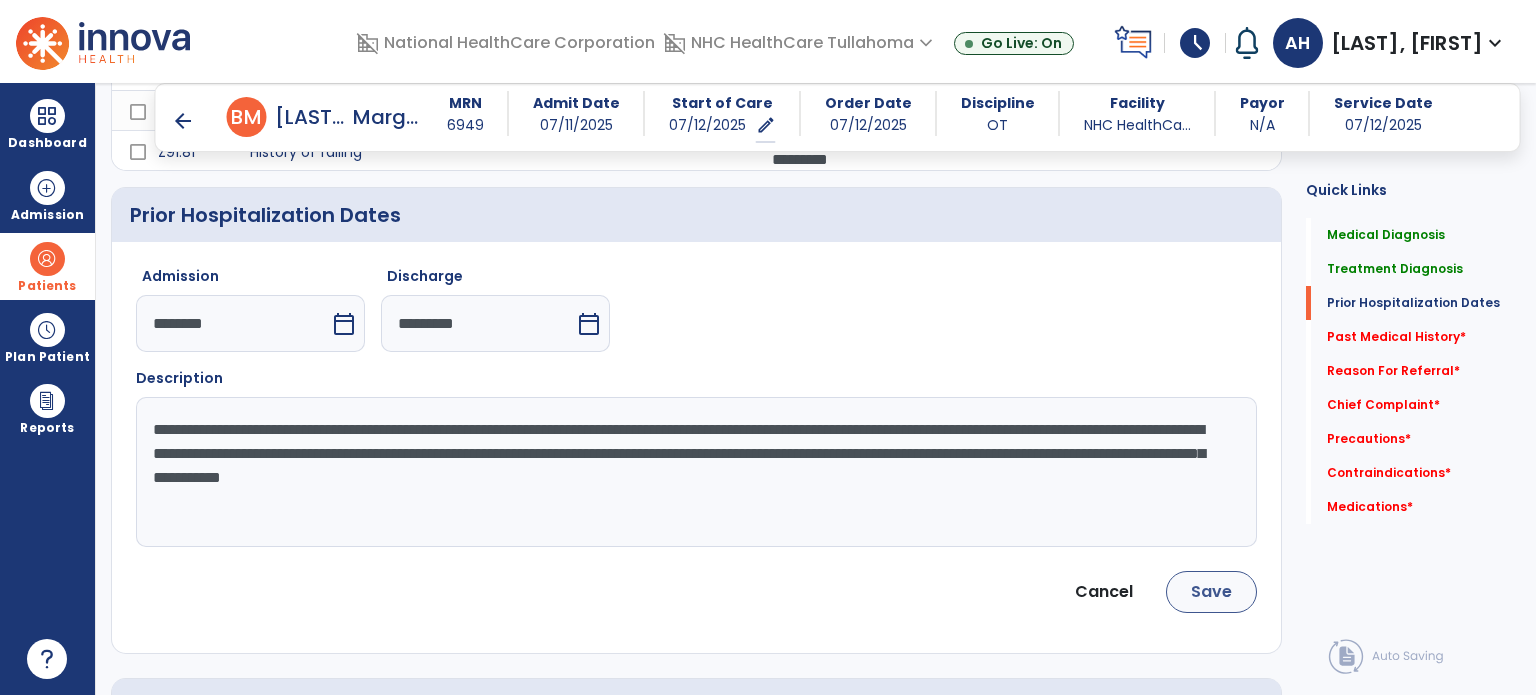 type on "**********" 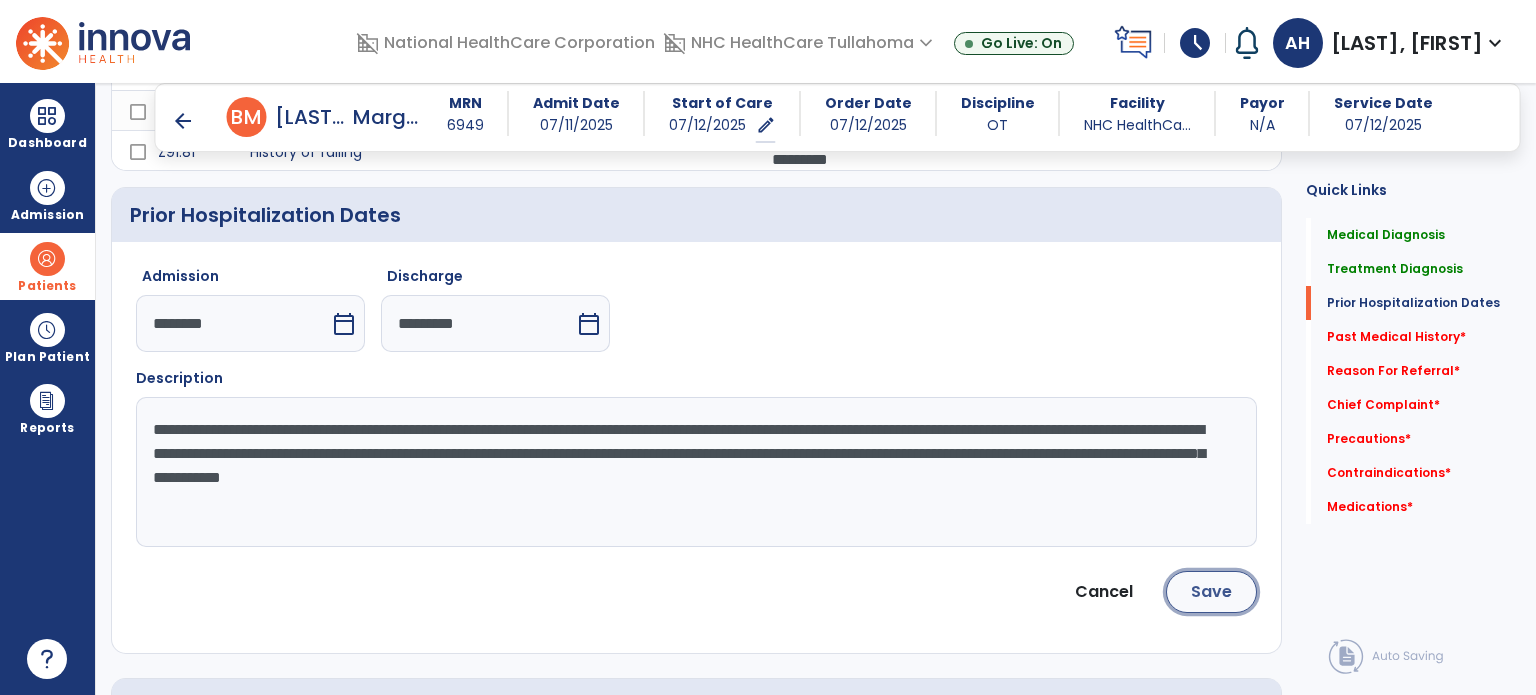 click on "Save" 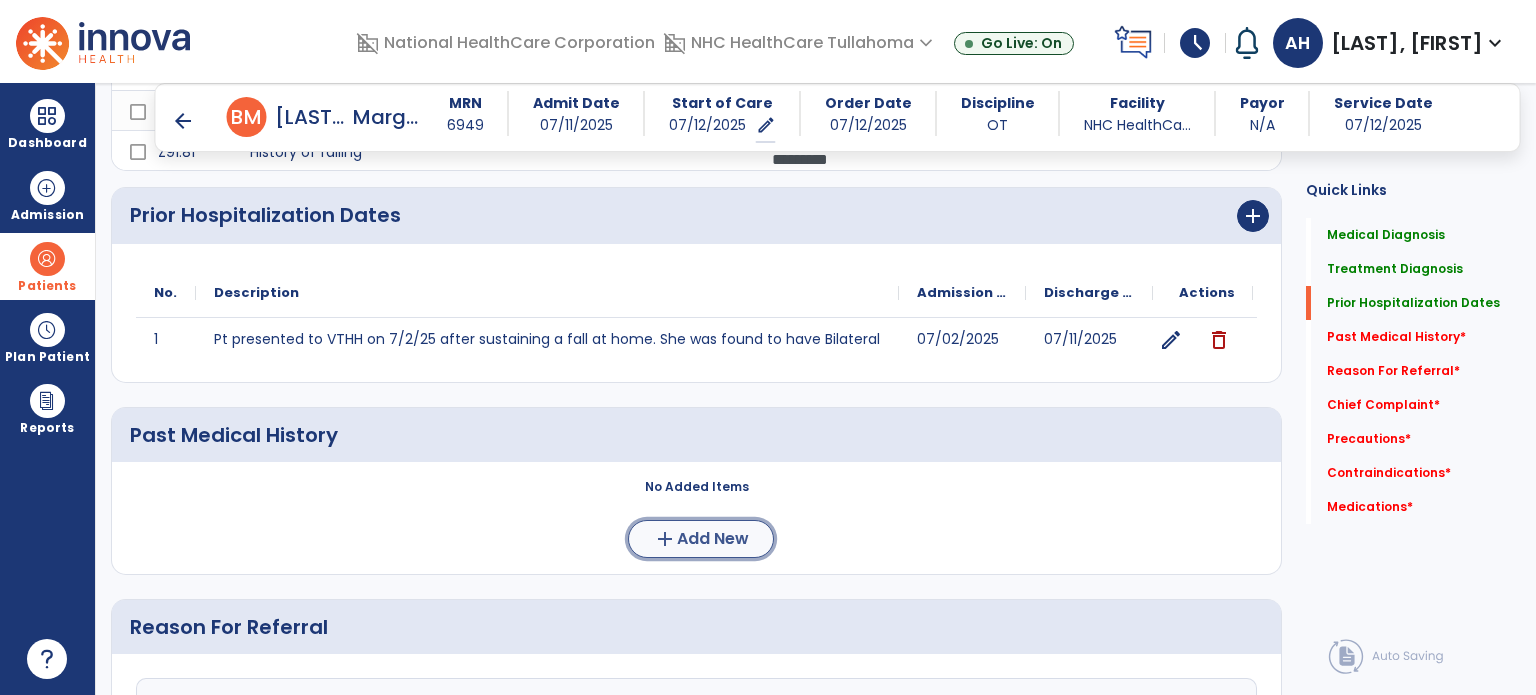 click on "Add New" 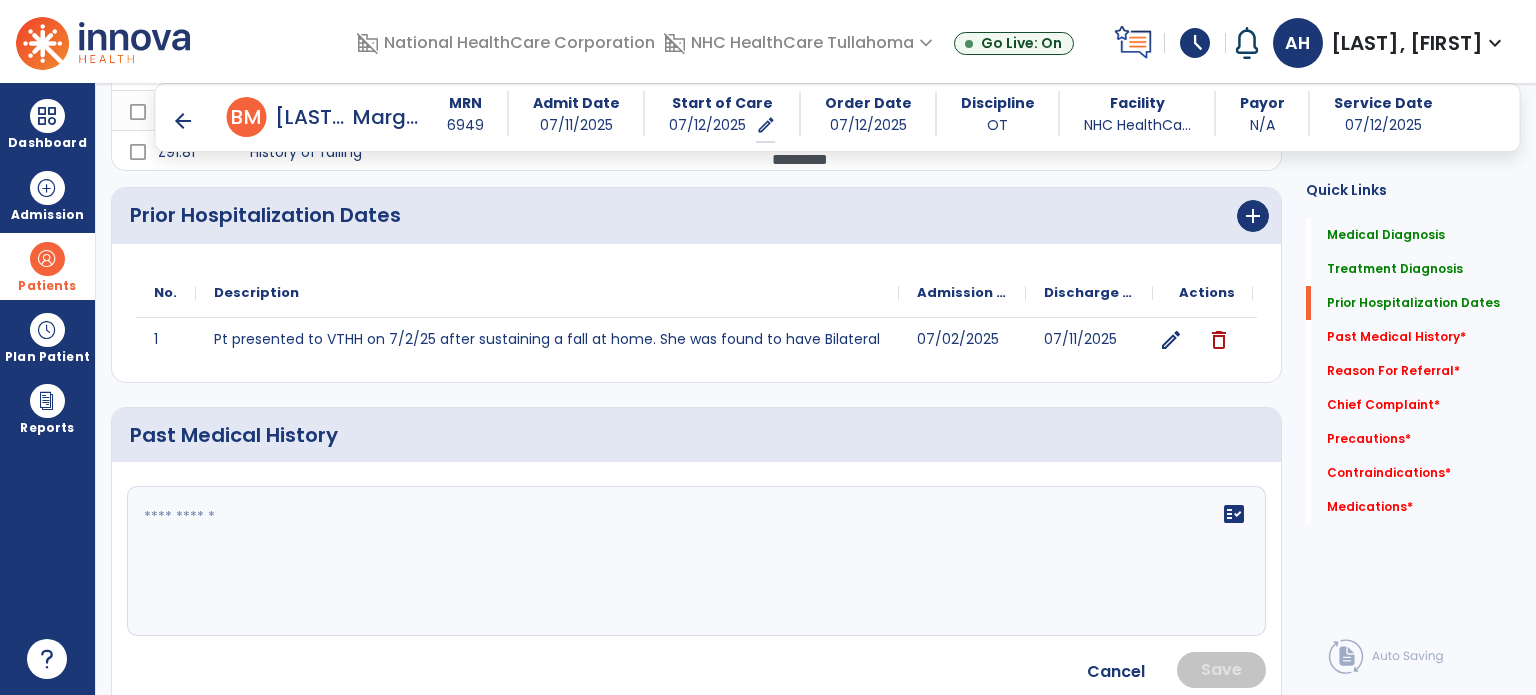 click on "fact_check" 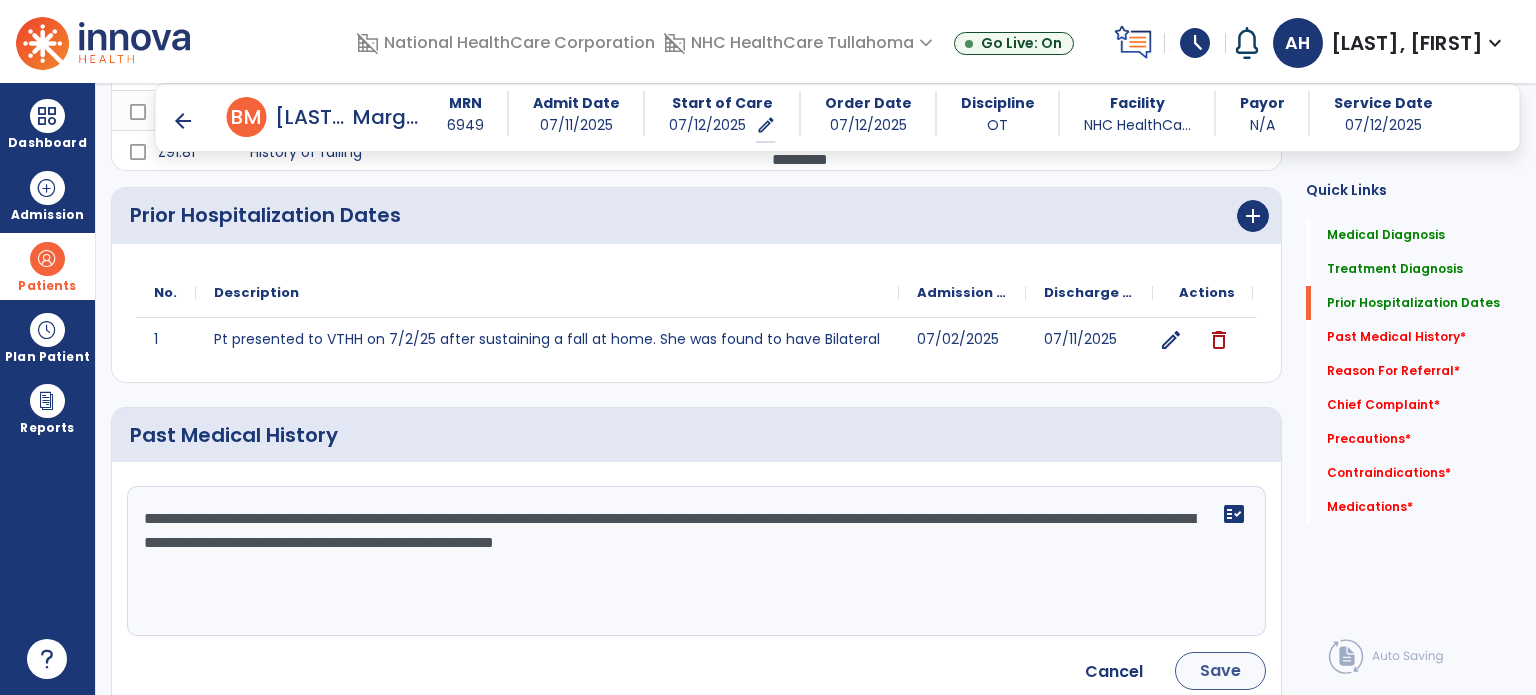 type on "**********" 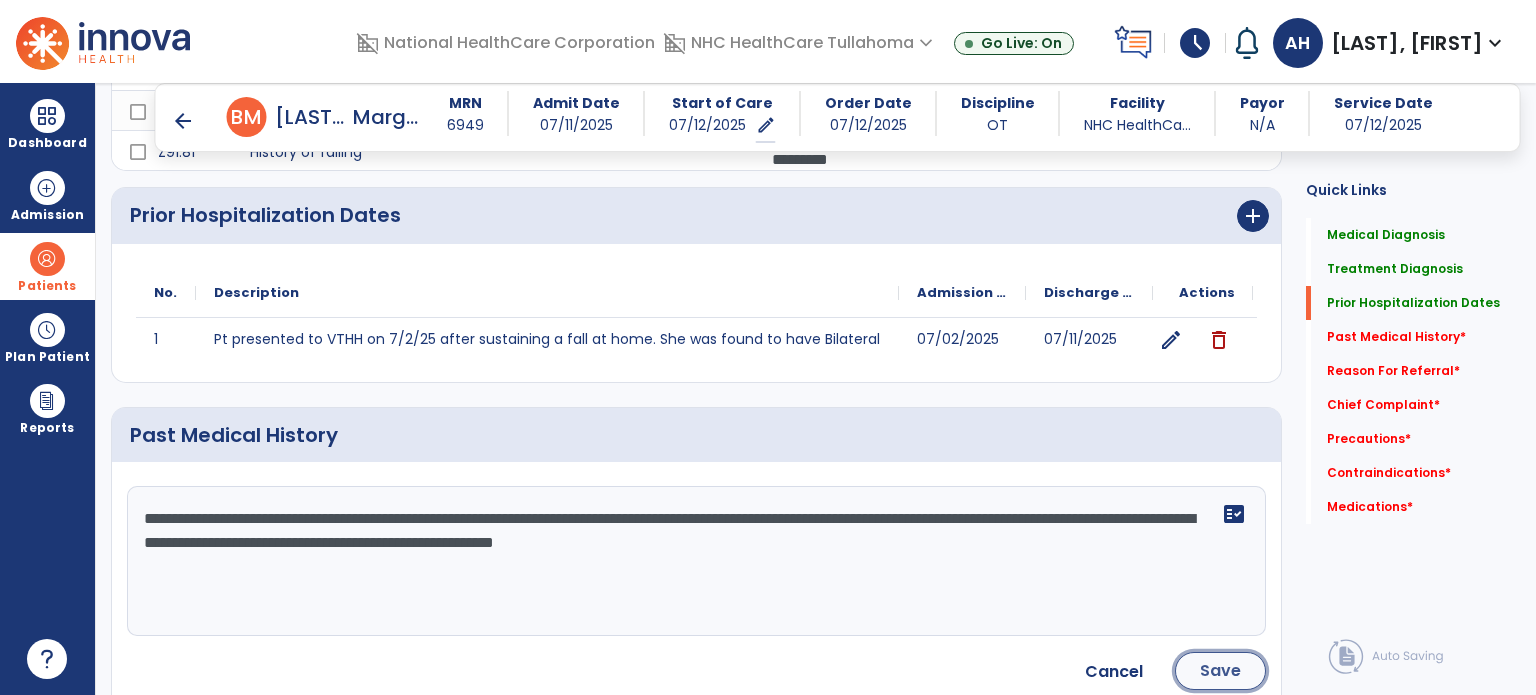 click on "Save" 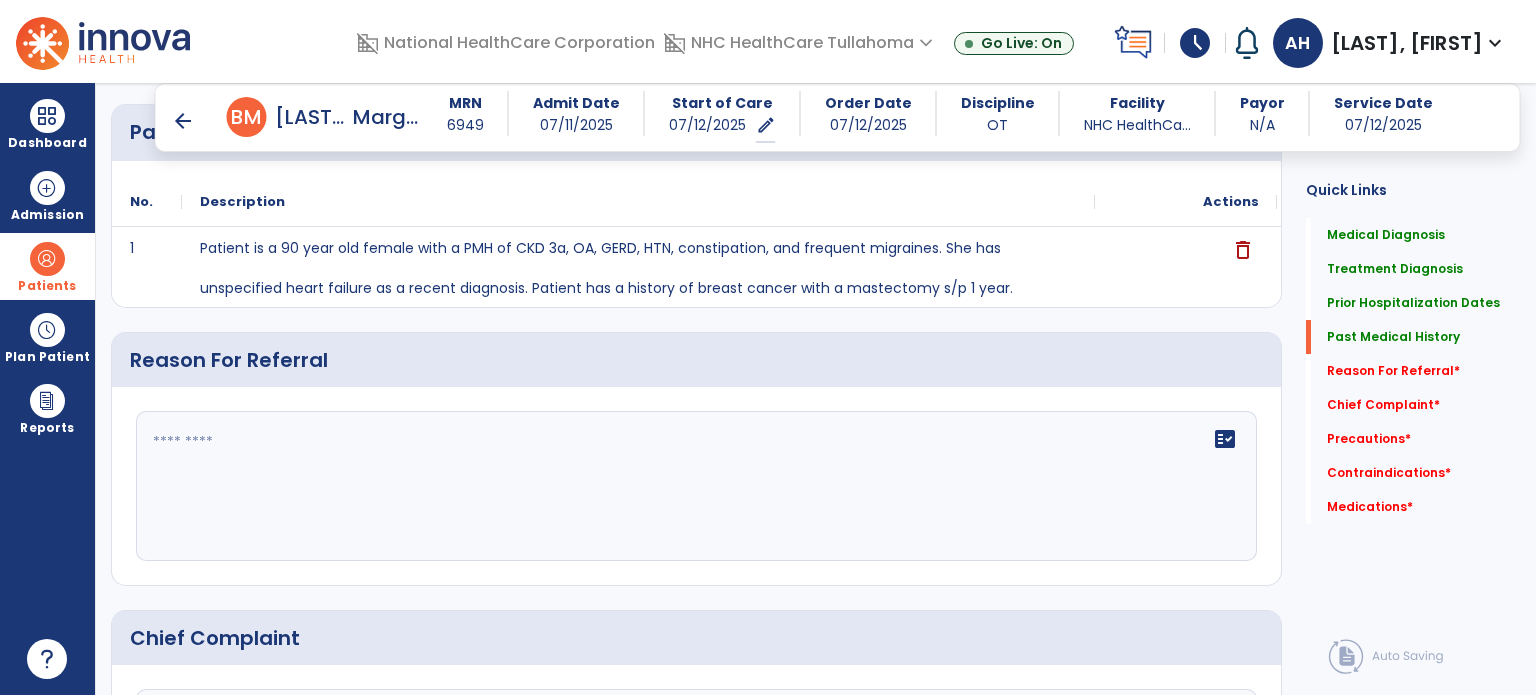 scroll, scrollTop: 1383, scrollLeft: 0, axis: vertical 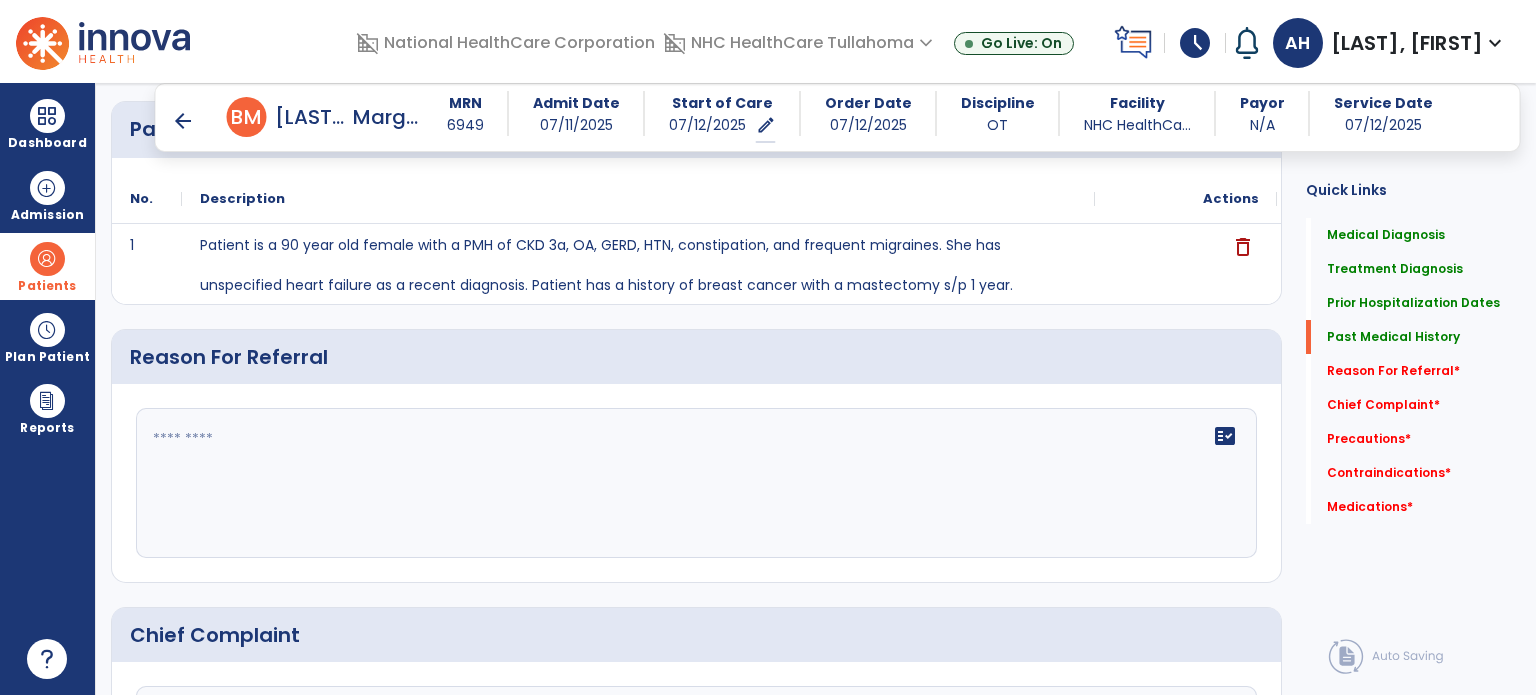 click 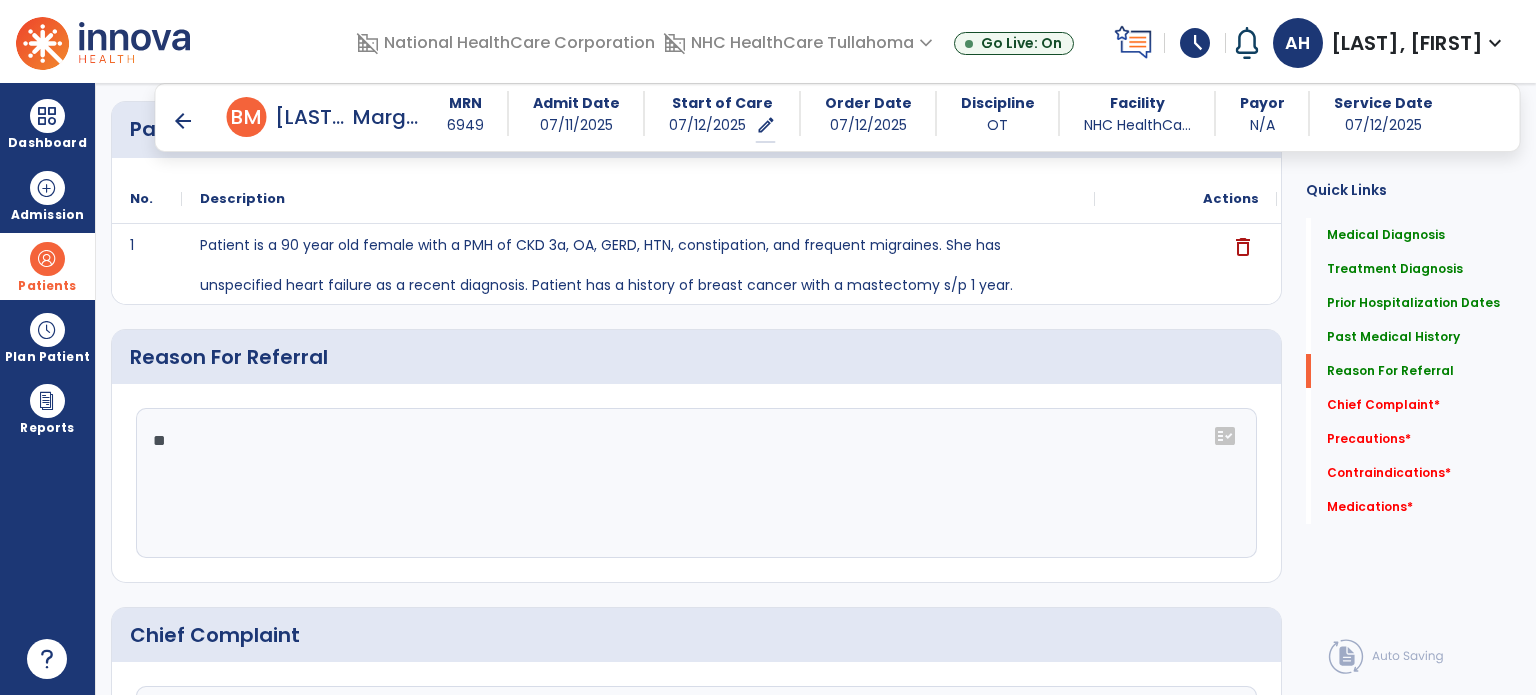type on "*" 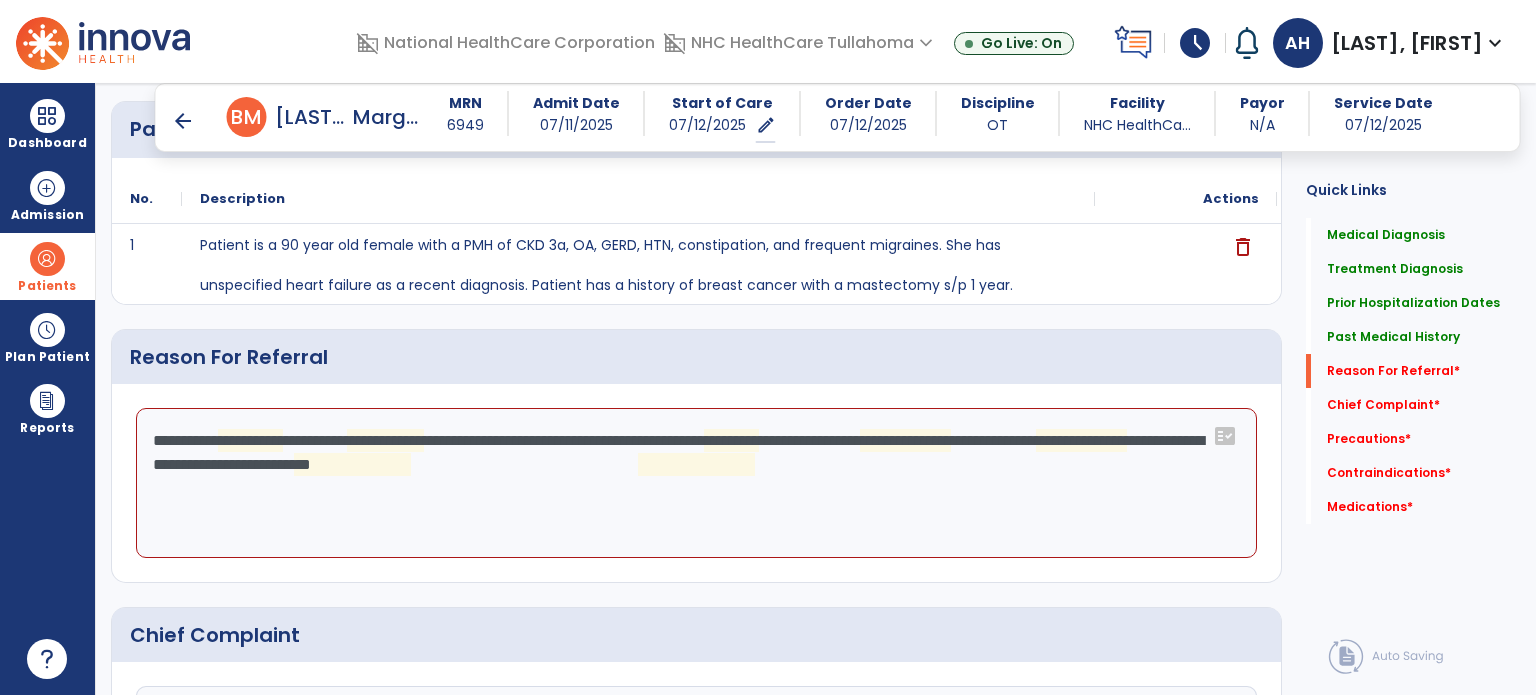 click on "**********" 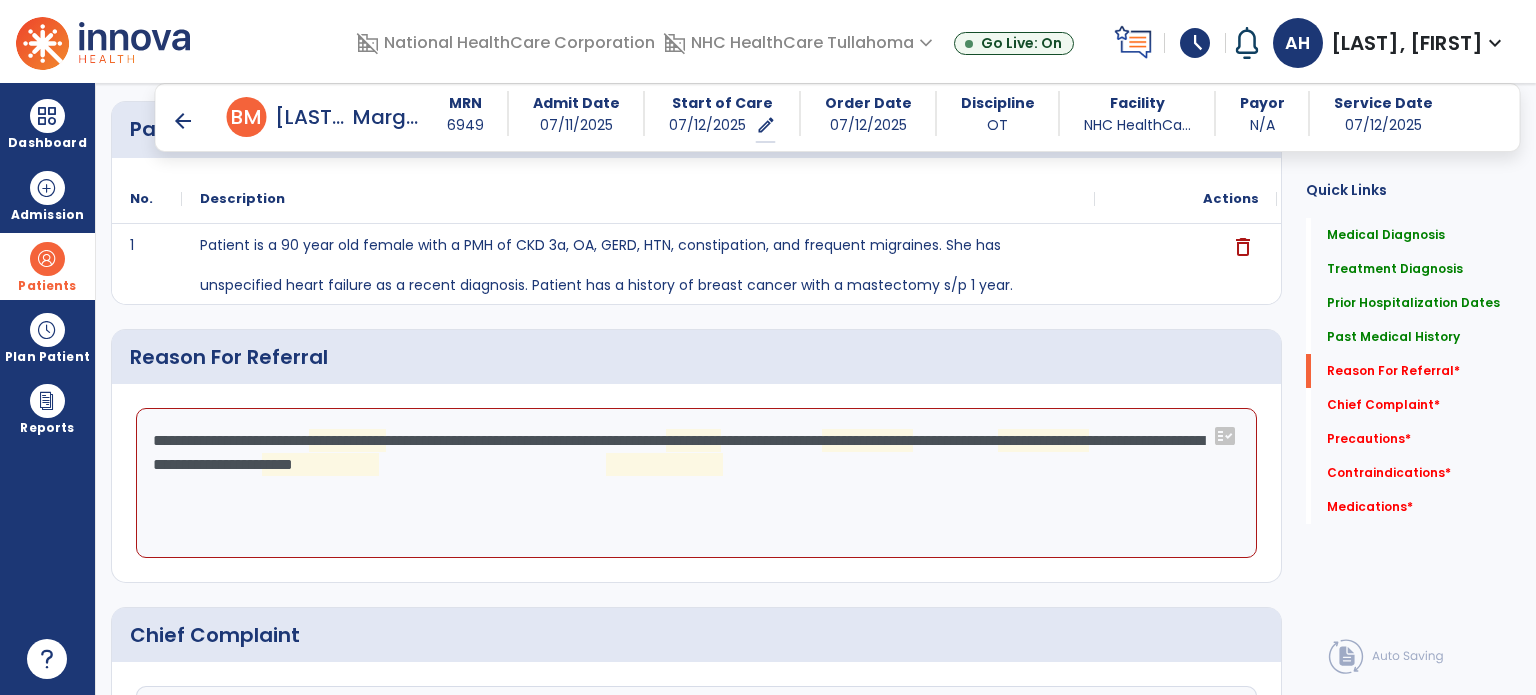 click on "**********" 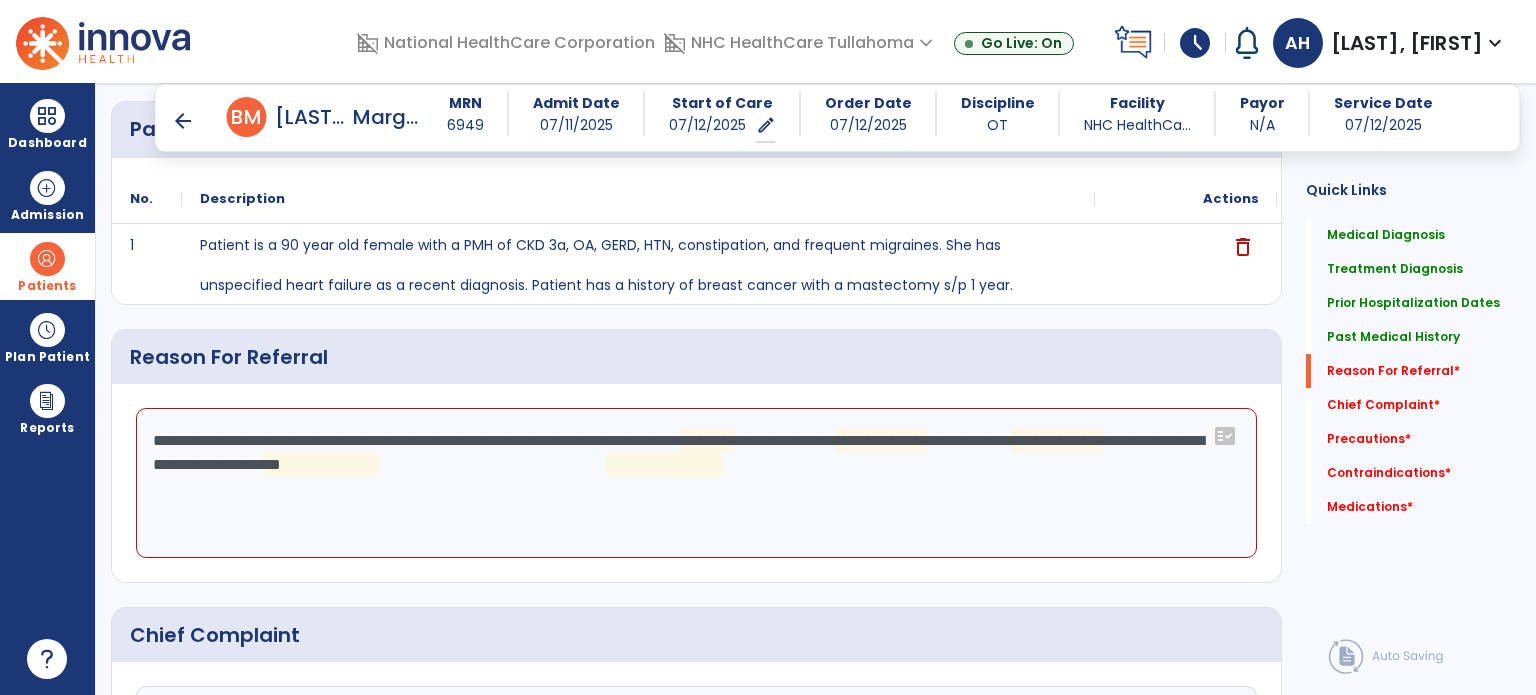 click on "**********" 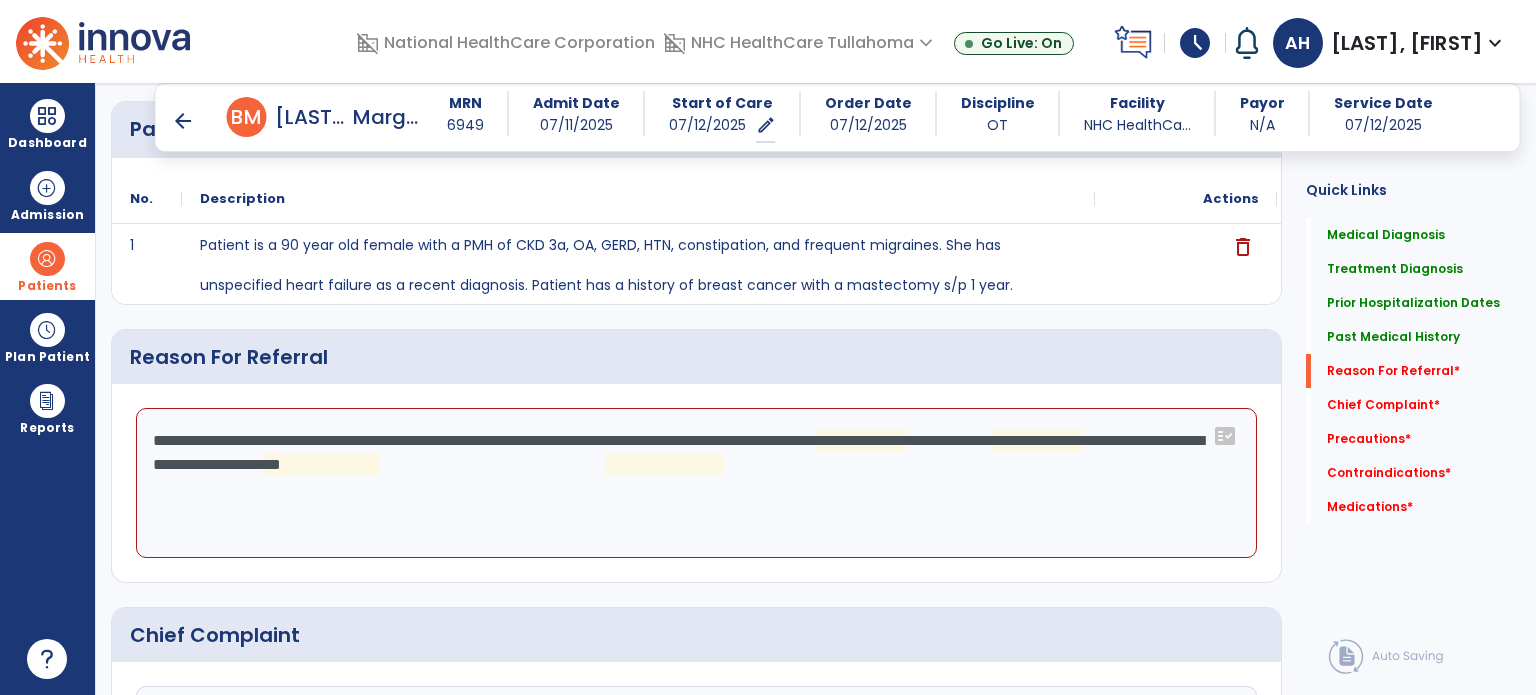 click on "**********" 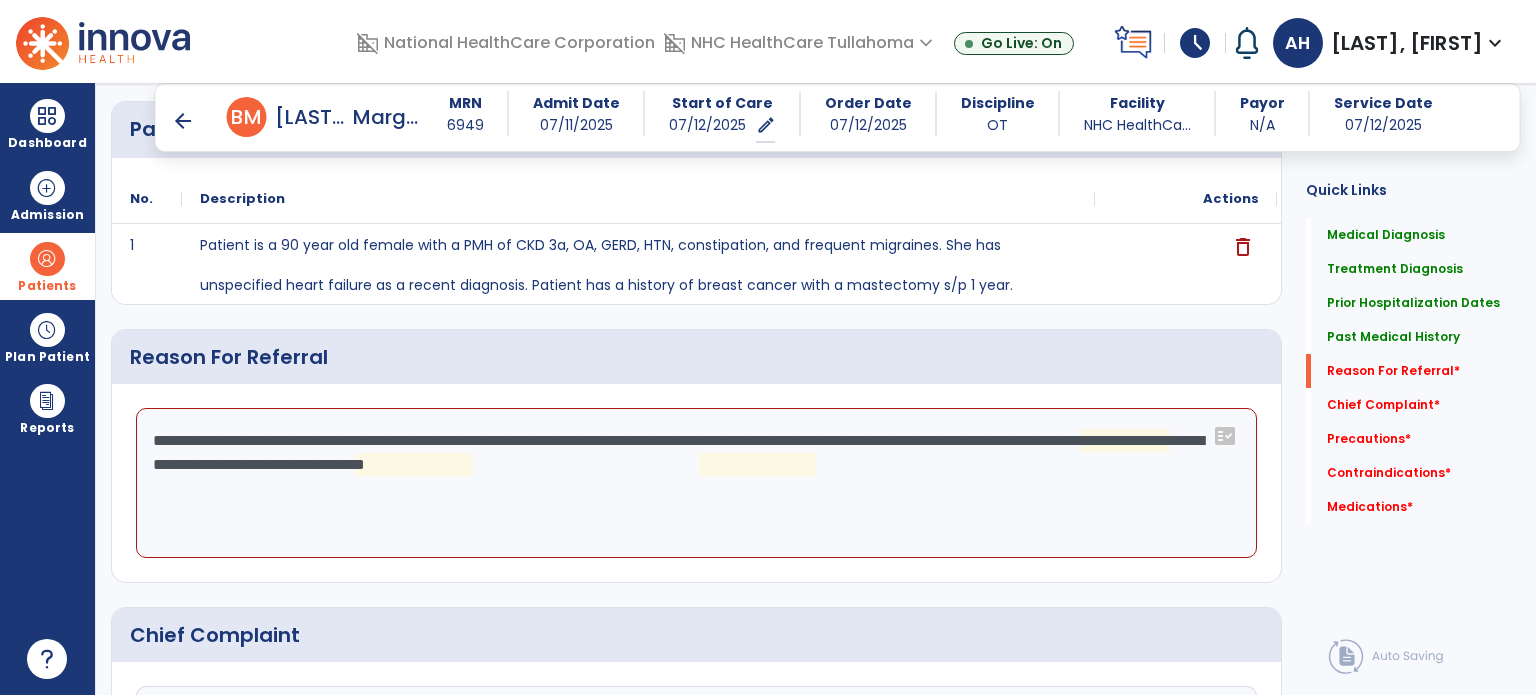 click on "**********" 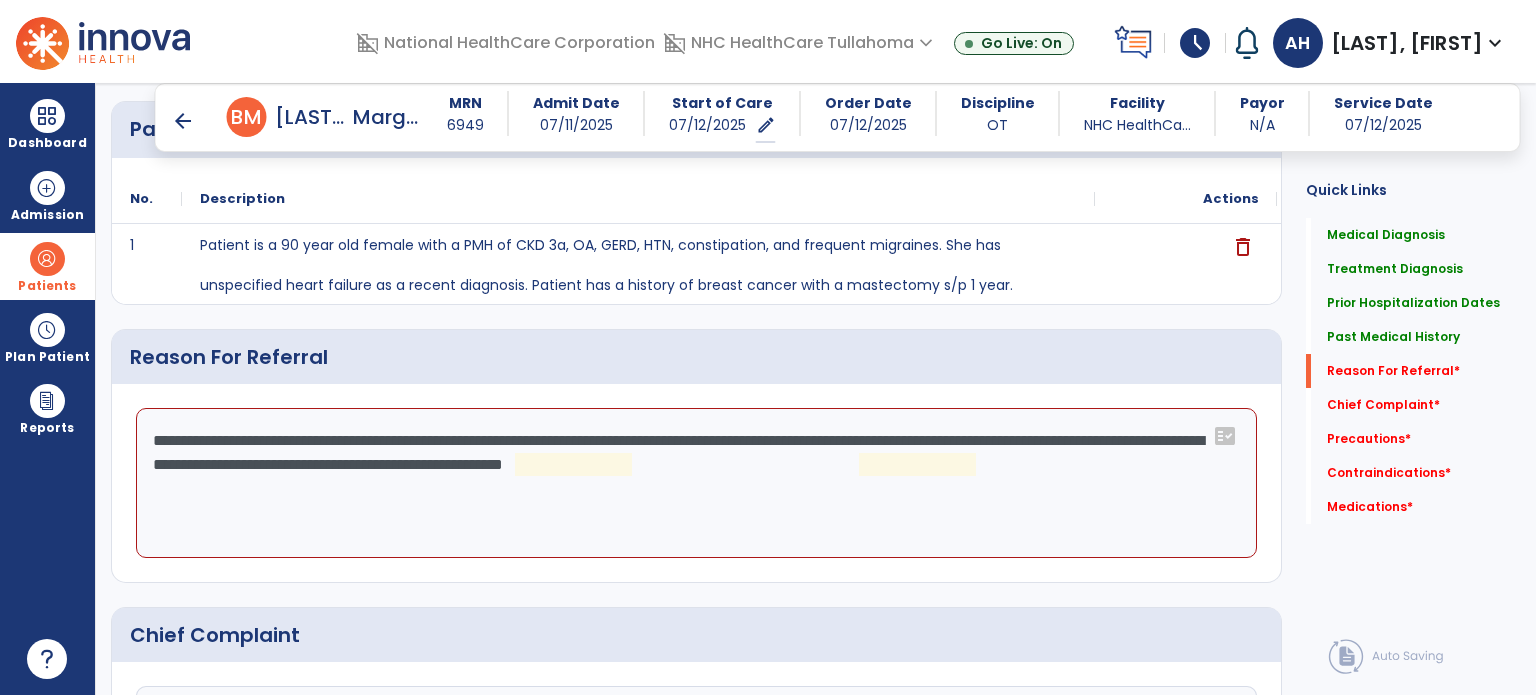 click on "**********" 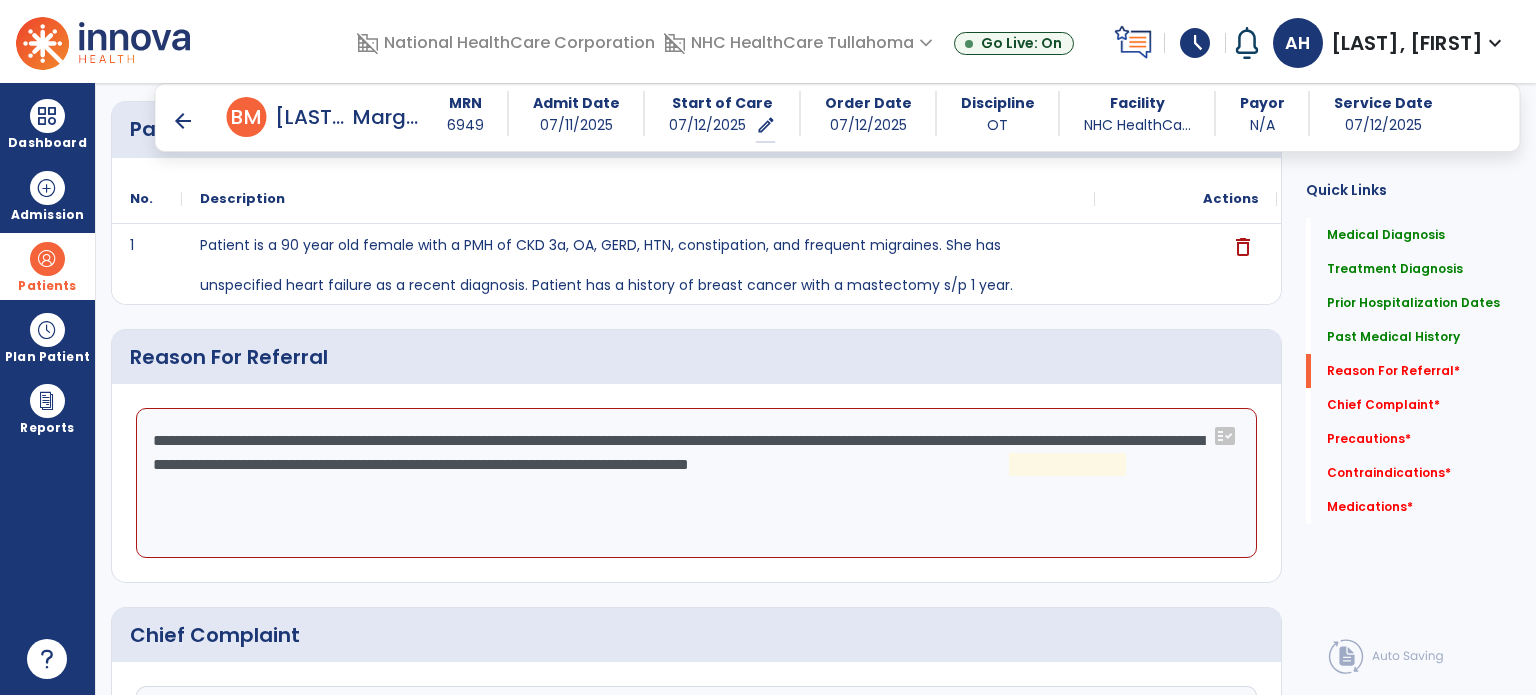 click on "**********" 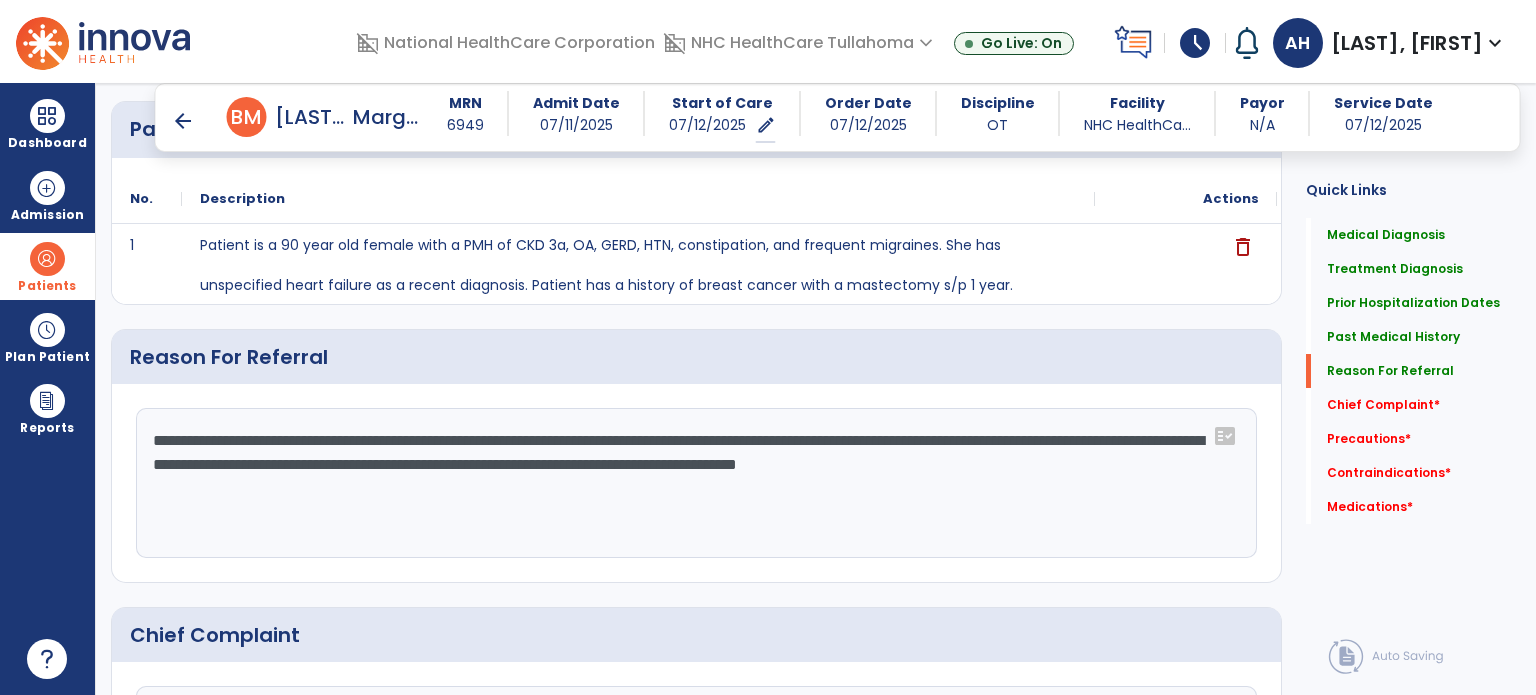 click on "**********" 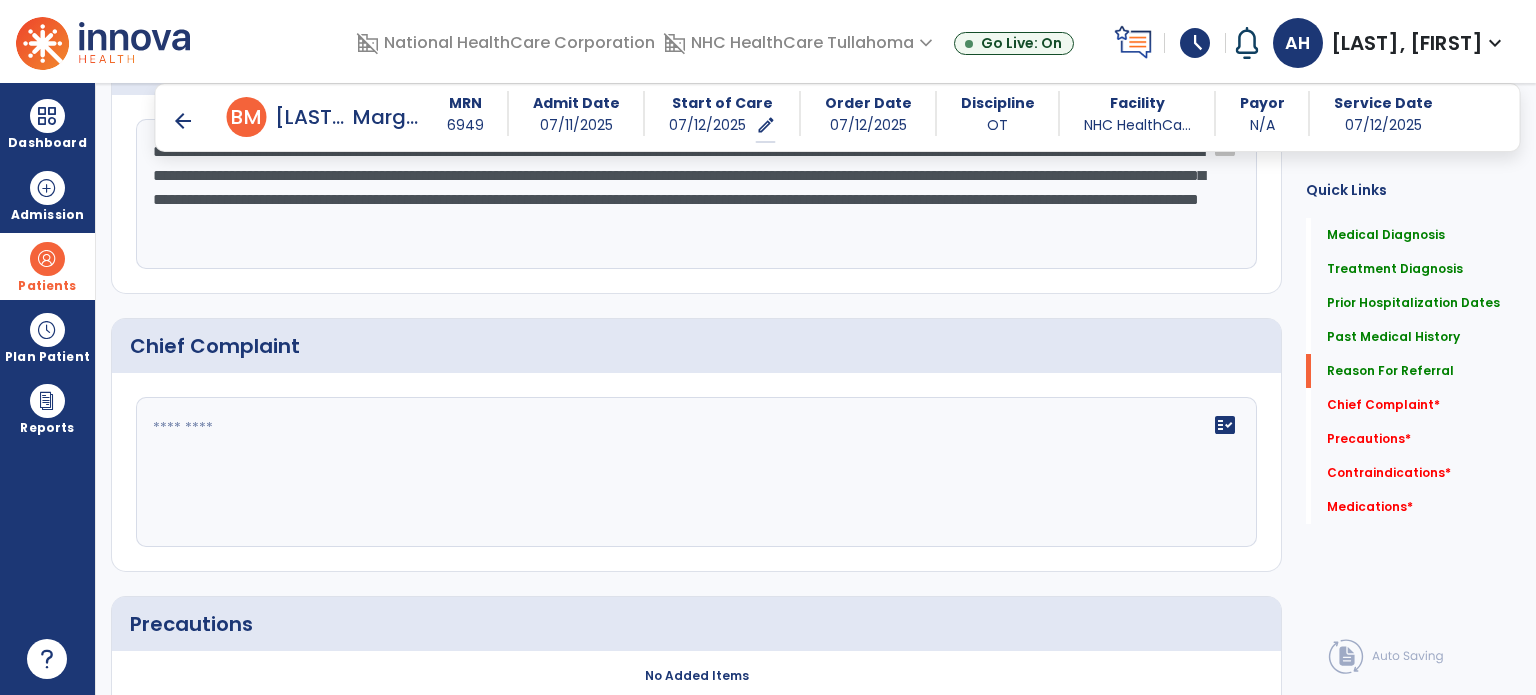 scroll, scrollTop: 1720, scrollLeft: 0, axis: vertical 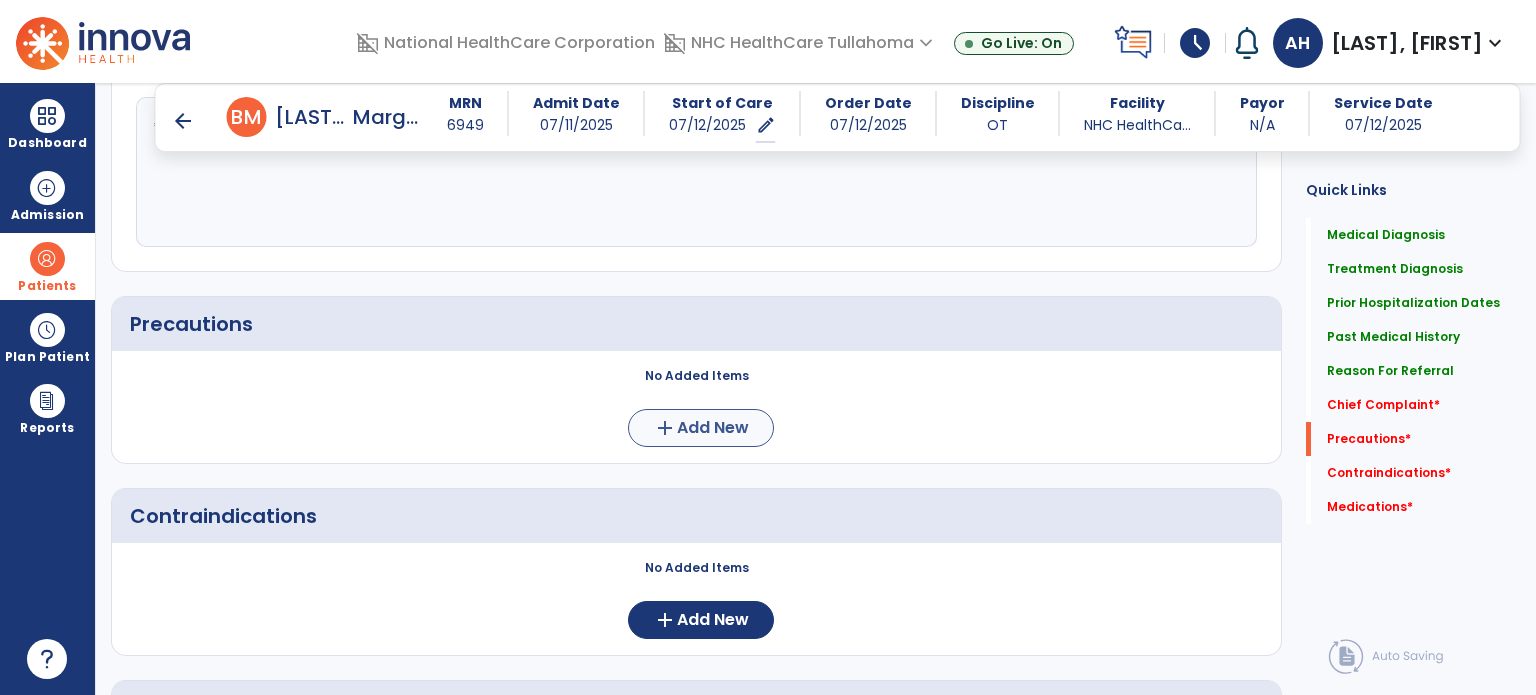 type on "**********" 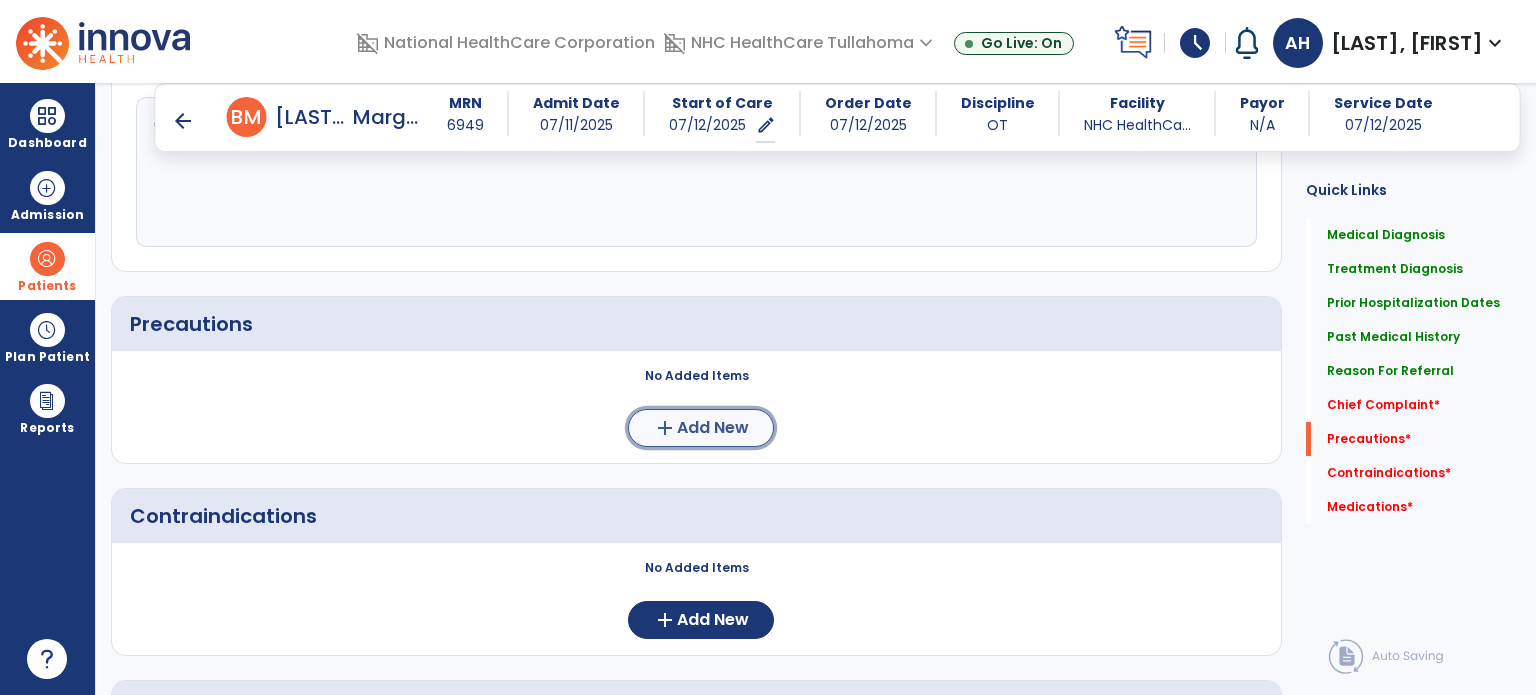 click on "Add New" 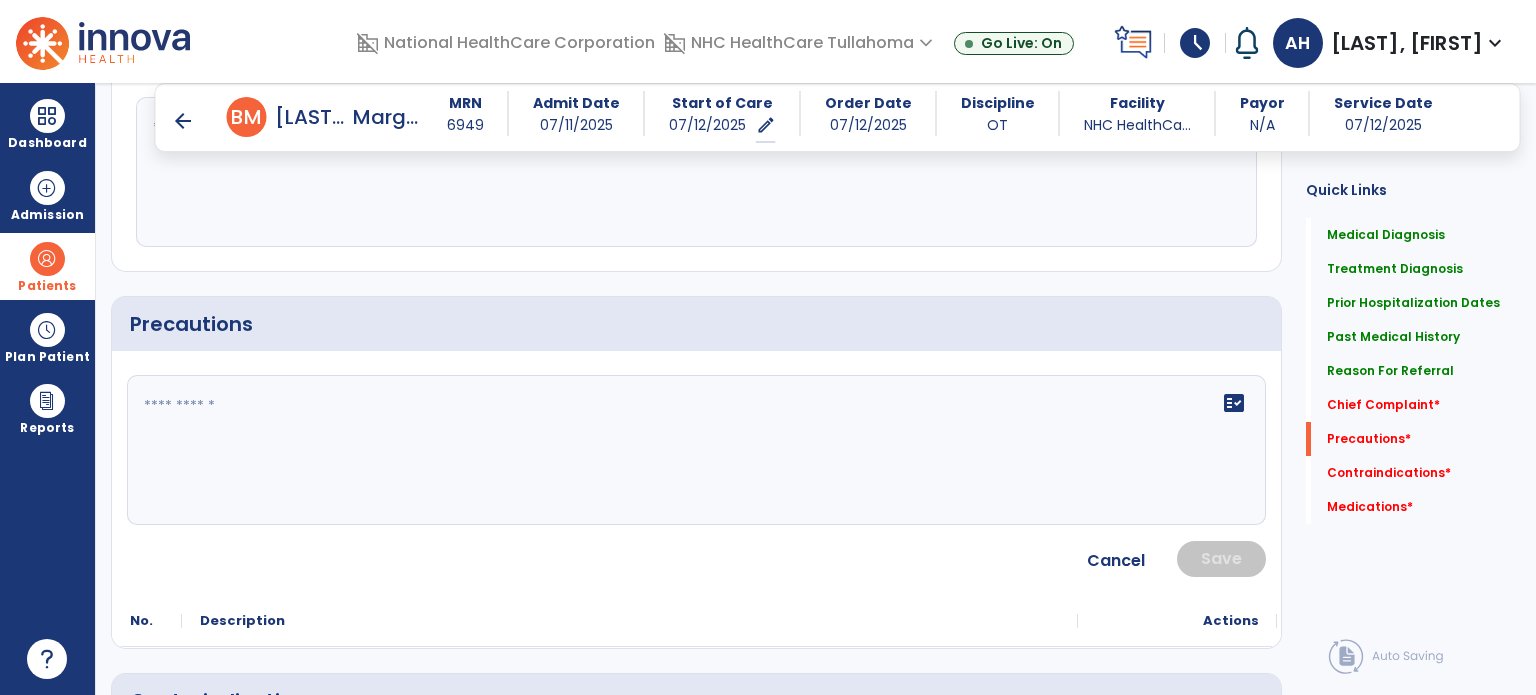 click 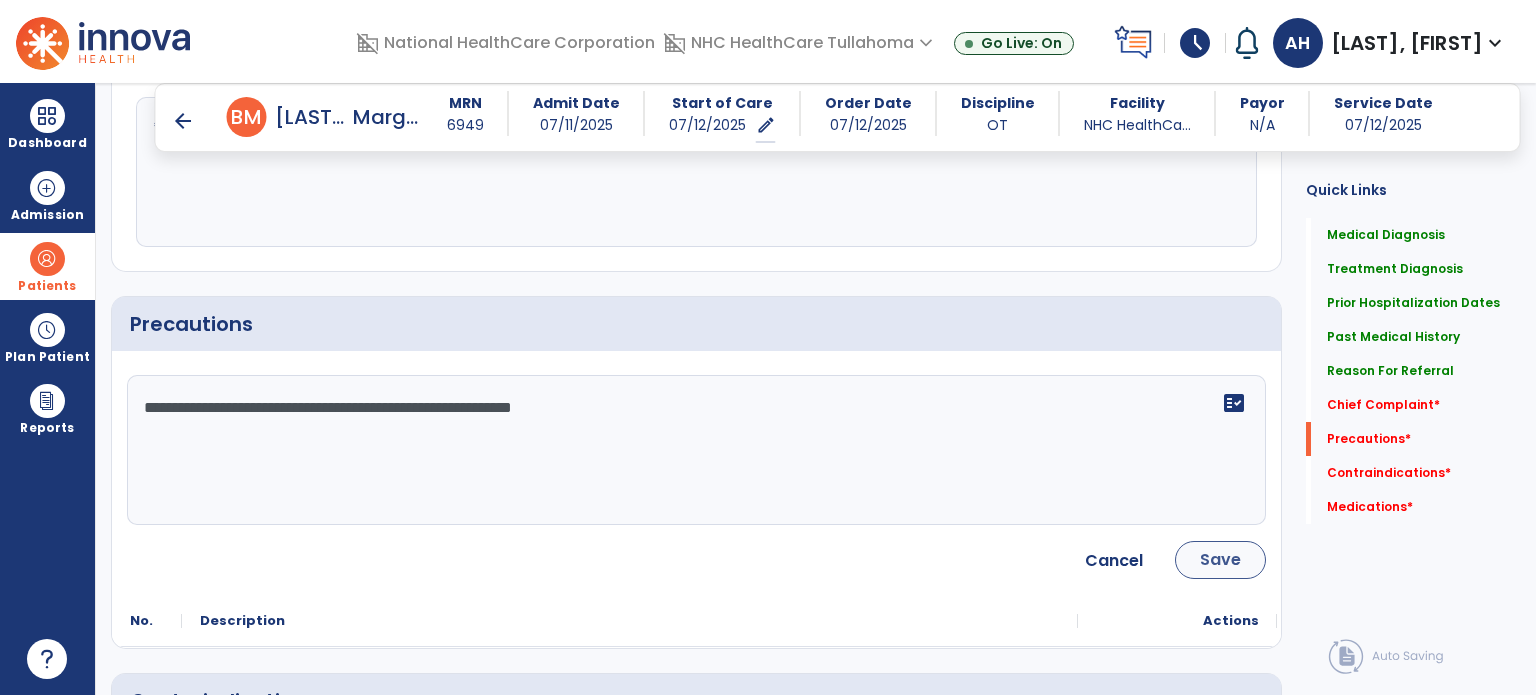 type on "**********" 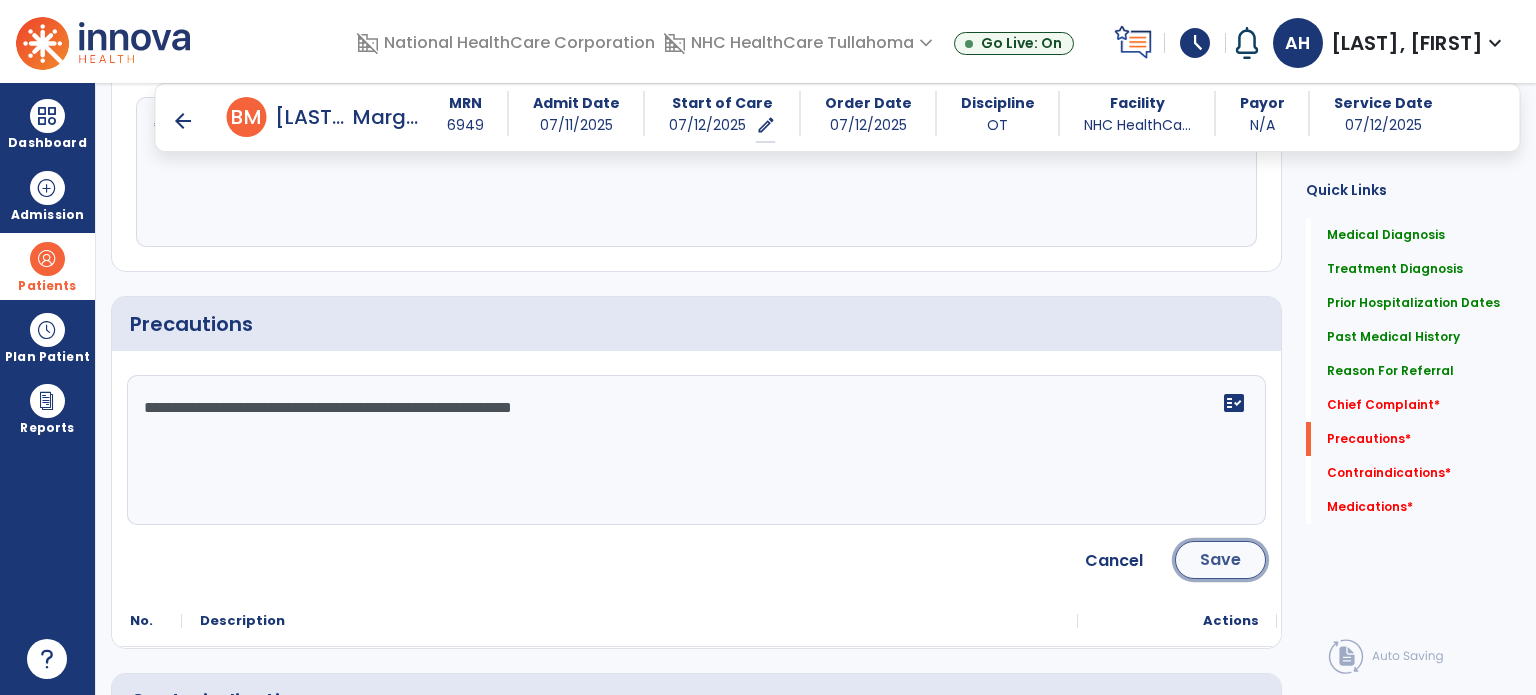 click on "Save" 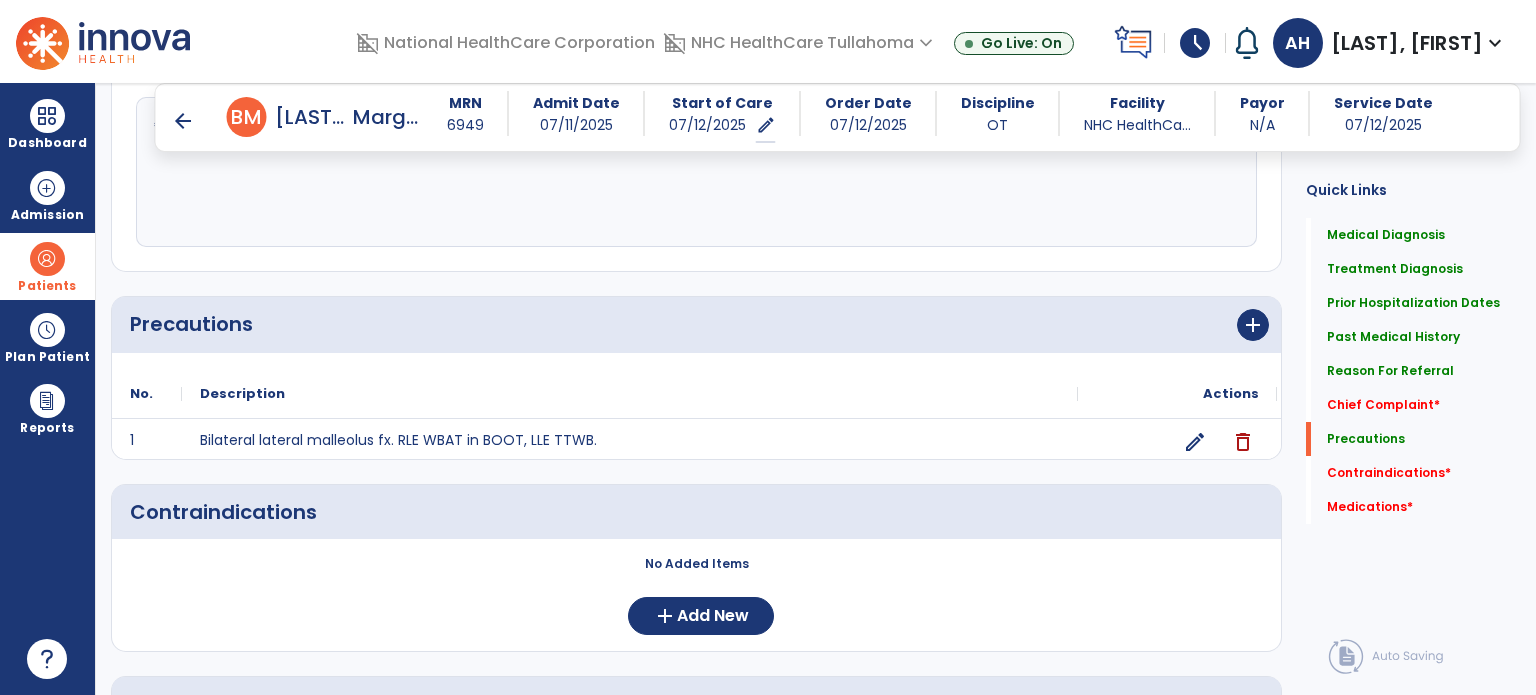 scroll, scrollTop: 1972, scrollLeft: 0, axis: vertical 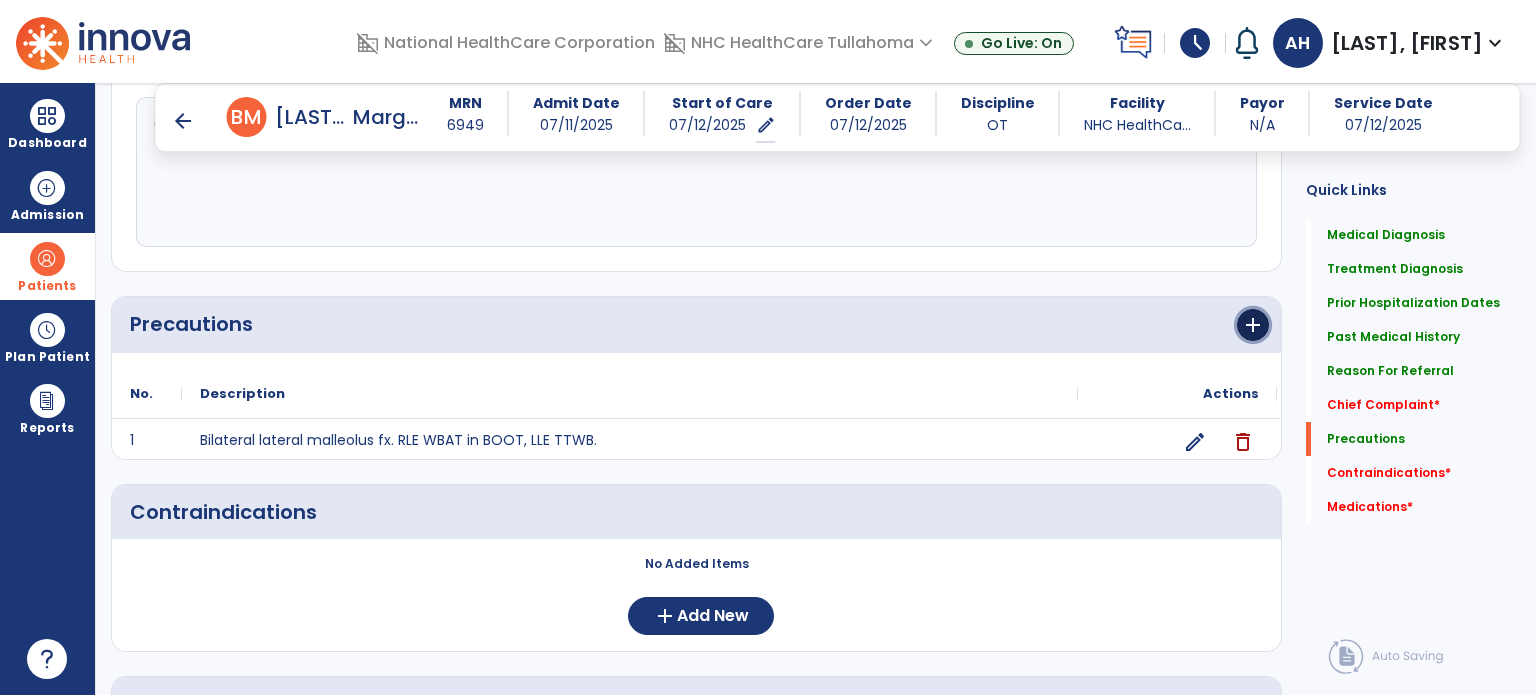 click on "add" 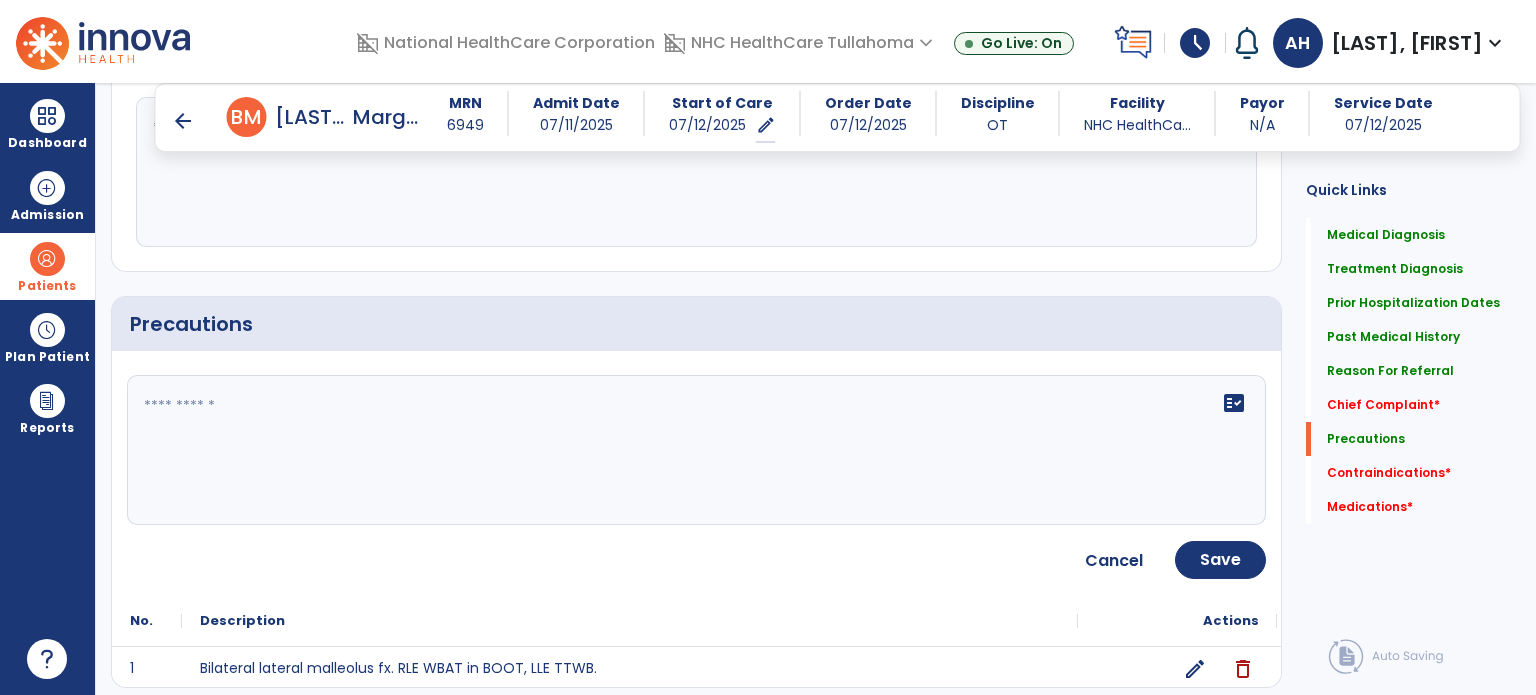 click 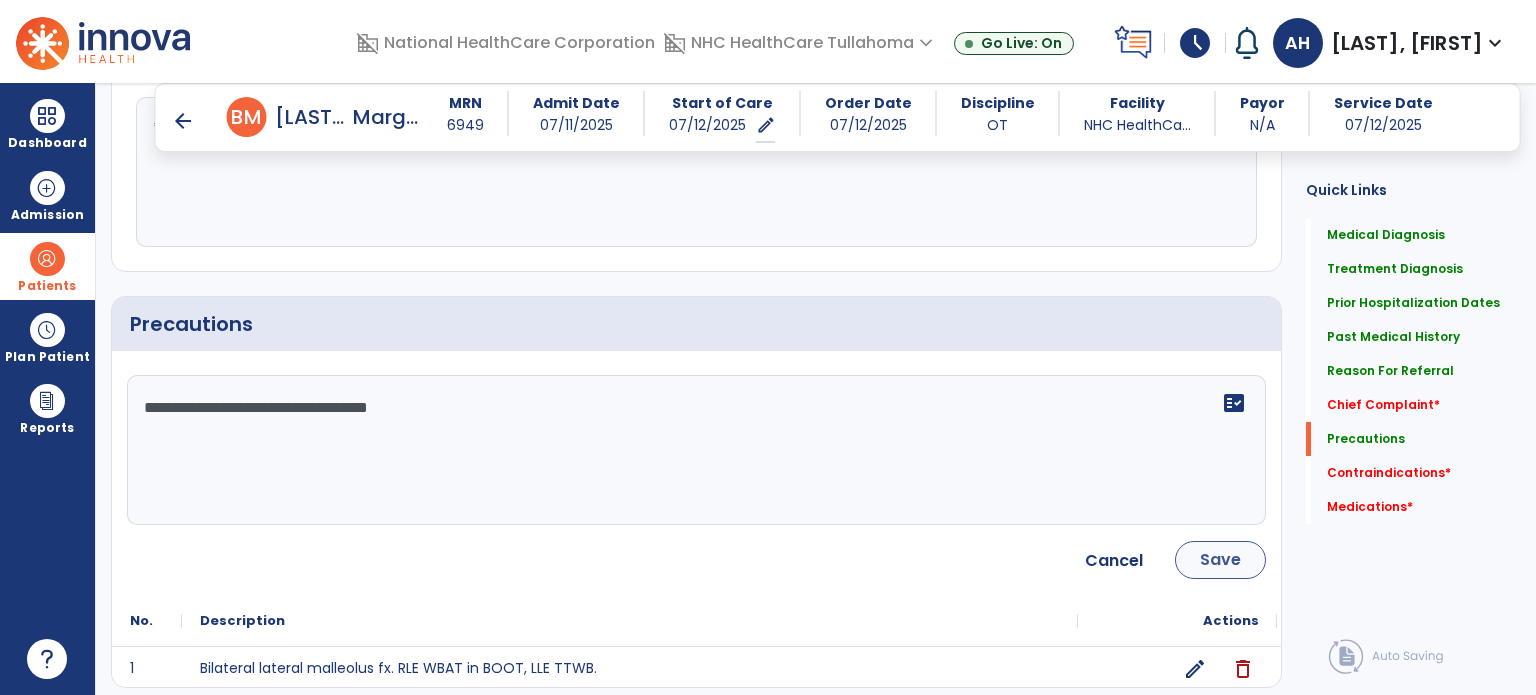 type on "**********" 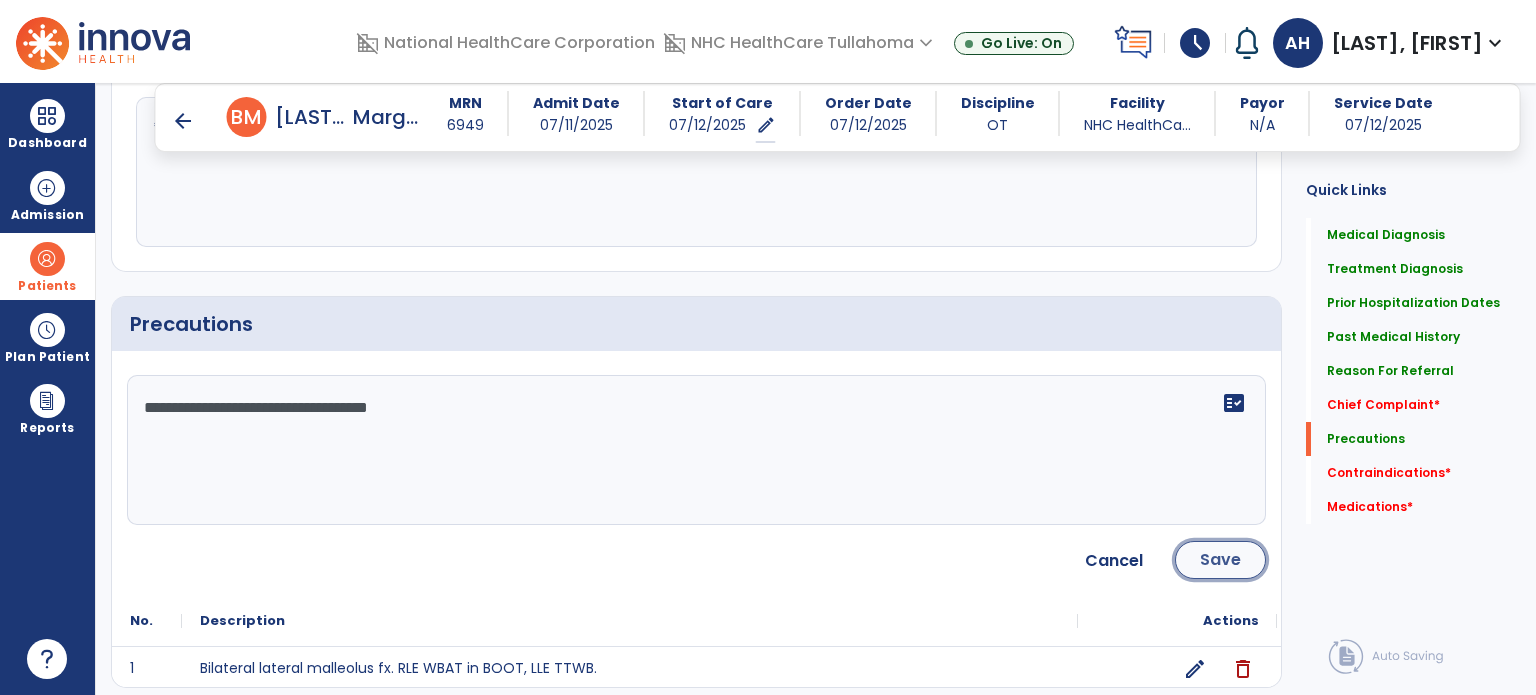 click on "Save" 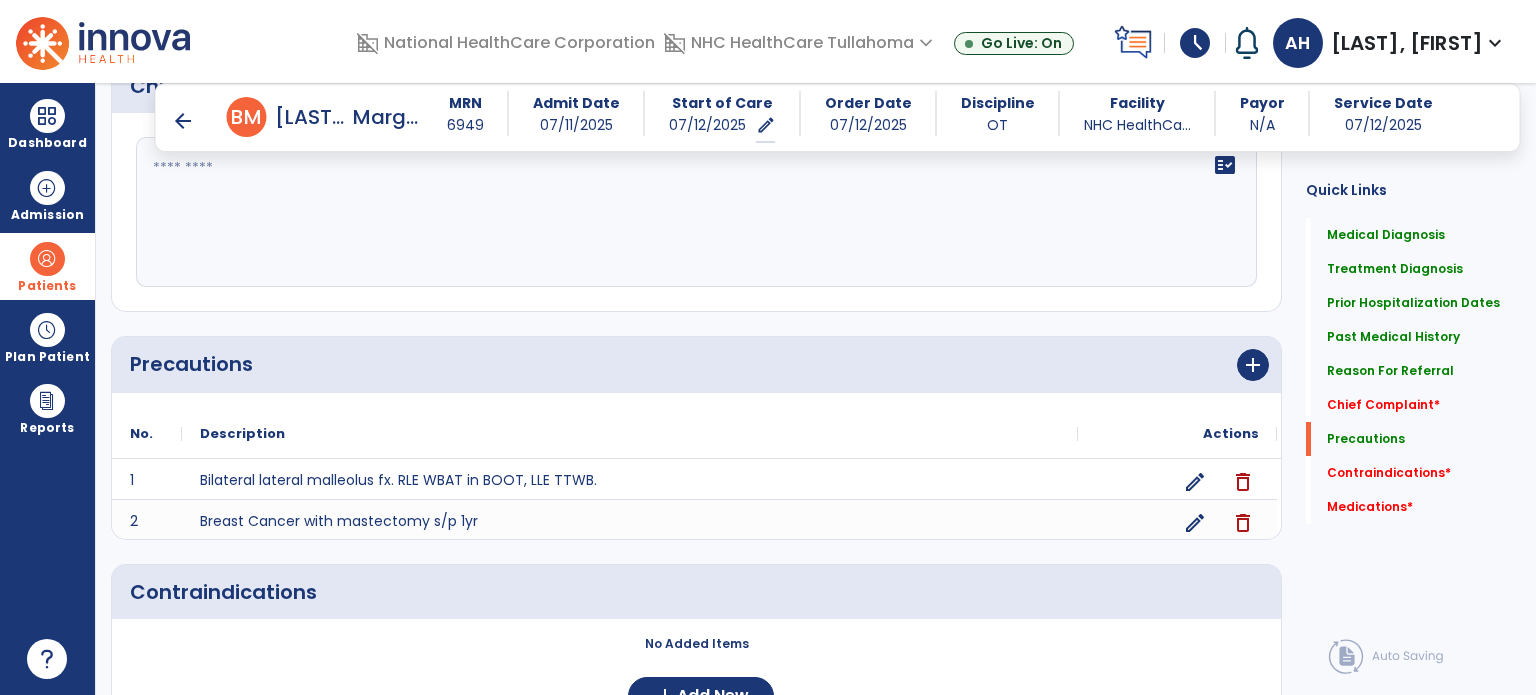 scroll, scrollTop: 1972, scrollLeft: 0, axis: vertical 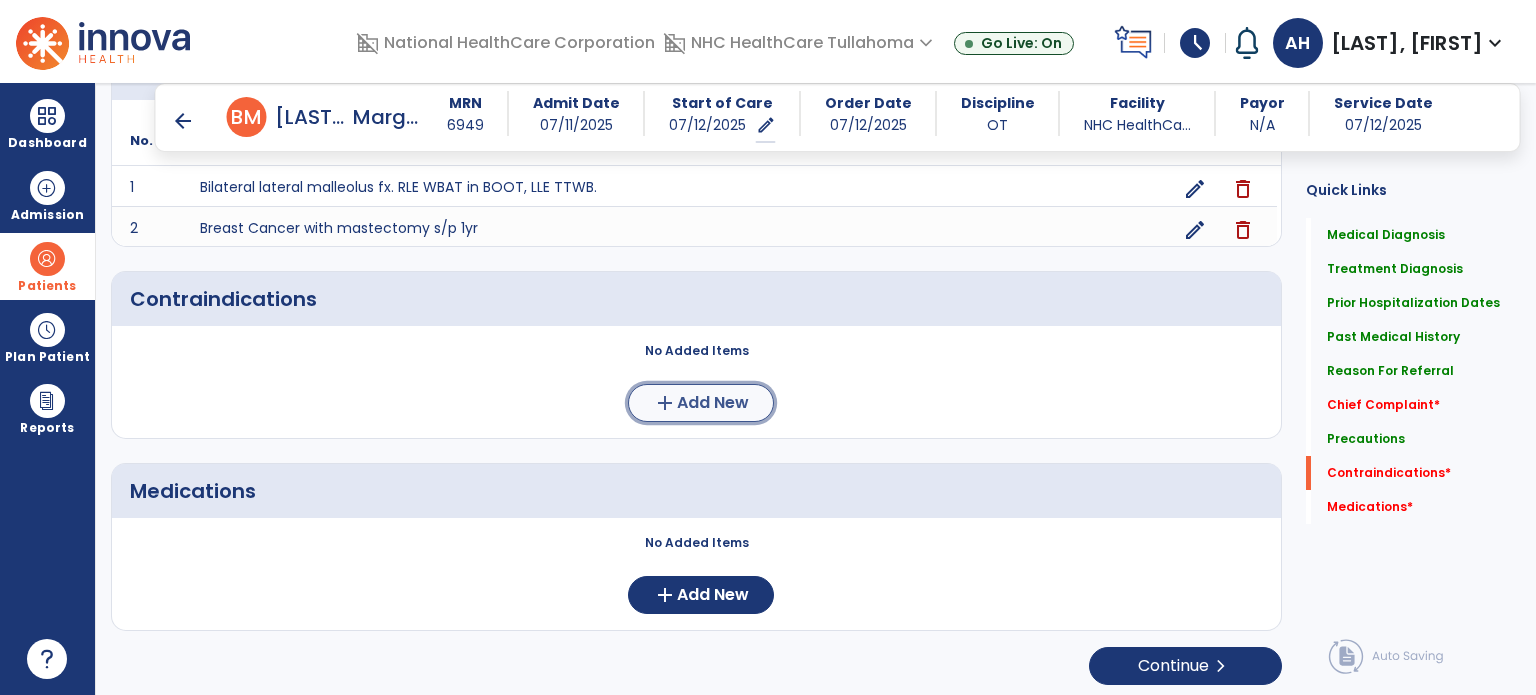 click on "Add New" 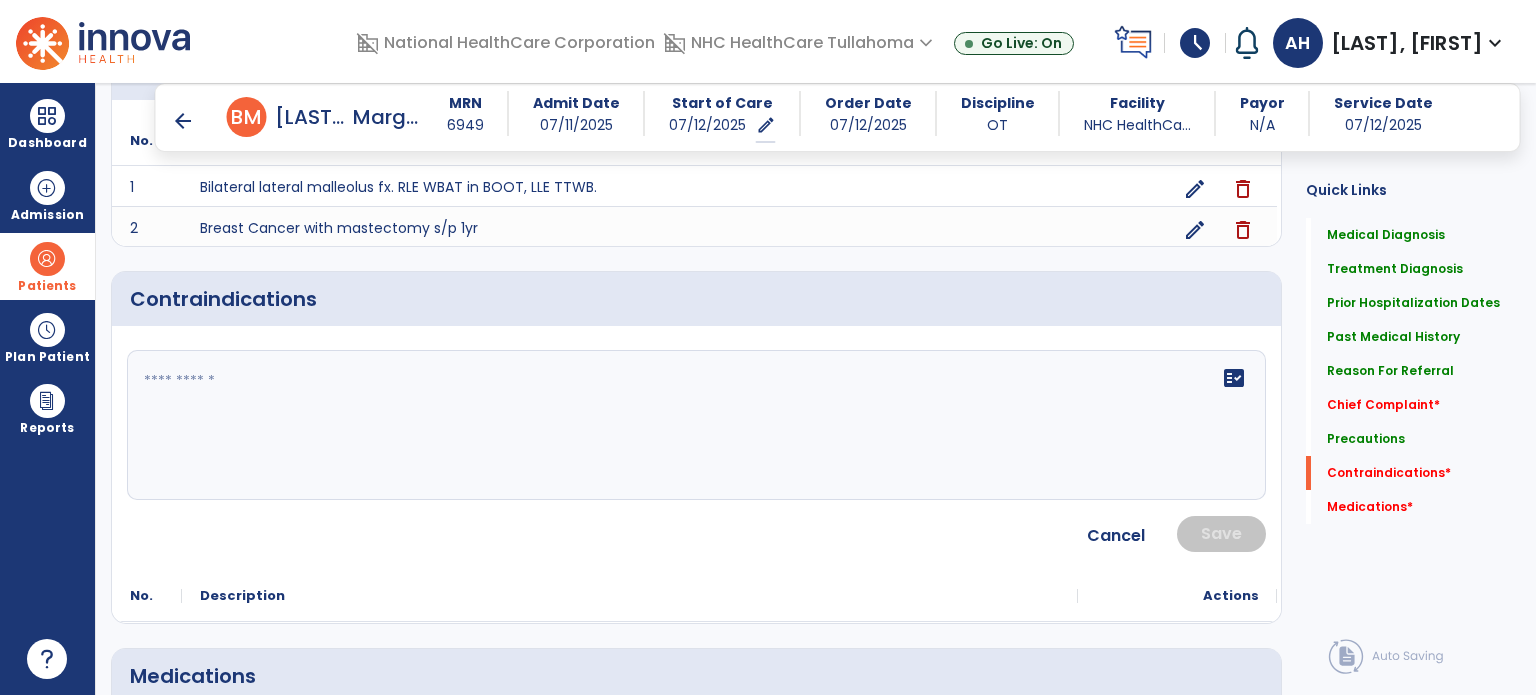 click 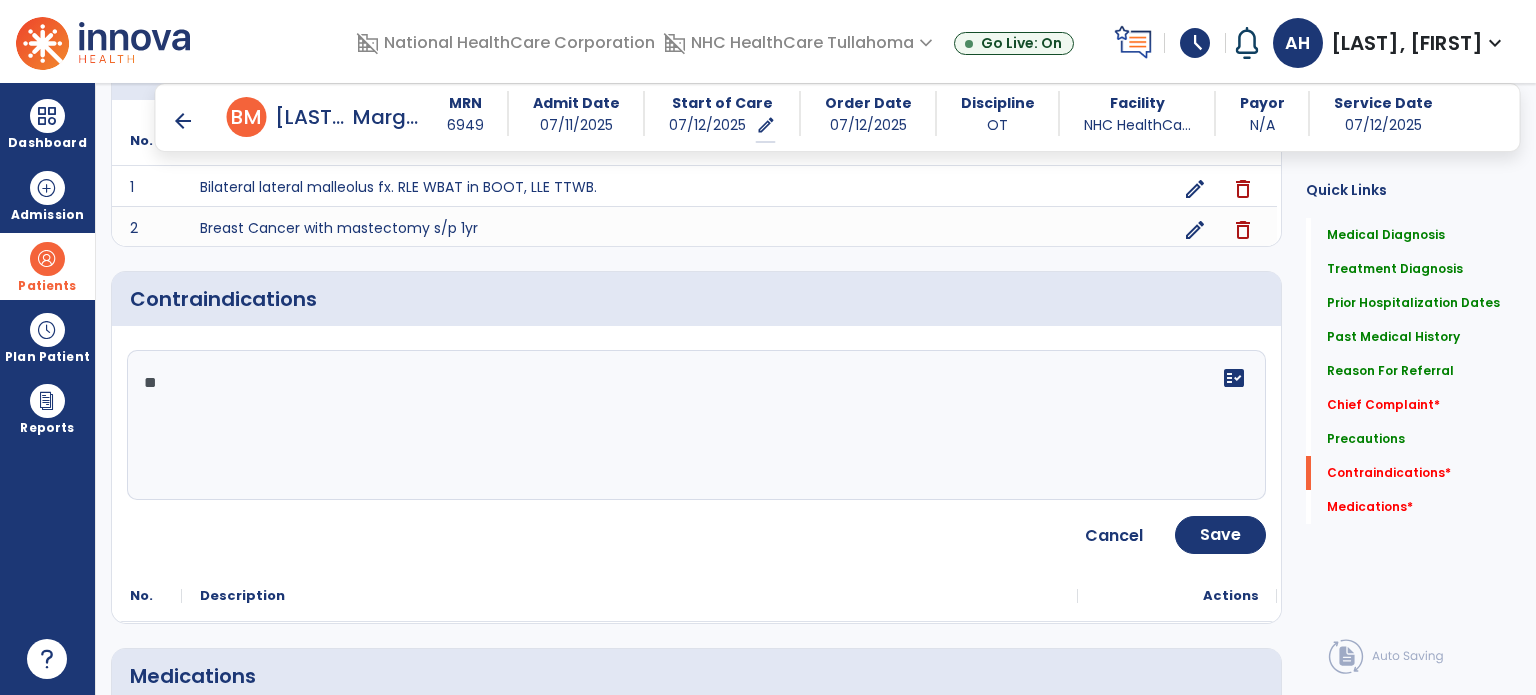 type on "*" 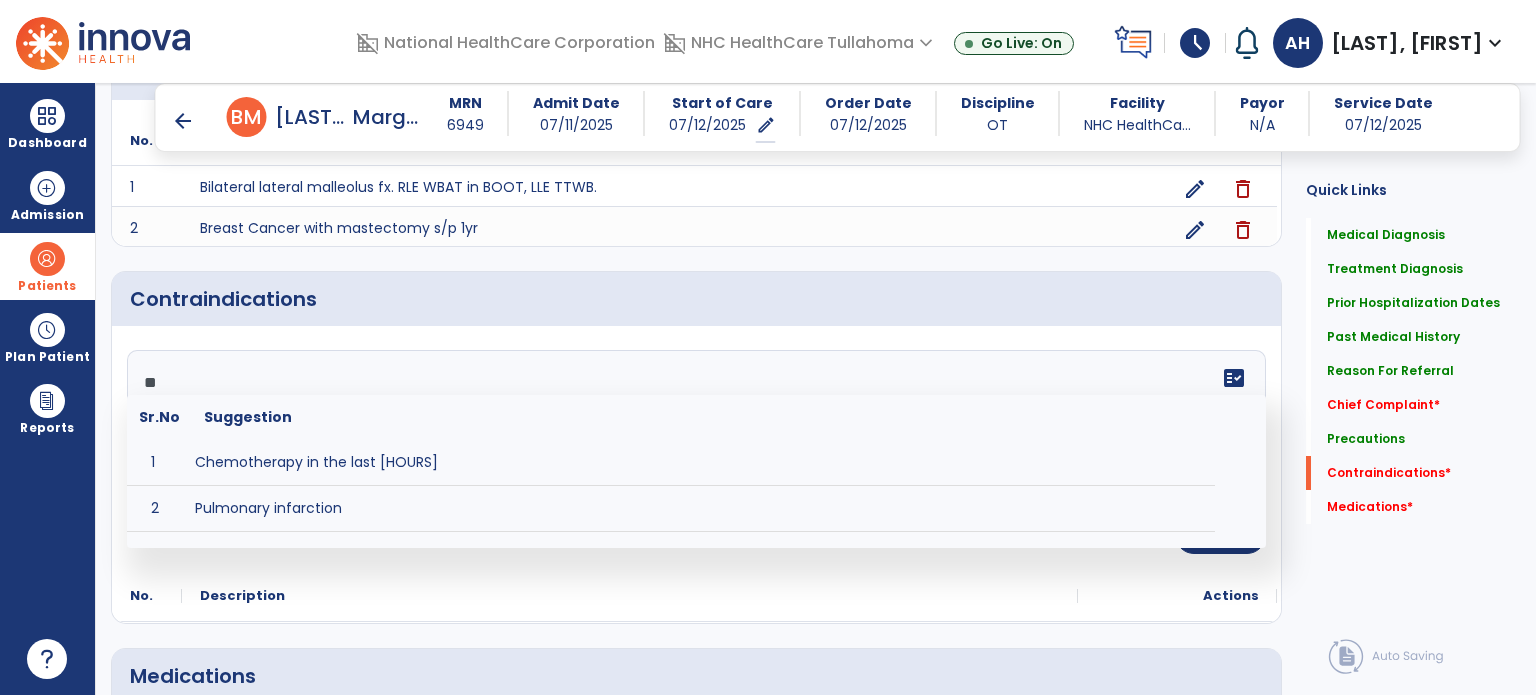 type on "*" 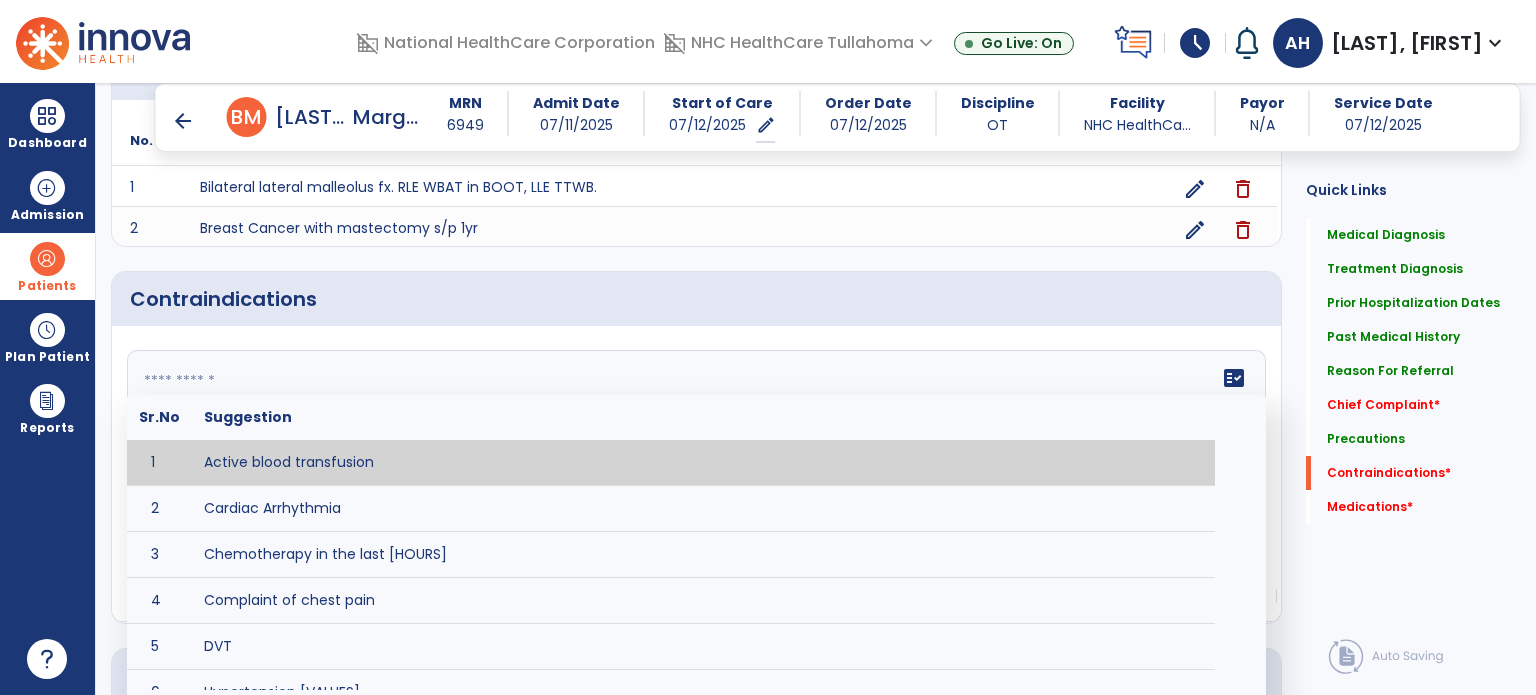type on "*" 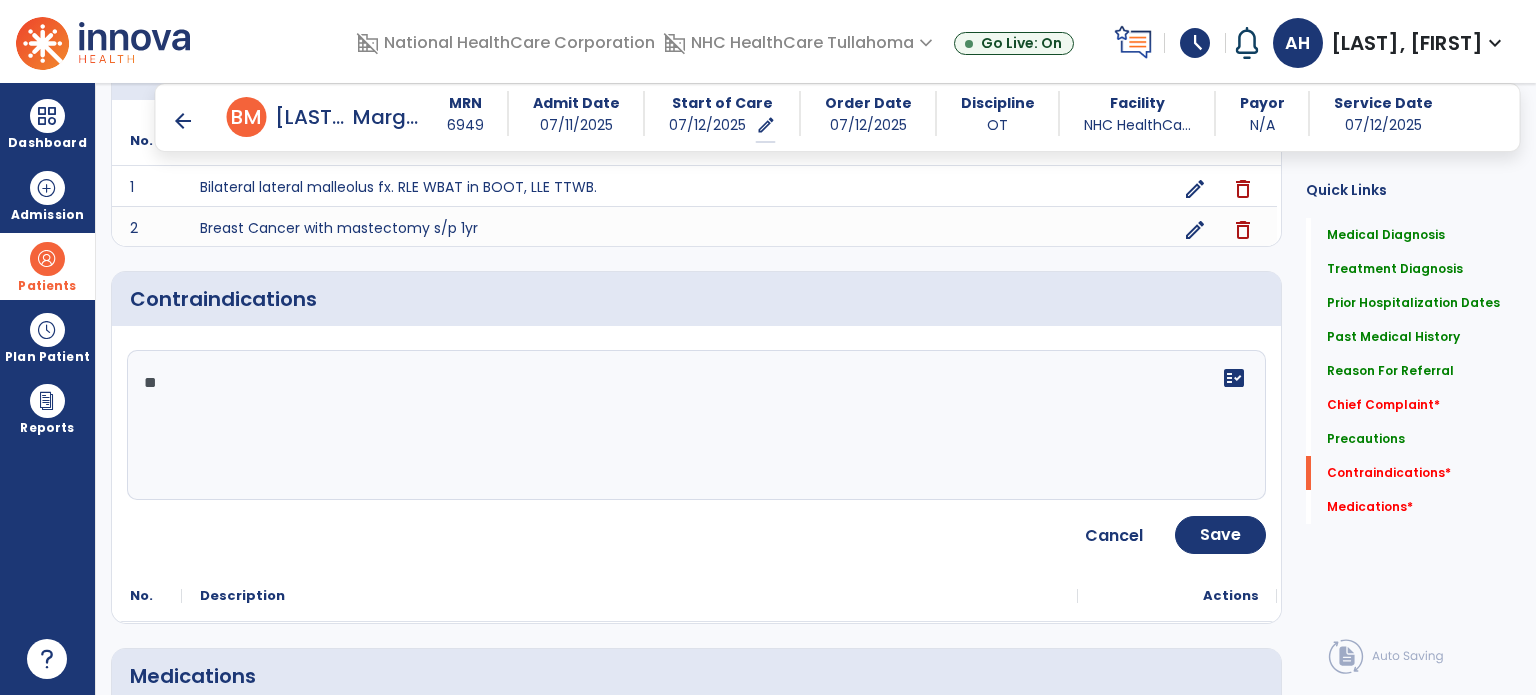 type on "*" 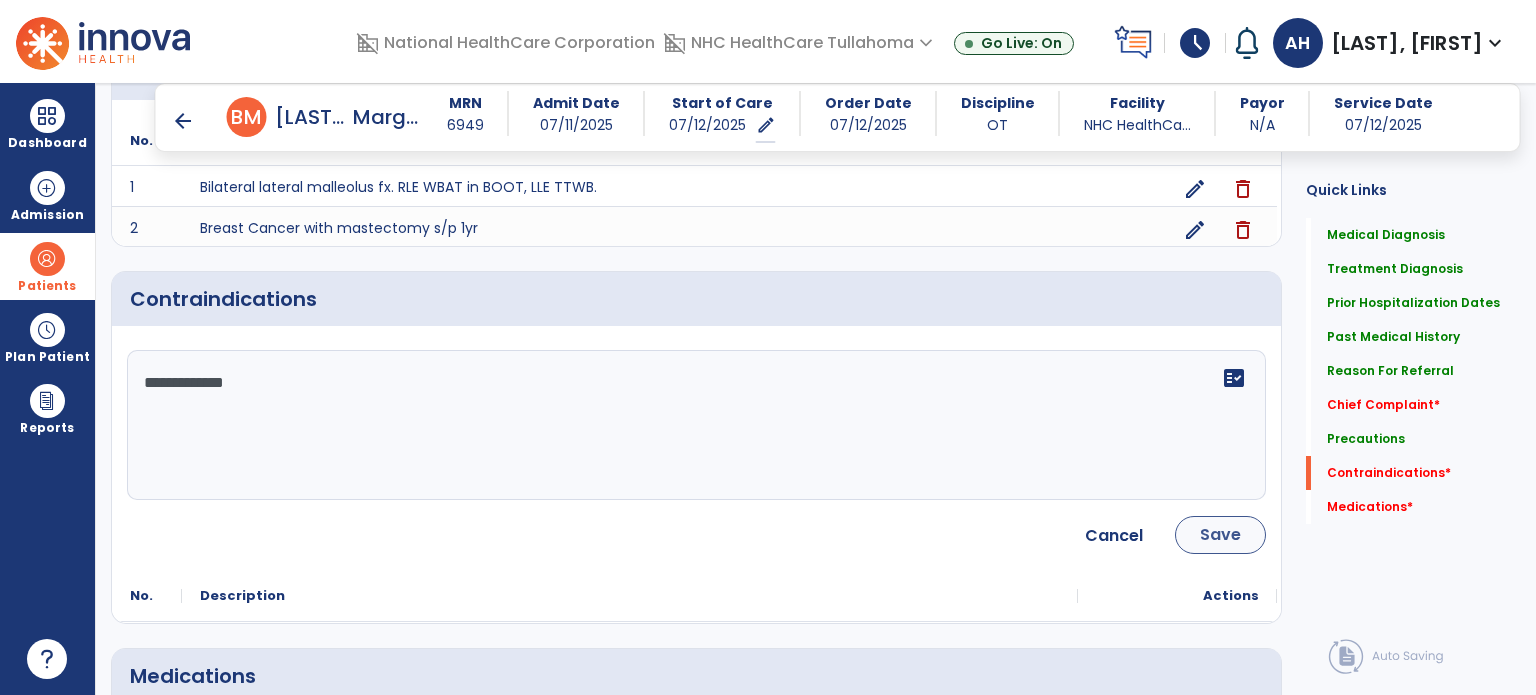 type on "**********" 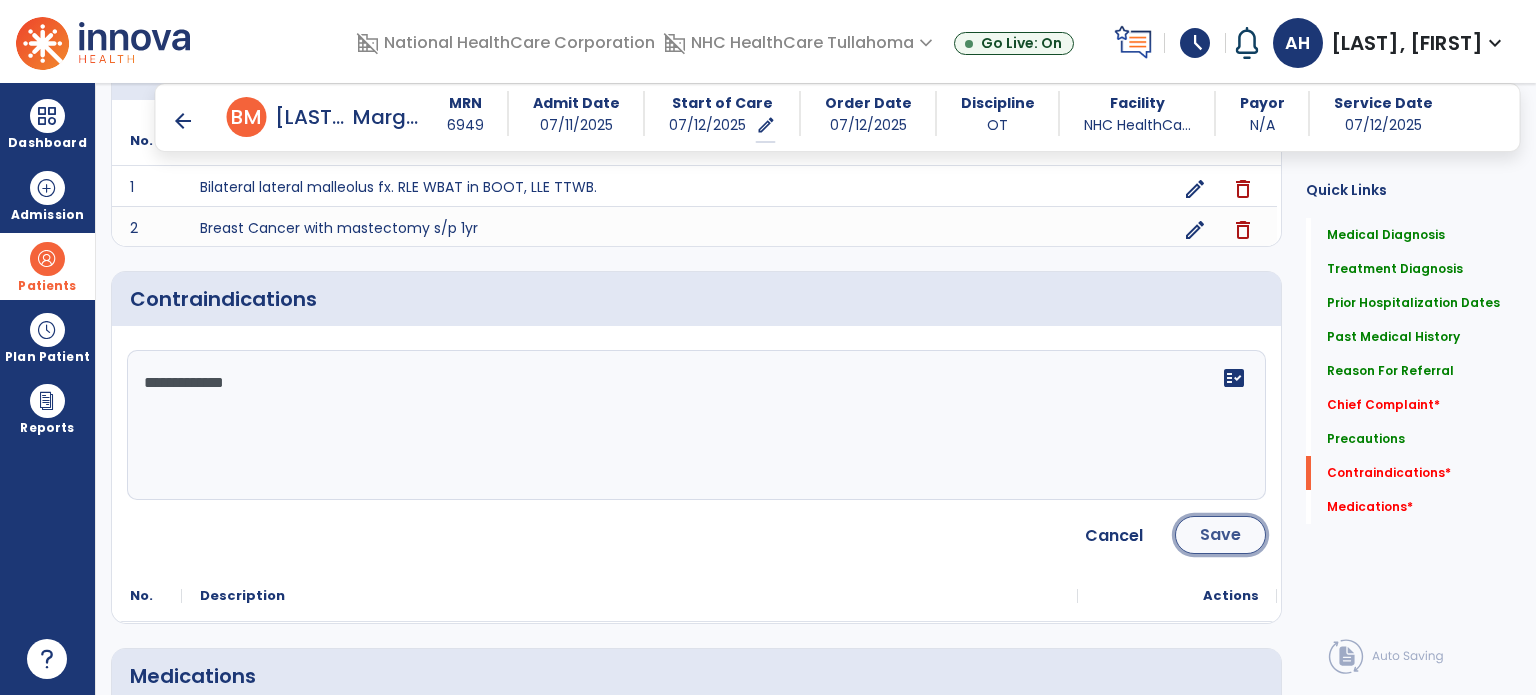 click on "Save" 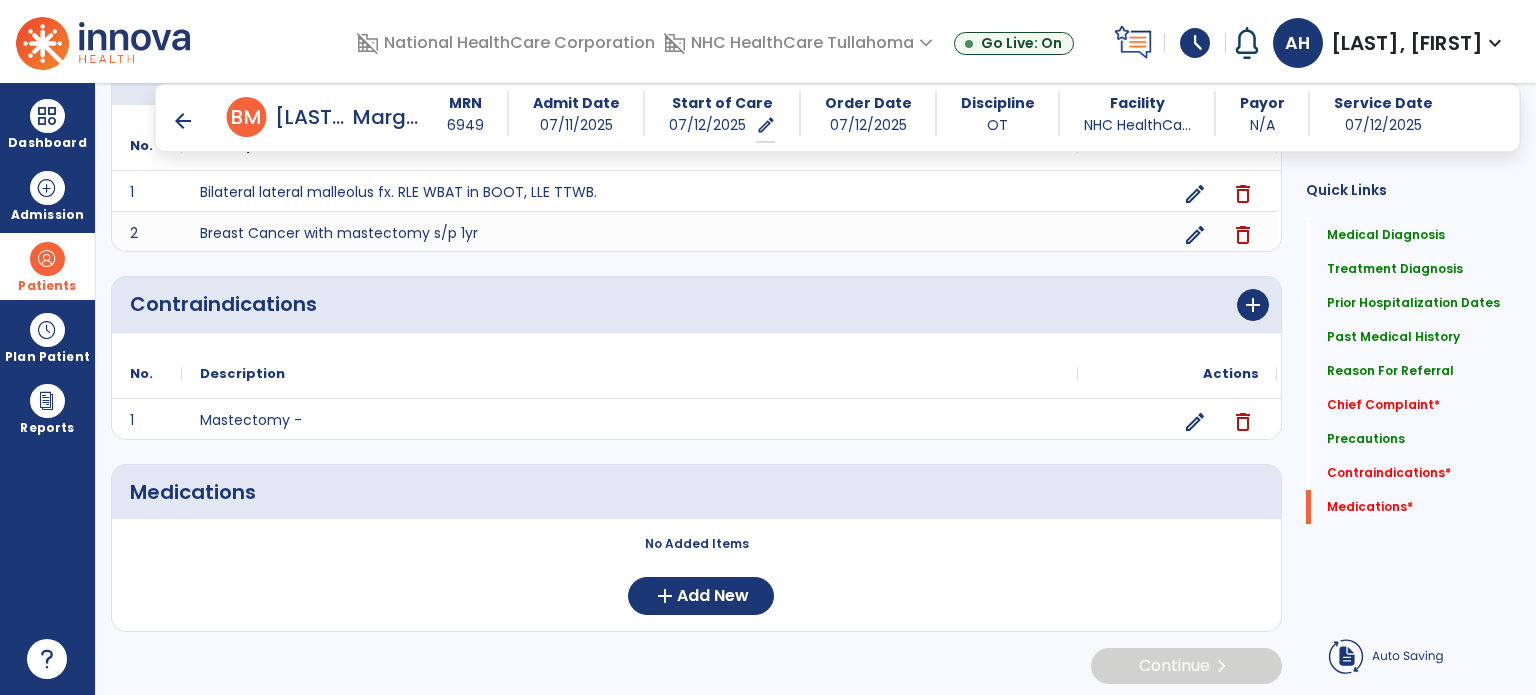 scroll, scrollTop: 2221, scrollLeft: 0, axis: vertical 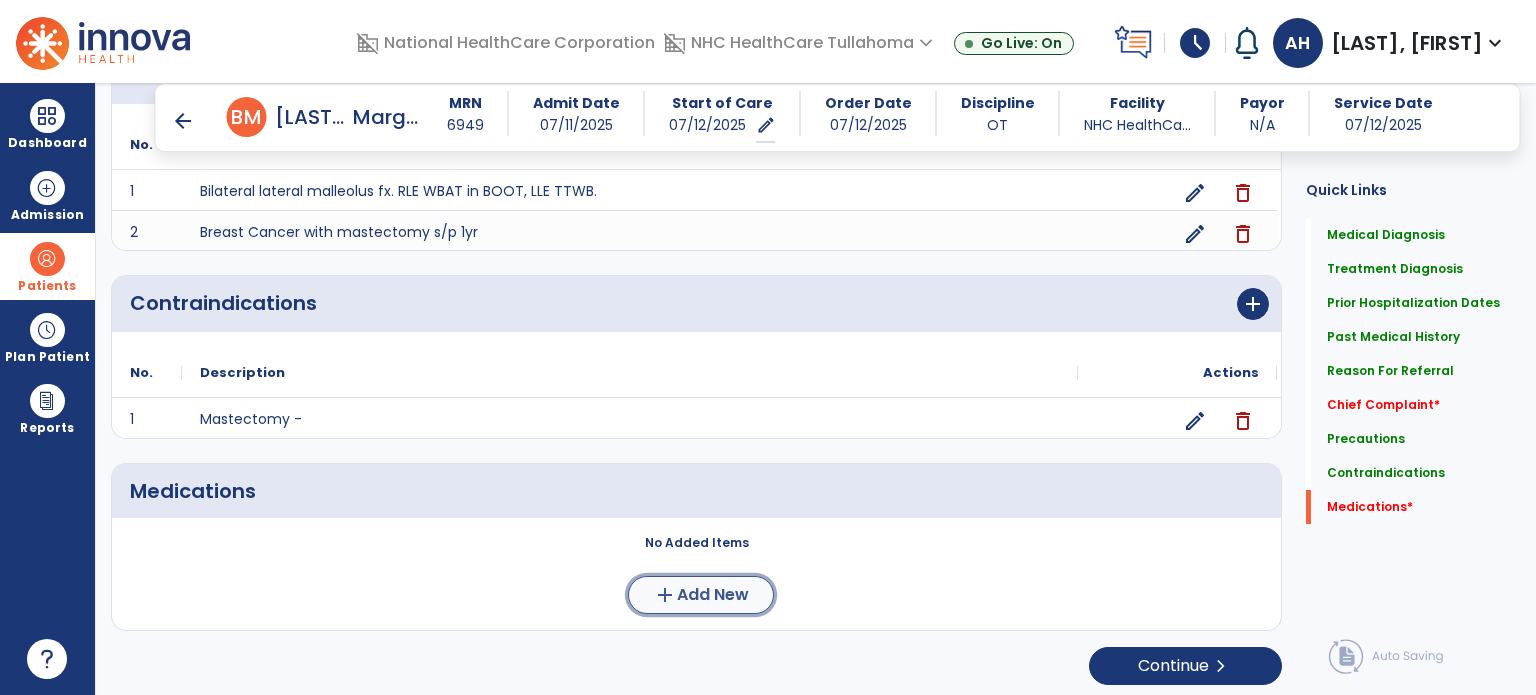 drag, startPoint x: 1535, startPoint y: 616, endPoint x: 736, endPoint y: 581, distance: 799.76624 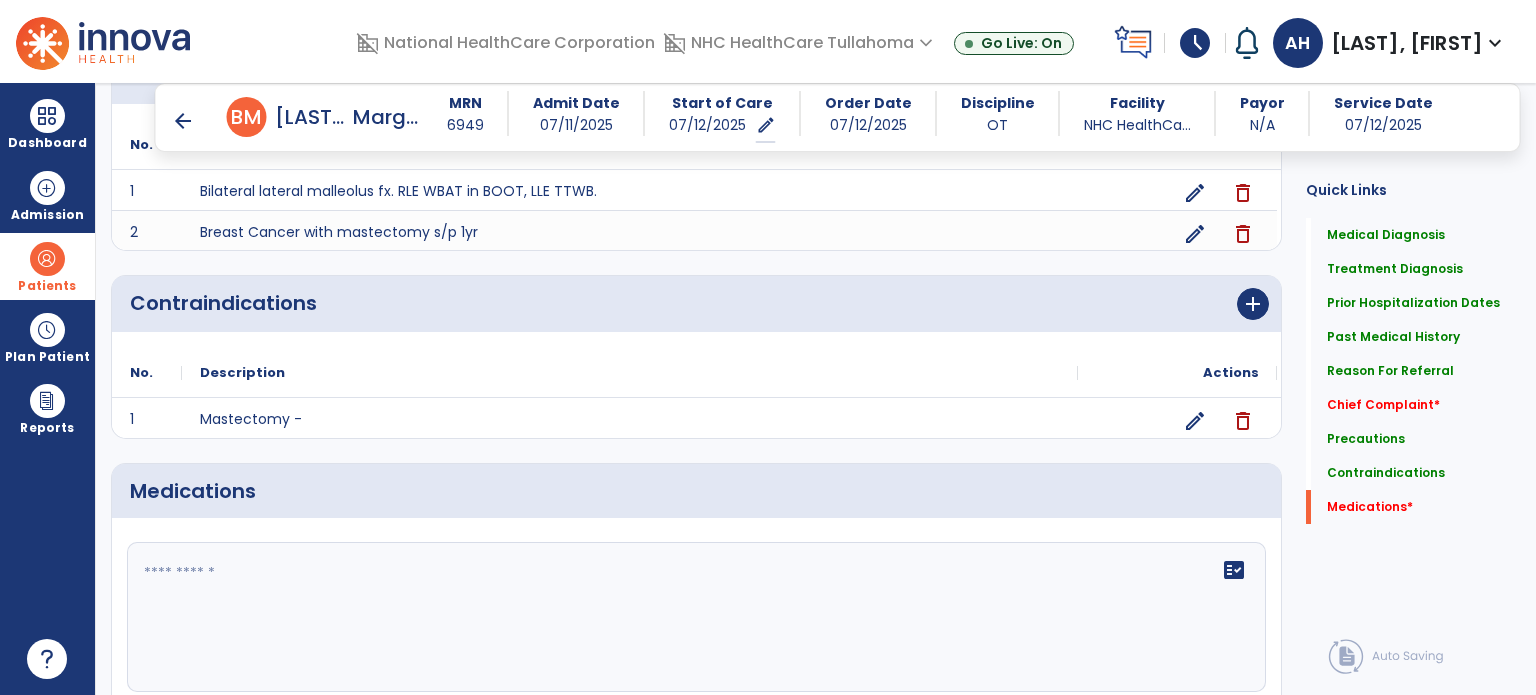click 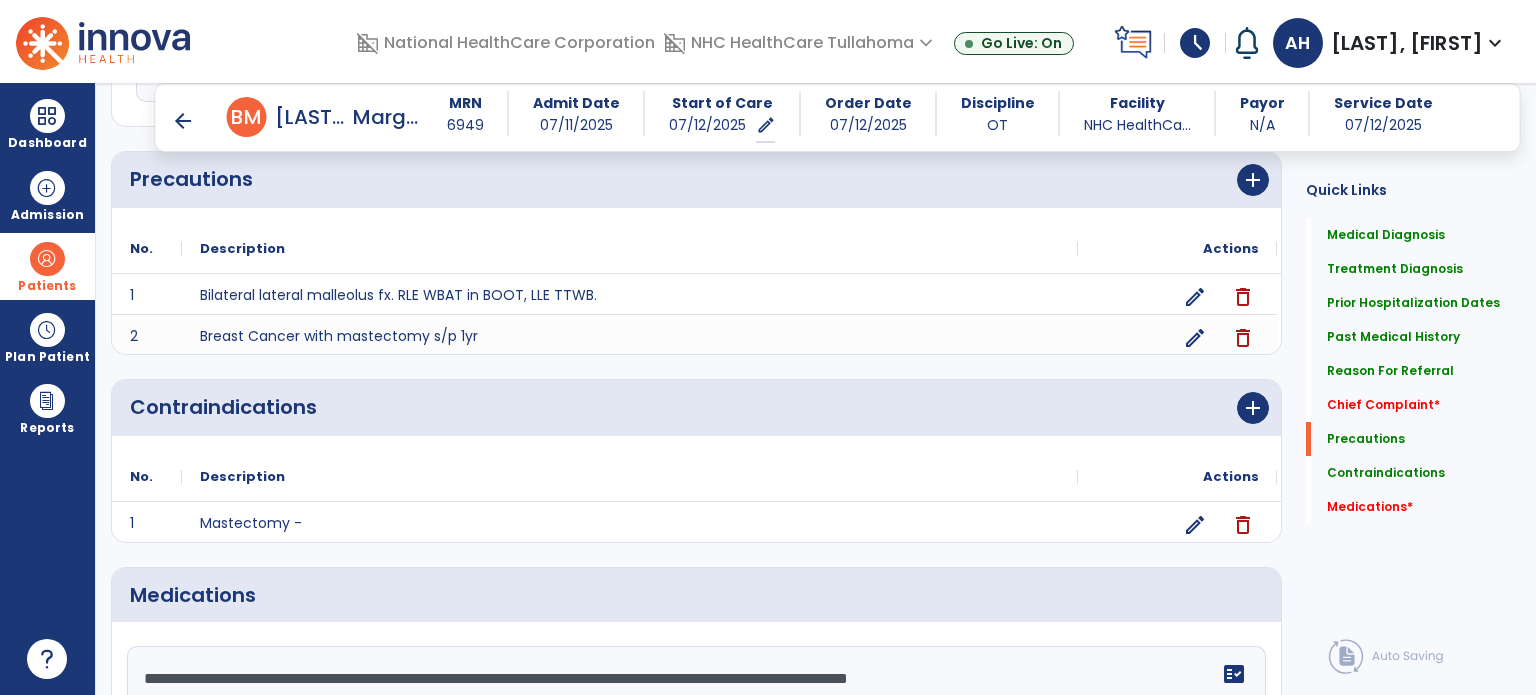 scroll, scrollTop: 2105, scrollLeft: 0, axis: vertical 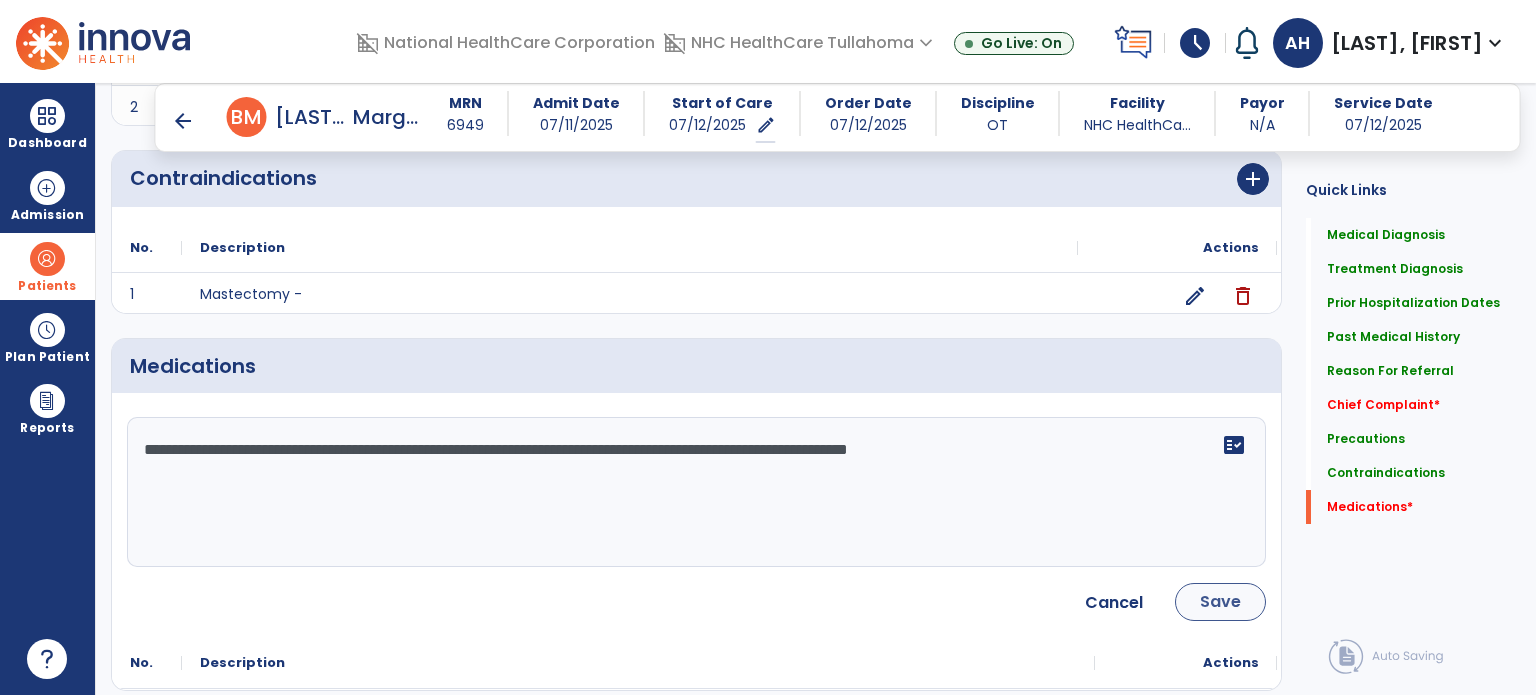 type on "**********" 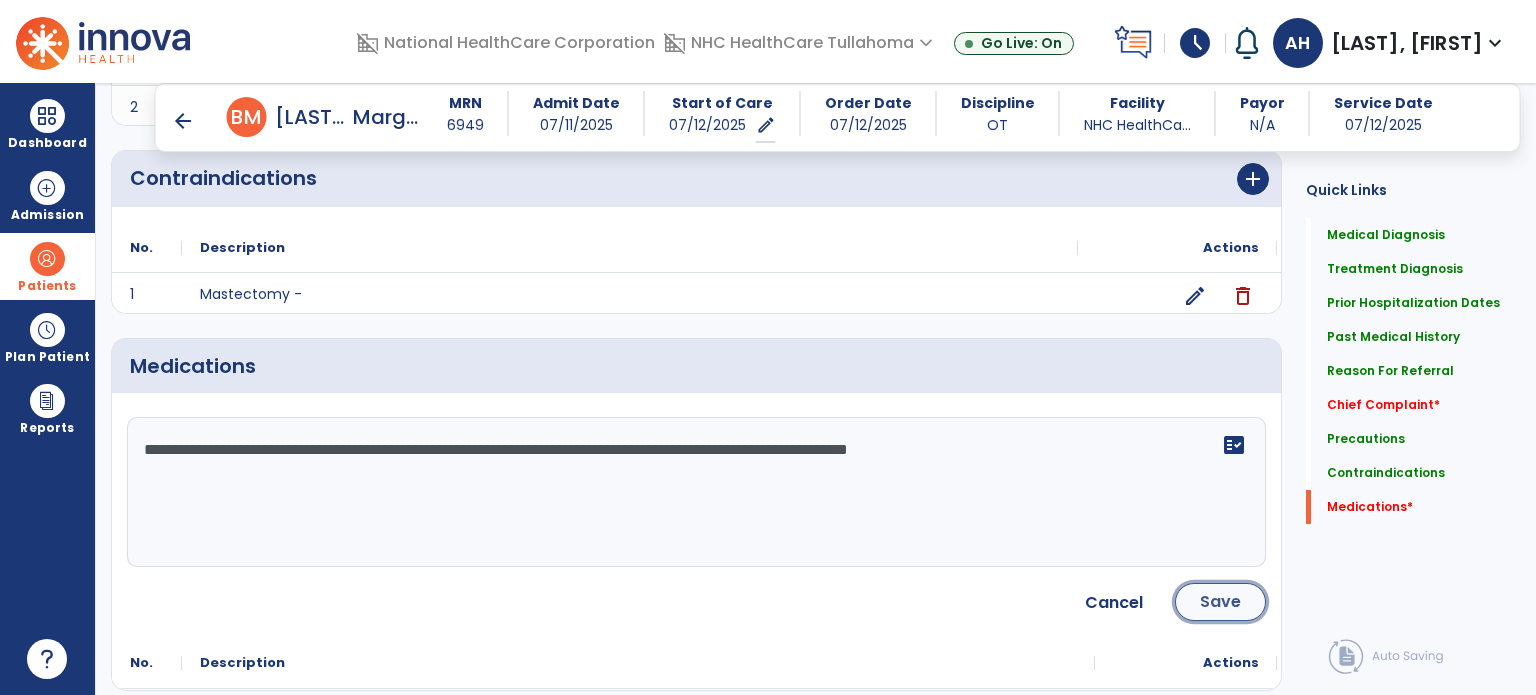 click on "Save" 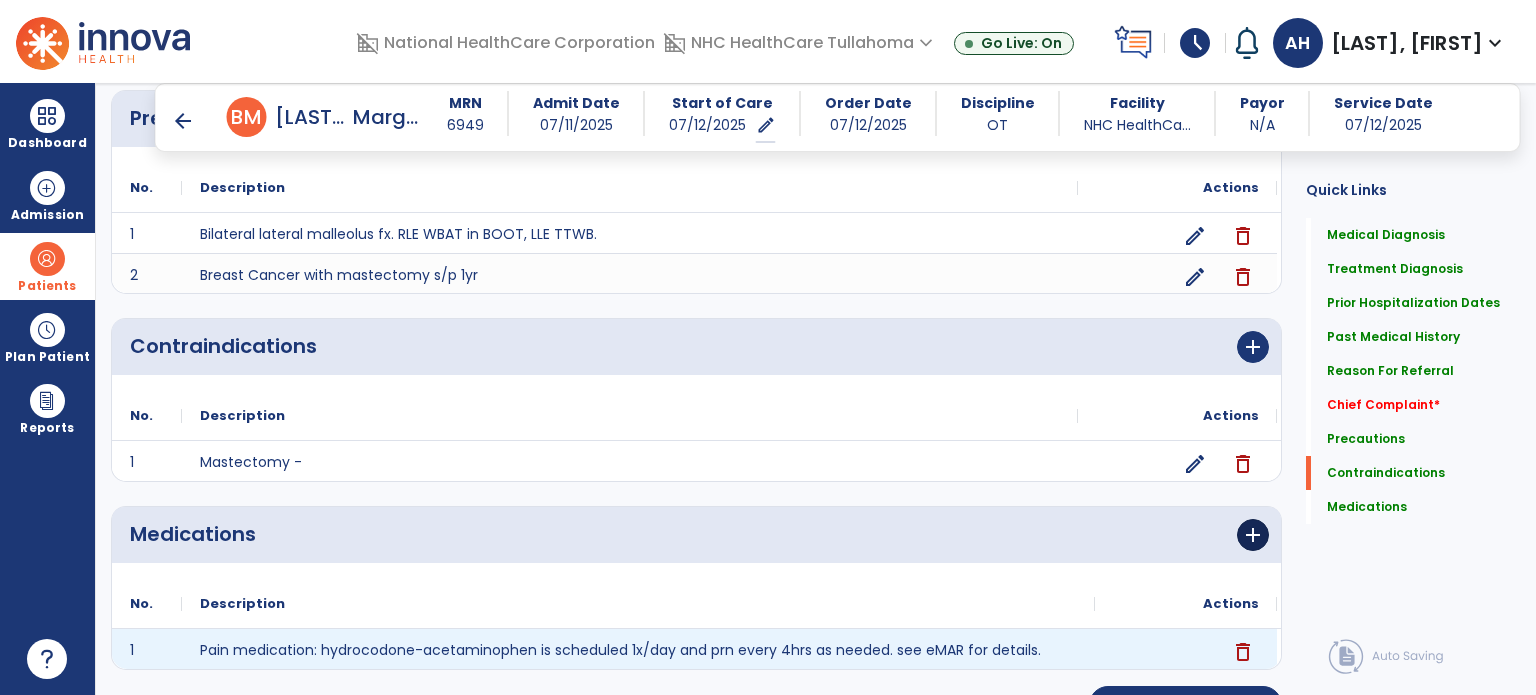 scroll, scrollTop: 2218, scrollLeft: 0, axis: vertical 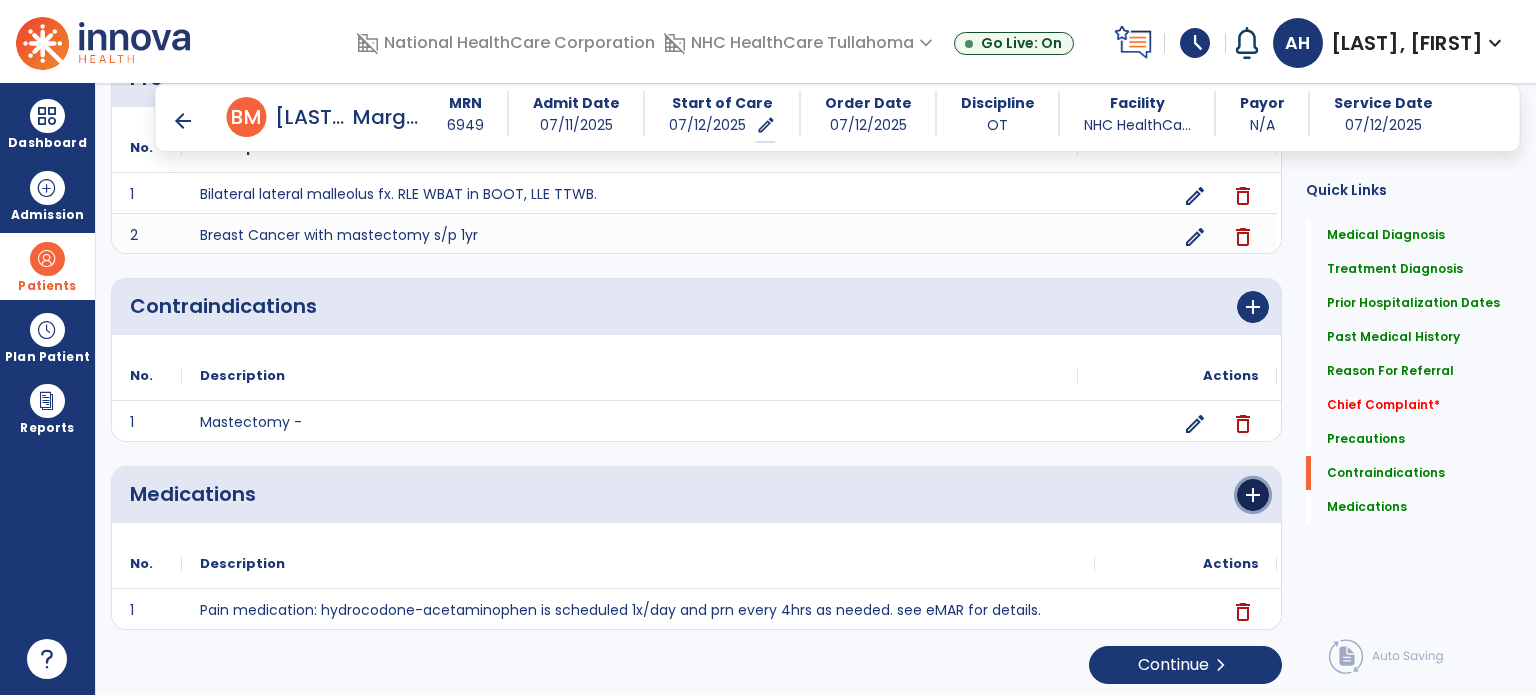 click on "add" 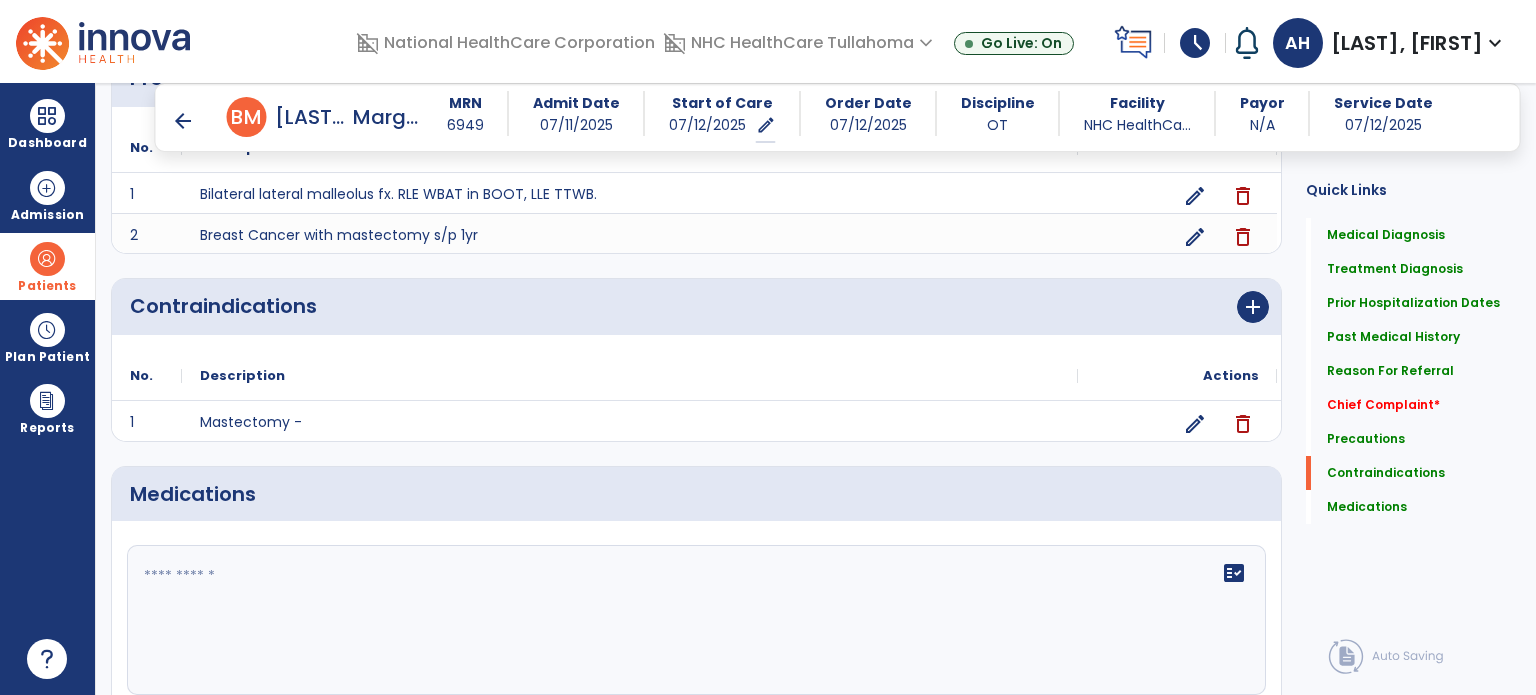 click on "fact_check" 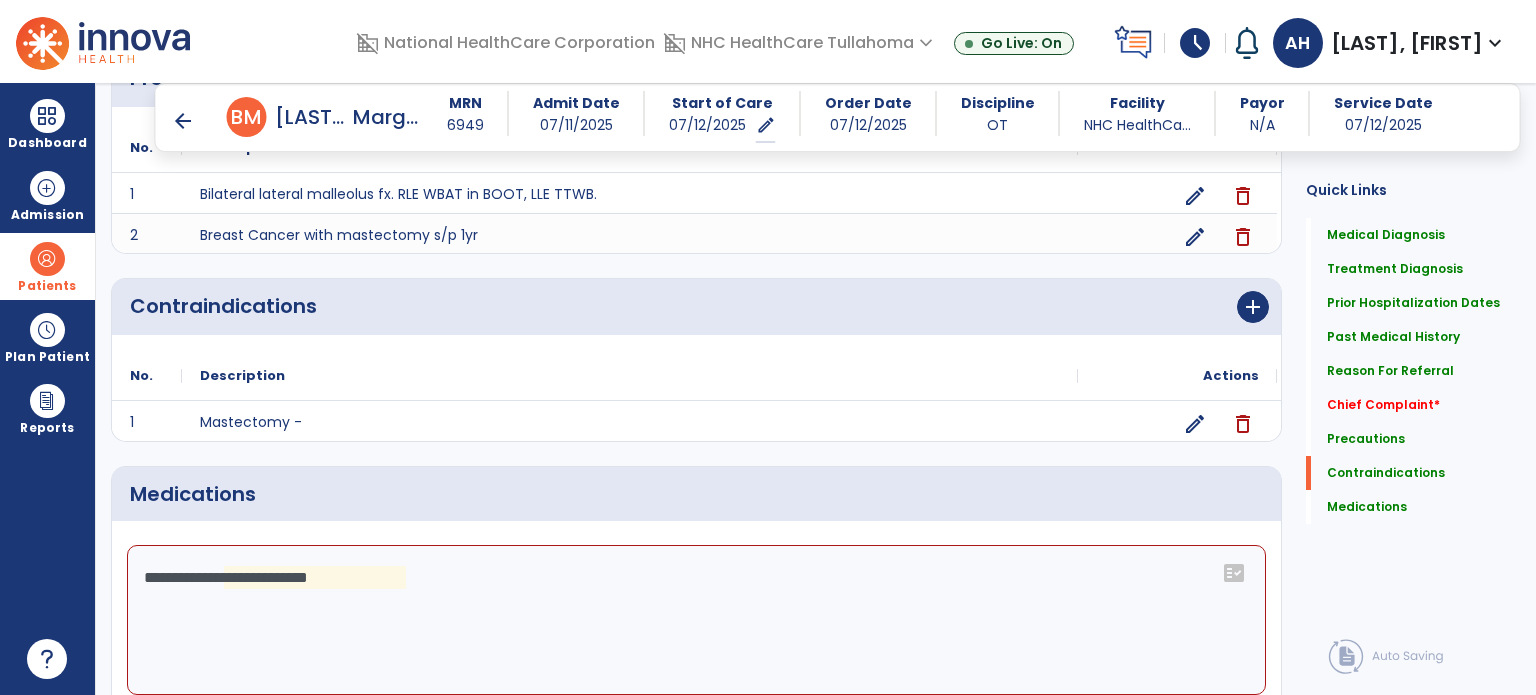 click on "**********" 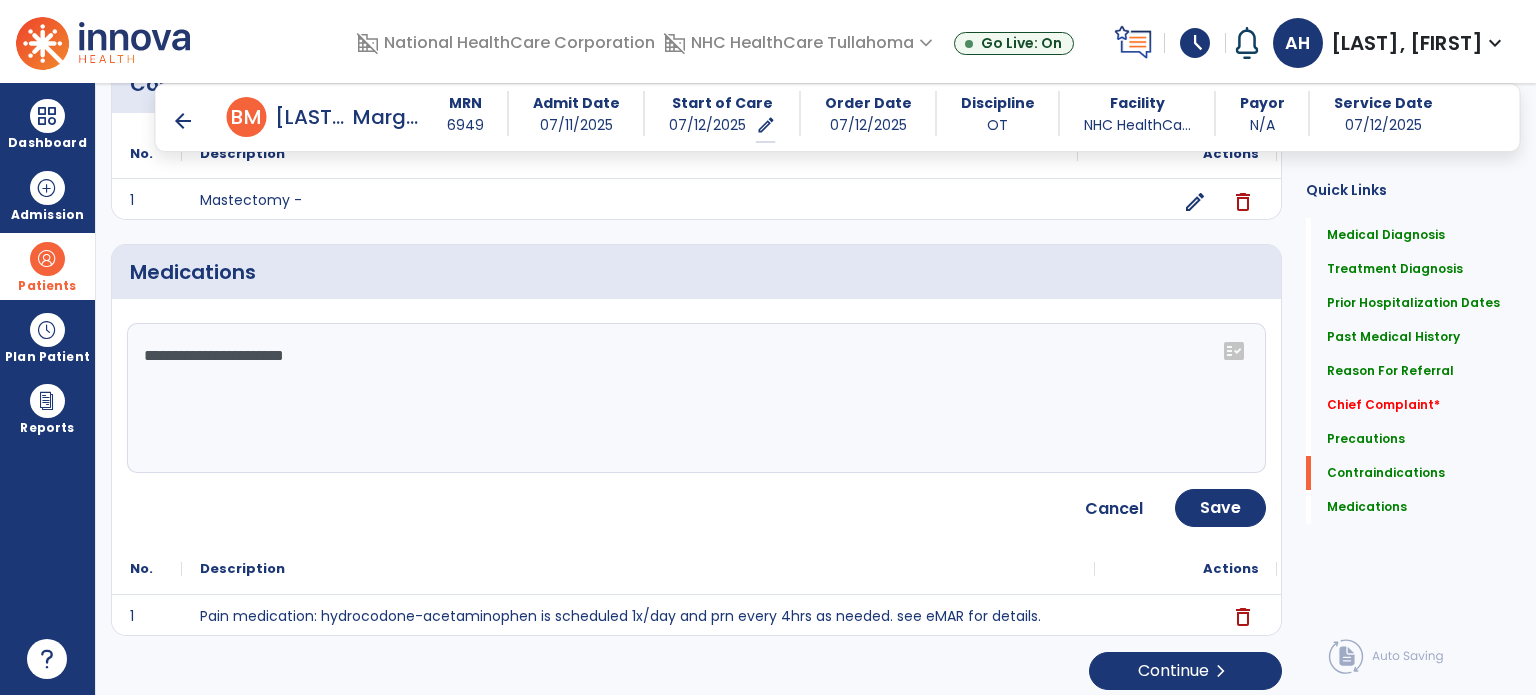 scroll, scrollTop: 2444, scrollLeft: 0, axis: vertical 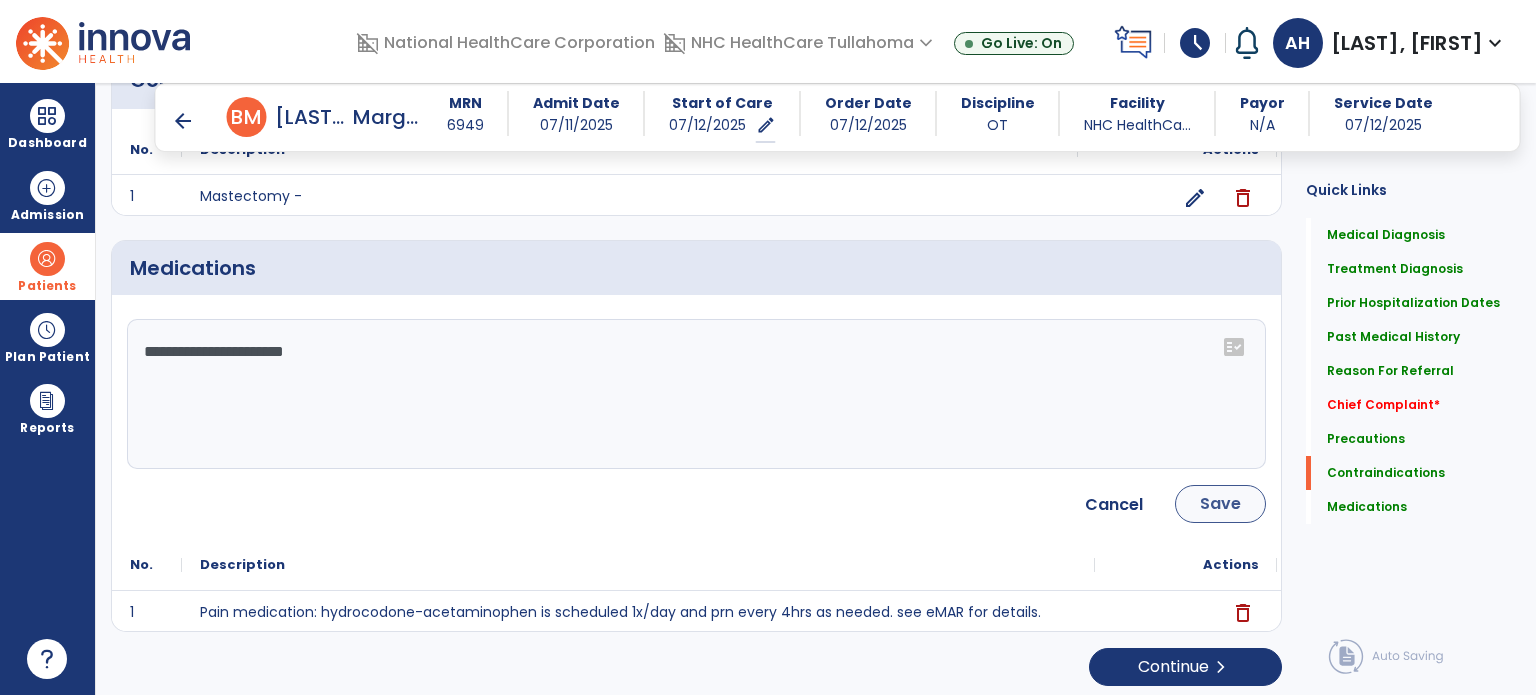 type on "**********" 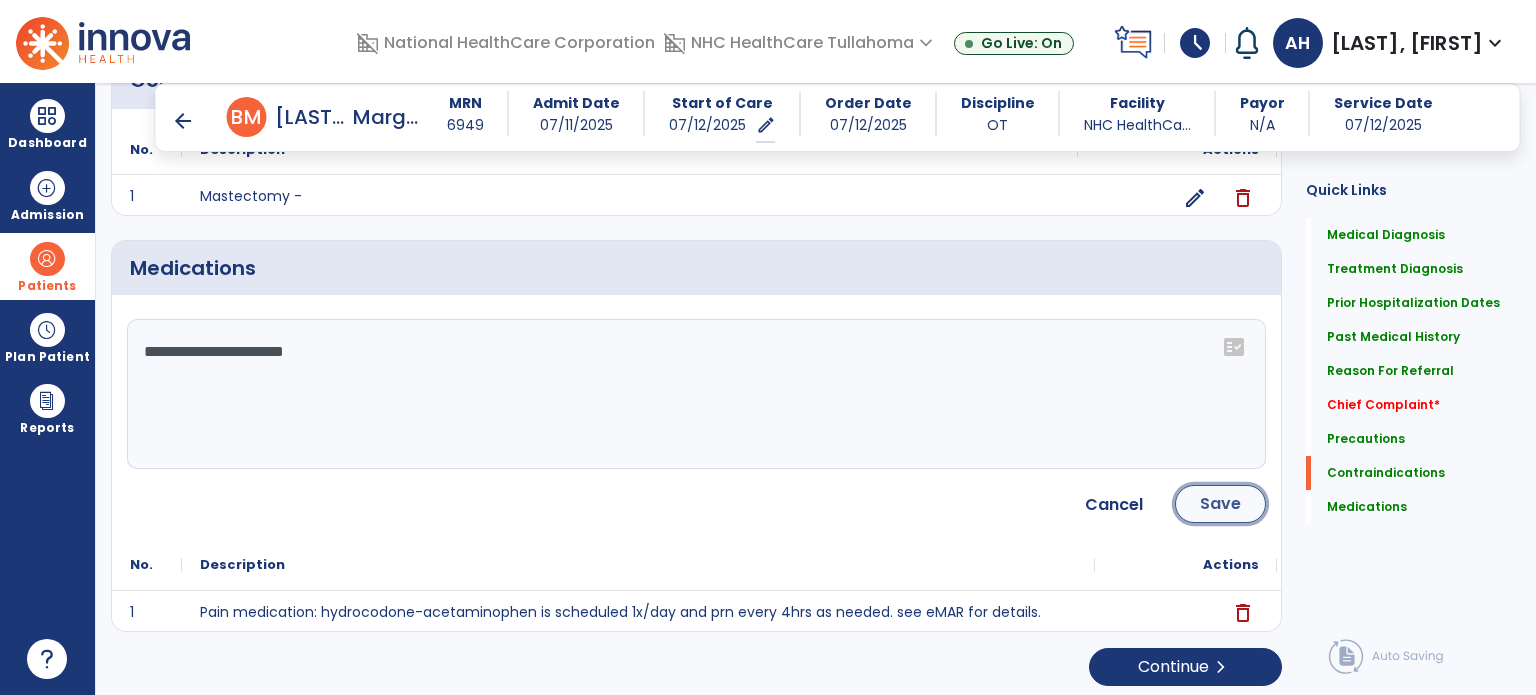 click on "Save" 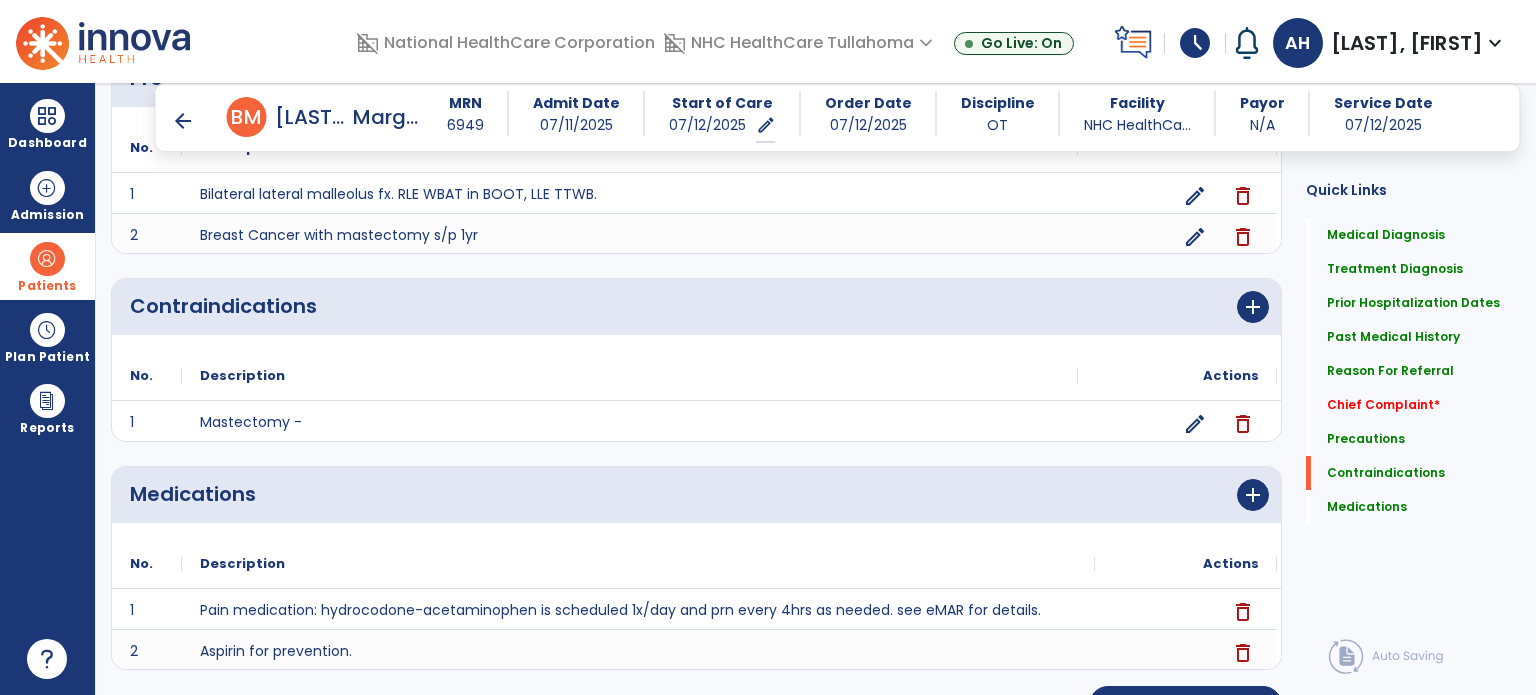 scroll, scrollTop: 2258, scrollLeft: 0, axis: vertical 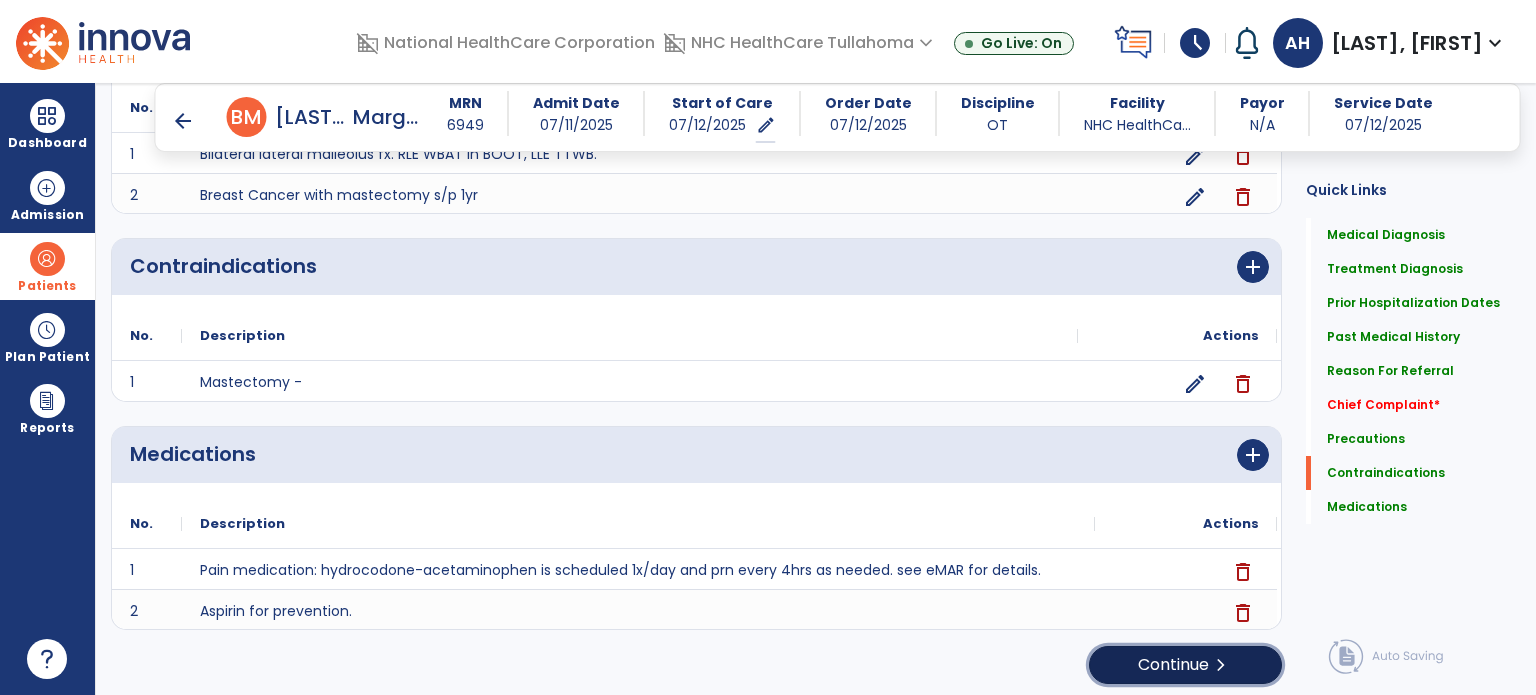 click on "chevron_right" 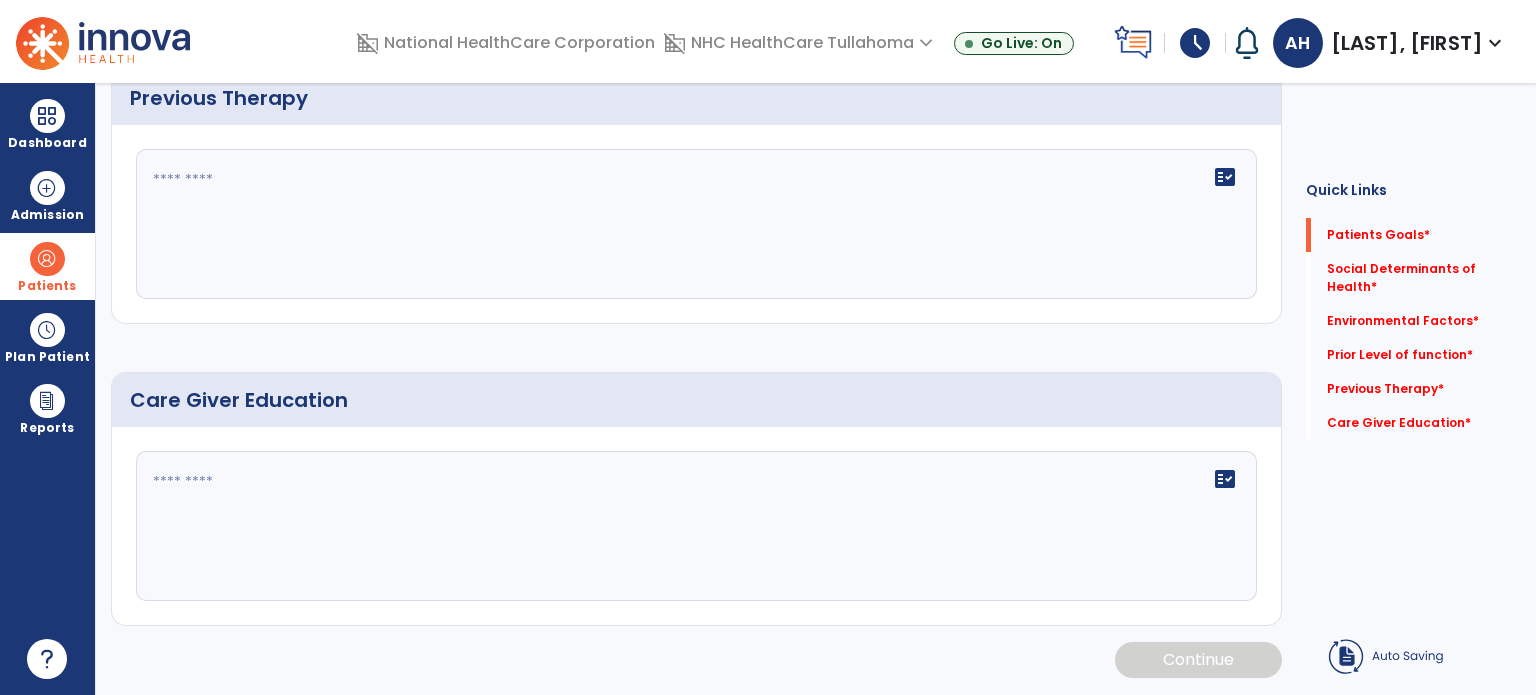 scroll, scrollTop: 0, scrollLeft: 0, axis: both 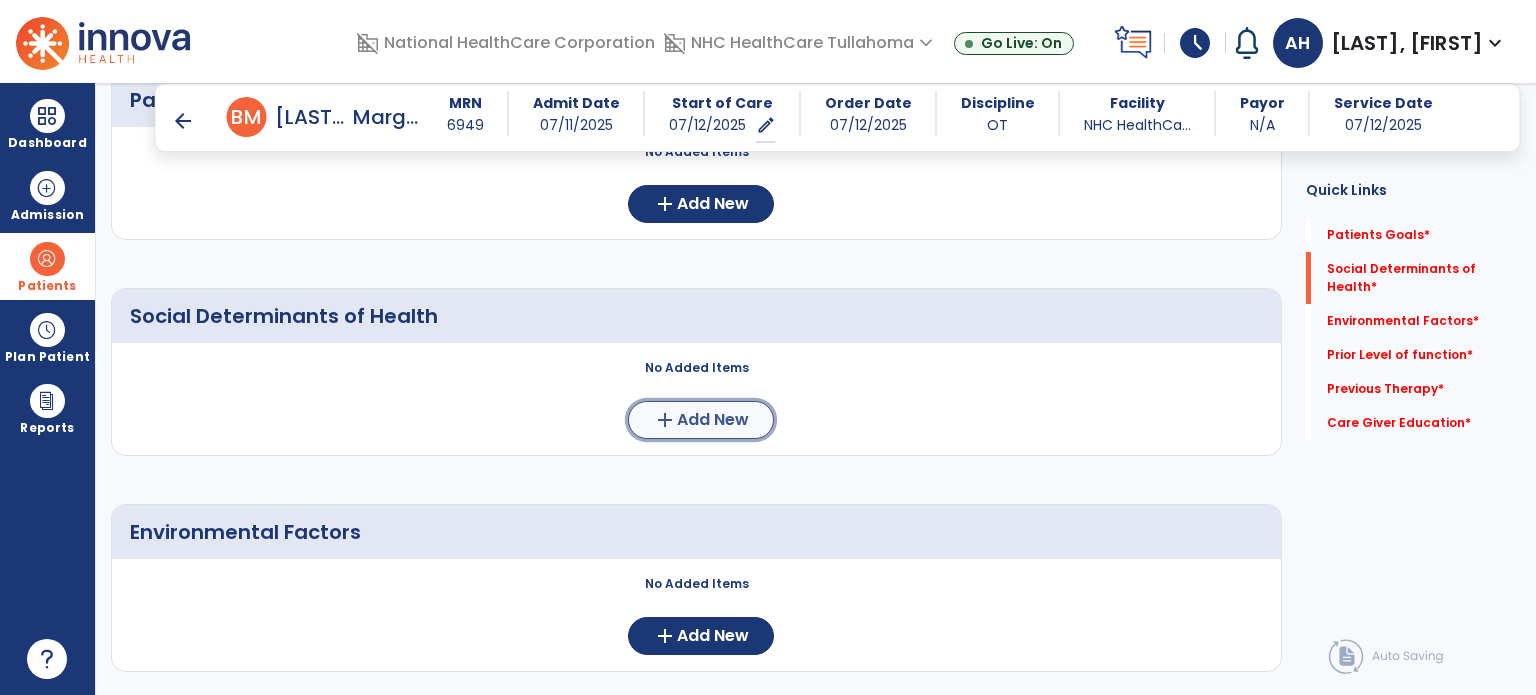 click on "Add New" 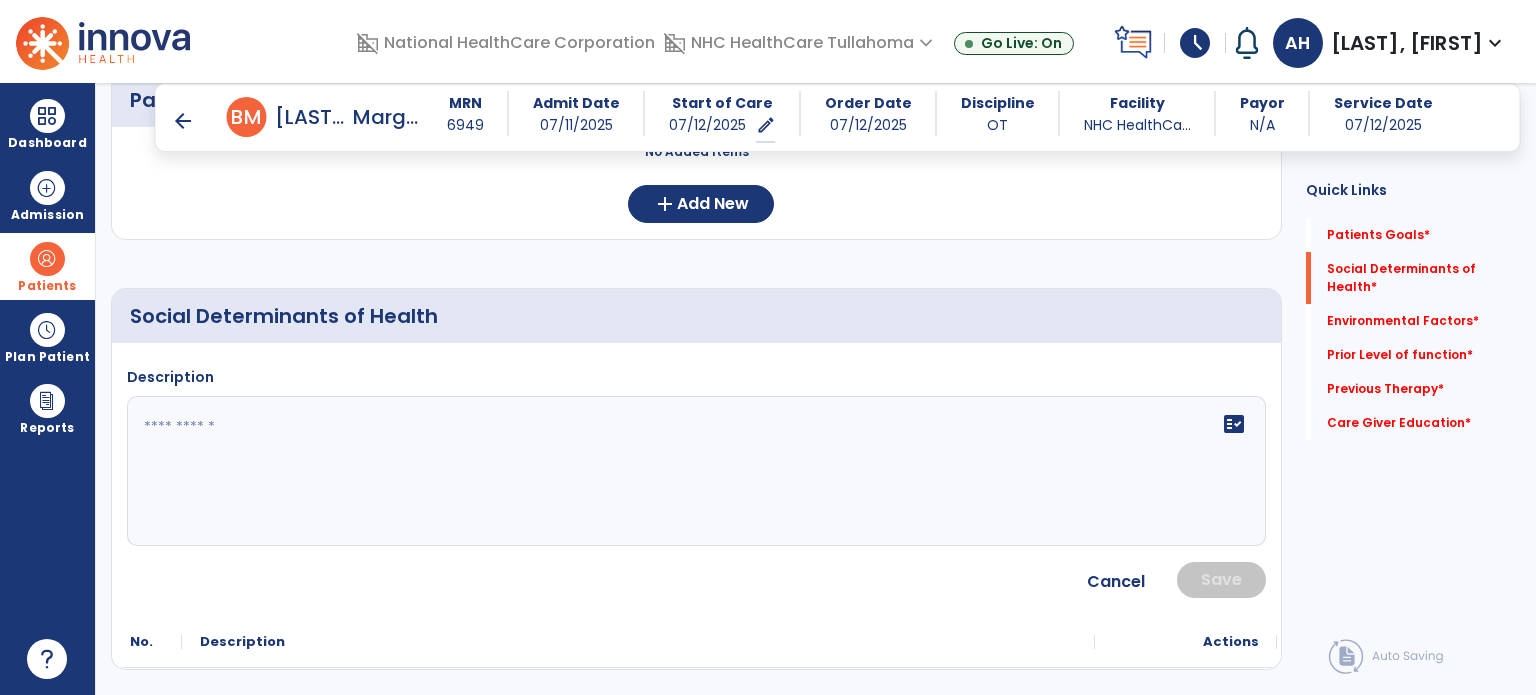 click 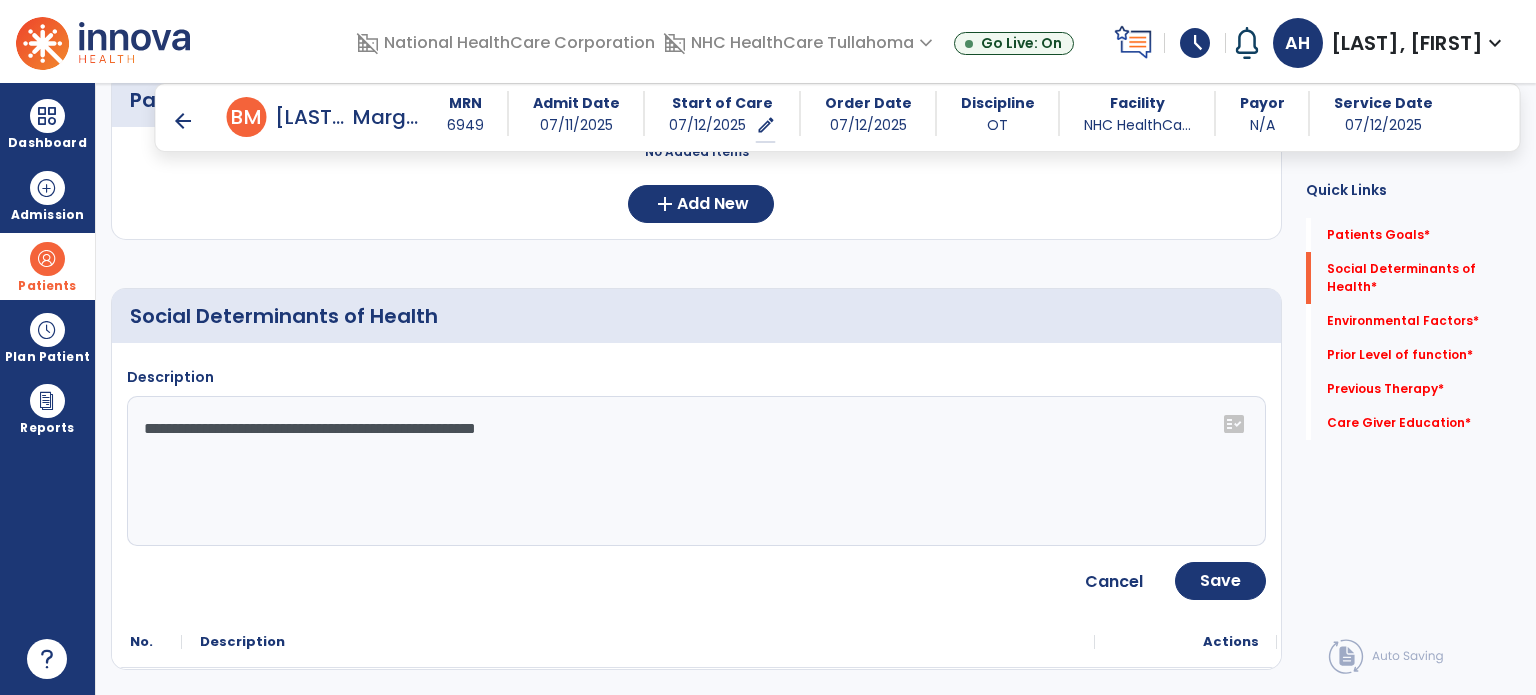 click on "**********" 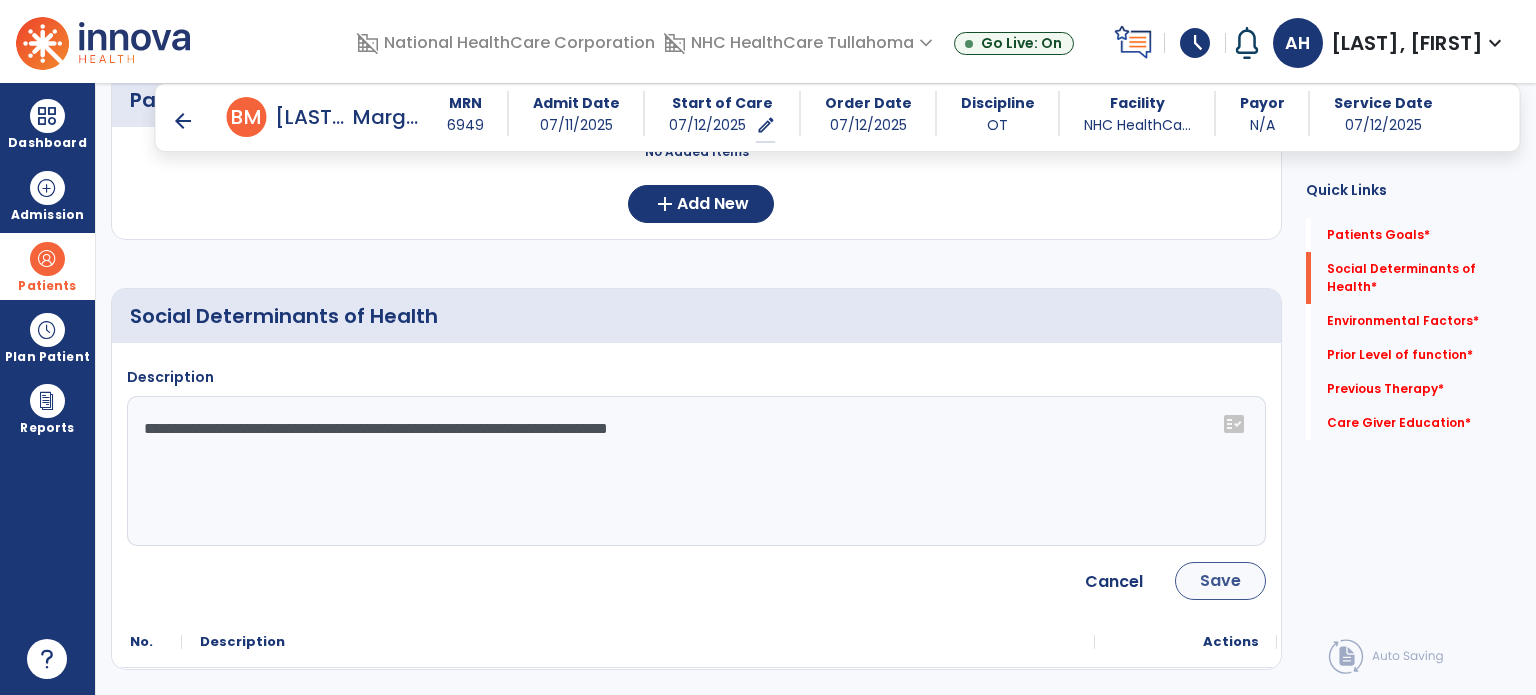 type on "**********" 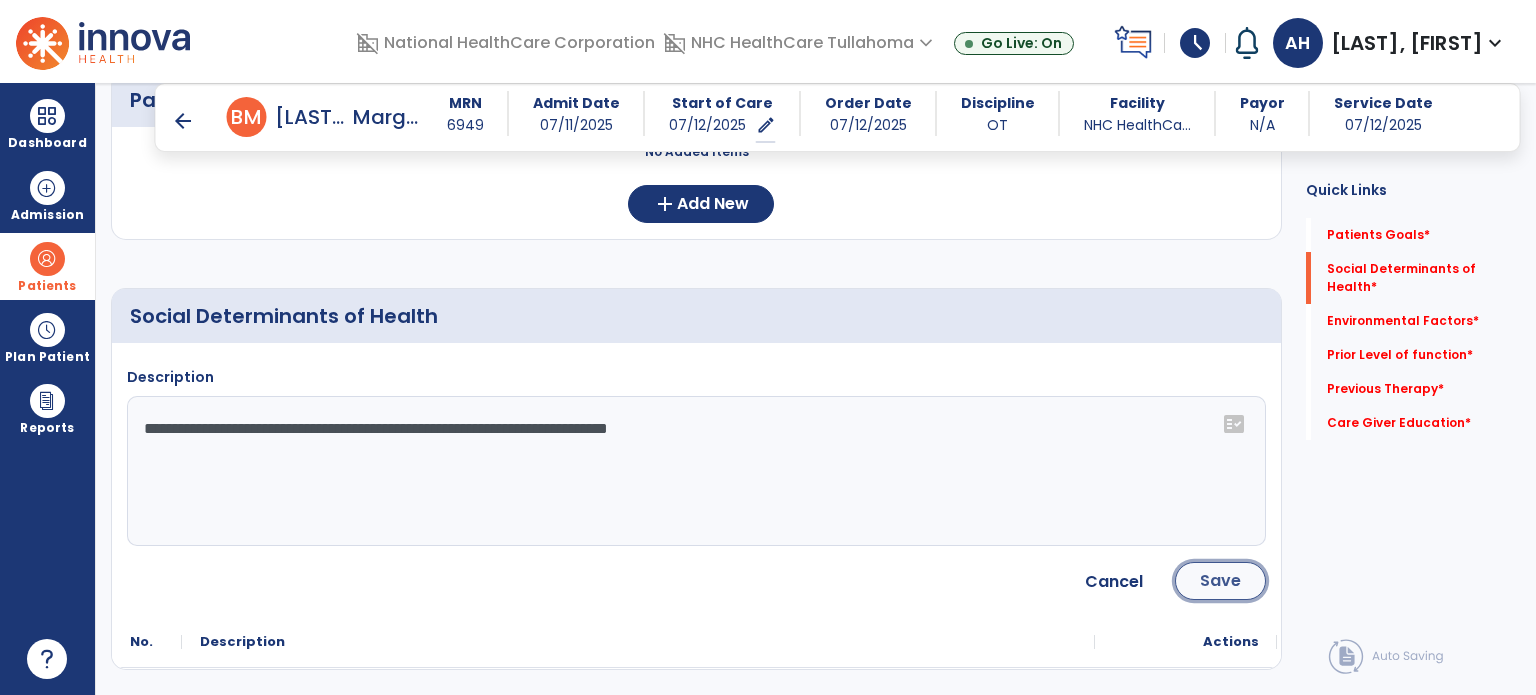 click on "Save" 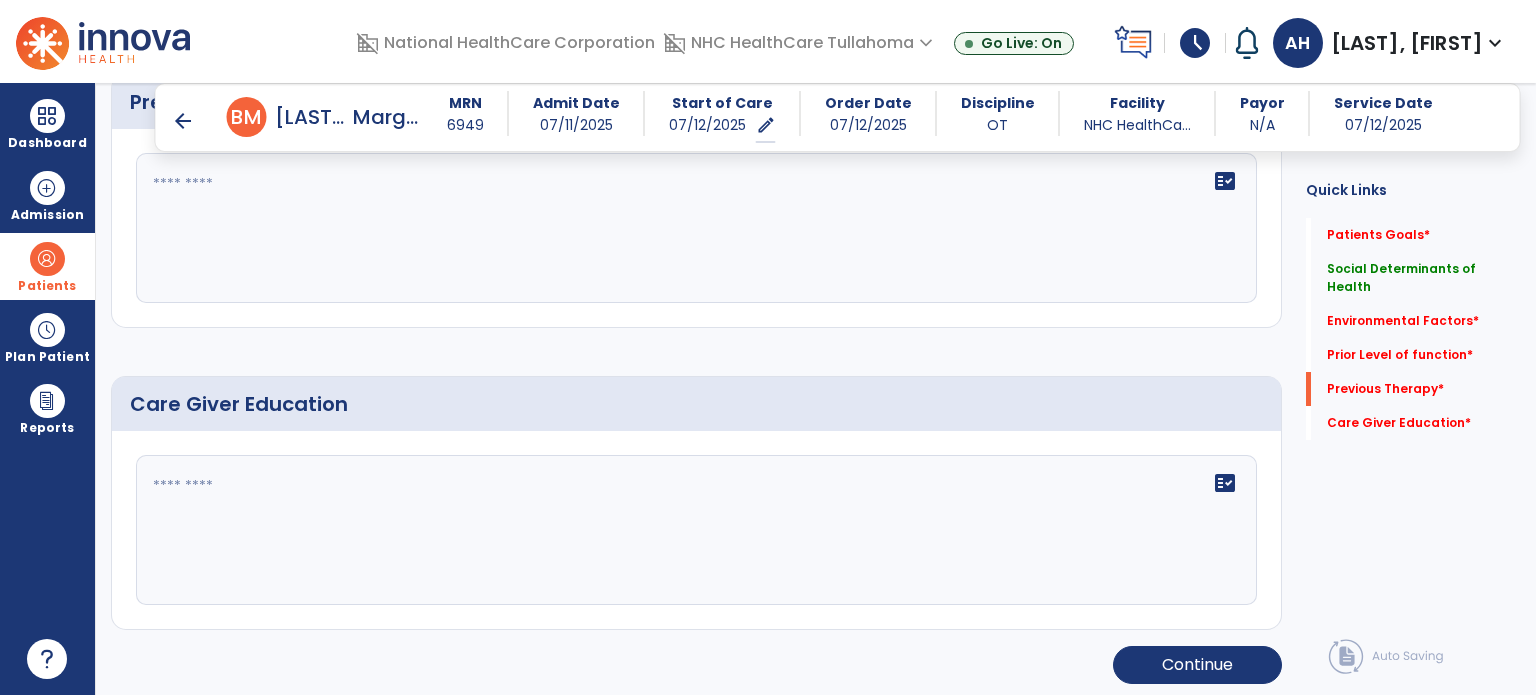 scroll, scrollTop: 1064, scrollLeft: 0, axis: vertical 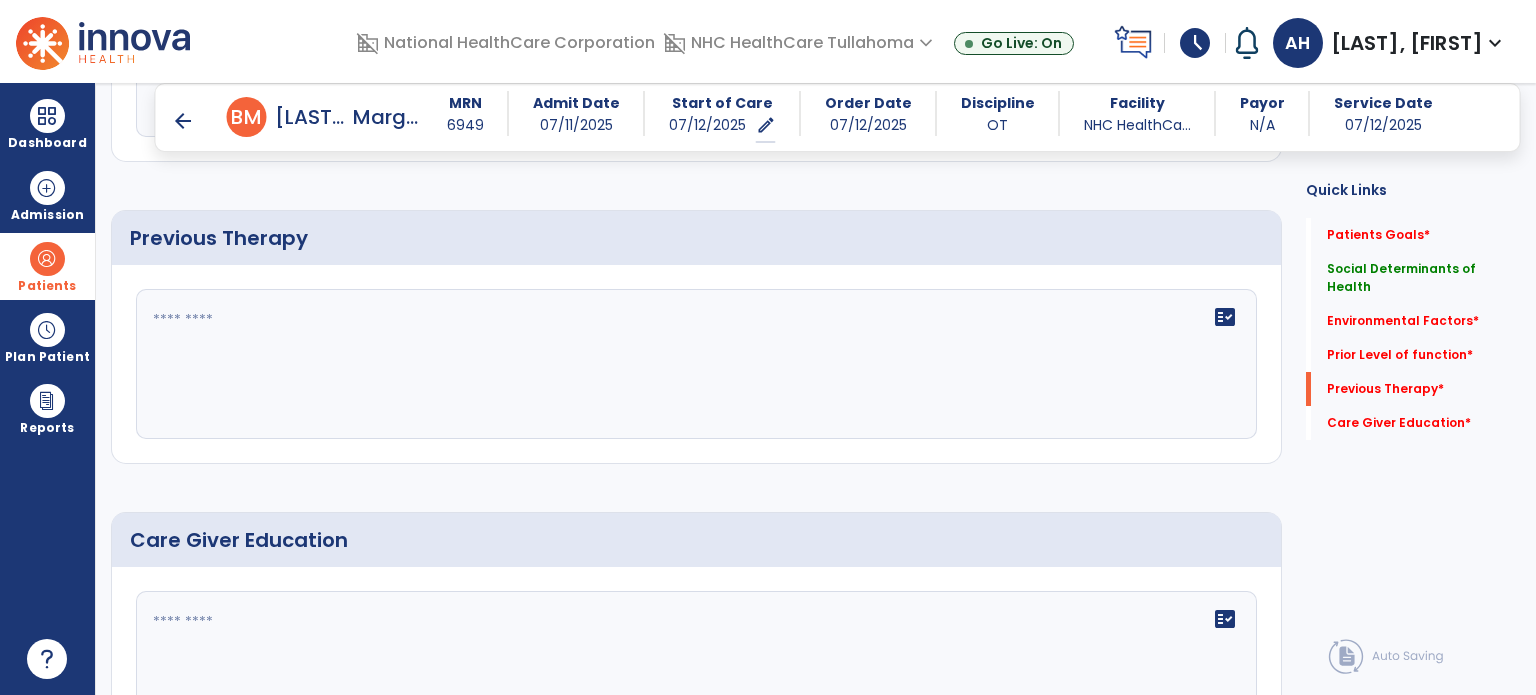 click 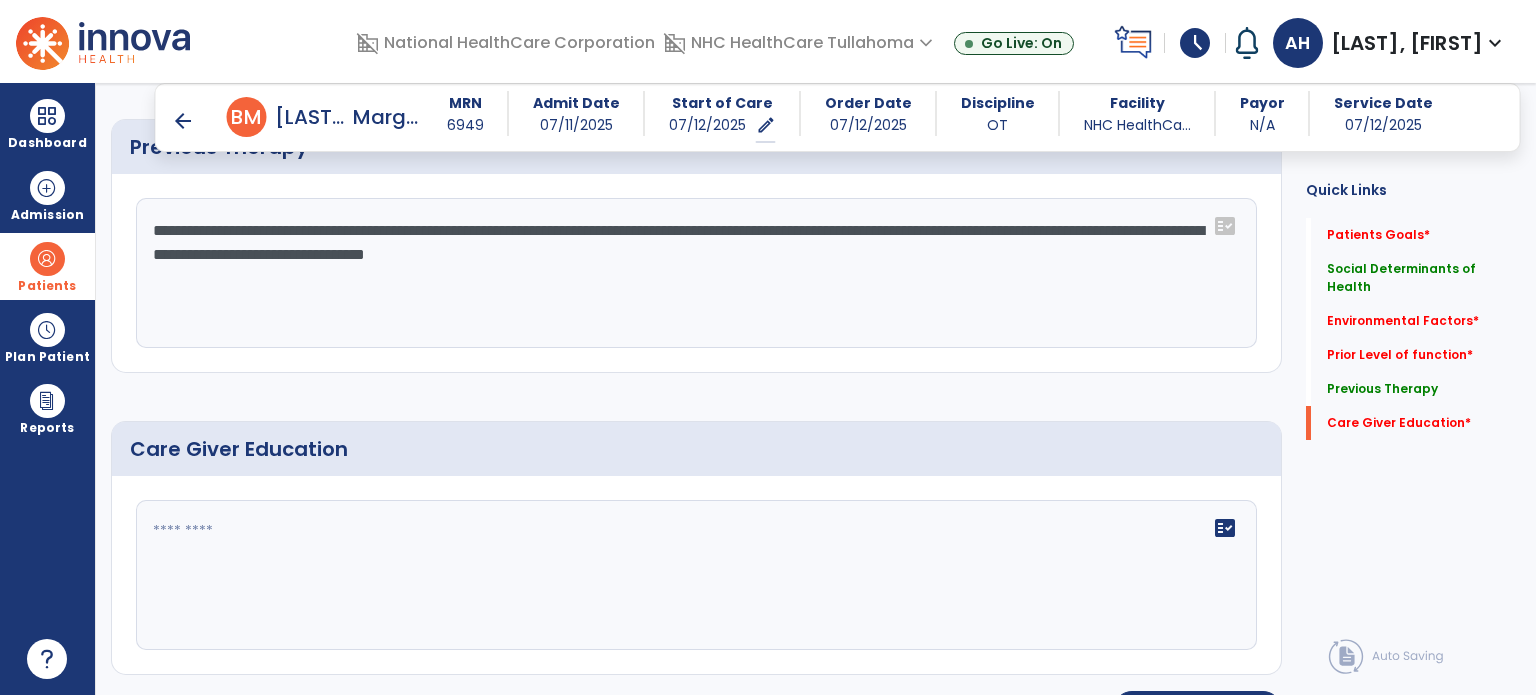 scroll, scrollTop: 1200, scrollLeft: 0, axis: vertical 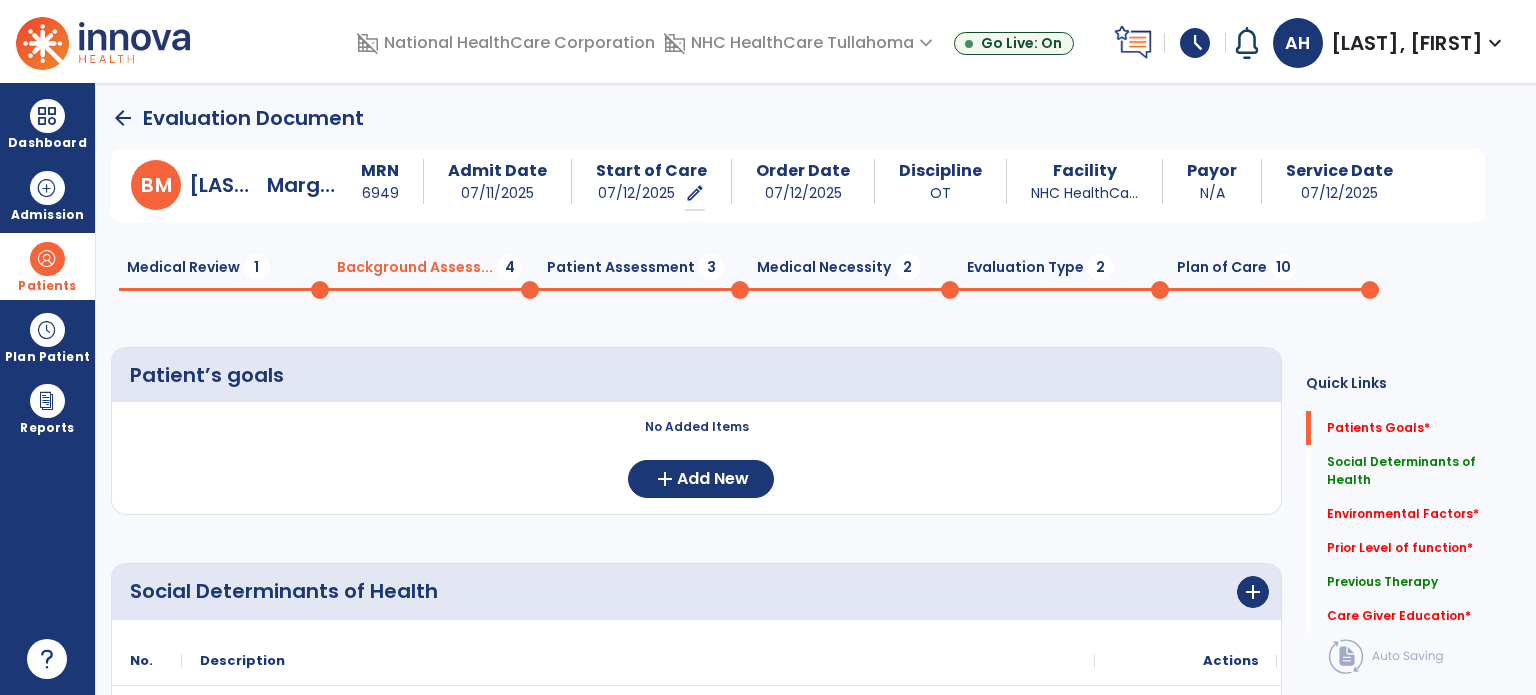 type on "**********" 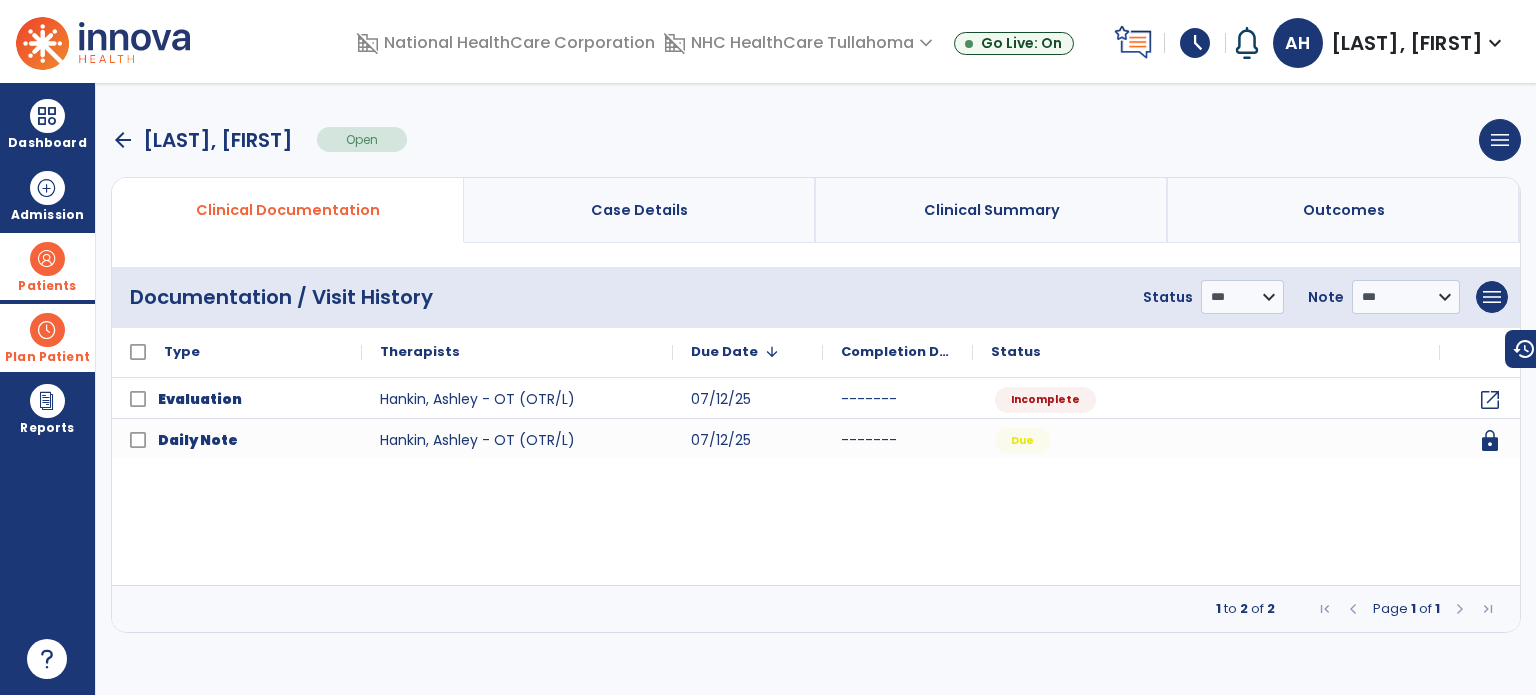 click at bounding box center [47, 330] 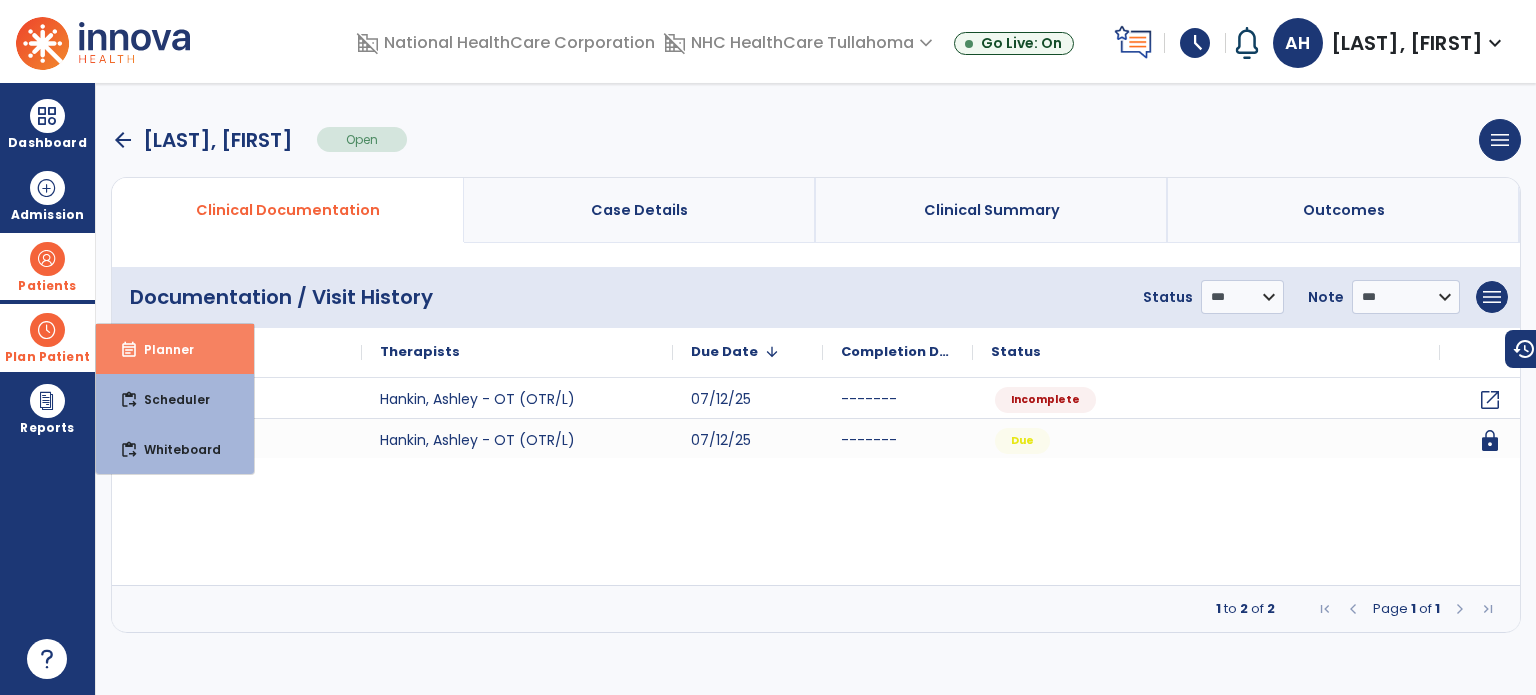 click on "event_note" at bounding box center (129, 350) 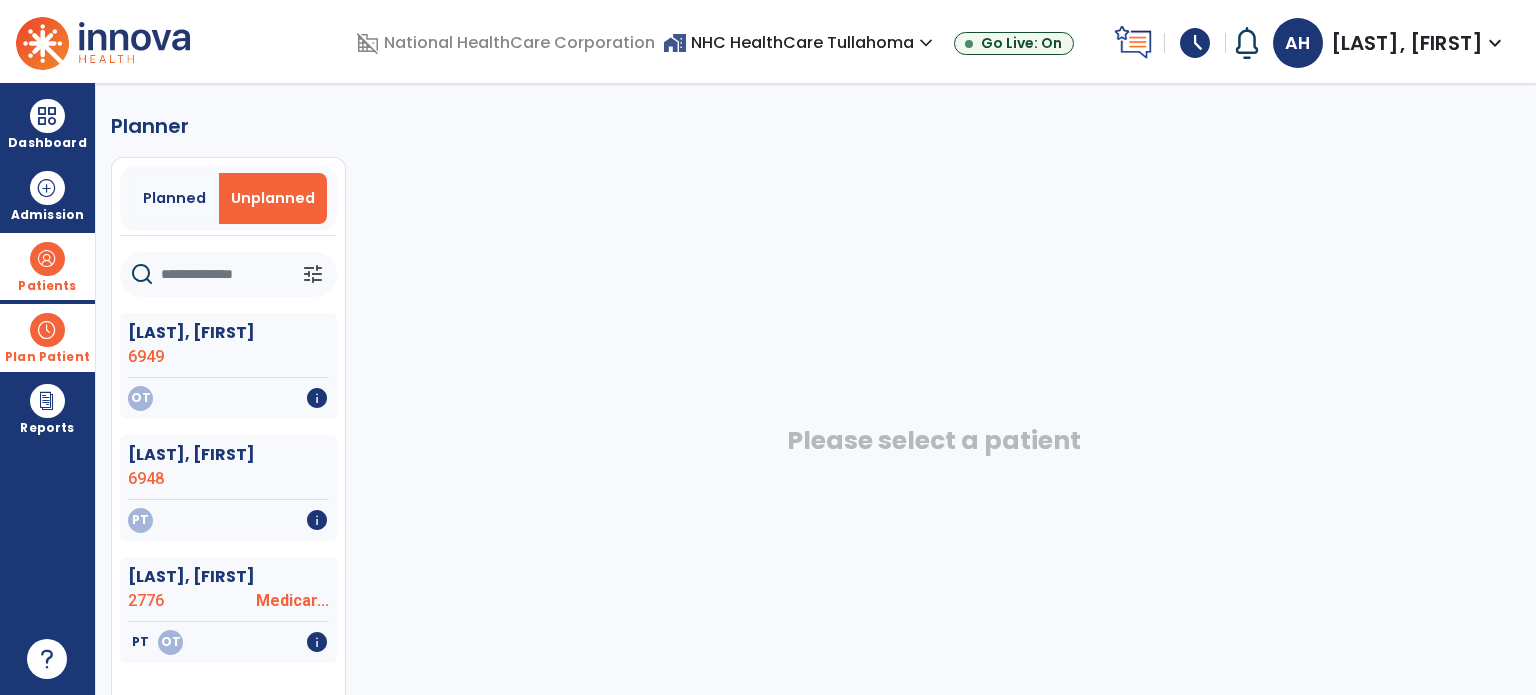 click at bounding box center [47, 330] 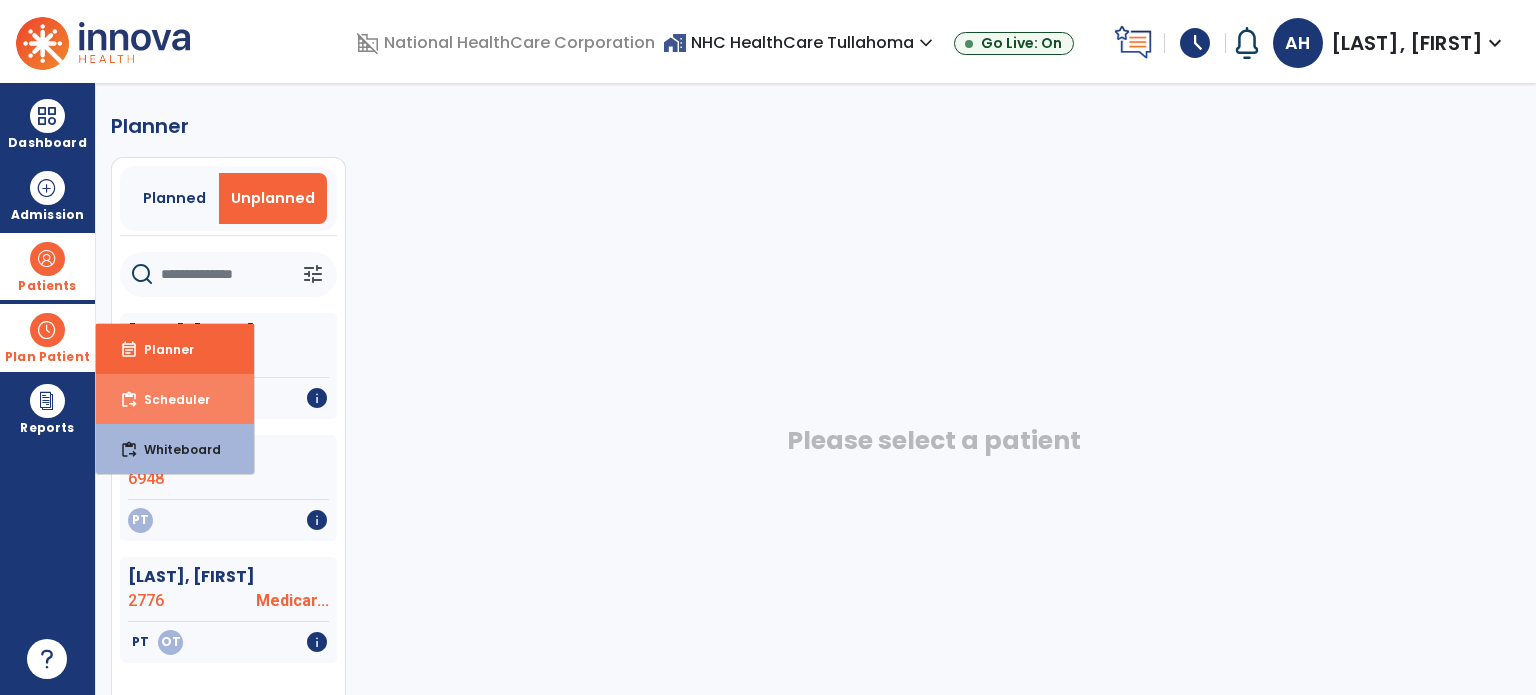 click on "Scheduler" at bounding box center (169, 399) 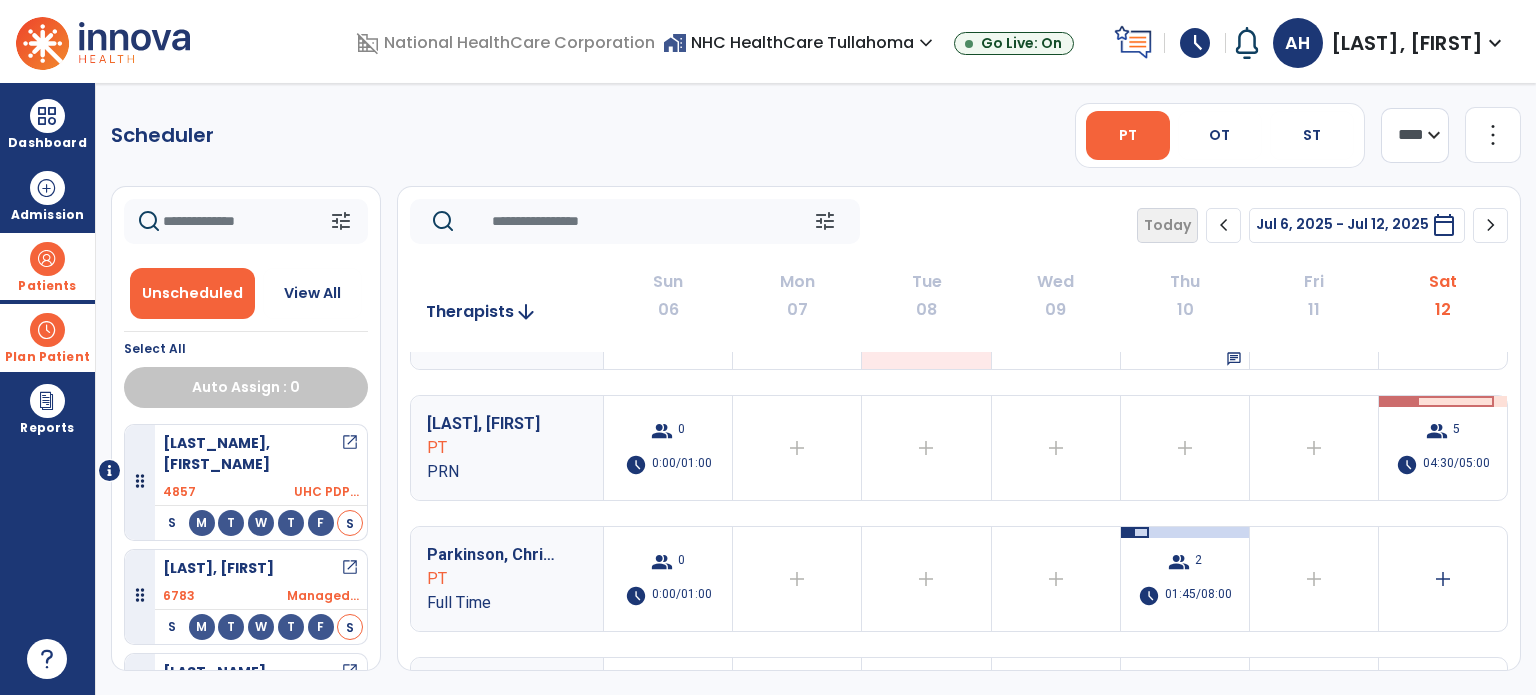 scroll, scrollTop: 878, scrollLeft: 0, axis: vertical 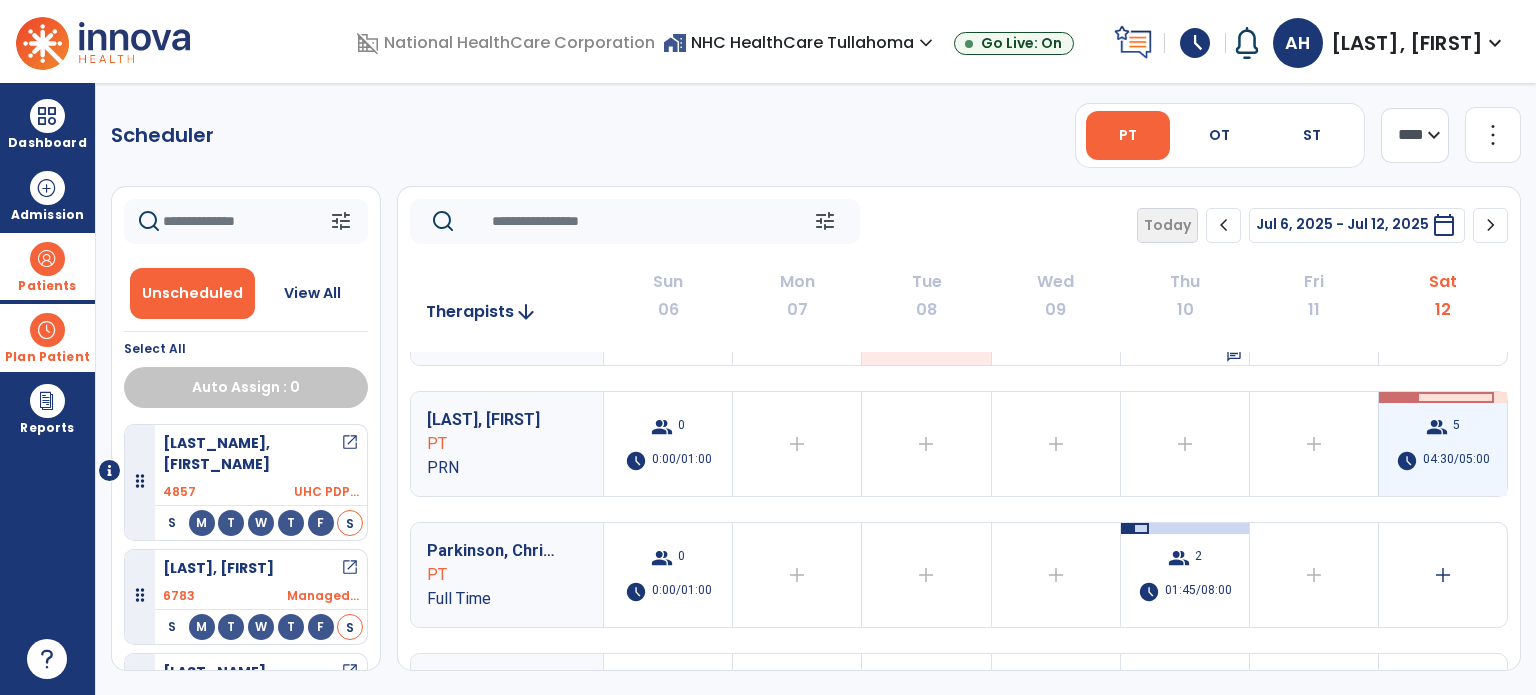click on "04:30/05:00" at bounding box center [1456, 461] 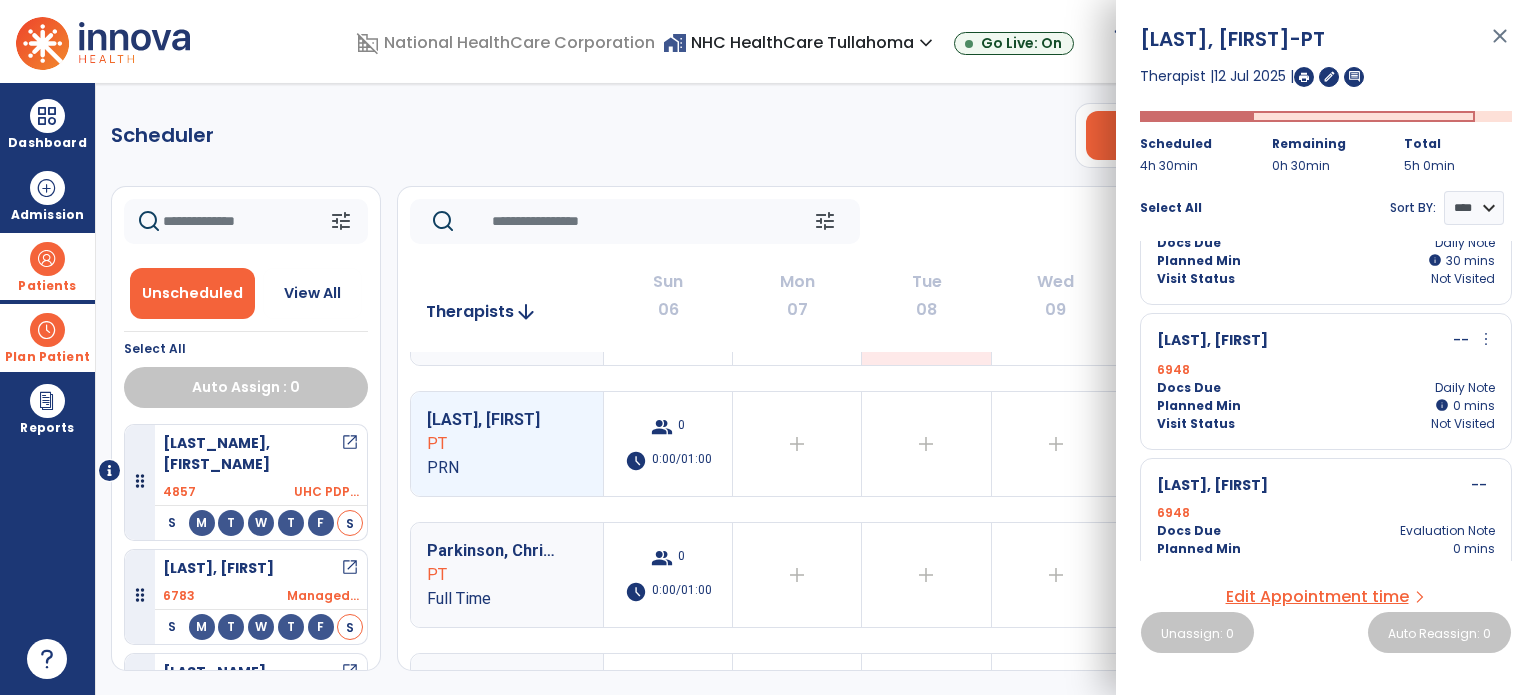scroll, scrollTop: 494, scrollLeft: 0, axis: vertical 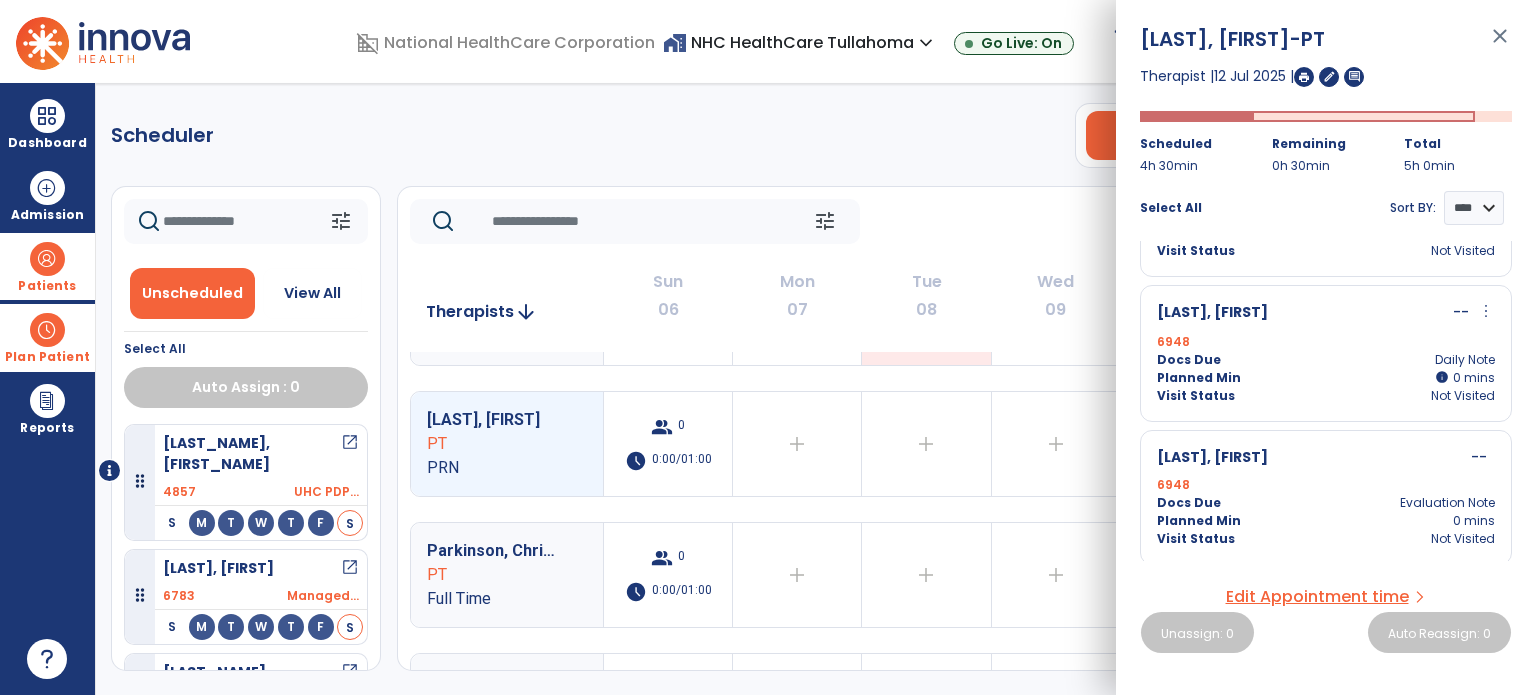 click on "[LAST], [FIRST]   --  more_vert  edit   Edit Session  6948  Docs Due Daily Note   Planned Min  info  0 mins  Visit Status  Not Visited" at bounding box center (1326, 353) 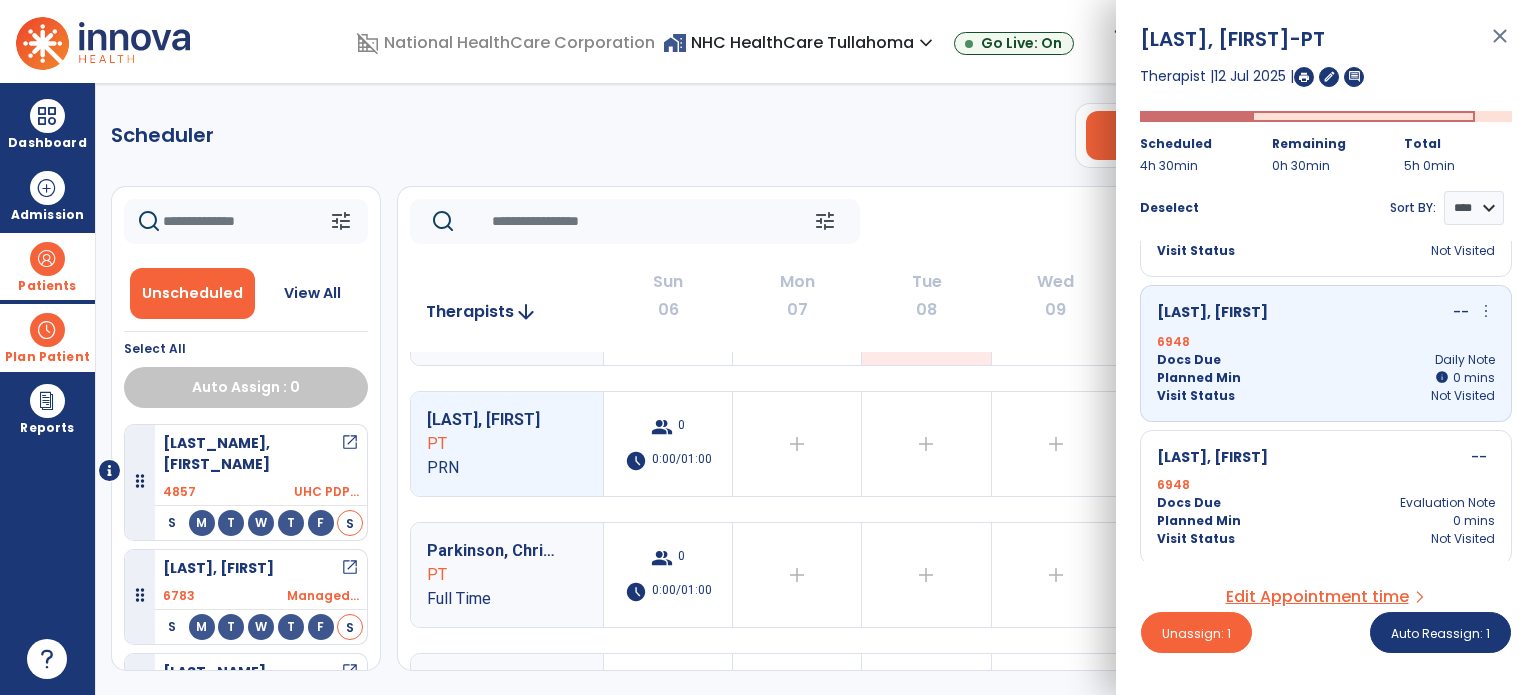 click on "close" at bounding box center (1500, 45) 